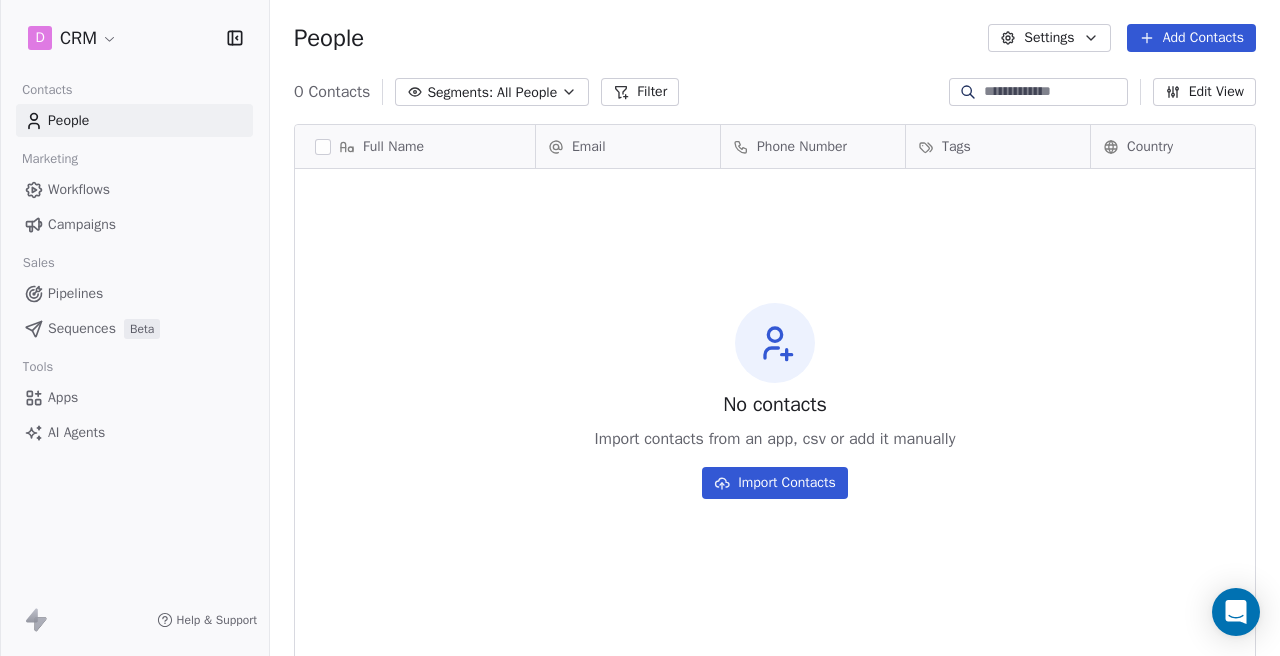 scroll, scrollTop: 0, scrollLeft: 0, axis: both 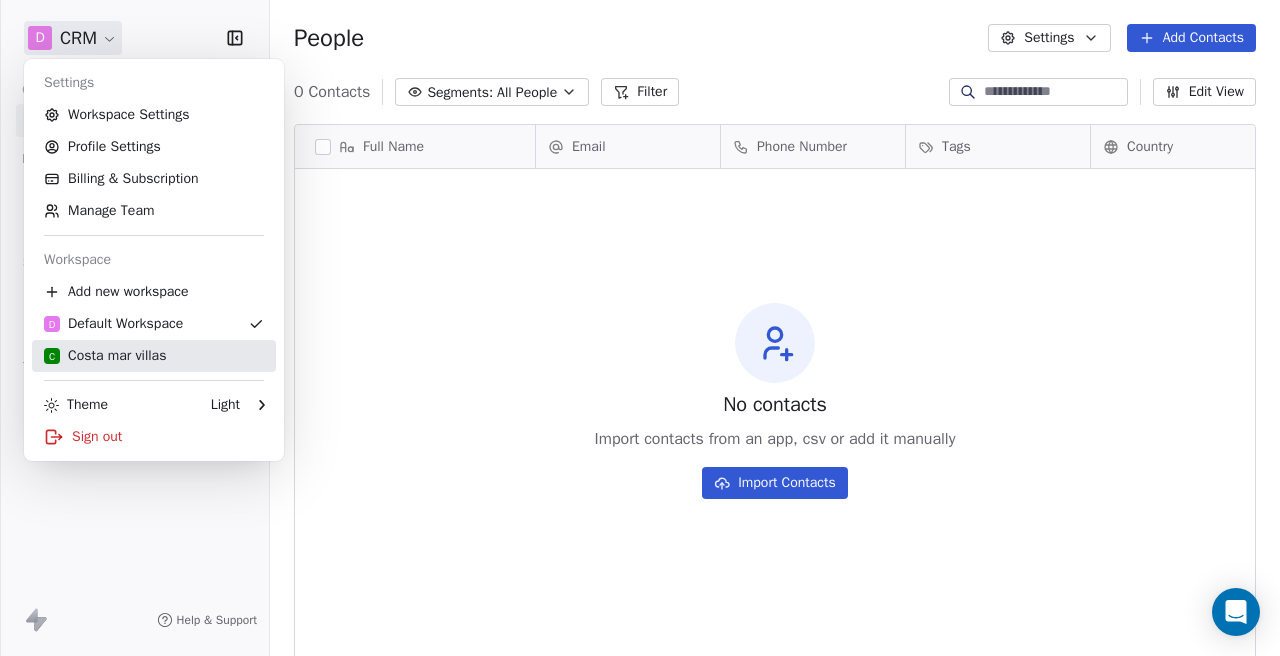 click on "C Costa mar villas" at bounding box center (105, 356) 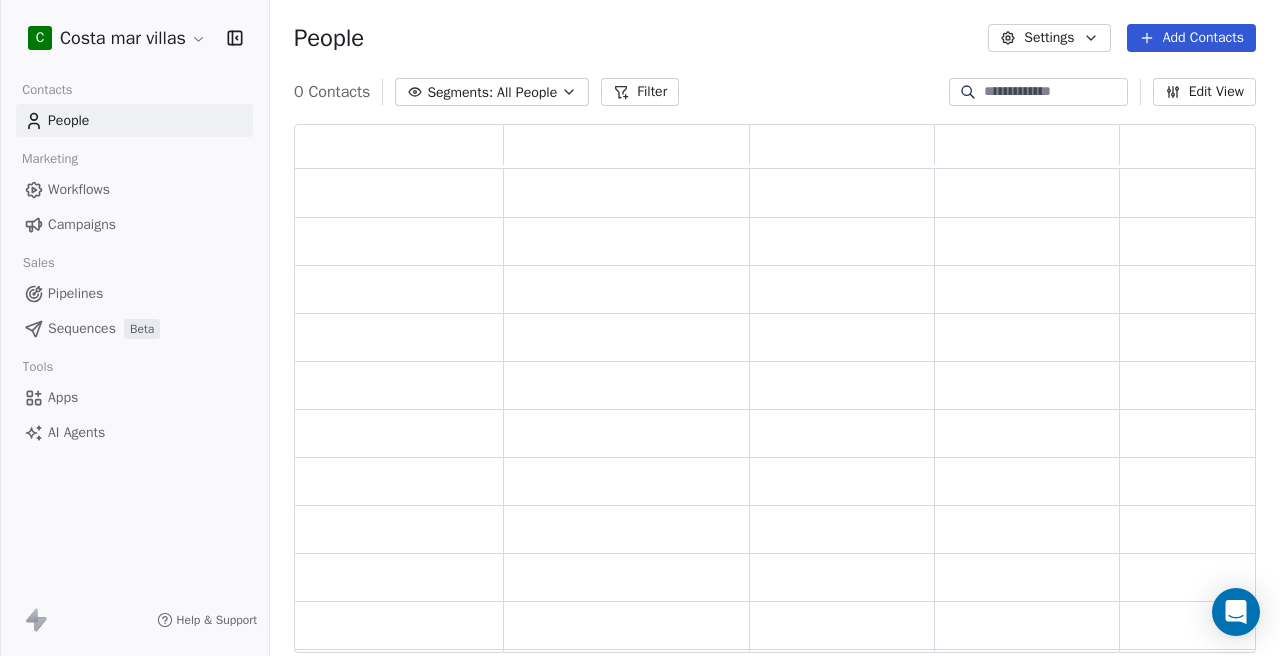 scroll, scrollTop: 1, scrollLeft: 1, axis: both 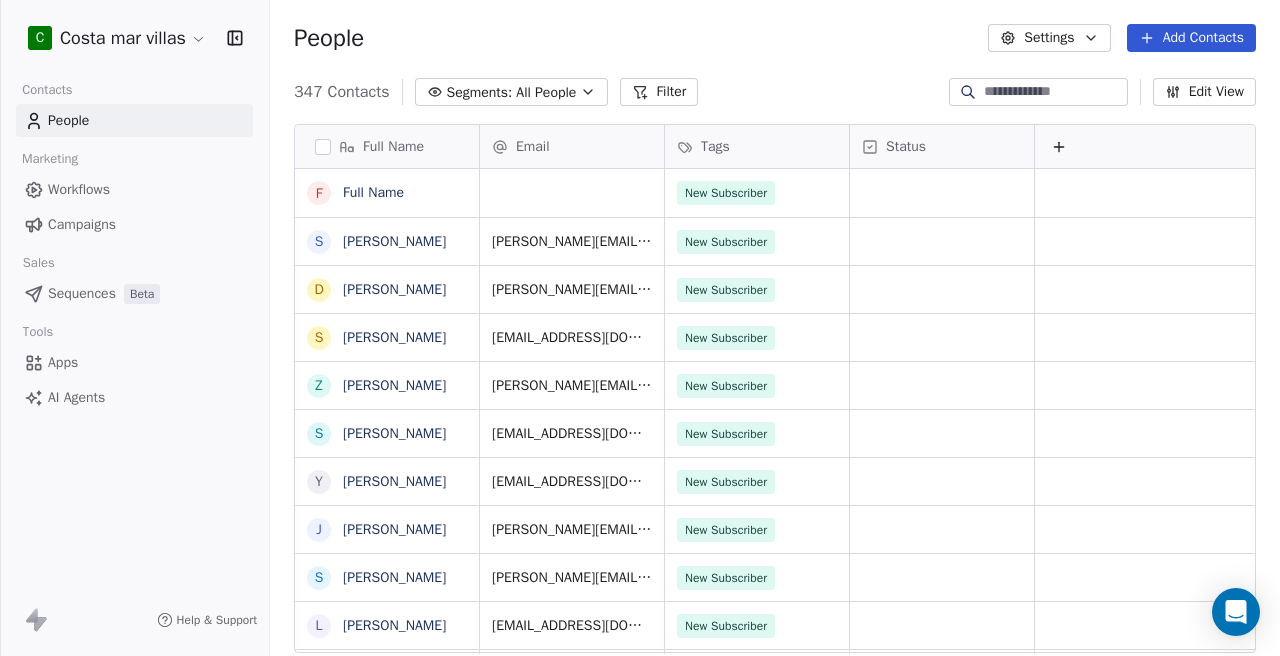 click at bounding box center [323, 147] 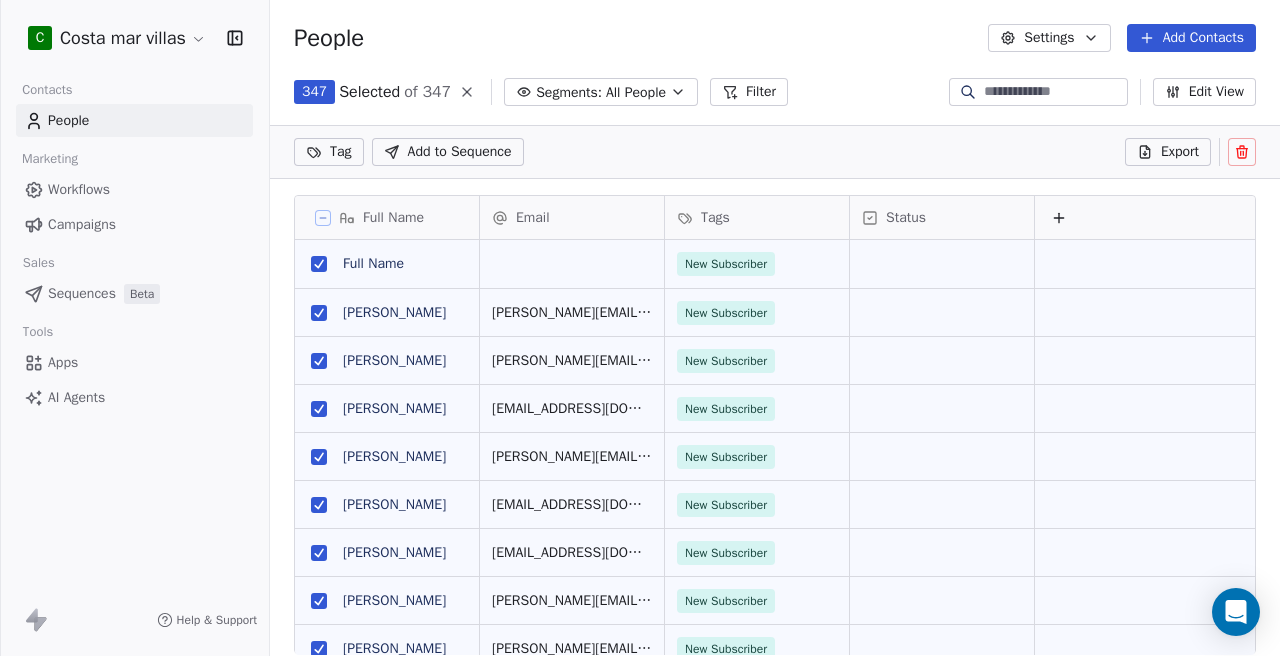 scroll, scrollTop: 508, scrollLeft: 1010, axis: both 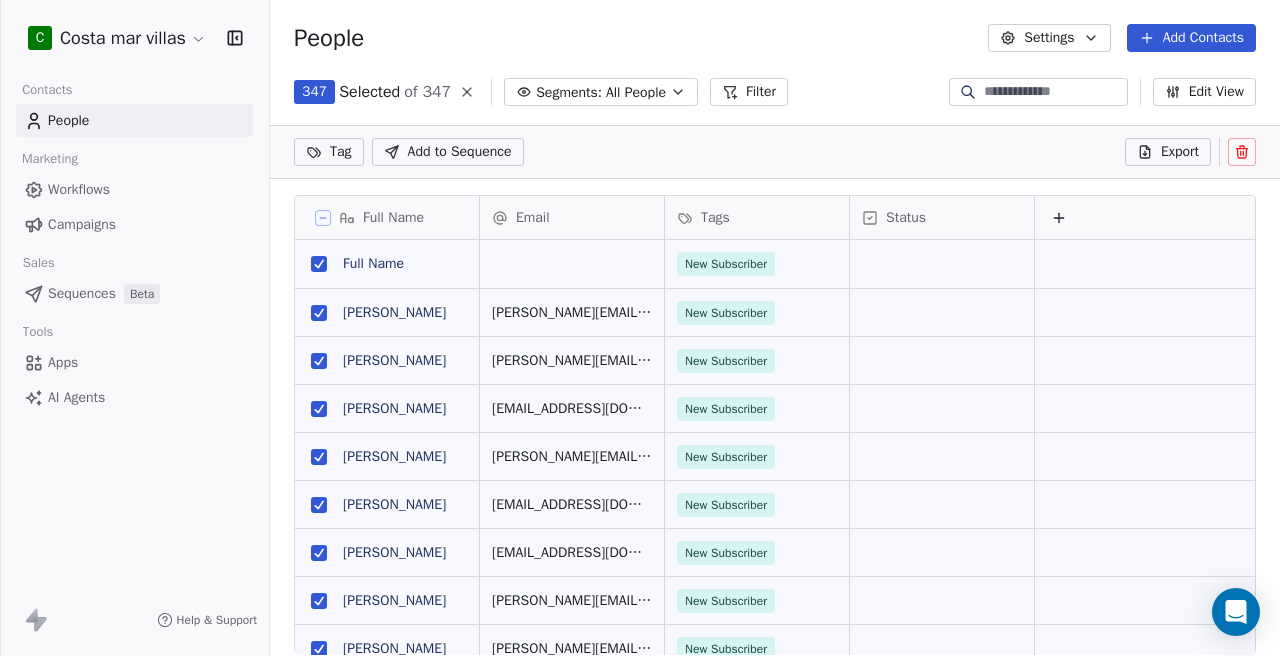 click 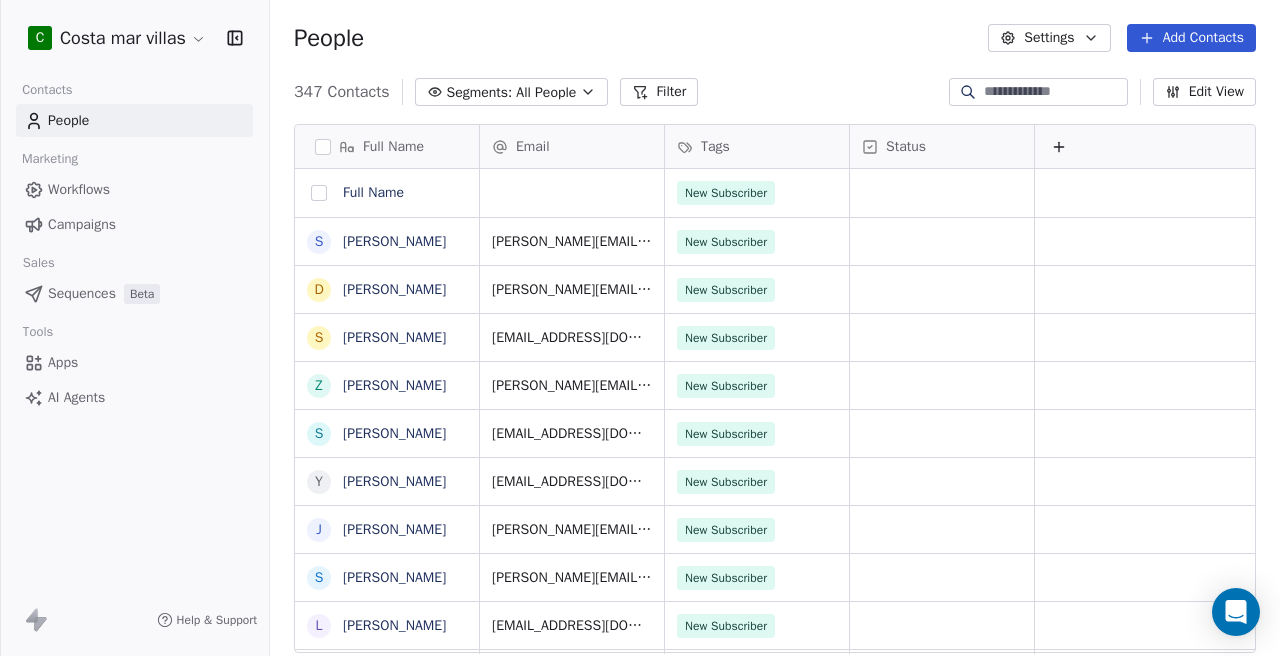 click at bounding box center (319, 193) 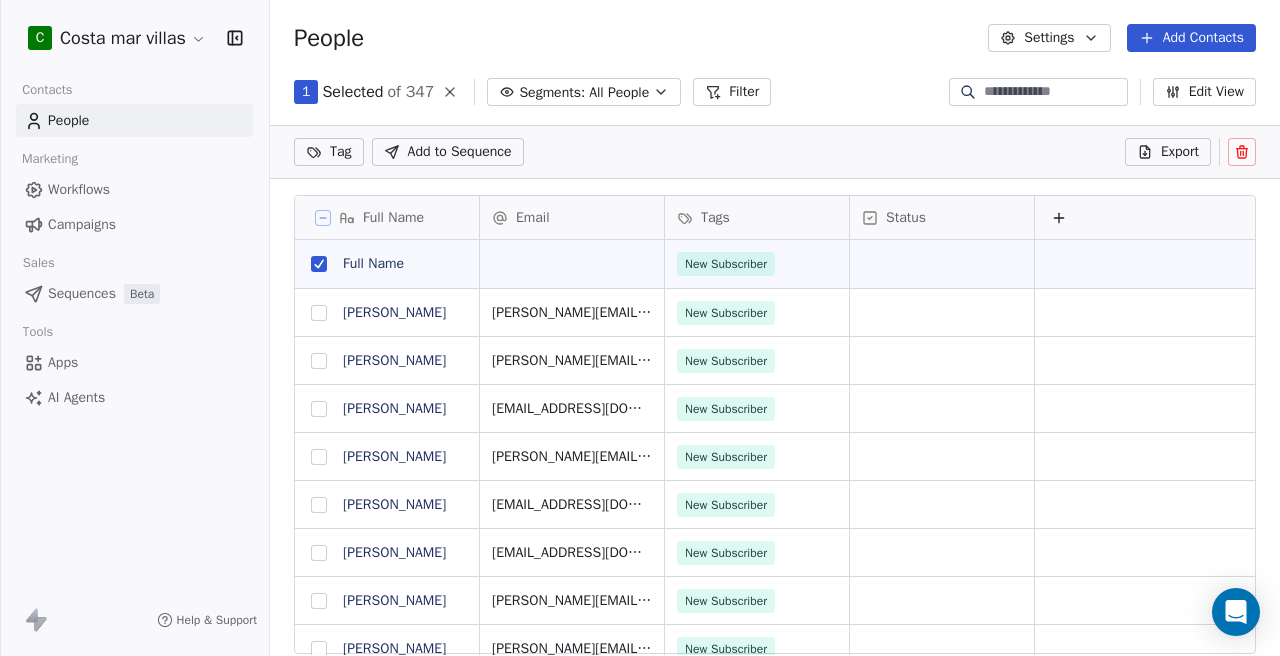 click at bounding box center [1242, 152] 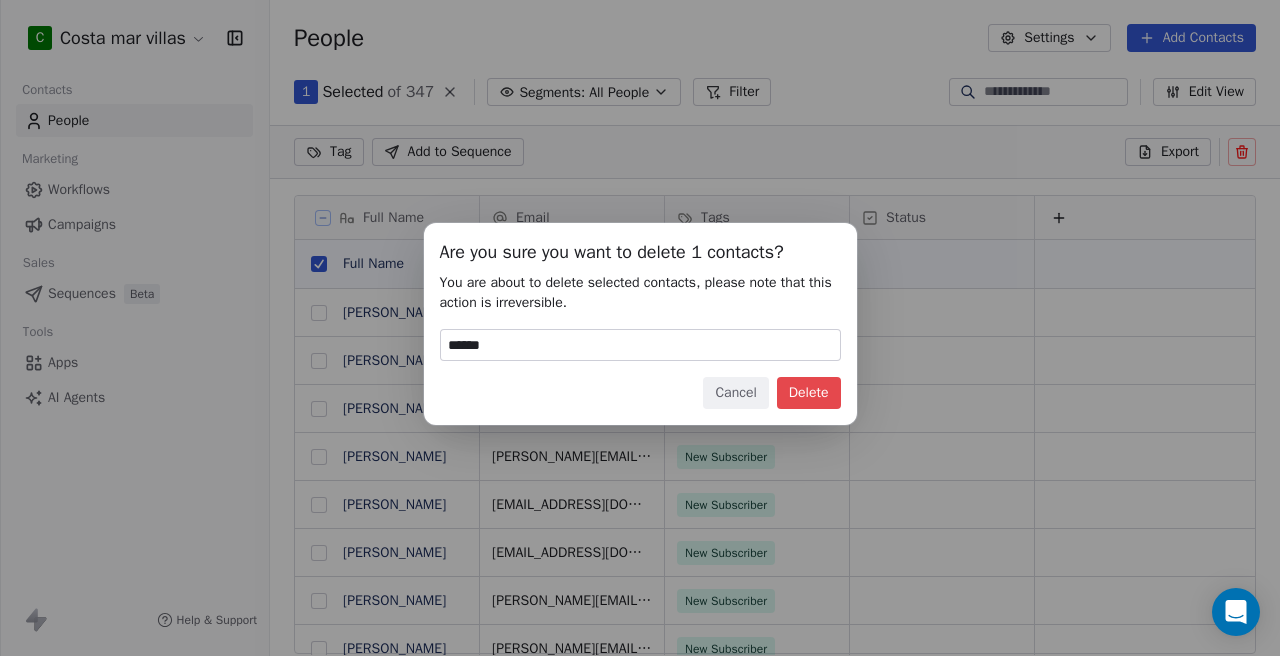type on "******" 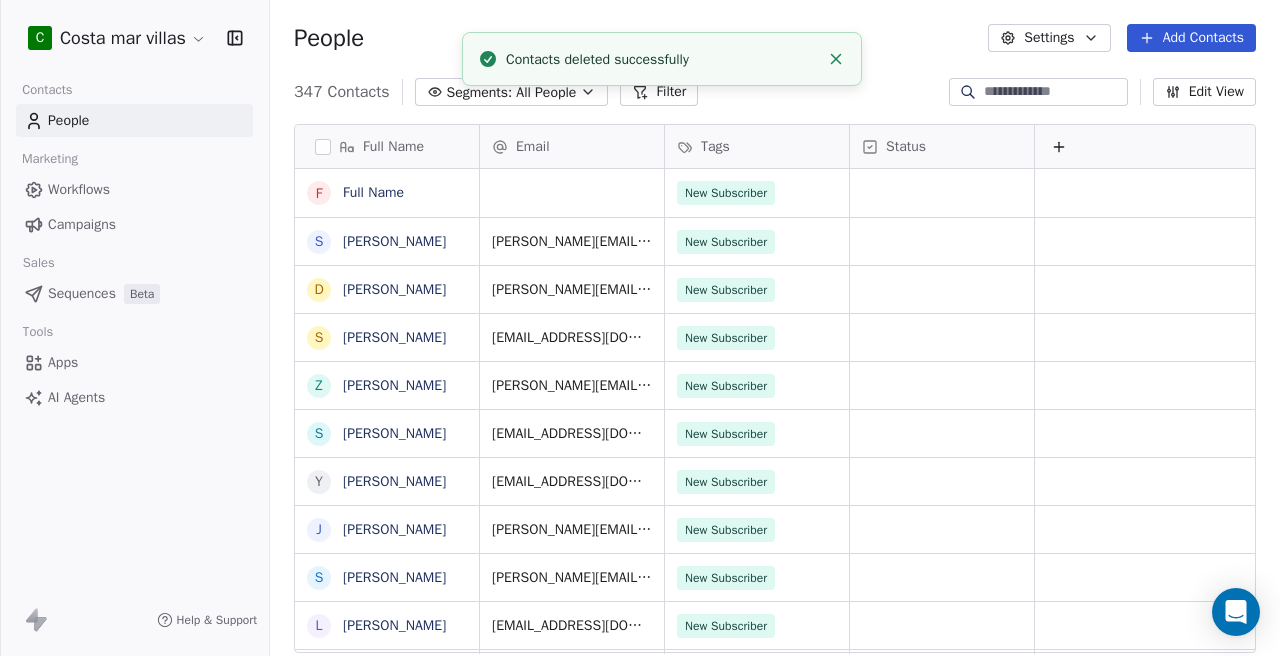 scroll, scrollTop: 1, scrollLeft: 1, axis: both 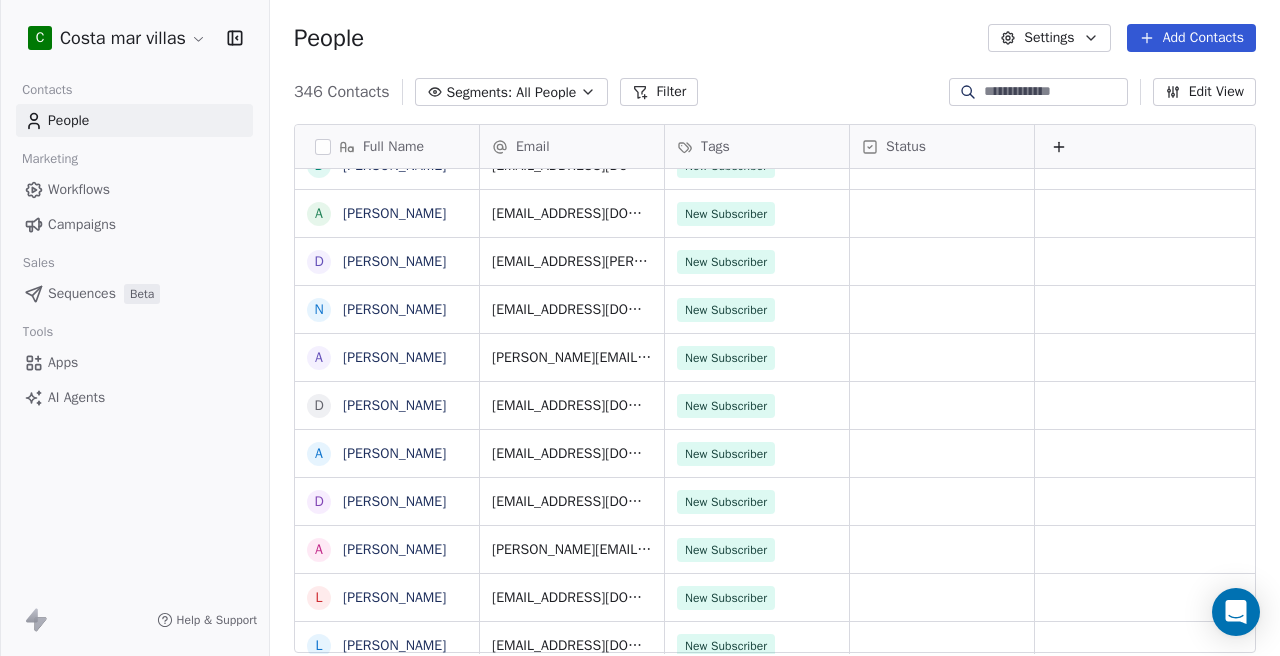 click on "Tags" at bounding box center [755, 147] 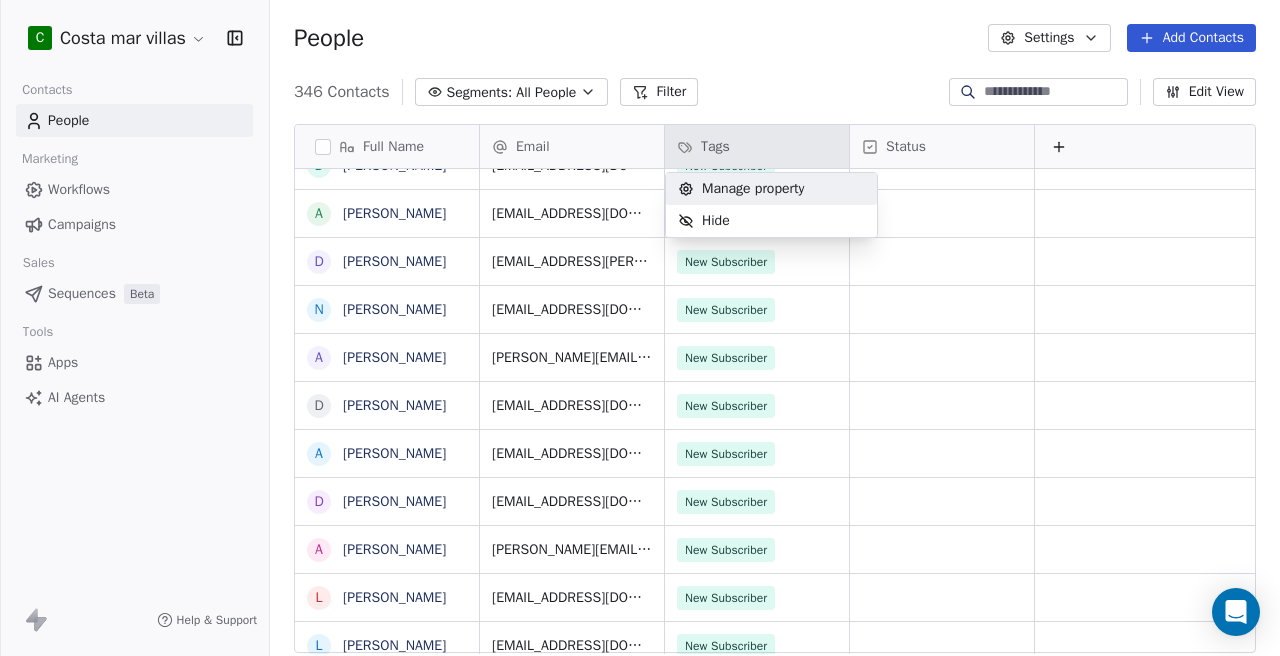click on "Manage property" at bounding box center (741, 189) 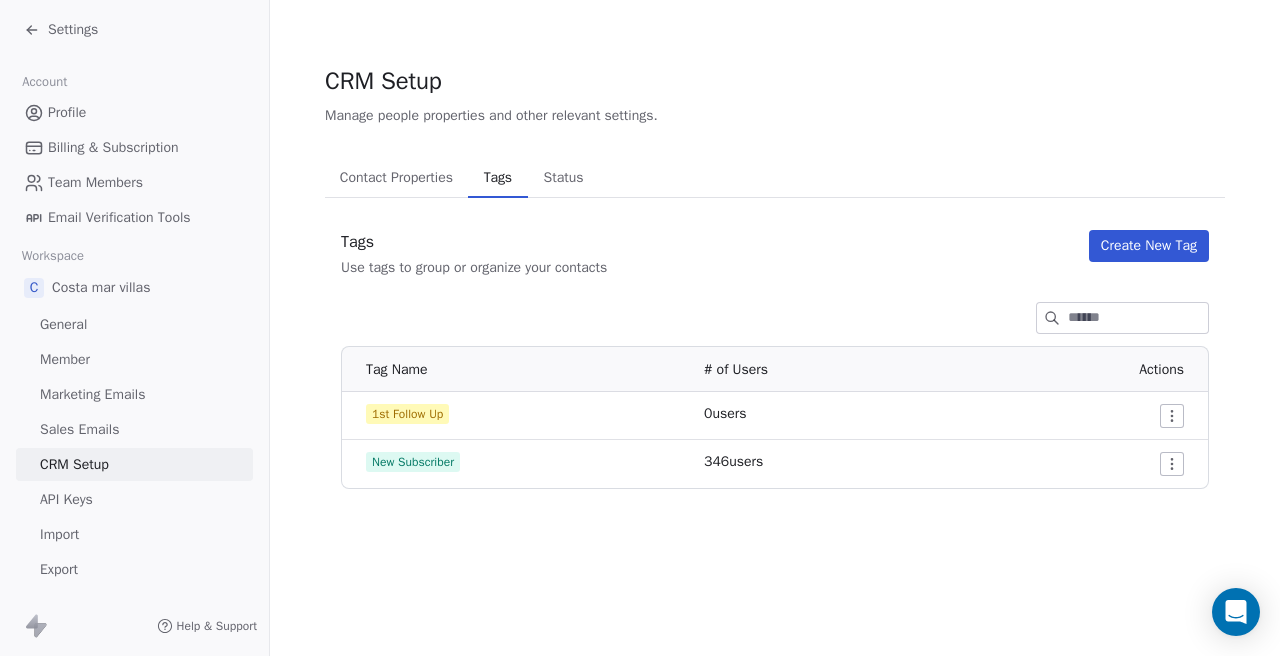 click on "Settings" at bounding box center (73, 30) 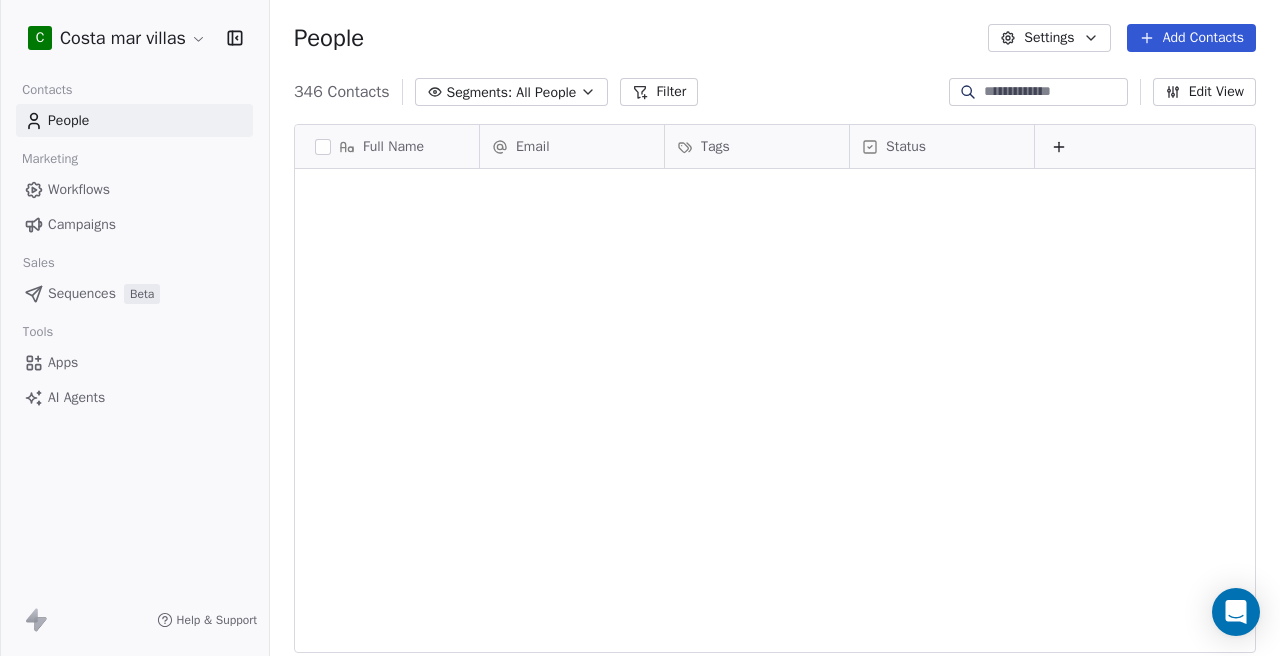 scroll, scrollTop: 12556, scrollLeft: 0, axis: vertical 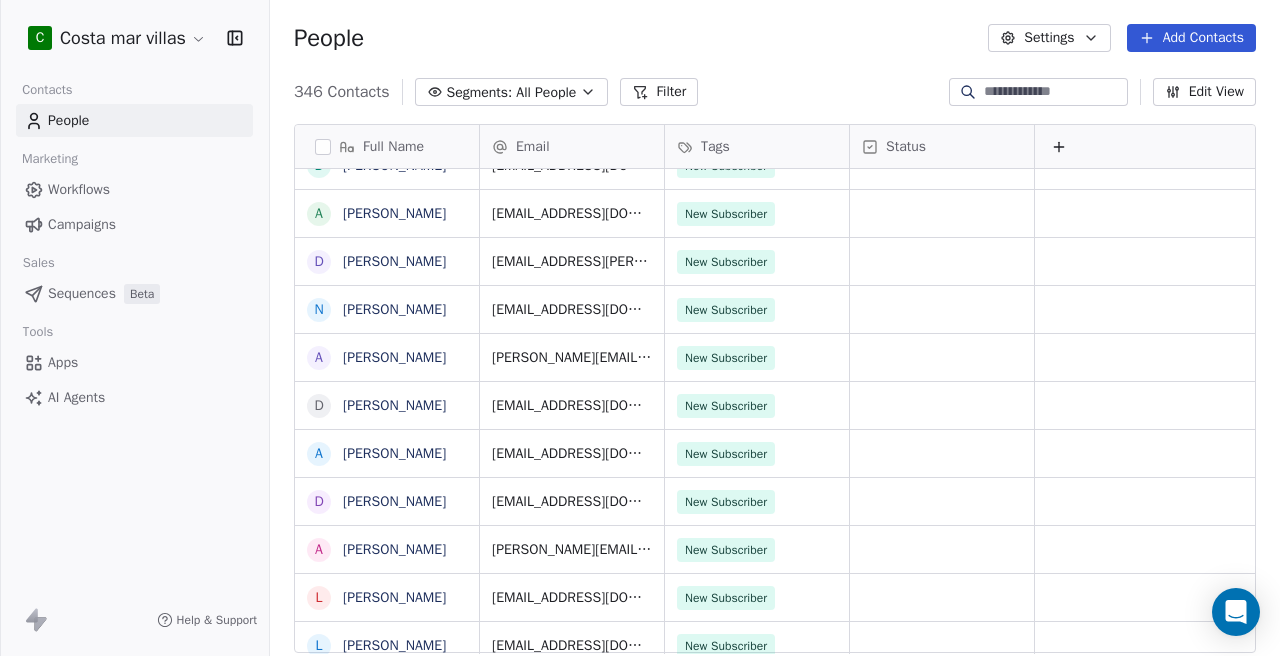 click on "C Costa mar villas Contacts People Marketing Workflows Campaigns Sales Sequences Beta Tools Apps AI Agents Help & Support People Settings  Add Contacts 346 Contacts Segments: All People Filter  Edit View Tag Add to Sequence Export Full Name M [PERSON_NAME] A [PERSON_NAME] M [PERSON_NAME] A [PERSON_NAME] E [PERSON_NAME] E [PERSON_NAME] A [PERSON_NAME] A [PERSON_NAME] N [PERSON_NAME] A [PERSON_NAME] N [PERSON_NAME] M [PERSON_NAME] E [PERSON_NAME] M [PERSON_NAME] N [DATE][PERSON_NAME] M [PERSON_NAME] E [PERSON_NAME] E [PERSON_NAME] N [PERSON_NAME] N [PERSON_NAME] D [PERSON_NAME] A [PERSON_NAME] D [PERSON_NAME] N [PERSON_NAME] A [PERSON_NAME] D [PERSON_NAME] A [PERSON_NAME] D [PERSON_NAME] A [PERSON_NAME] L [PERSON_NAME] L [PERSON_NAME] D [PERSON_NAME] L [PERSON_NAME] A [PERSON_NAME] A [PERSON_NAME] A [PERSON_NAME] A [PERSON_NAME] K [PERSON_NAME] A [PERSON_NAME] L [PERSON_NAME] A [PERSON_NAME] L [PERSON_NAME] L [PERSON_NAME] D [PERSON_NAME] D [PERSON_NAME] A [PERSON_NAME] Del [PERSON_NAME] D [PERSON_NAME] A [PERSON_NAME] A A A" at bounding box center (640, 328) 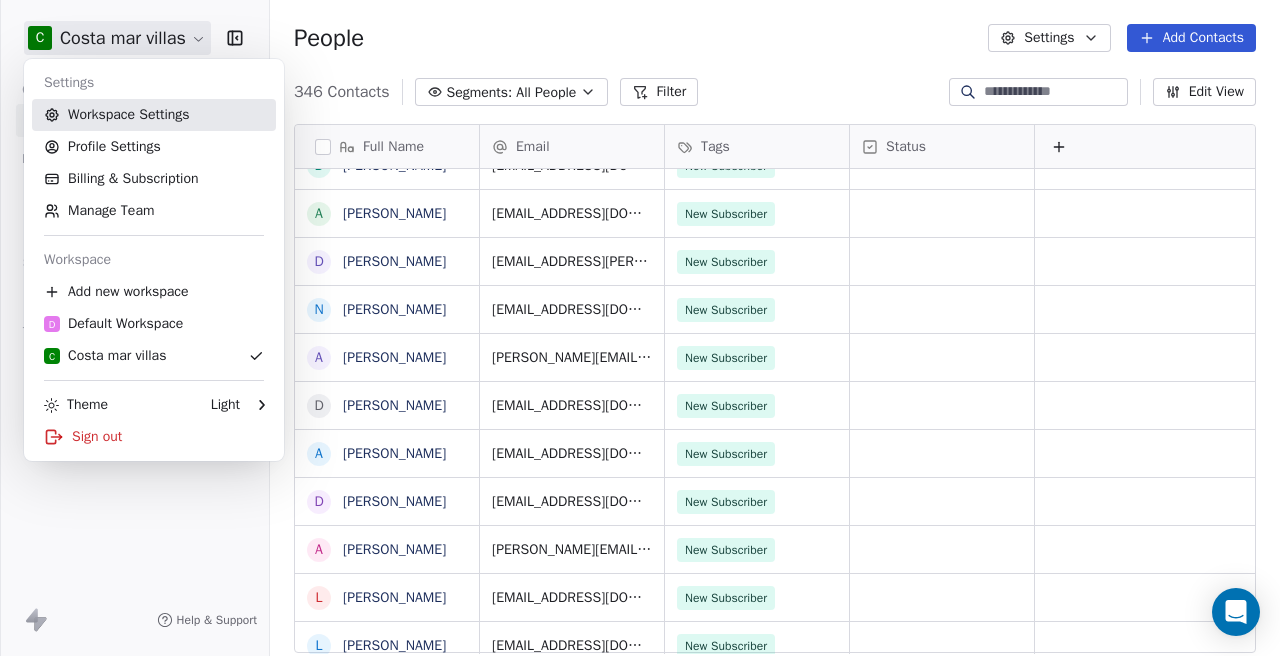click on "Workspace Settings" at bounding box center (154, 115) 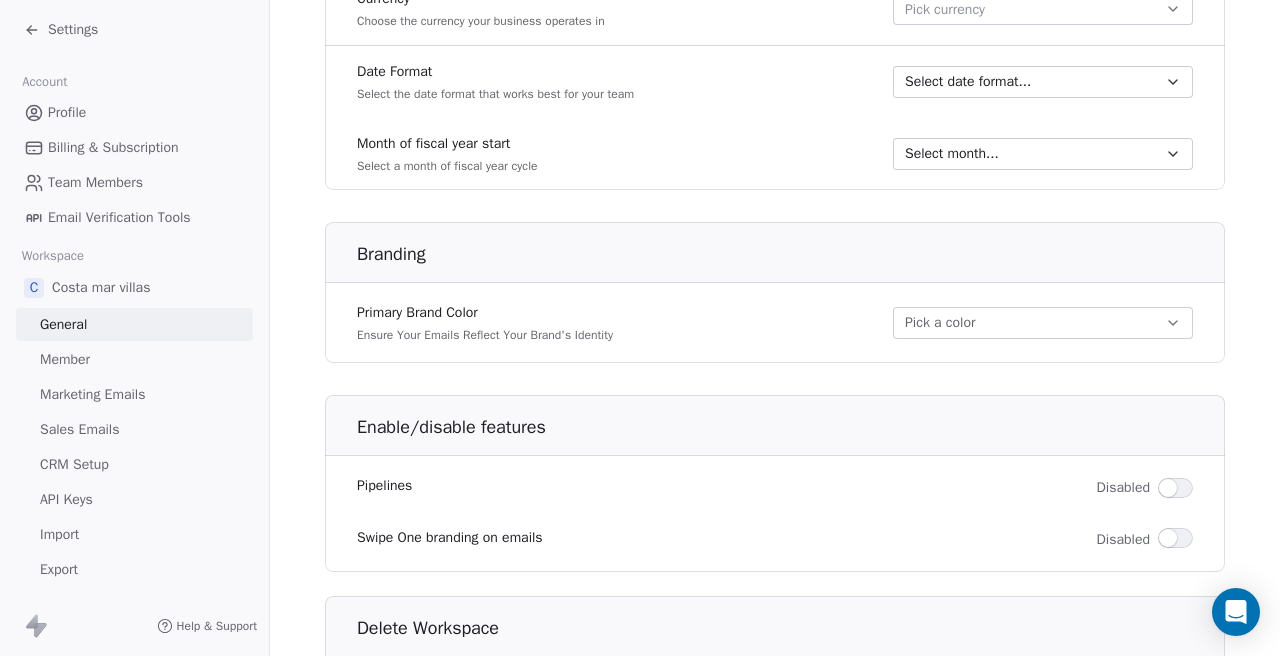 scroll, scrollTop: 1216, scrollLeft: 0, axis: vertical 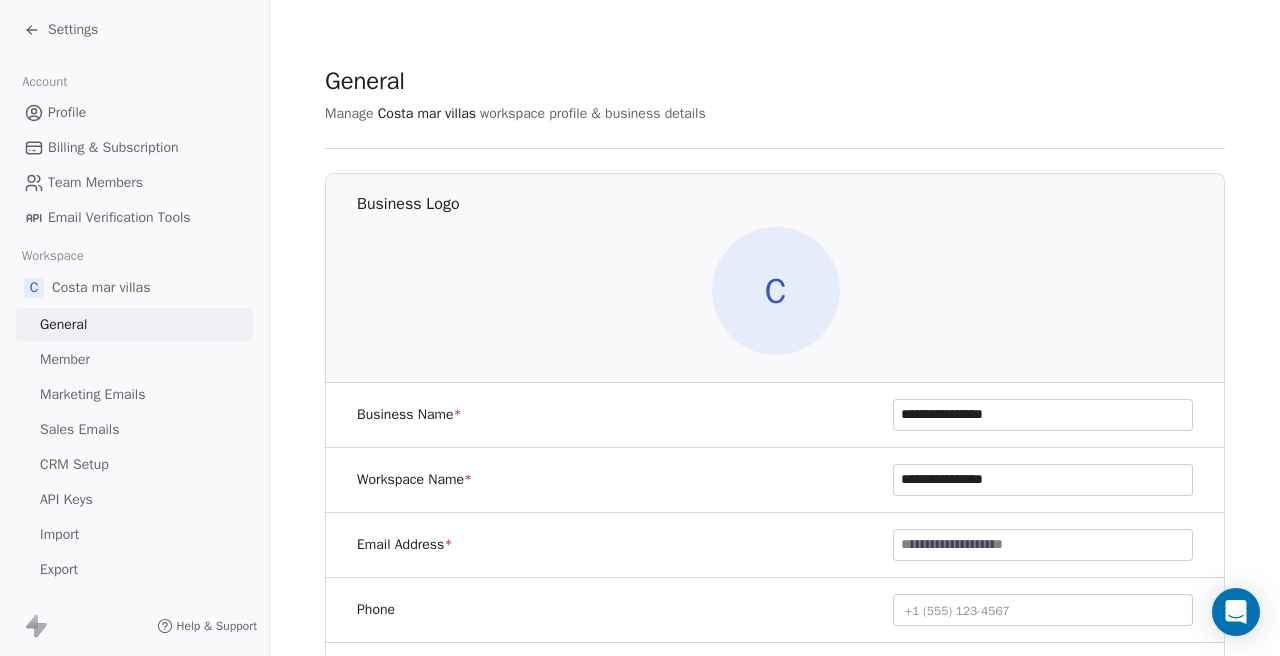 click on "Member" at bounding box center (65, 359) 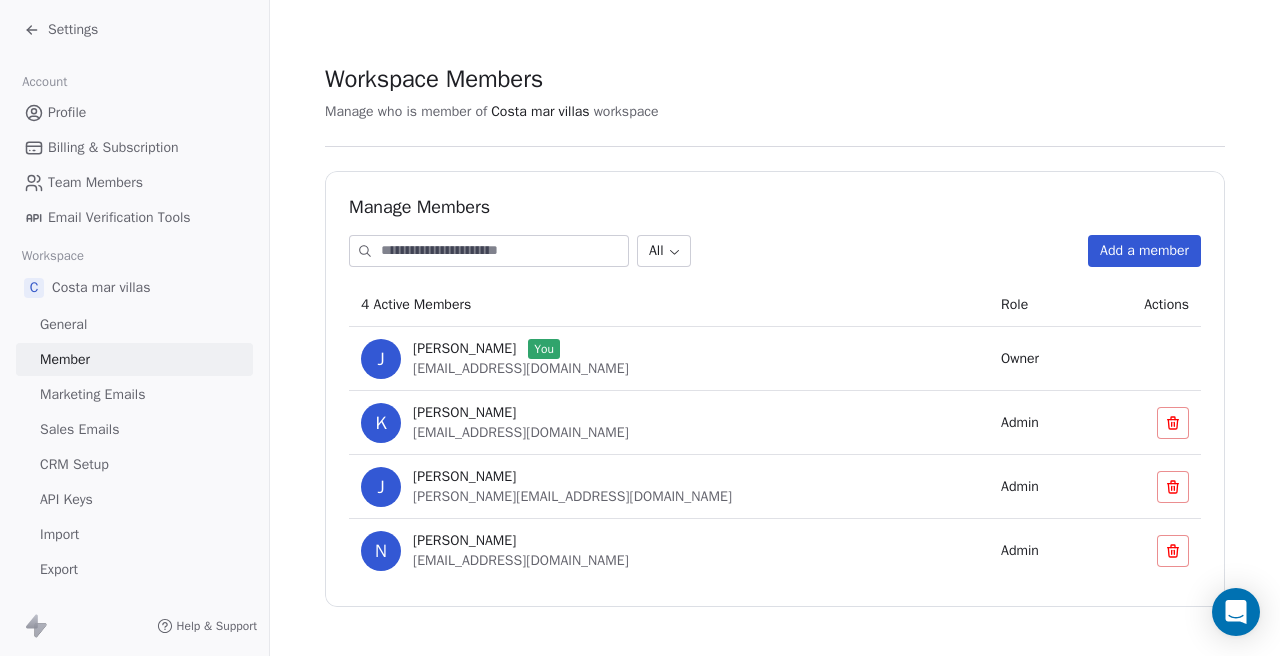 click on "Marketing Emails" at bounding box center (92, 394) 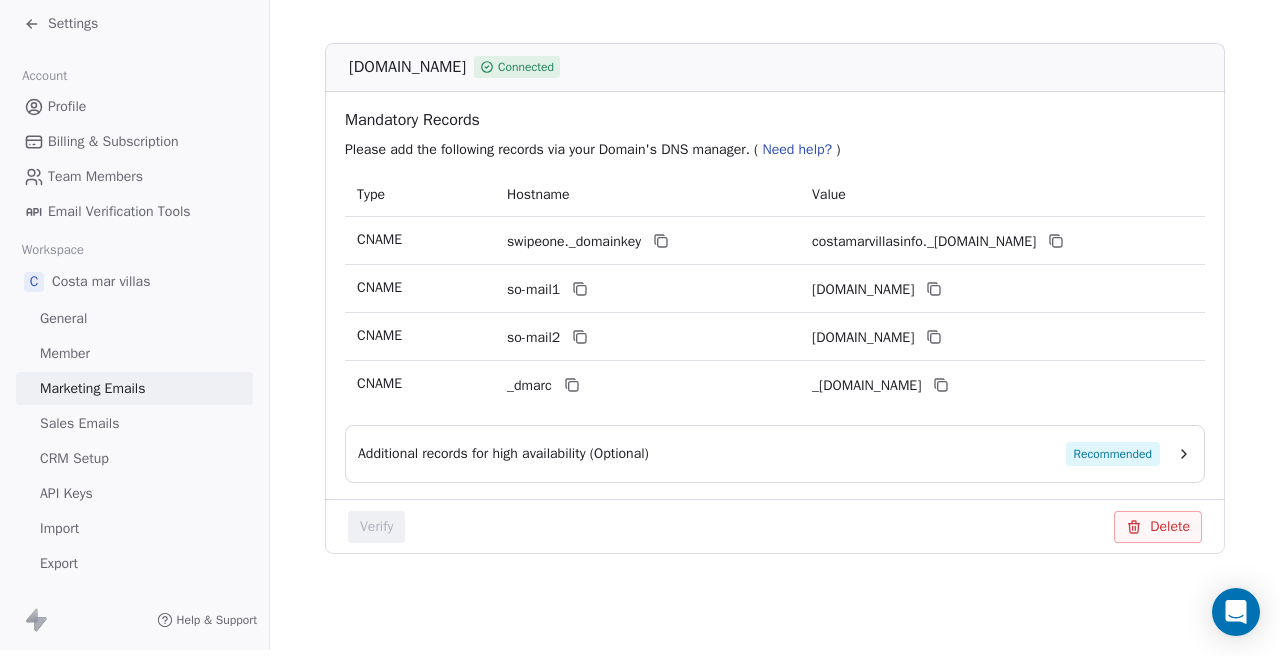 click on "Settings" at bounding box center [73, 24] 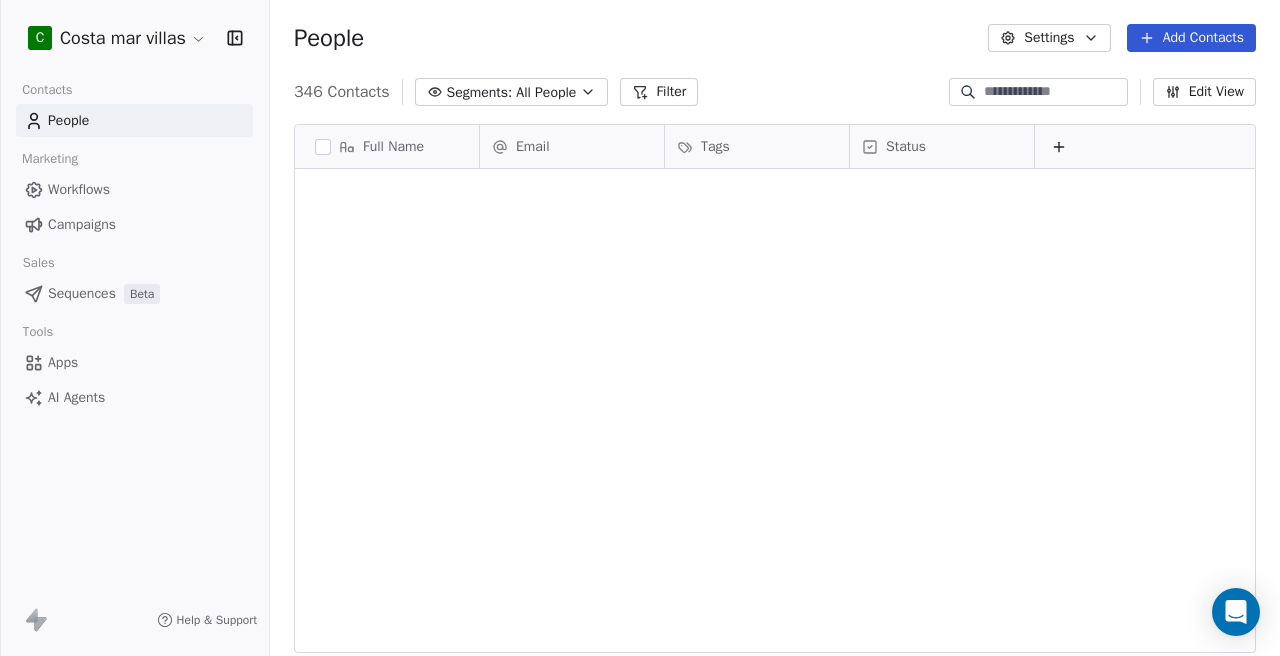 scroll, scrollTop: 0, scrollLeft: 0, axis: both 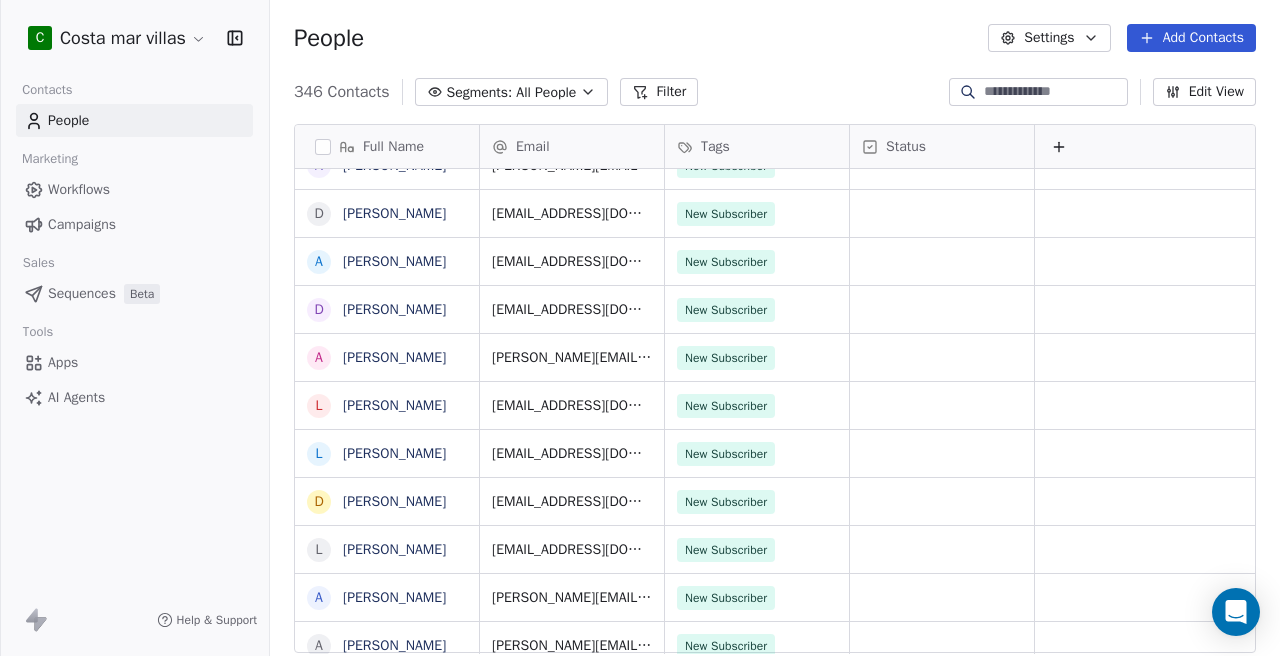 click on "Campaigns" at bounding box center (82, 224) 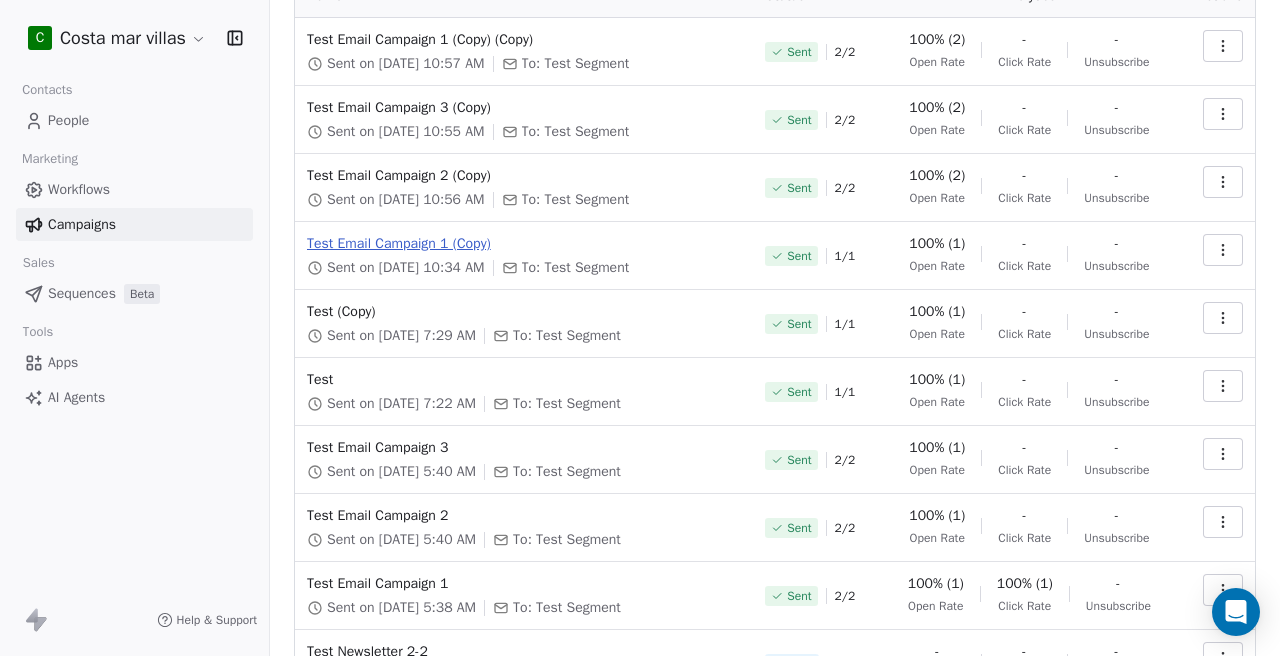 scroll, scrollTop: 278, scrollLeft: 0, axis: vertical 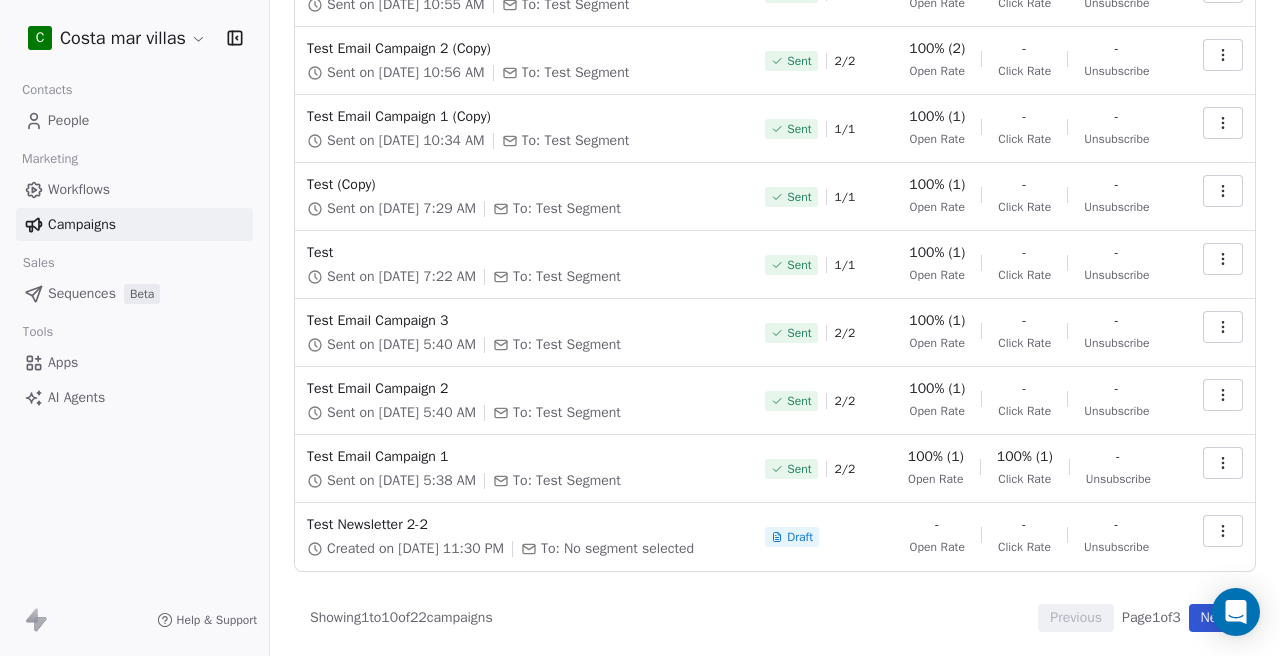 click on "Next" at bounding box center (1214, 618) 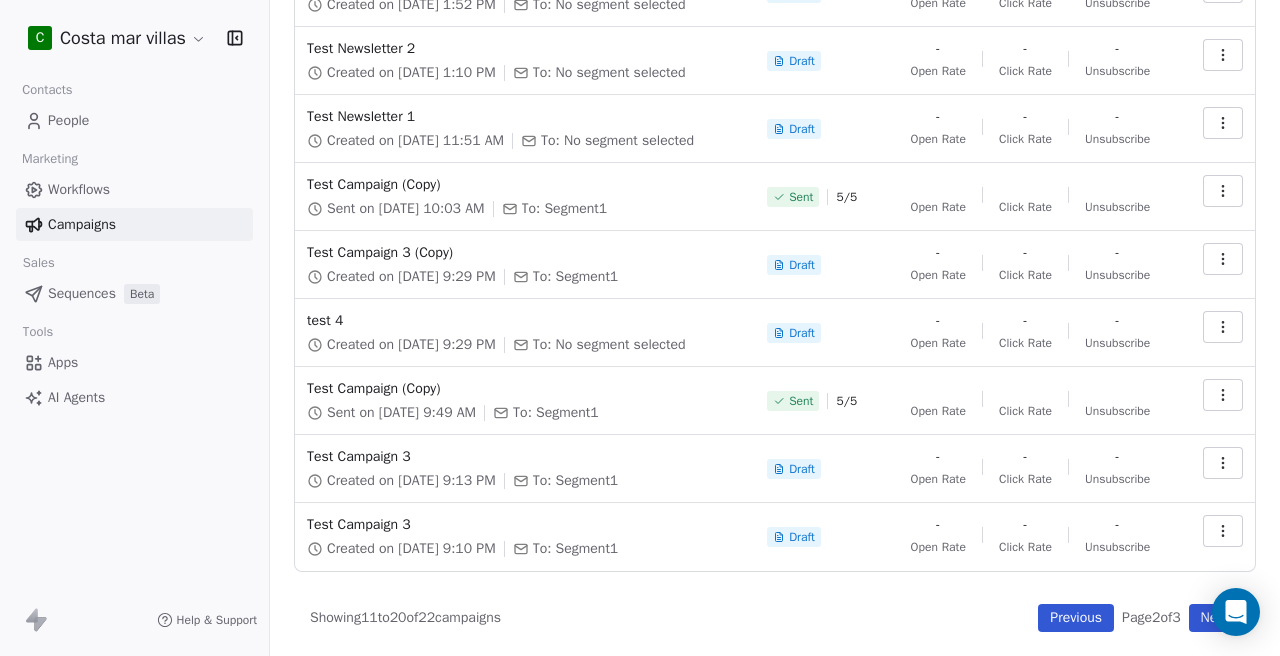 click on "Next" at bounding box center (1214, 618) 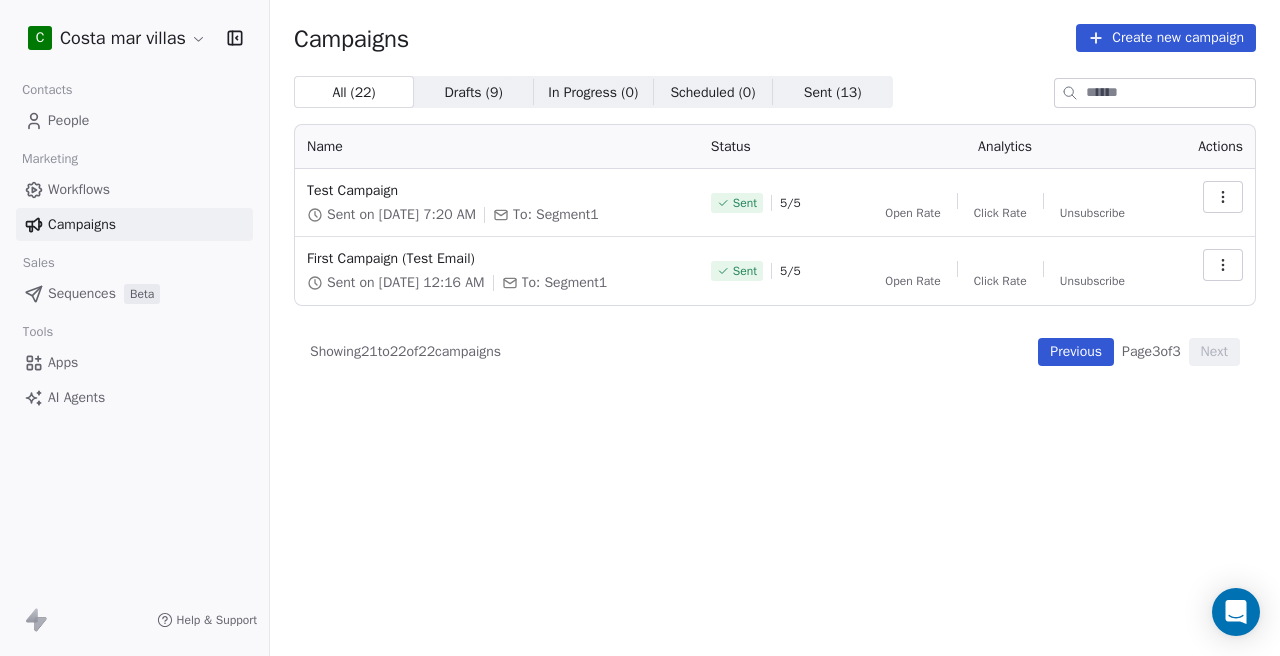 scroll, scrollTop: 0, scrollLeft: 0, axis: both 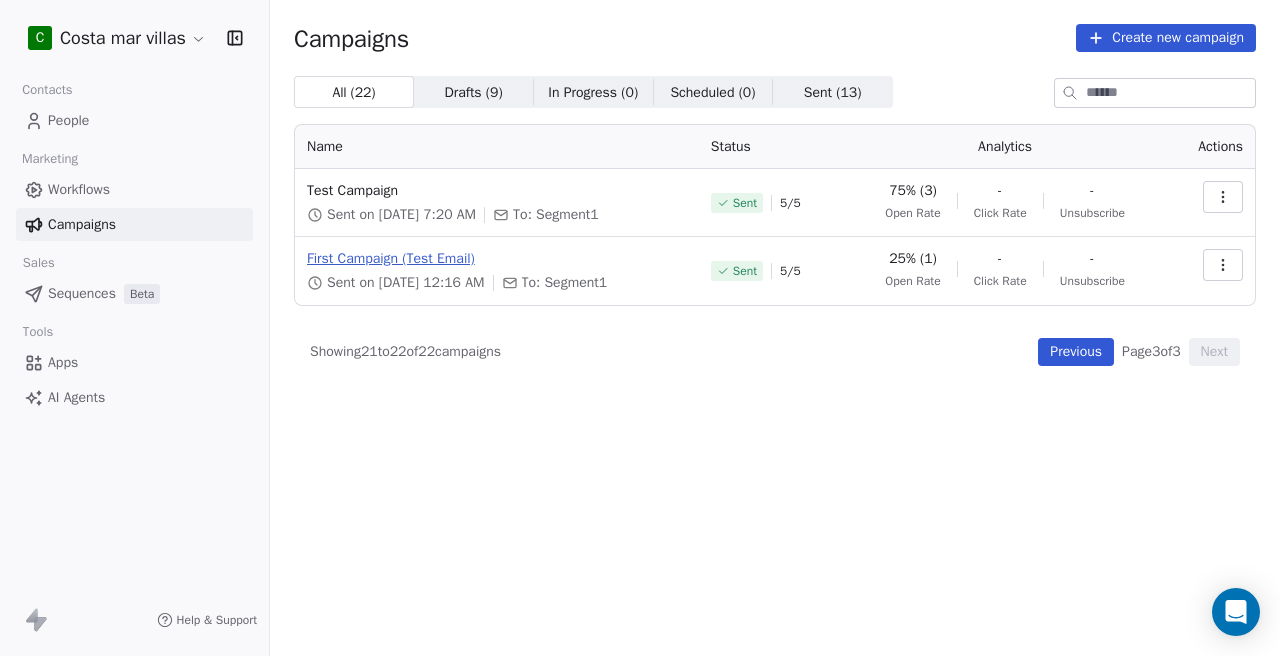 click on "First Campaign (Test Email)" at bounding box center (497, 259) 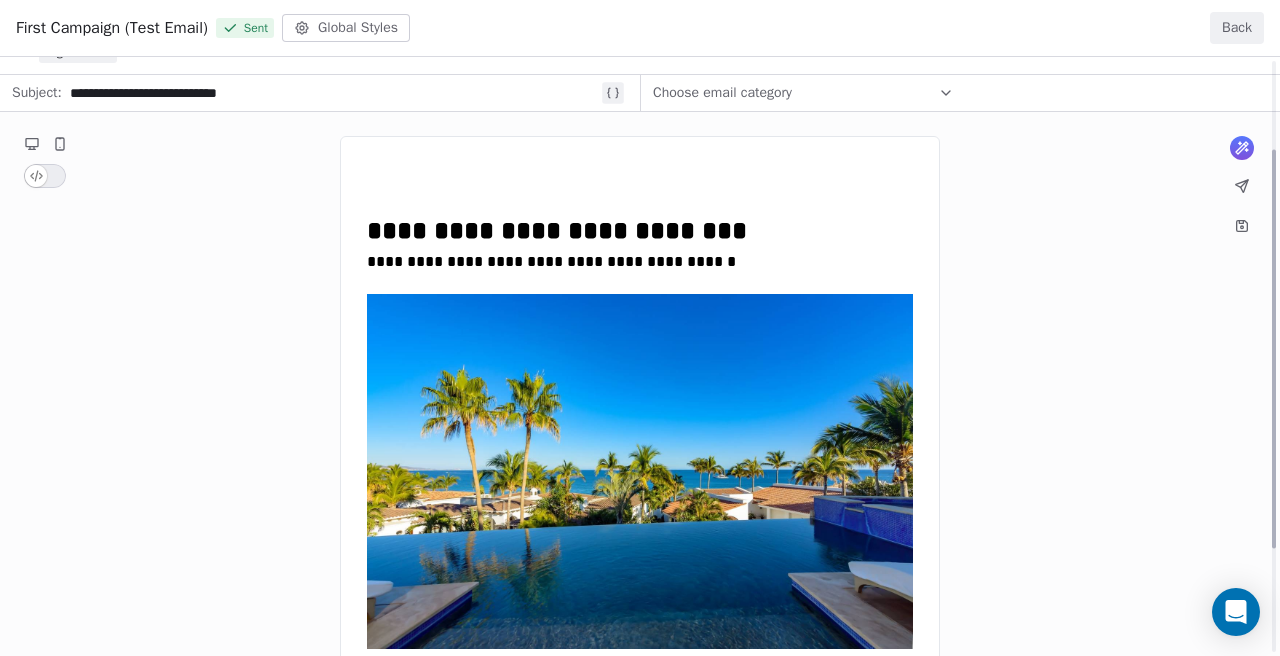 scroll, scrollTop: 0, scrollLeft: 0, axis: both 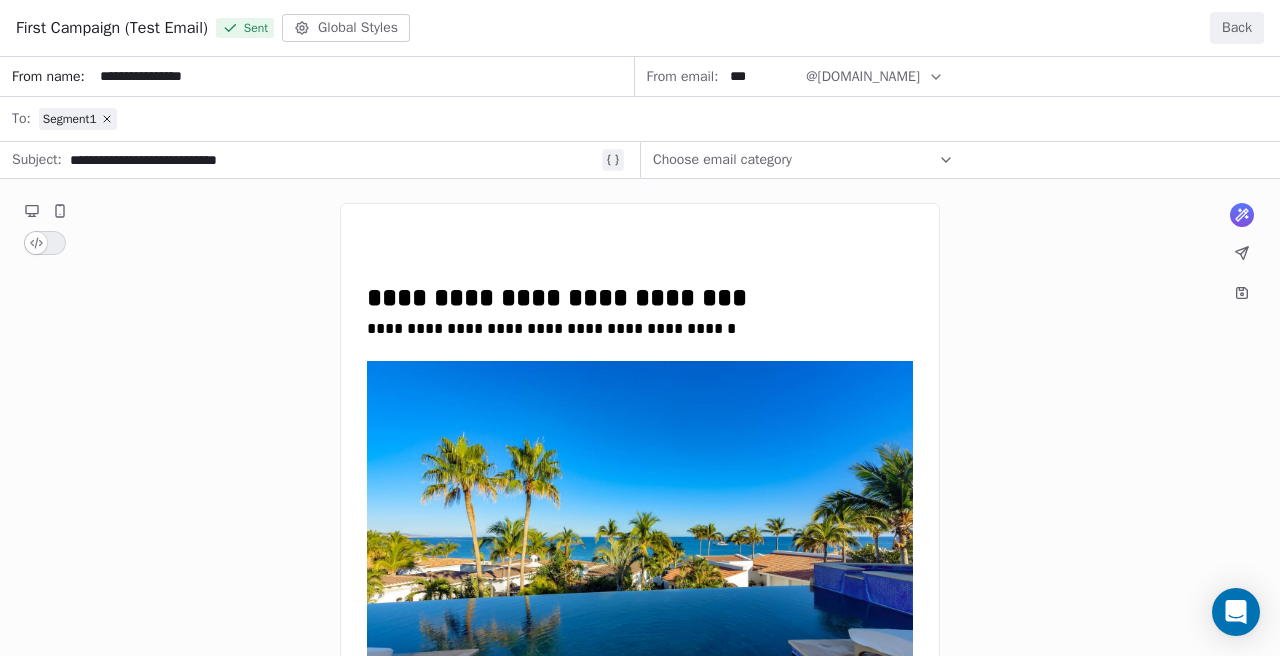 click on "Back" at bounding box center [1237, 28] 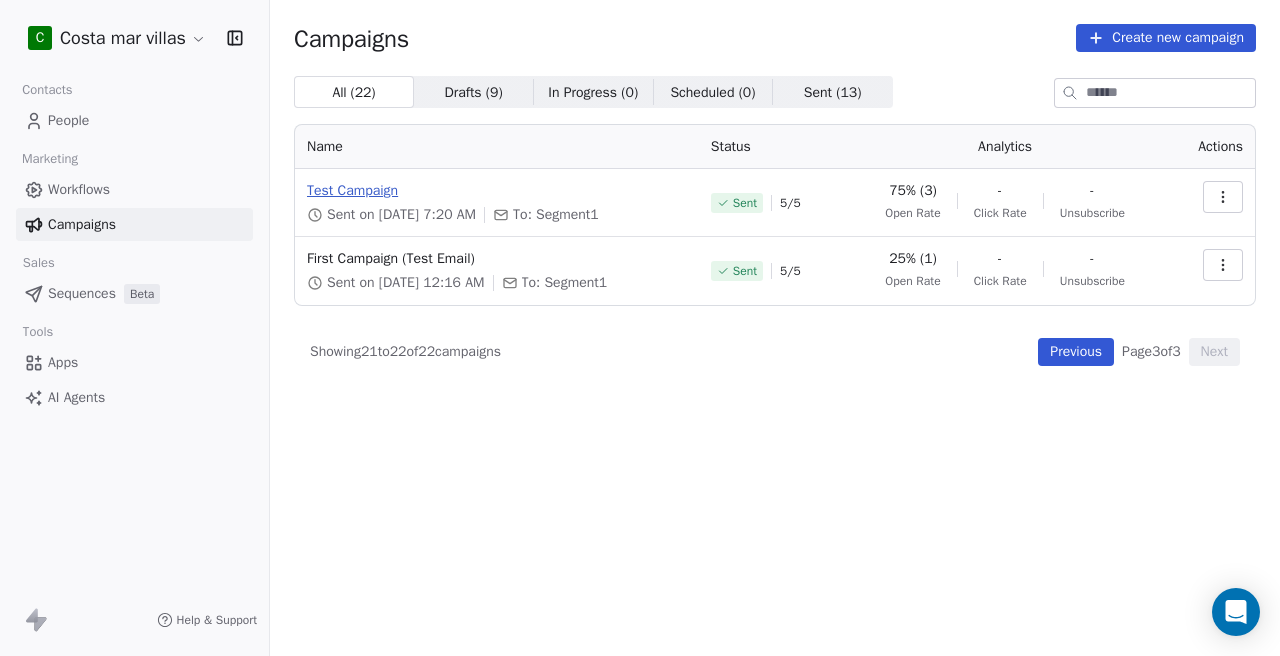 click on "Test Campaign" at bounding box center [497, 191] 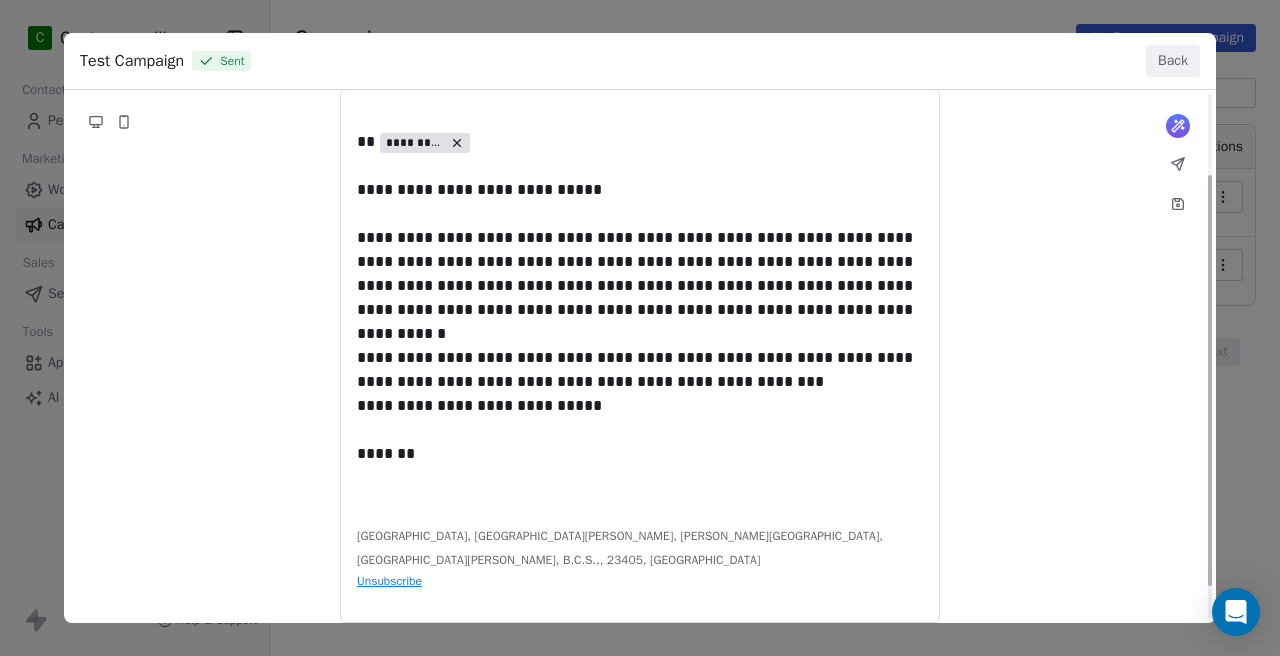 scroll, scrollTop: 0, scrollLeft: 0, axis: both 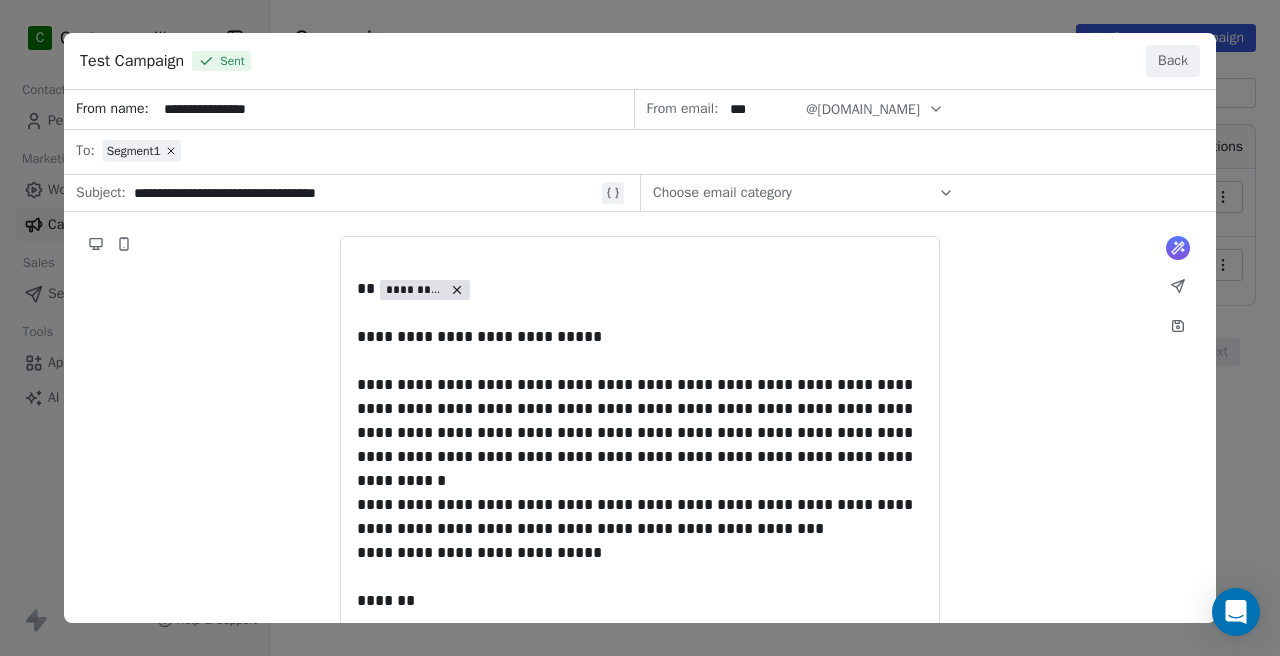 click on "Back" at bounding box center (1173, 61) 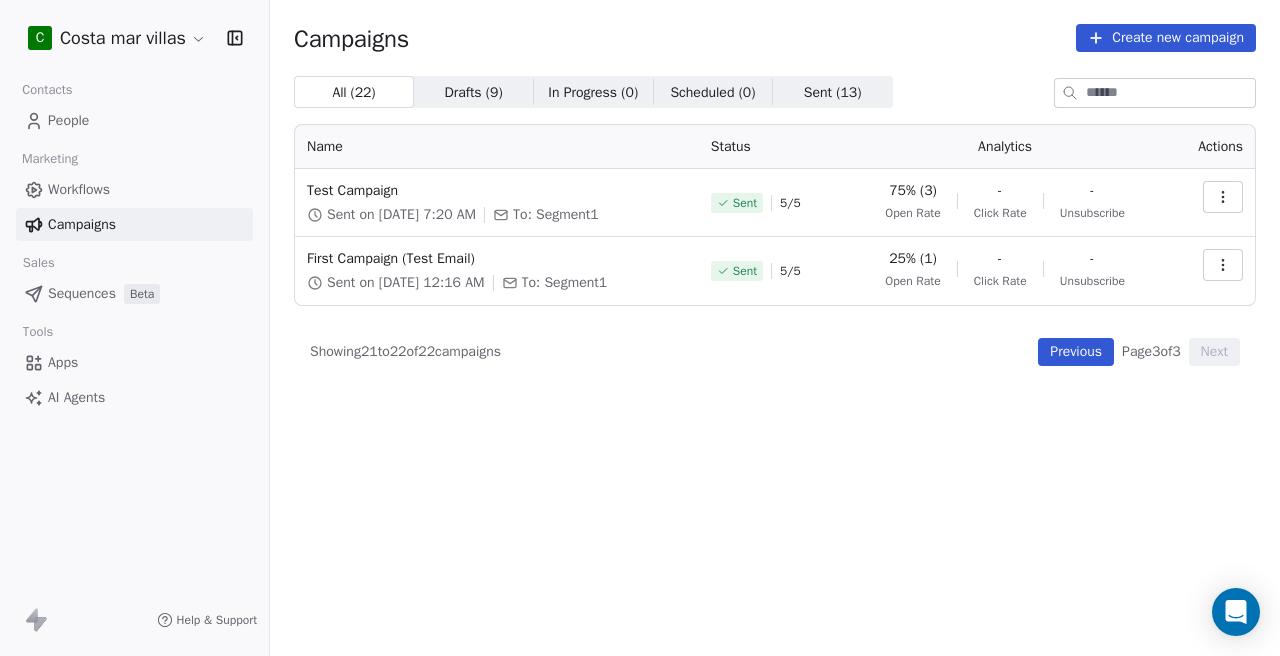 click on "Previous" at bounding box center [1076, 352] 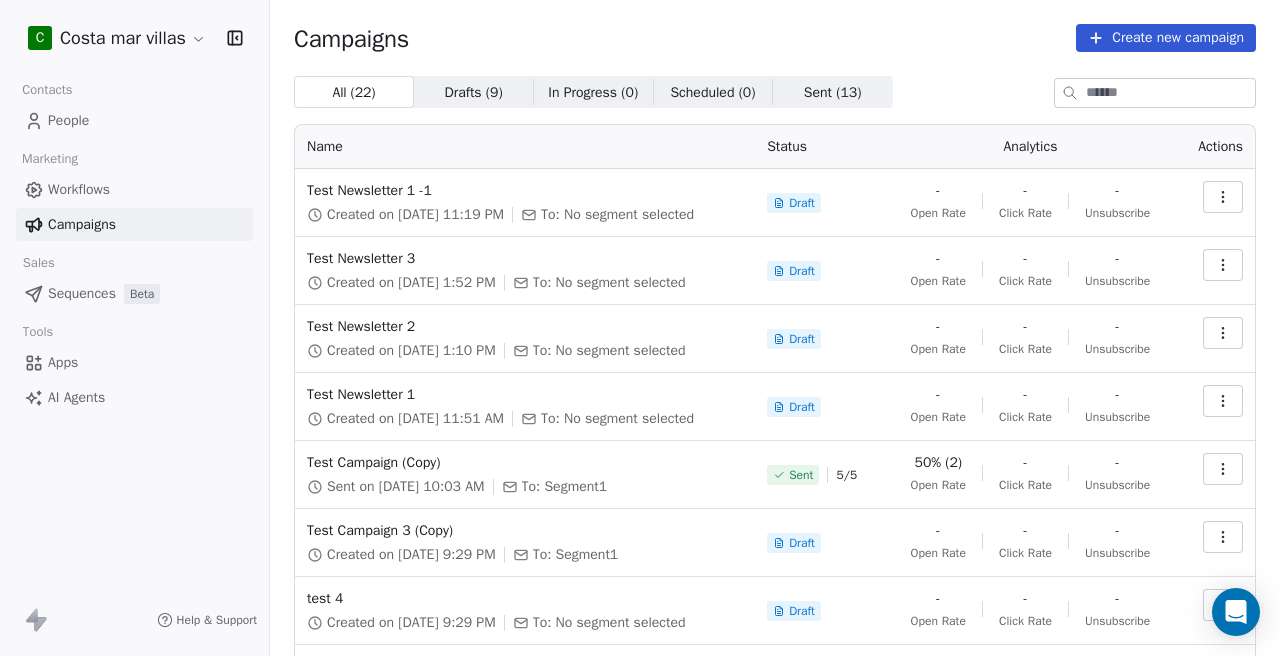 scroll, scrollTop: 278, scrollLeft: 0, axis: vertical 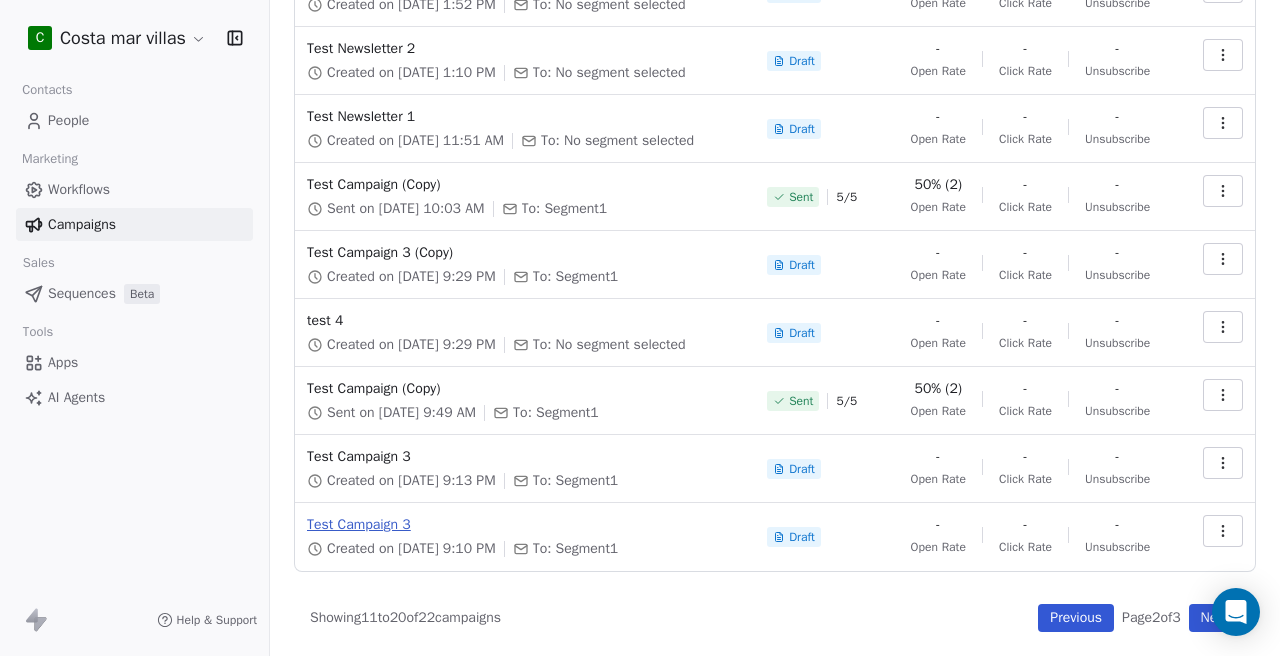 click on "Test Campaign 3" at bounding box center [525, 525] 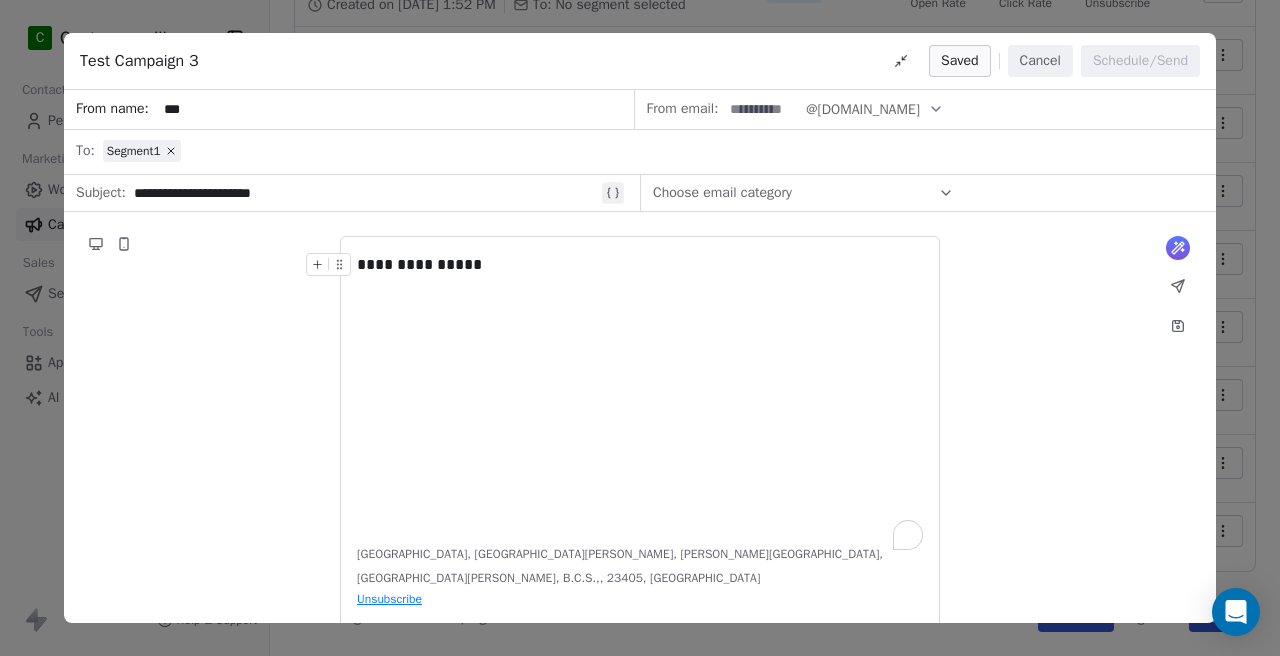 click on "Cancel" at bounding box center (1040, 61) 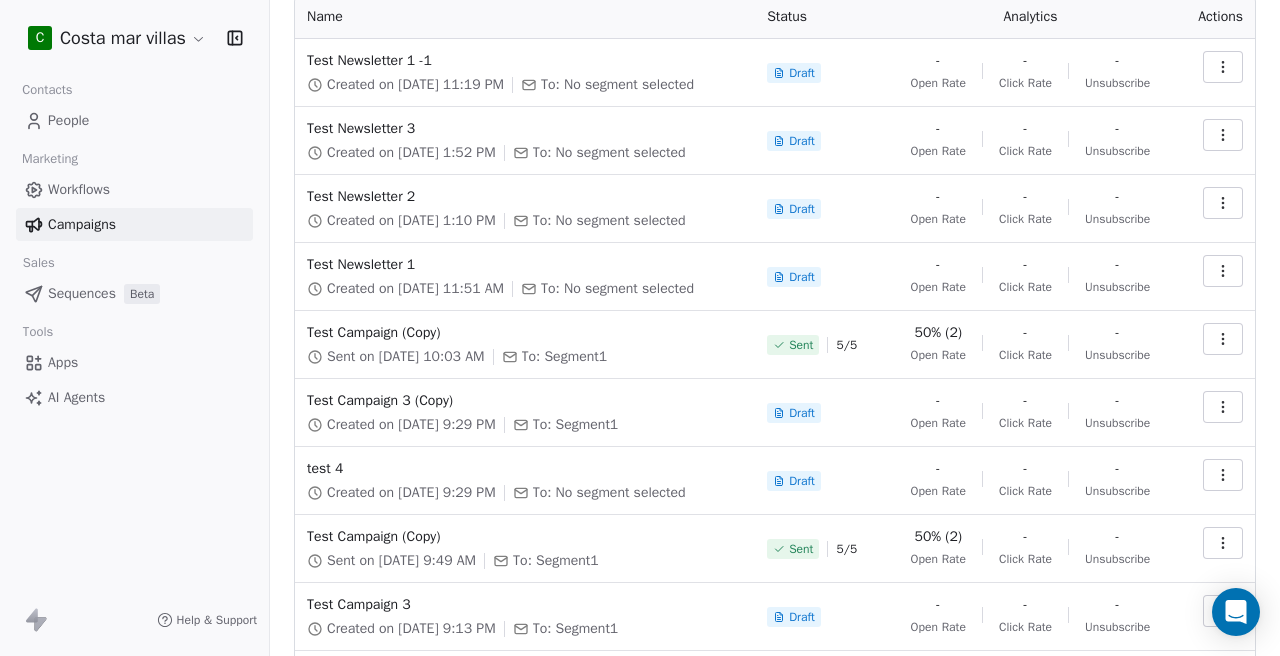 scroll, scrollTop: 131, scrollLeft: 0, axis: vertical 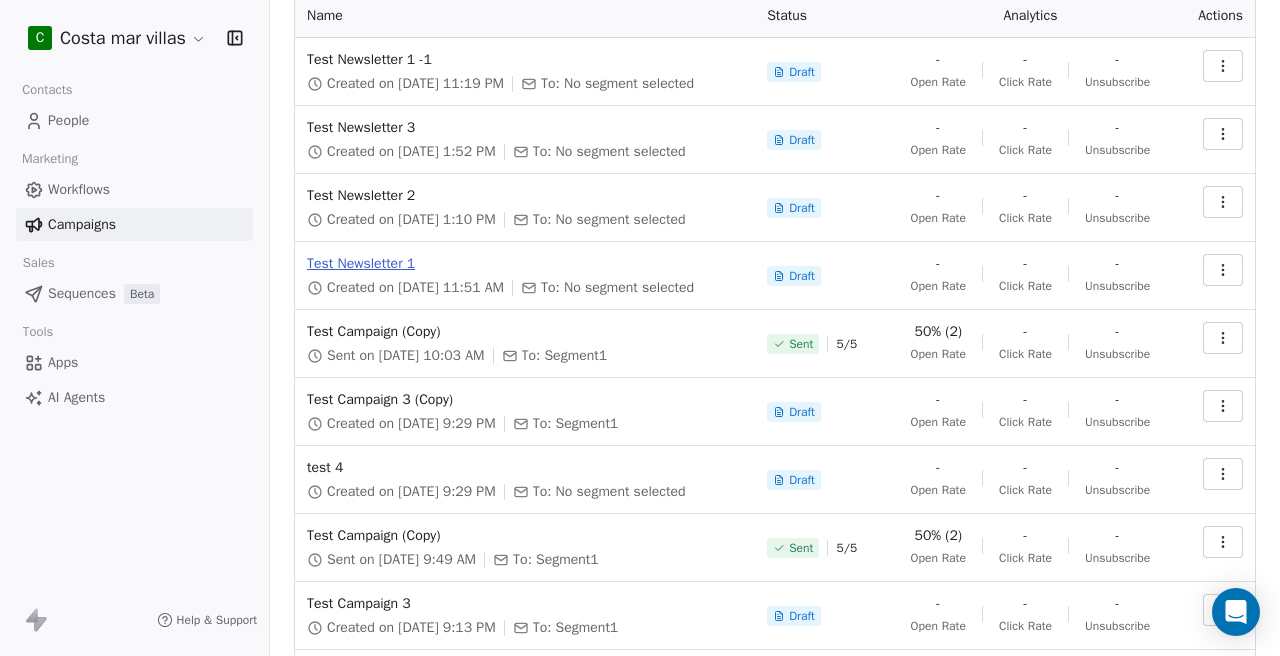 click on "Test Newsletter 1" at bounding box center (525, 264) 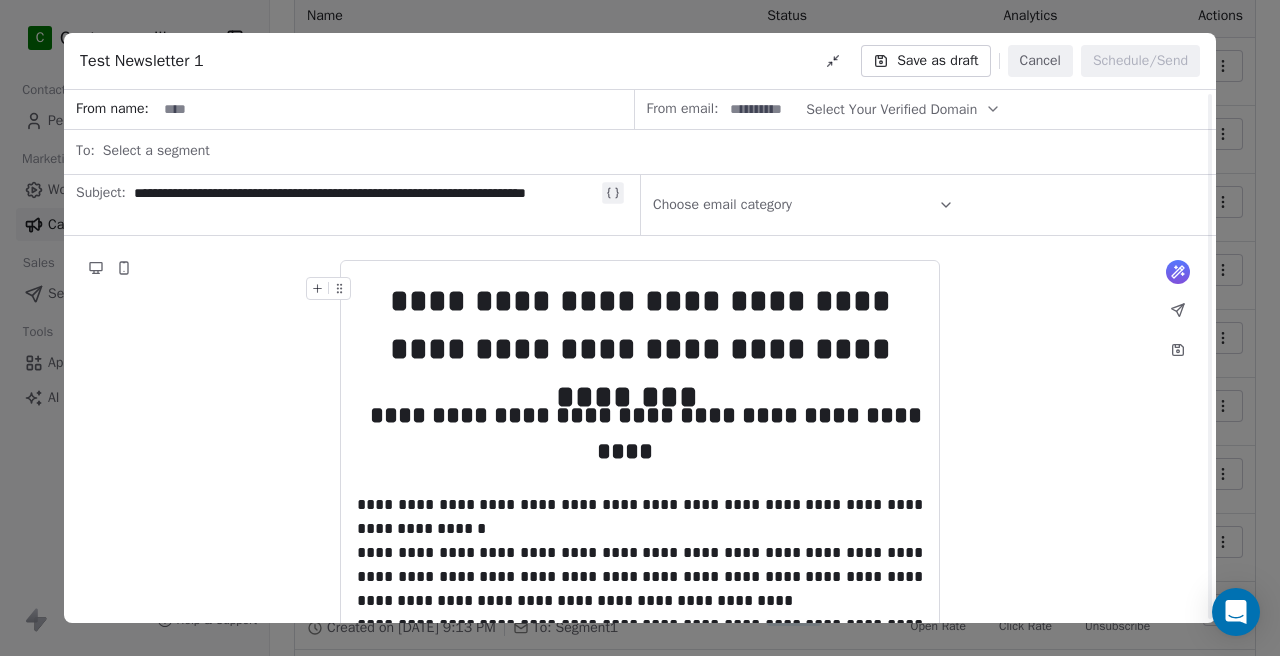 scroll, scrollTop: 321, scrollLeft: 0, axis: vertical 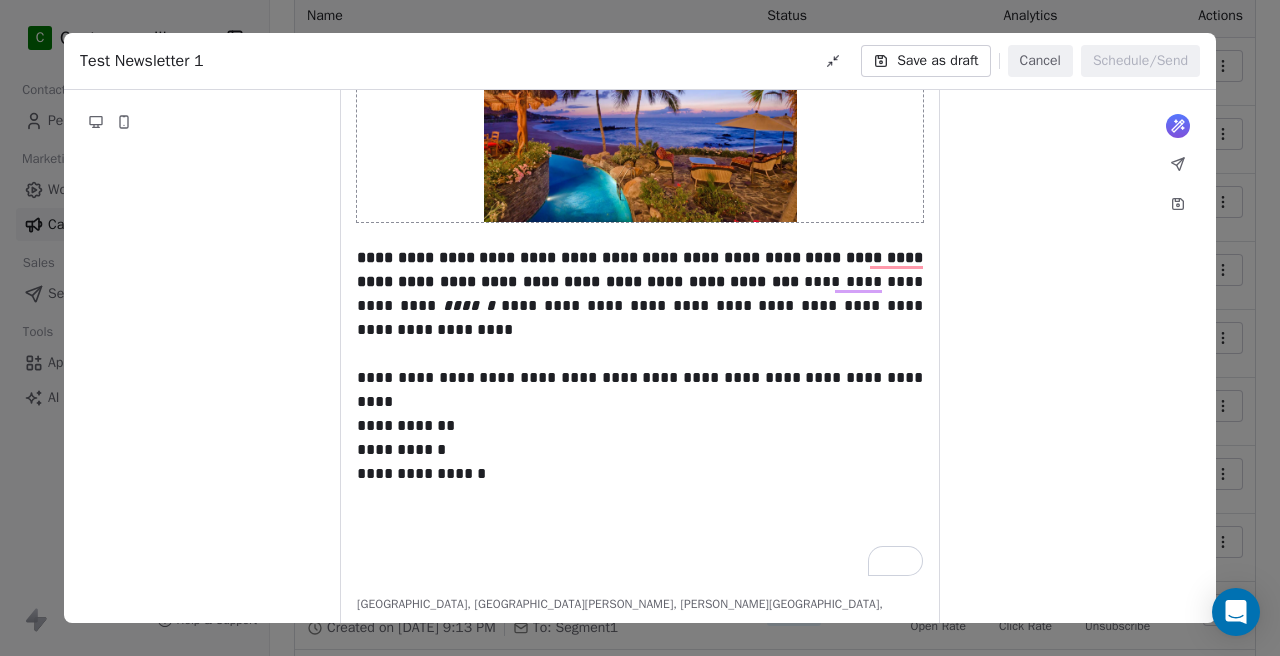 click on "Cancel" at bounding box center (1040, 61) 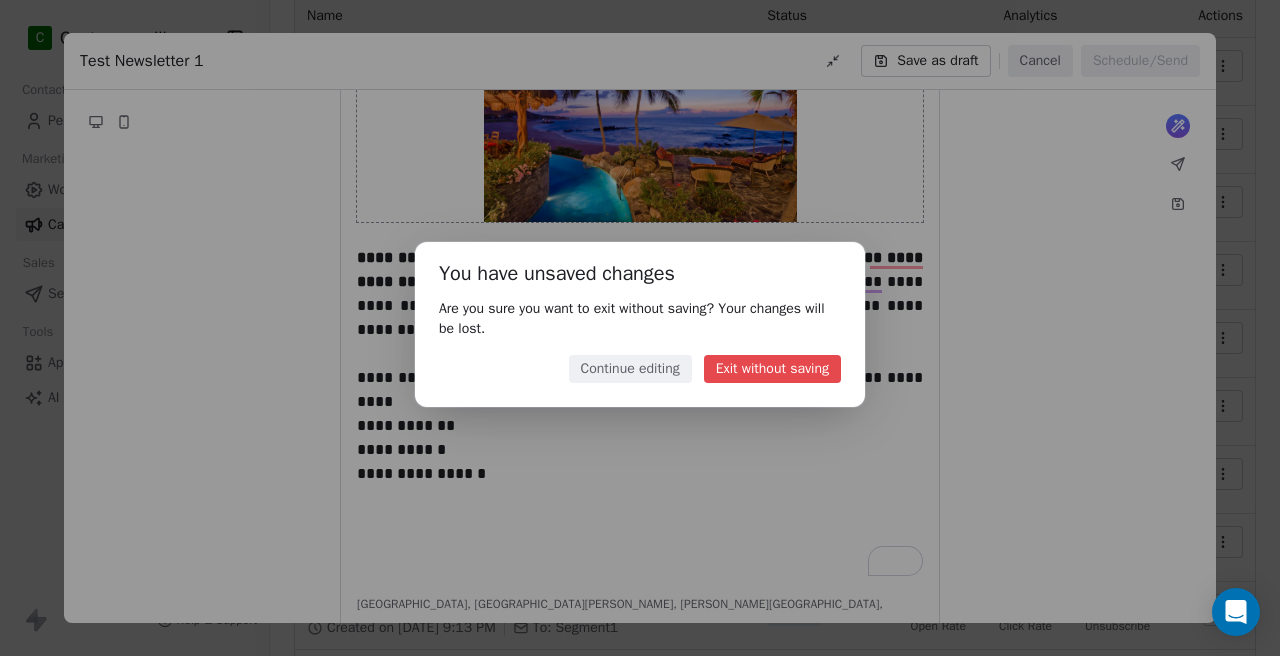 click on "Exit without saving" at bounding box center [772, 369] 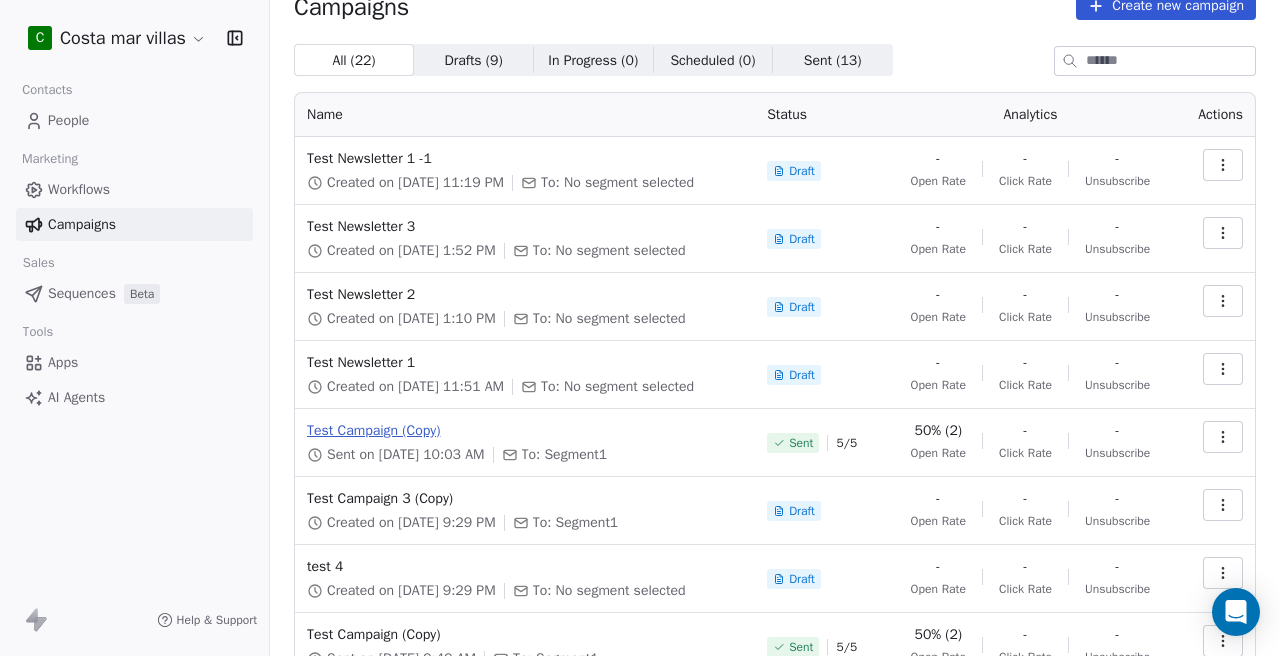 click on "Test Campaign (Copy)" at bounding box center (525, 431) 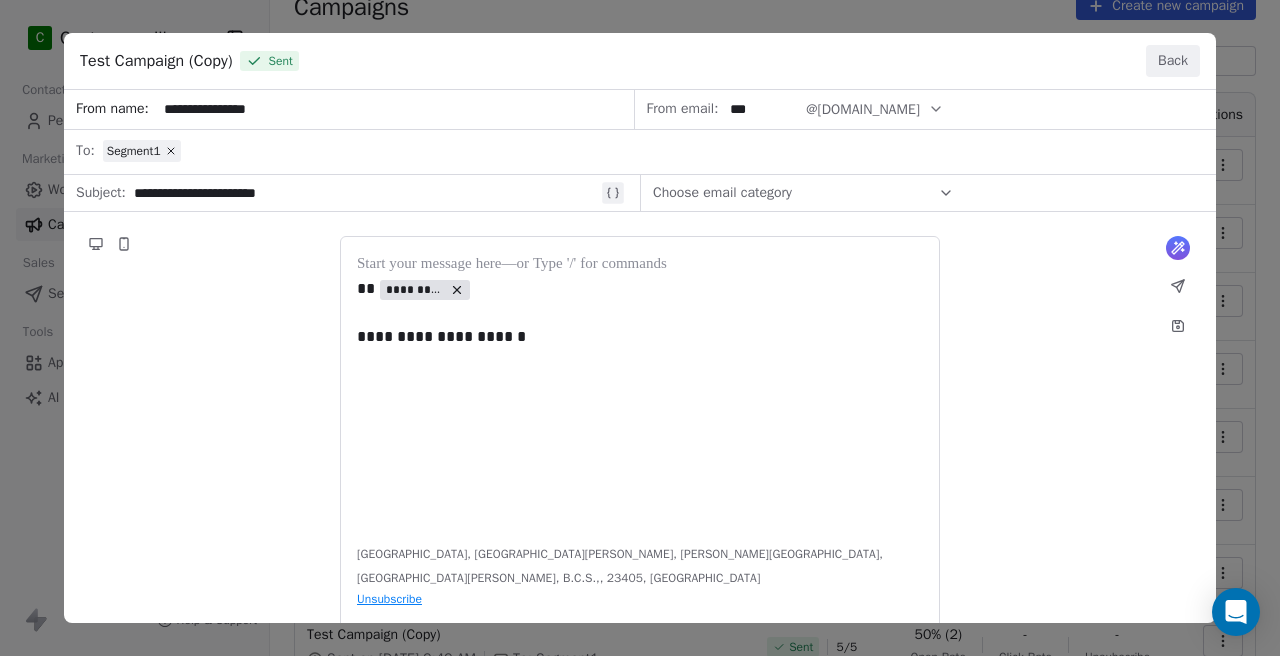 click on "Back" at bounding box center [1173, 61] 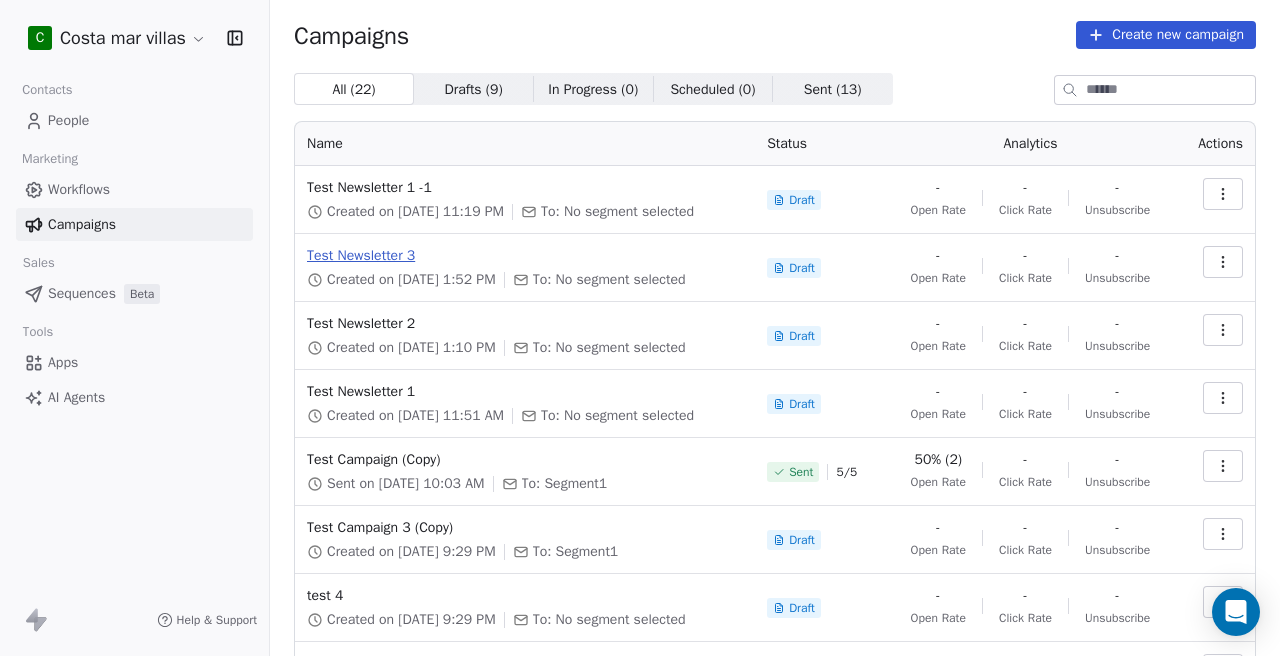 click on "Test Newsletter 3" at bounding box center (525, 256) 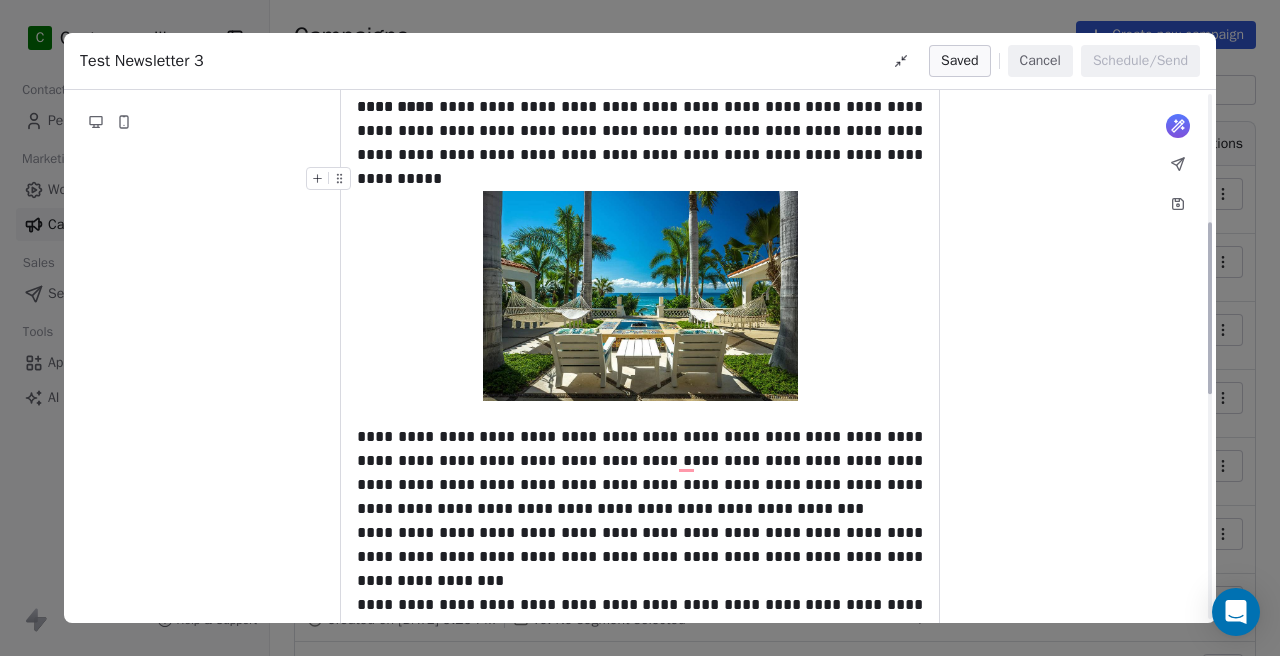 click on "Cancel" at bounding box center [1040, 61] 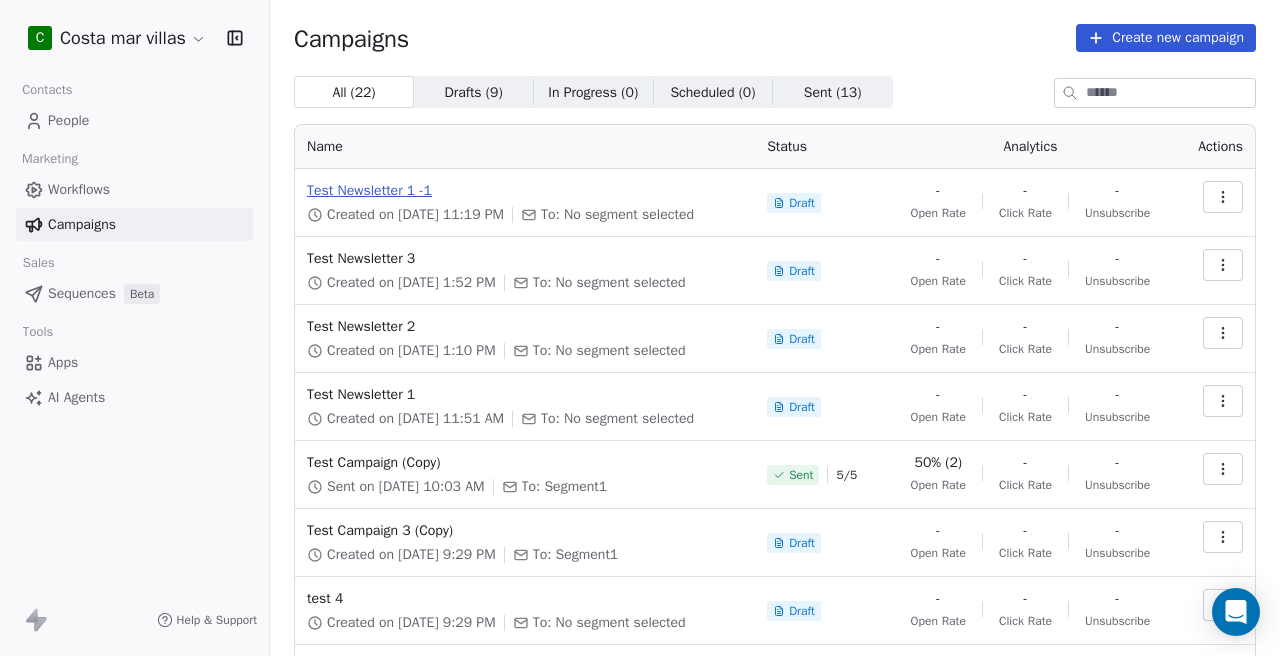 click on "Test Newsletter 1 -1" at bounding box center [525, 191] 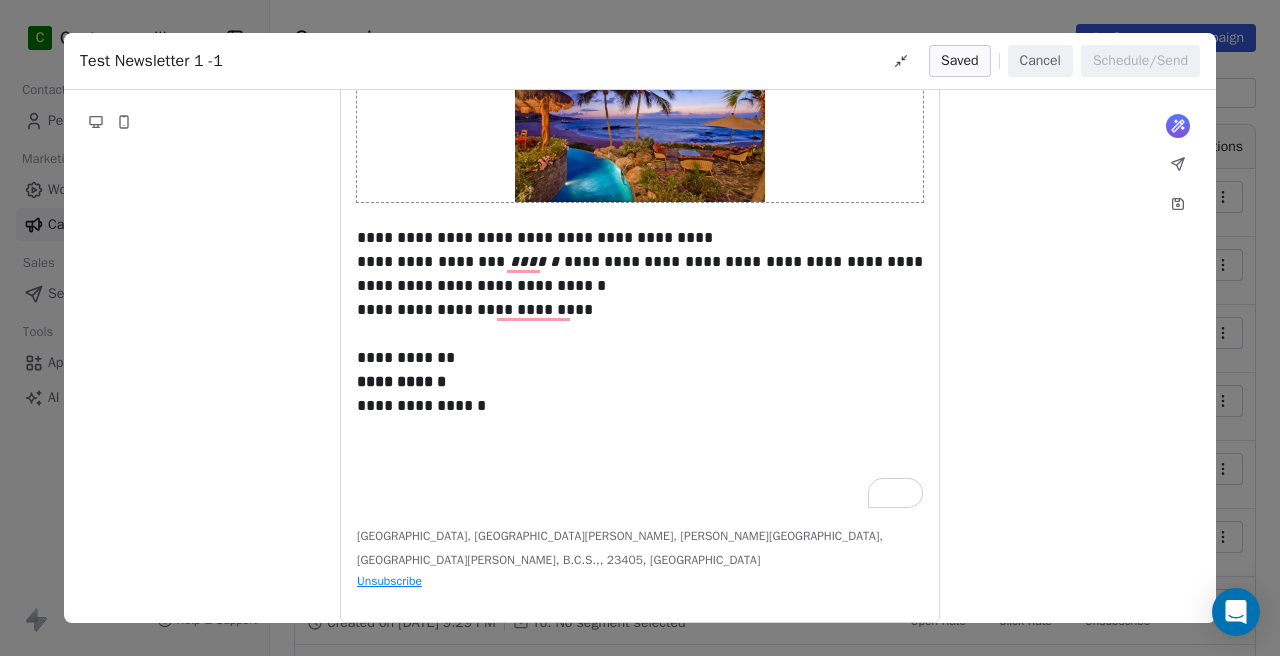 click on "Cancel" at bounding box center (1040, 61) 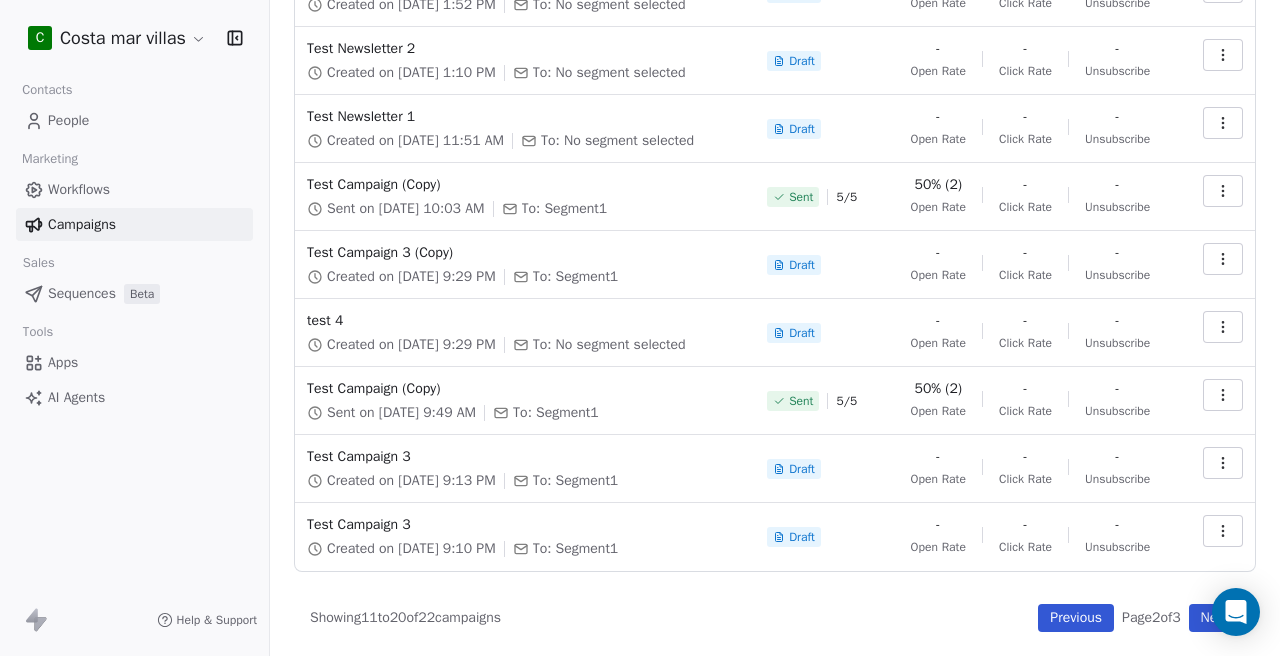 click on "Previous" at bounding box center (1076, 618) 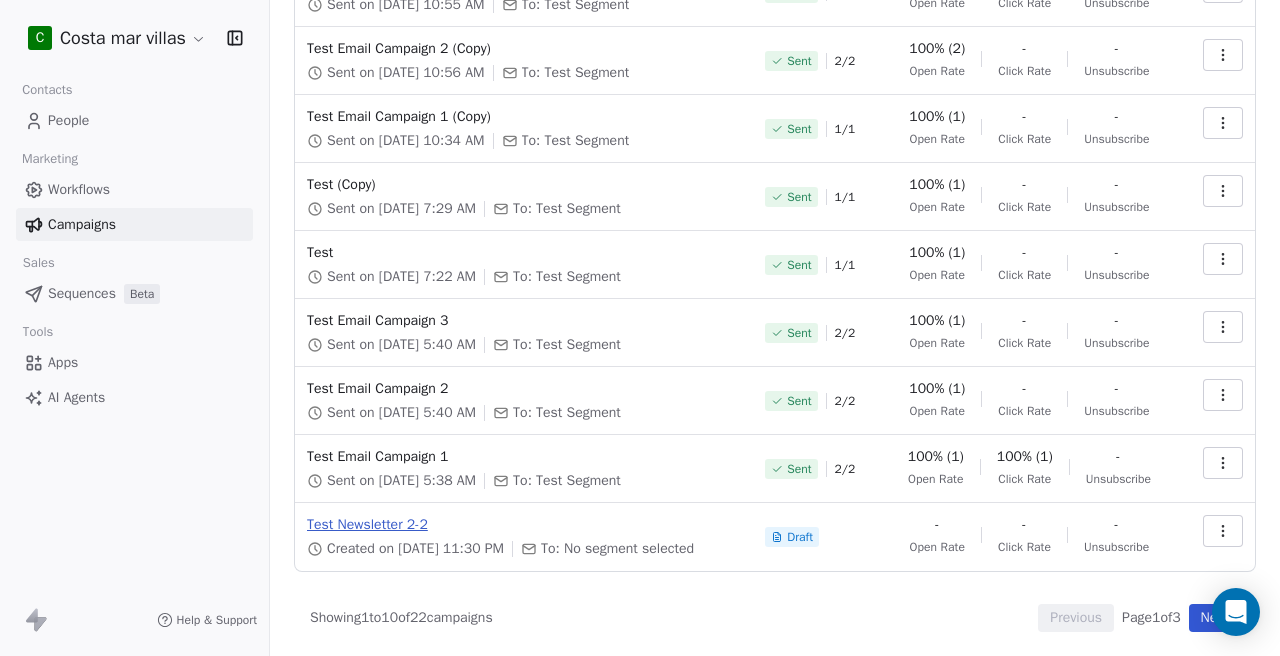 click on "Test Newsletter 2-2" at bounding box center (524, 525) 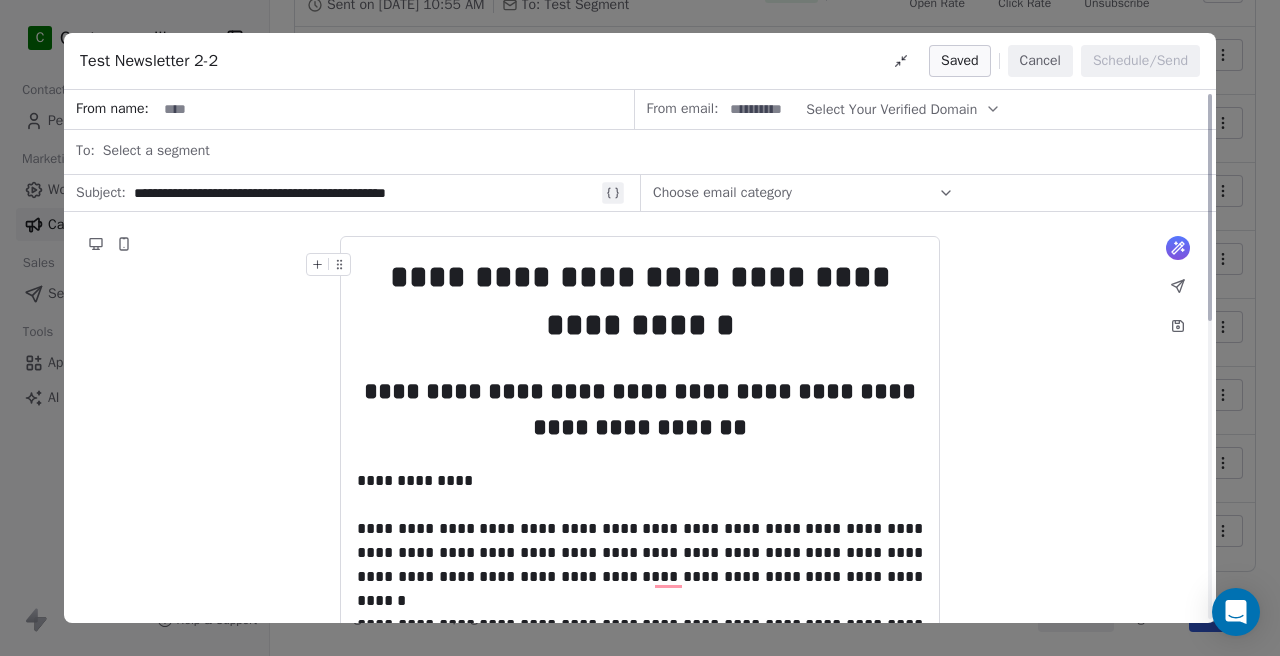 click on "Cancel" at bounding box center [1040, 61] 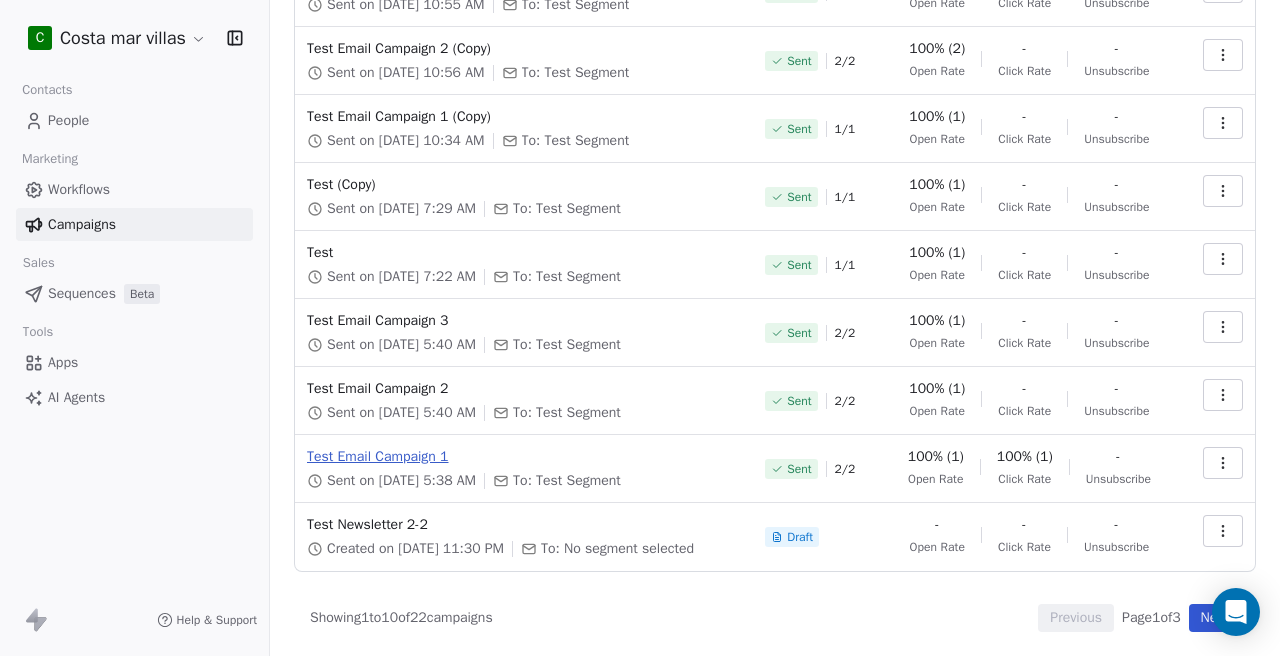 click on "Test Email Campaign 1" at bounding box center [524, 457] 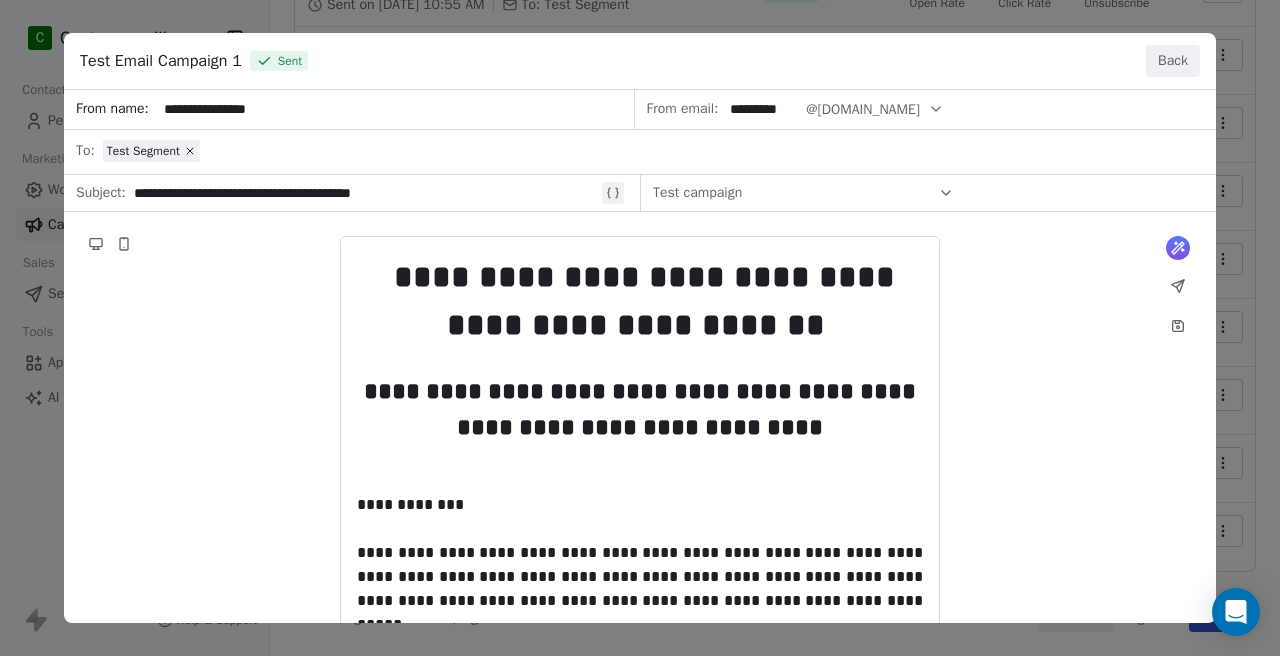 click on "Back" at bounding box center (1173, 61) 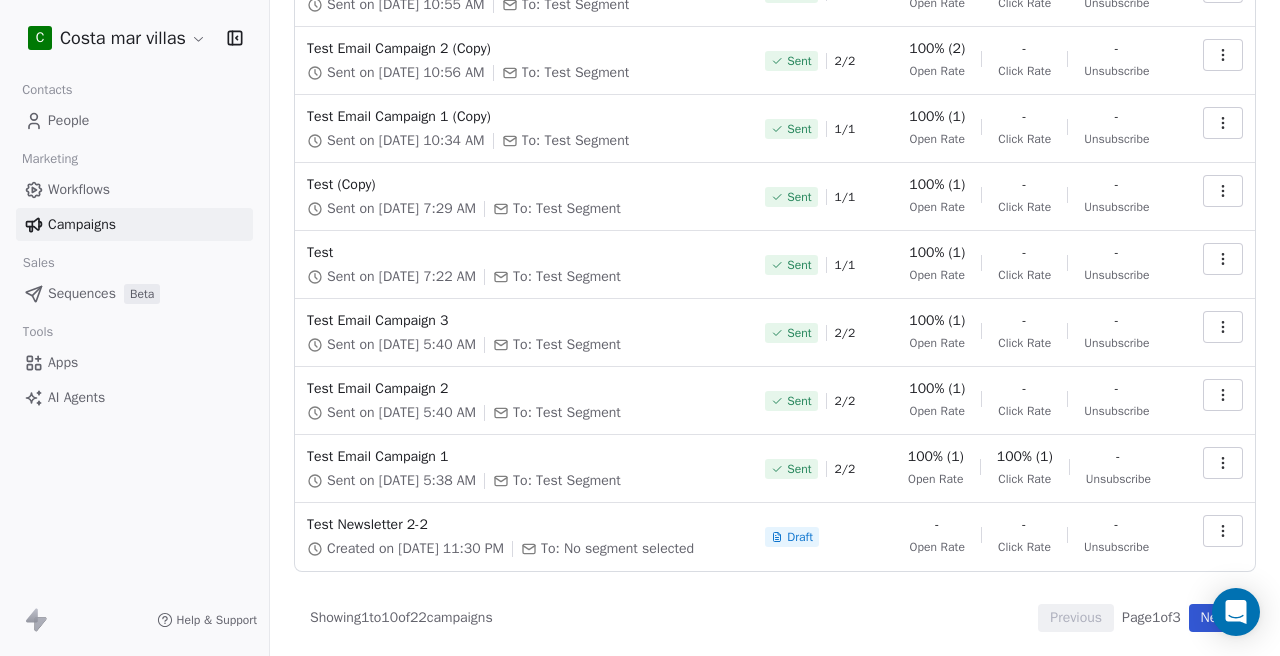 click on "Test Email Campaign 2 Sent on [DATE] 5:40 AM To: Test Segment" at bounding box center [524, 401] 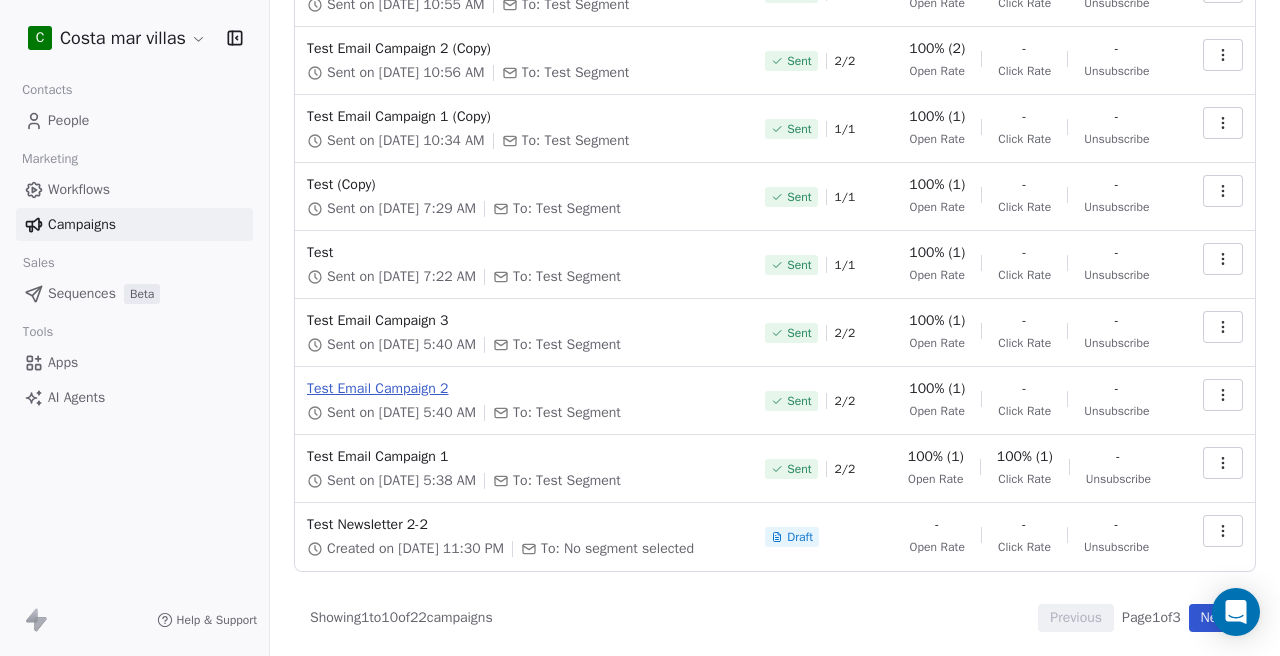 click on "Test Email Campaign 2" at bounding box center (524, 389) 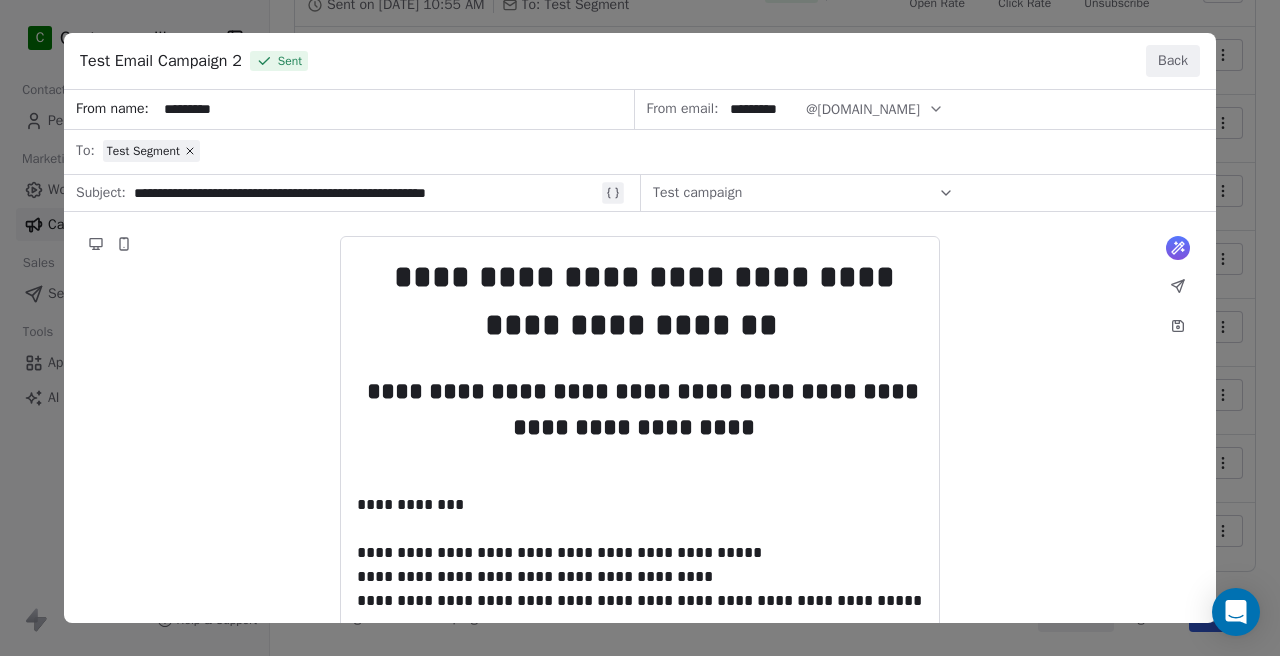 click on "Back" at bounding box center [1173, 61] 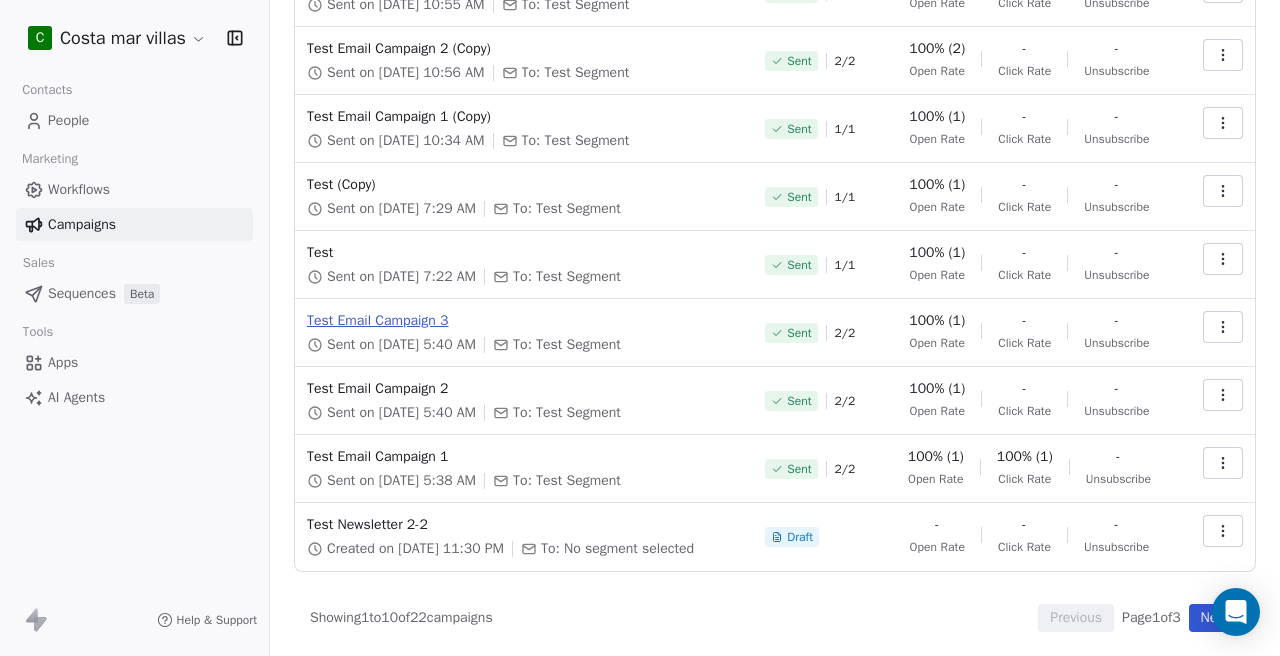 click on "Test Email Campaign 3" at bounding box center [524, 321] 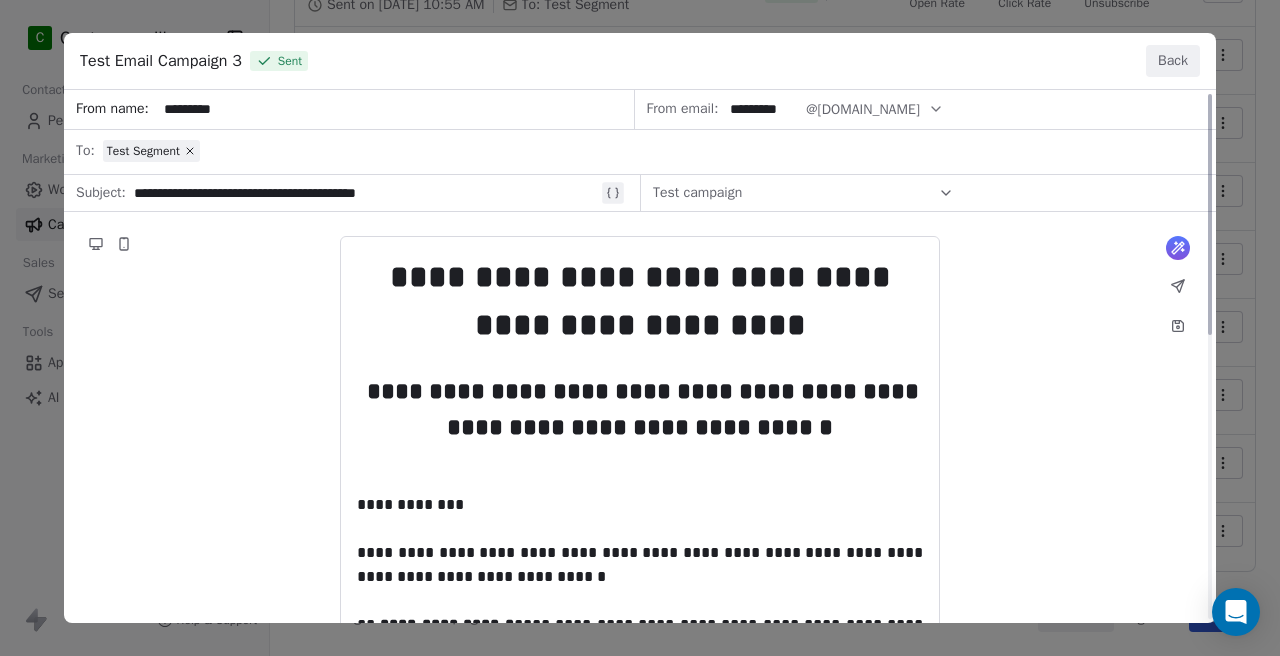 click on "Back" at bounding box center [1173, 61] 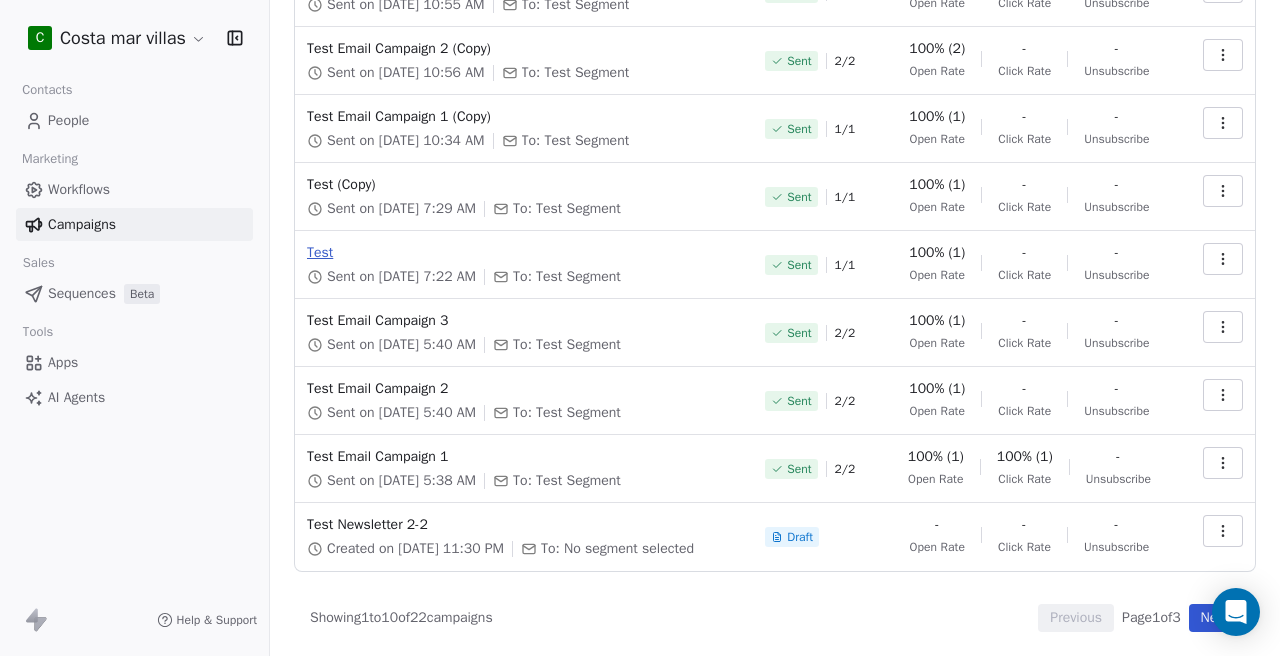 click on "Test" at bounding box center (524, 253) 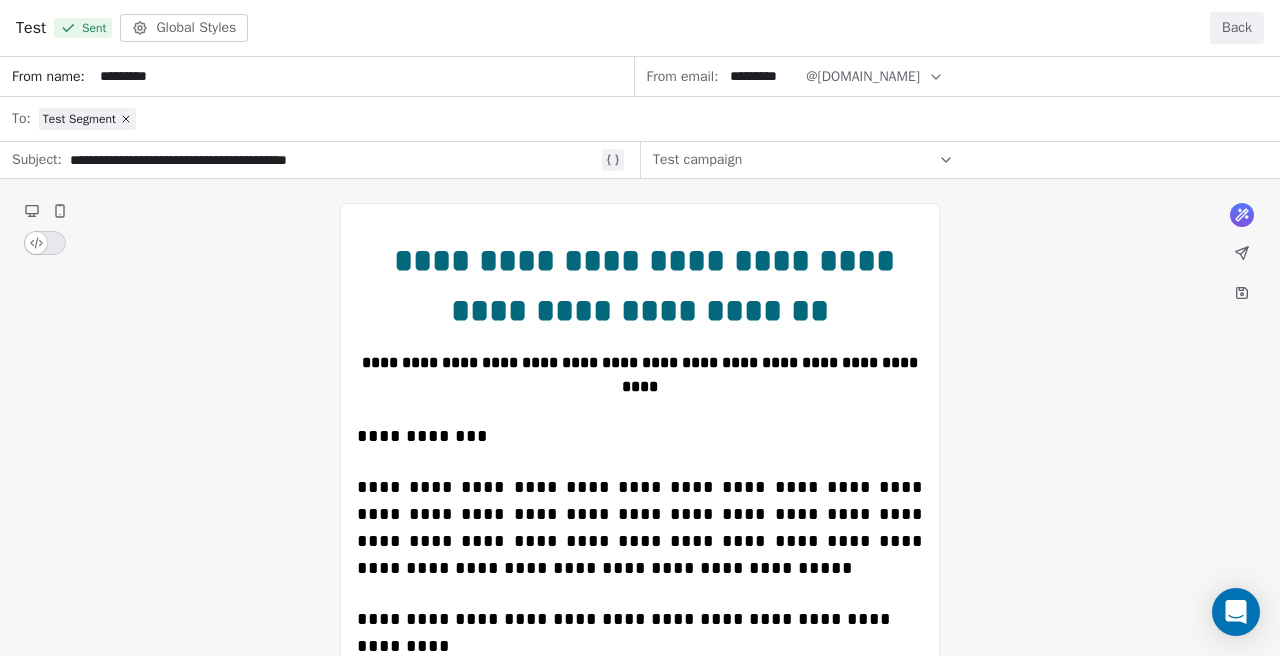 click on "**********" at bounding box center (640, 758) 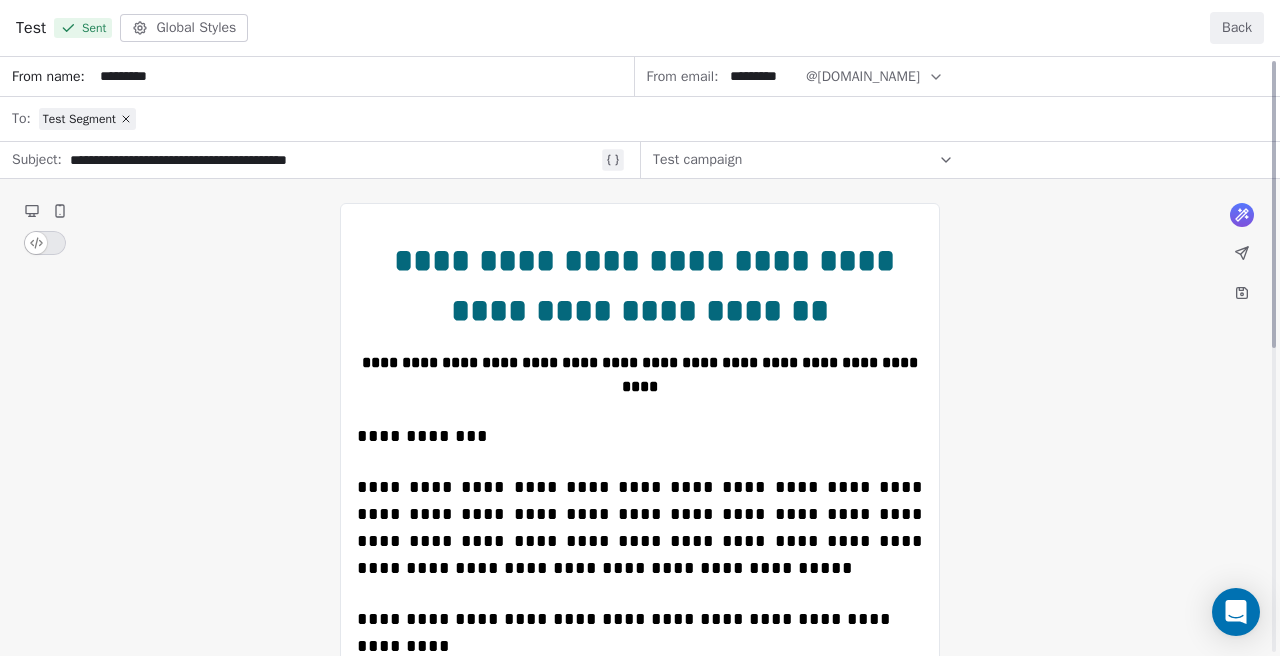 click on "Back" at bounding box center [1237, 28] 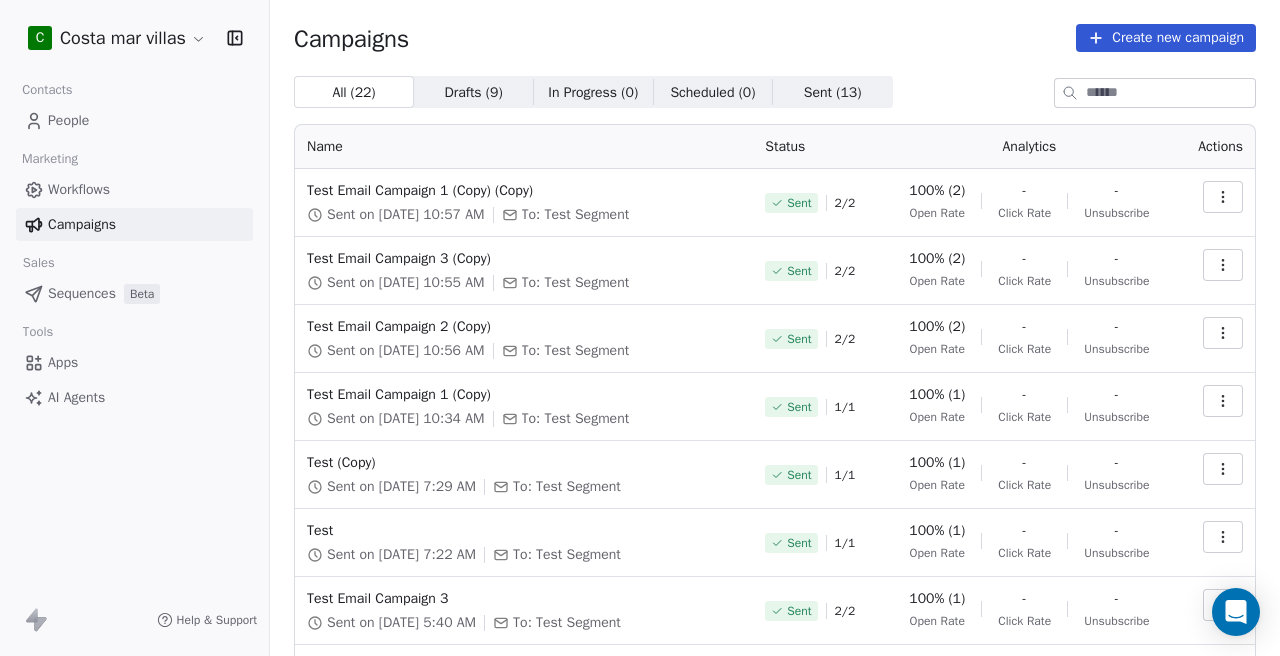 click on "Drafts ( 9 )" at bounding box center (473, 92) 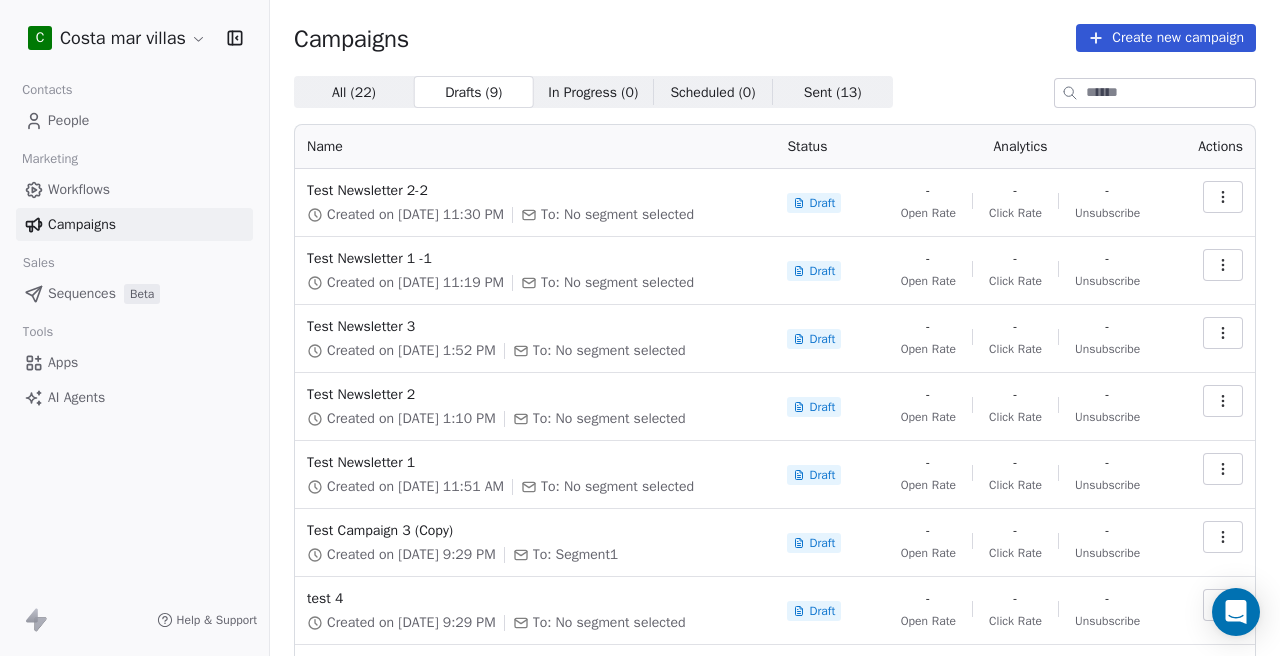 click on "Sent ( 13 )" at bounding box center [833, 92] 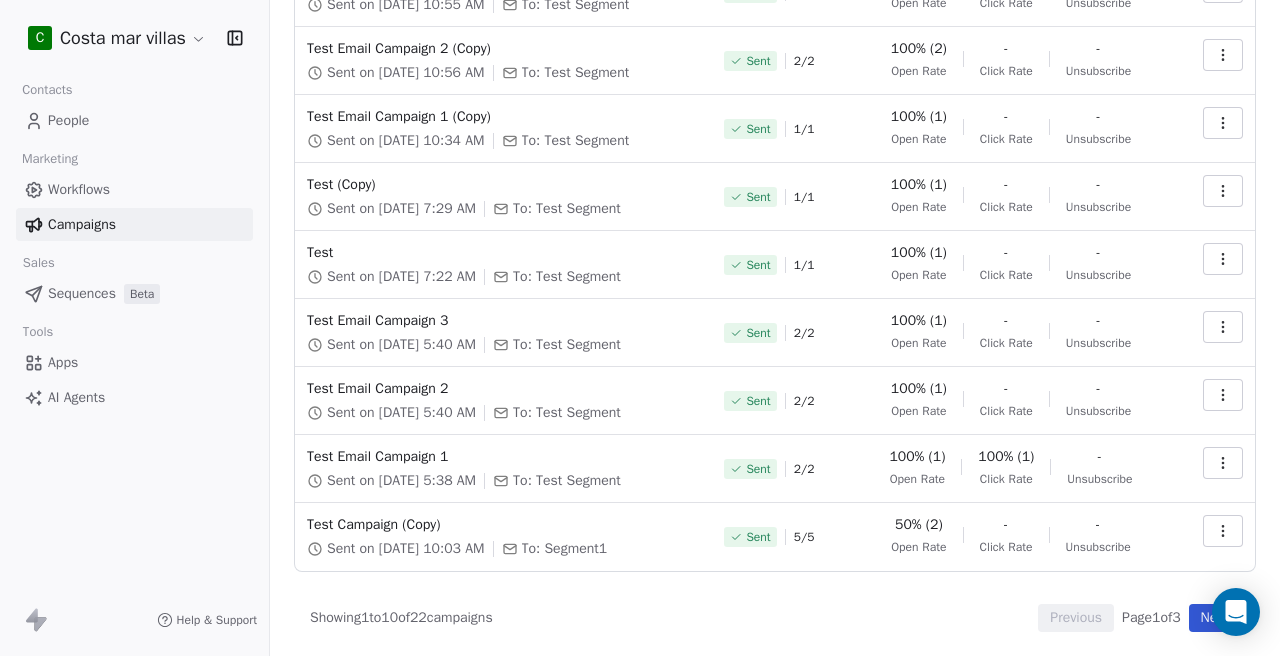 click on "Next" at bounding box center [1214, 618] 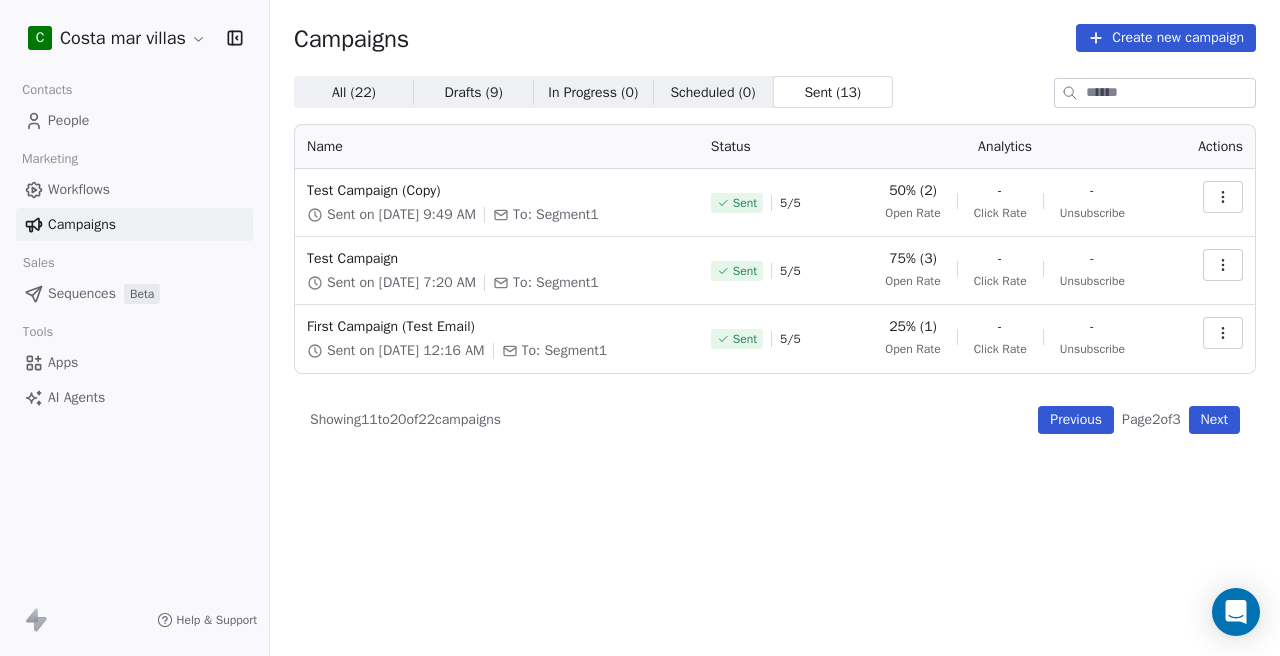 click on "Next" at bounding box center [1214, 420] 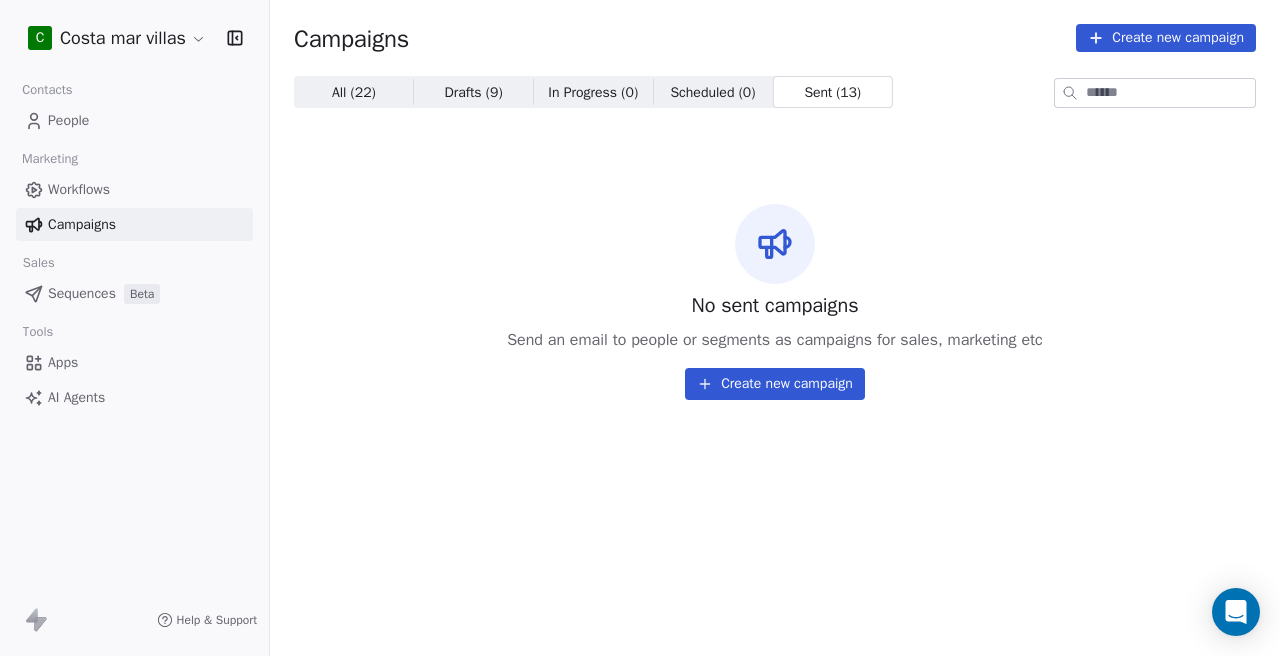 click on "Sent ( 13 )" at bounding box center (833, 92) 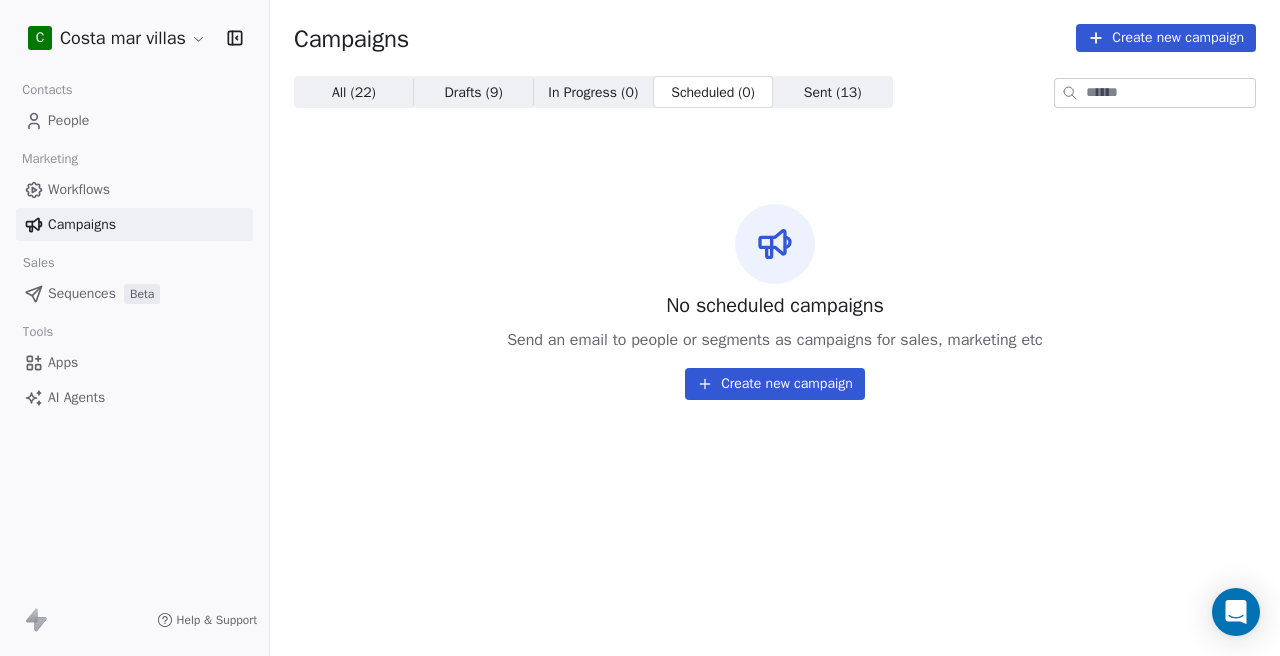 click on "Sent ( 13 )" at bounding box center [833, 92] 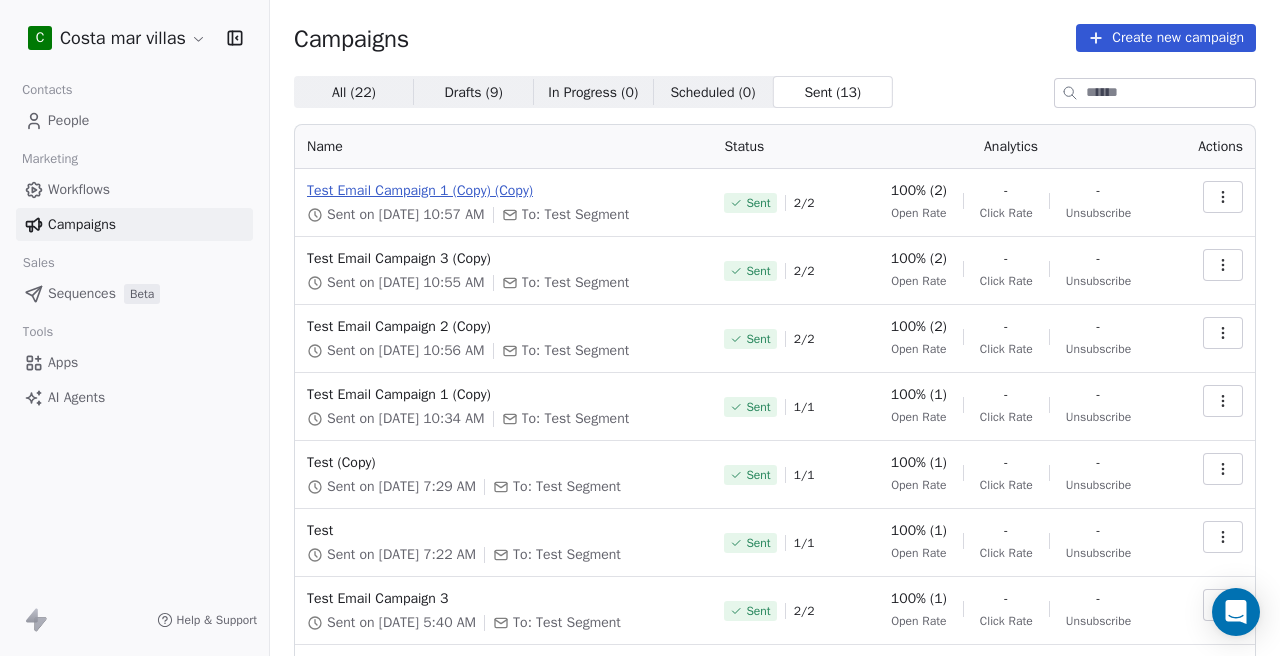 click on "Test Email Campaign 1 (Copy) (Copy)" at bounding box center (503, 191) 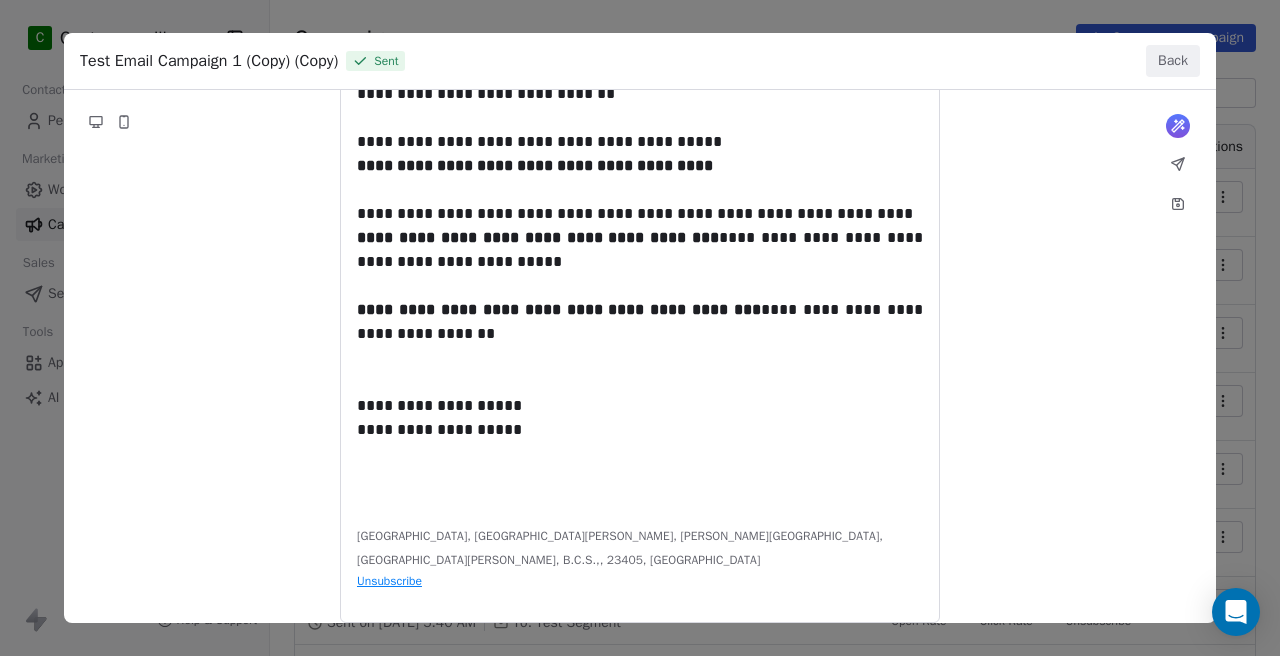 click on "Back" at bounding box center [1173, 61] 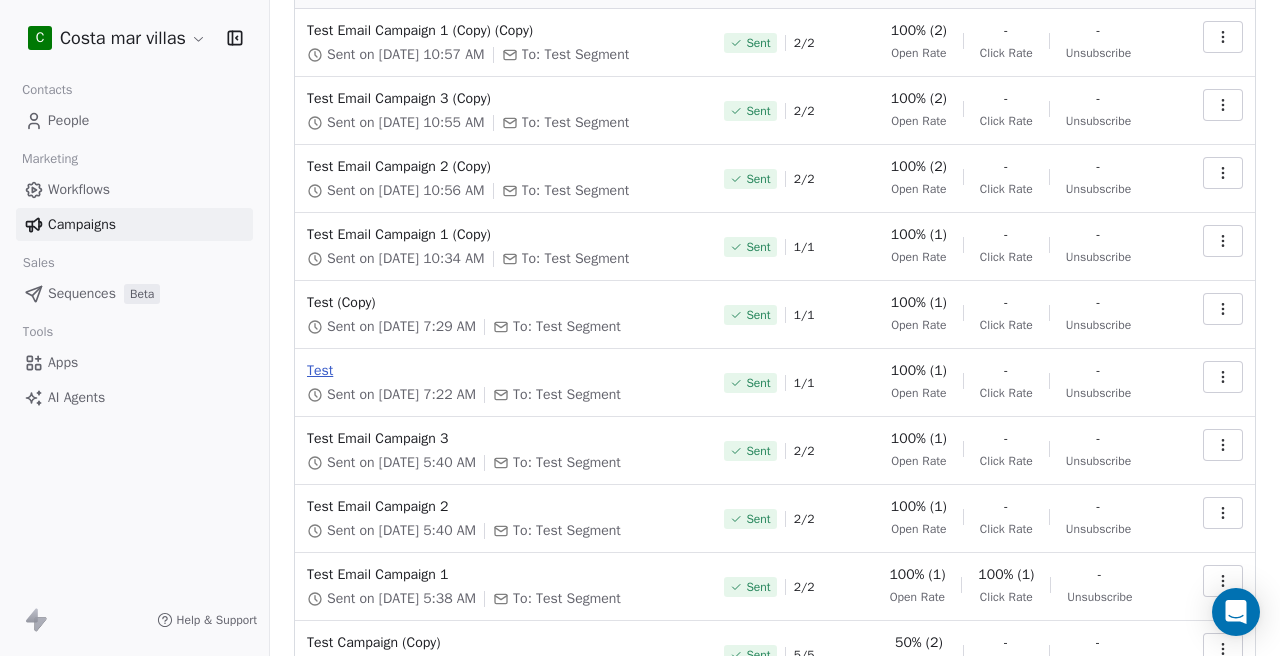 scroll, scrollTop: 278, scrollLeft: 0, axis: vertical 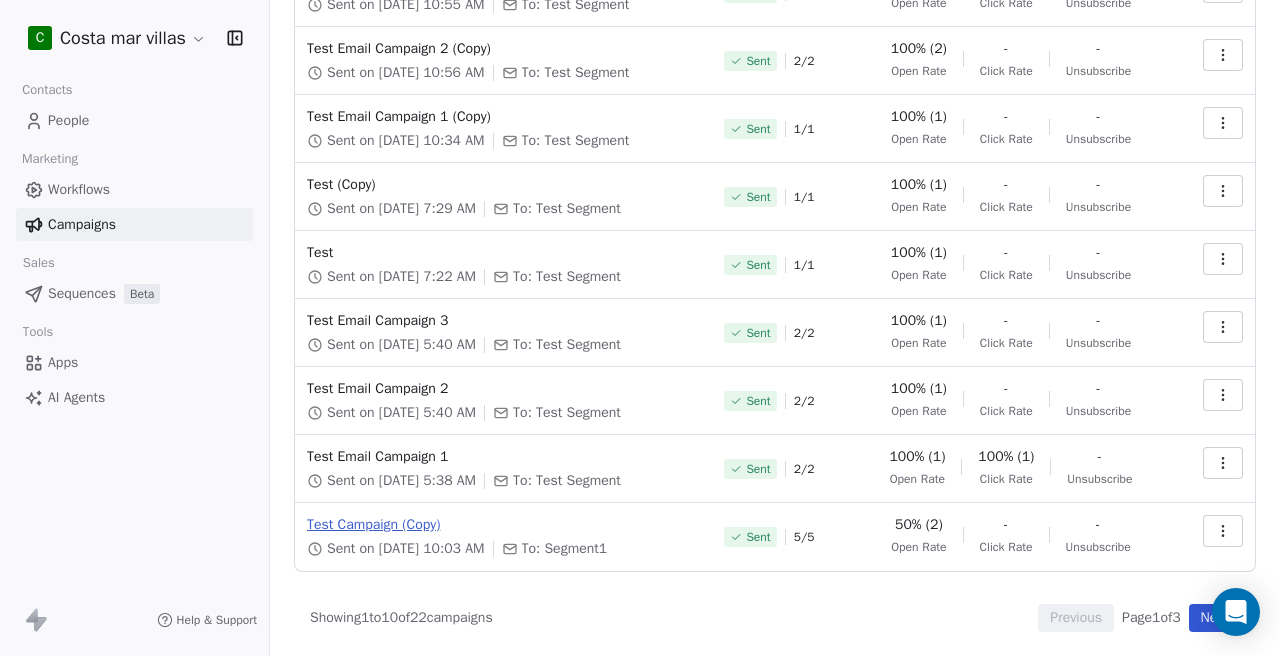 click on "Test Campaign (Copy)" at bounding box center [503, 525] 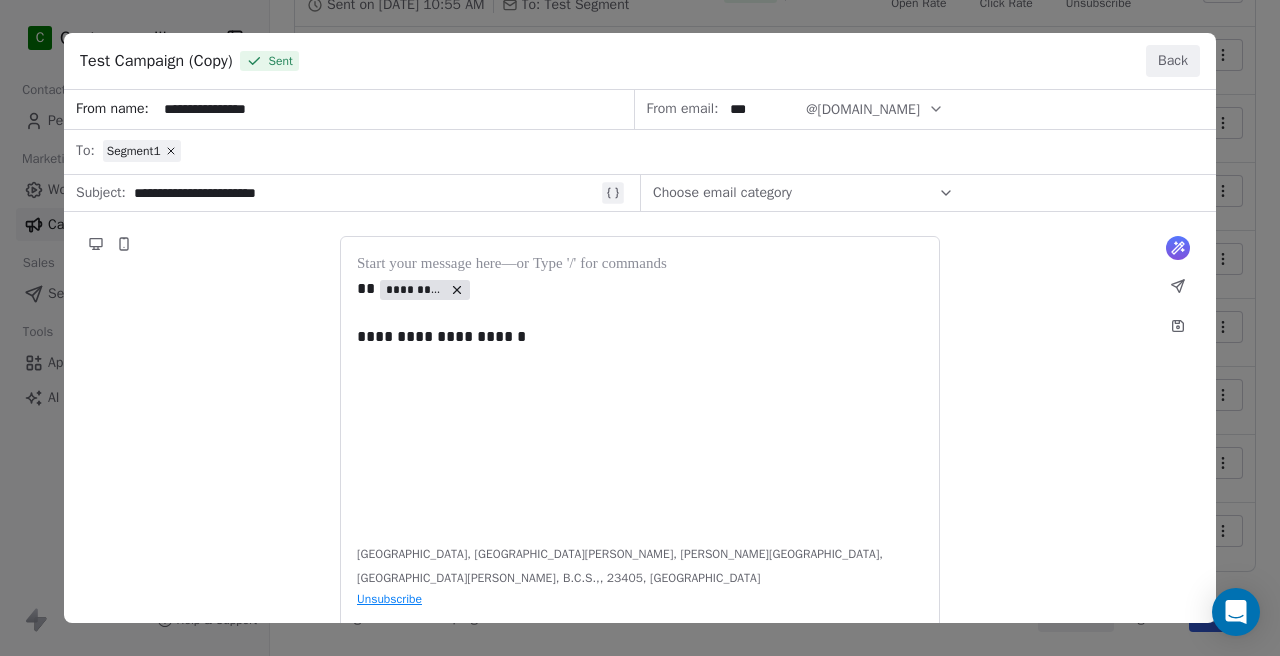click on "Back" at bounding box center [1173, 61] 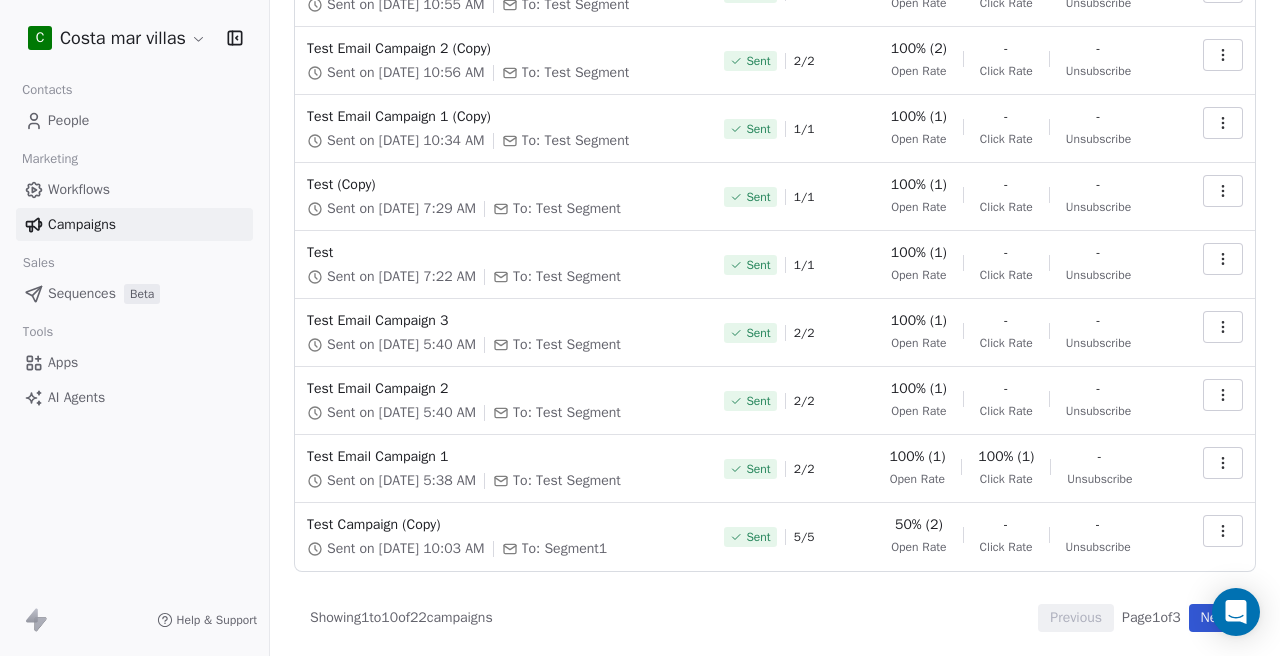 click on "People" at bounding box center [68, 120] 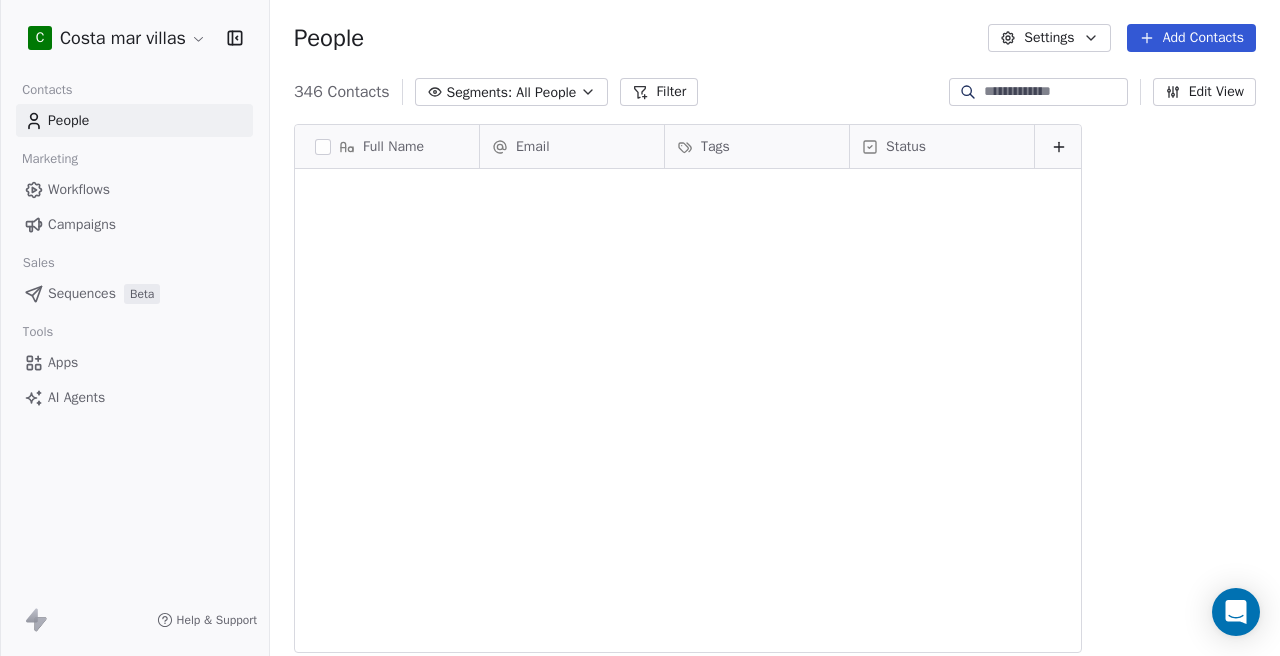 scroll, scrollTop: 0, scrollLeft: 0, axis: both 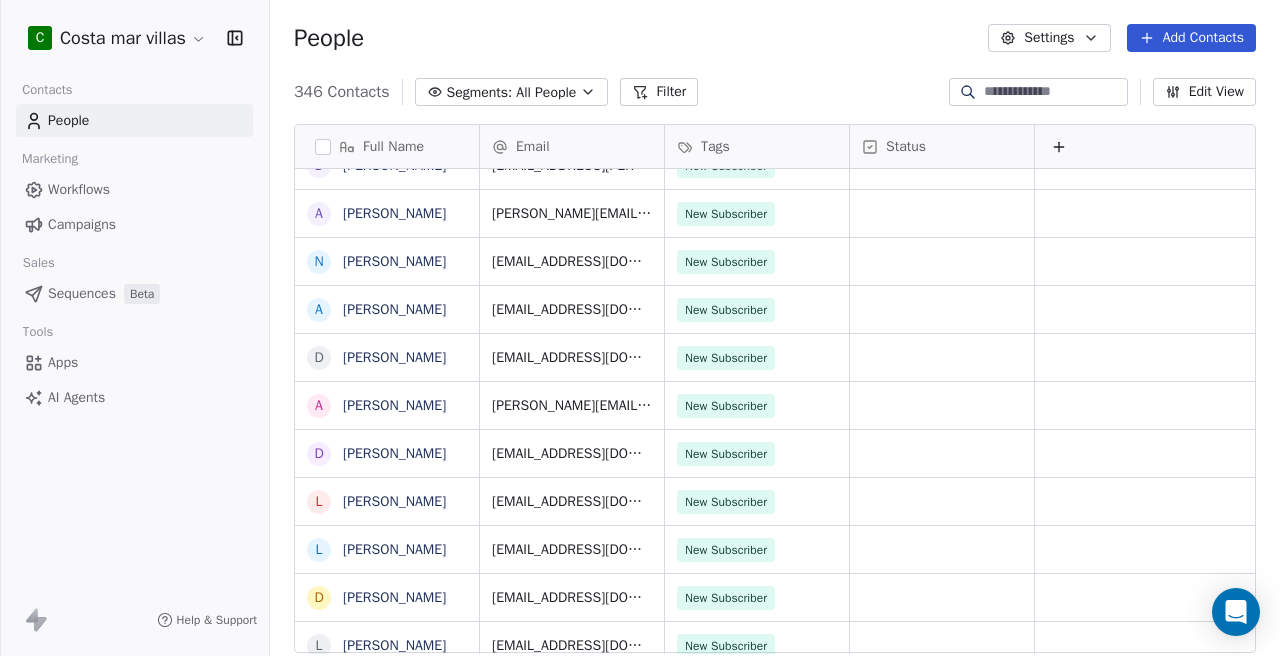click on "C Costa mar villas Contacts People Marketing Workflows Campaigns Sales Sequences Beta Tools Apps AI Agents Help & Support People Settings  Add Contacts 346 Contacts Segments: All People Filter  Edit View Tag Add to Sequence Export Full Name M [PERSON_NAME] M [PERSON_NAME] A [PERSON_NAME] A [PERSON_NAME] E [PERSON_NAME] E [PERSON_NAME] A [PERSON_NAME] A [PERSON_NAME] N [PERSON_NAME] E [PERSON_NAME] M [PERSON_NAME] M [PERSON_NAME] N [DATE][PERSON_NAME] M [PERSON_NAME] E [PERSON_NAME] E [PERSON_NAME] N [PERSON_NAME] N [PERSON_NAME] D [PERSON_NAME] A [PERSON_NAME] D [PERSON_NAME] A [PERSON_NAME] N [PERSON_NAME] A [PERSON_NAME] D [PERSON_NAME] A [PERSON_NAME] D [PERSON_NAME] L [PERSON_NAME] L [PERSON_NAME] D [PERSON_NAME] L [PERSON_NAME] A [PERSON_NAME] A [PERSON_NAME] A [PERSON_NAME] A [PERSON_NAME] A [PERSON_NAME] K [PERSON_NAME] L [PERSON_NAME] A [PERSON_NAME] L [PERSON_NAME] D [PERSON_NAME] L [PERSON_NAME] D [PERSON_NAME] A [PERSON_NAME] Del [PERSON_NAME] D [PERSON_NAME] A [PERSON_NAME] A [PERSON_NAME] A A A A Tags" at bounding box center (640, 328) 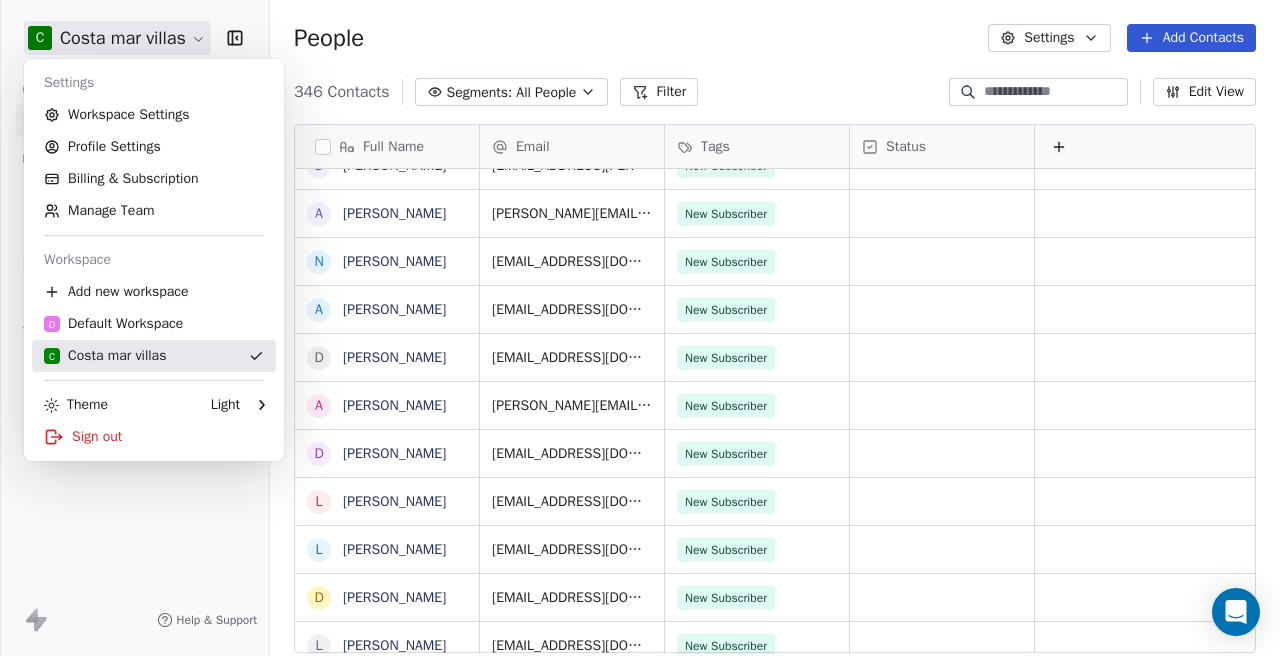 click on "C Costa mar villas" at bounding box center [105, 356] 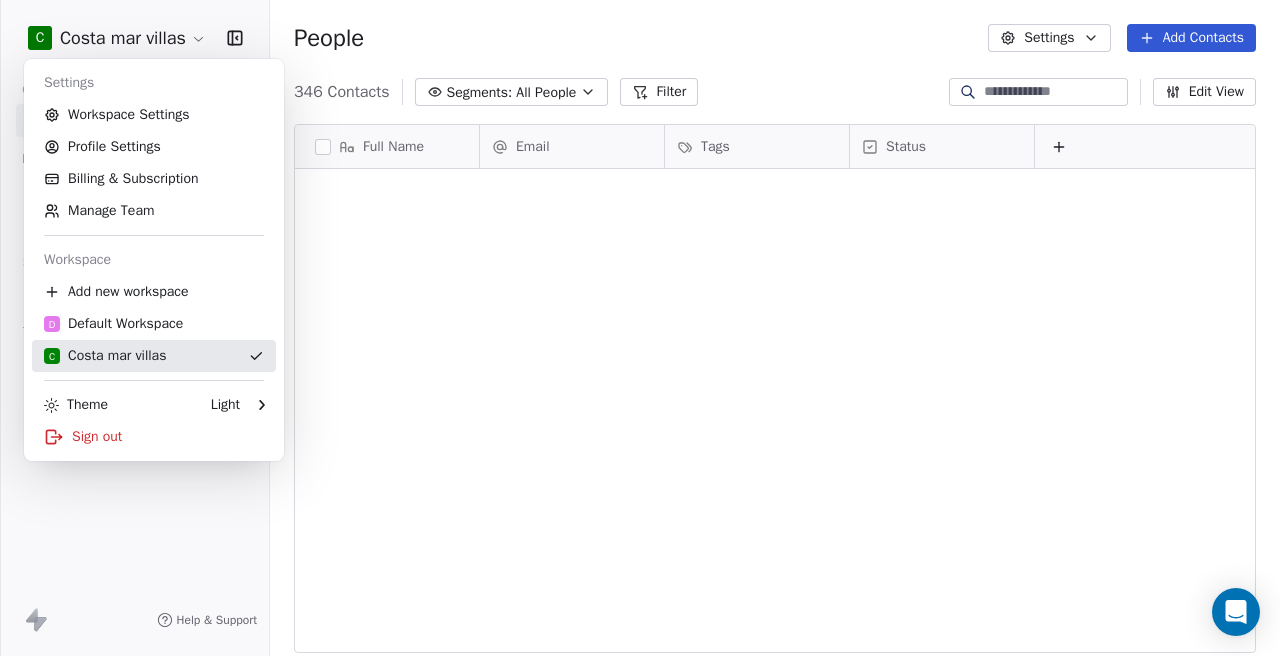 scroll, scrollTop: 0, scrollLeft: 0, axis: both 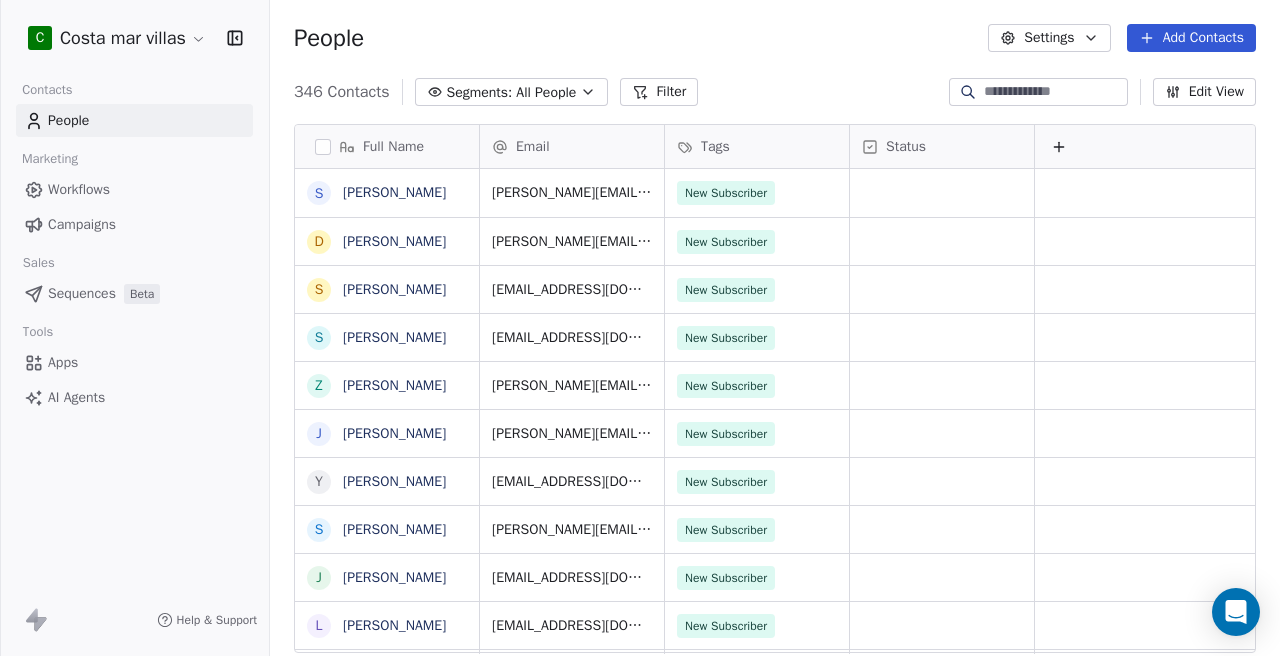 click on "C Costa mar villas Contacts People Marketing Workflows Campaigns Sales Sequences Beta Tools Apps AI Agents Help & Support People Settings  Add Contacts 346 Contacts Segments: All People Filter  Edit View Tag Add to Sequence Export Full Name S [PERSON_NAME] D [PERSON_NAME] S [PERSON_NAME] S [PERSON_NAME] Z [PERSON_NAME] J [PERSON_NAME] Y [PERSON_NAME] S [PERSON_NAME] J [PERSON_NAME] L [PERSON_NAME] [PERSON_NAME] L [PERSON_NAME] J [PERSON_NAME] W [PERSON_NAME] K [PERSON_NAME] J [PERSON_NAME] J [PERSON_NAME] S [PERSON_NAME] J [PERSON_NAME] J [PERSON_NAME] S [PERSON_NAME] S [PERSON_NAME] K [PERSON_NAME] S [PERSON_NAME] J [PERSON_NAME] J [PERSON_NAME] K [PERSON_NAME] A [PERSON_NAME] V [PERSON_NAME] V [PERSON_NAME] J [PERSON_NAME] Email Tags Status [PERSON_NAME][EMAIL_ADDRESS][DOMAIN_NAME] New Subscriber [PERSON_NAME][EMAIL_ADDRESS][DOMAIN_NAME] New Subscriber [EMAIL_ADDRESS][DOMAIN_NAME] New Subscriber [EMAIL_ADDRESS][DOMAIN_NAME] New Subscriber [EMAIL_ADDRESS][DOMAIN_NAME] New Subscriber [PERSON_NAME][EMAIL_ADDRESS][DOMAIN_NAME] New Subscriber [EMAIL_ADDRESS][DOMAIN_NAME] New Subscriber New Subscriber" at bounding box center [640, 328] 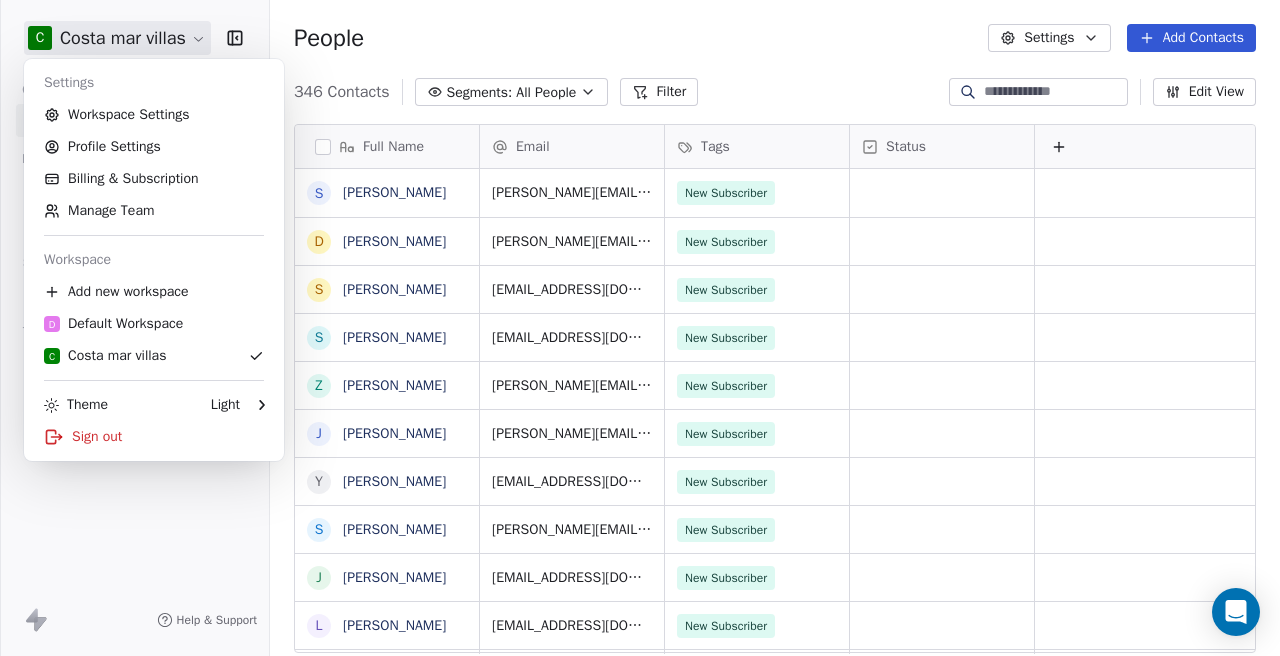 click on "C Costa mar villas Contacts People Marketing Workflows Campaigns Sales Sequences Beta Tools Apps AI Agents Help & Support People Settings  Add Contacts 346 Contacts Segments: All People Filter  Edit View Tag Add to Sequence Export Full Name S [PERSON_NAME] D [PERSON_NAME] S [PERSON_NAME] S [PERSON_NAME] Z [PERSON_NAME] J [PERSON_NAME] Y [PERSON_NAME] S [PERSON_NAME] J [PERSON_NAME] L [PERSON_NAME] [PERSON_NAME] L [PERSON_NAME] J [PERSON_NAME] W [PERSON_NAME] K [PERSON_NAME] J [PERSON_NAME] J [PERSON_NAME] S [PERSON_NAME] J [PERSON_NAME] J [PERSON_NAME] S [PERSON_NAME] S [PERSON_NAME] K [PERSON_NAME] S [PERSON_NAME] J [PERSON_NAME] J [PERSON_NAME] K [PERSON_NAME] A [PERSON_NAME] V [PERSON_NAME] V [PERSON_NAME] J [PERSON_NAME] Email Tags Status [PERSON_NAME][EMAIL_ADDRESS][DOMAIN_NAME] New Subscriber [PERSON_NAME][EMAIL_ADDRESS][DOMAIN_NAME] New Subscriber [EMAIL_ADDRESS][DOMAIN_NAME] New Subscriber [EMAIL_ADDRESS][DOMAIN_NAME] New Subscriber [EMAIL_ADDRESS][DOMAIN_NAME] New Subscriber [PERSON_NAME][EMAIL_ADDRESS][DOMAIN_NAME] New Subscriber [EMAIL_ADDRESS][DOMAIN_NAME] New Subscriber New Subscriber" at bounding box center (640, 328) 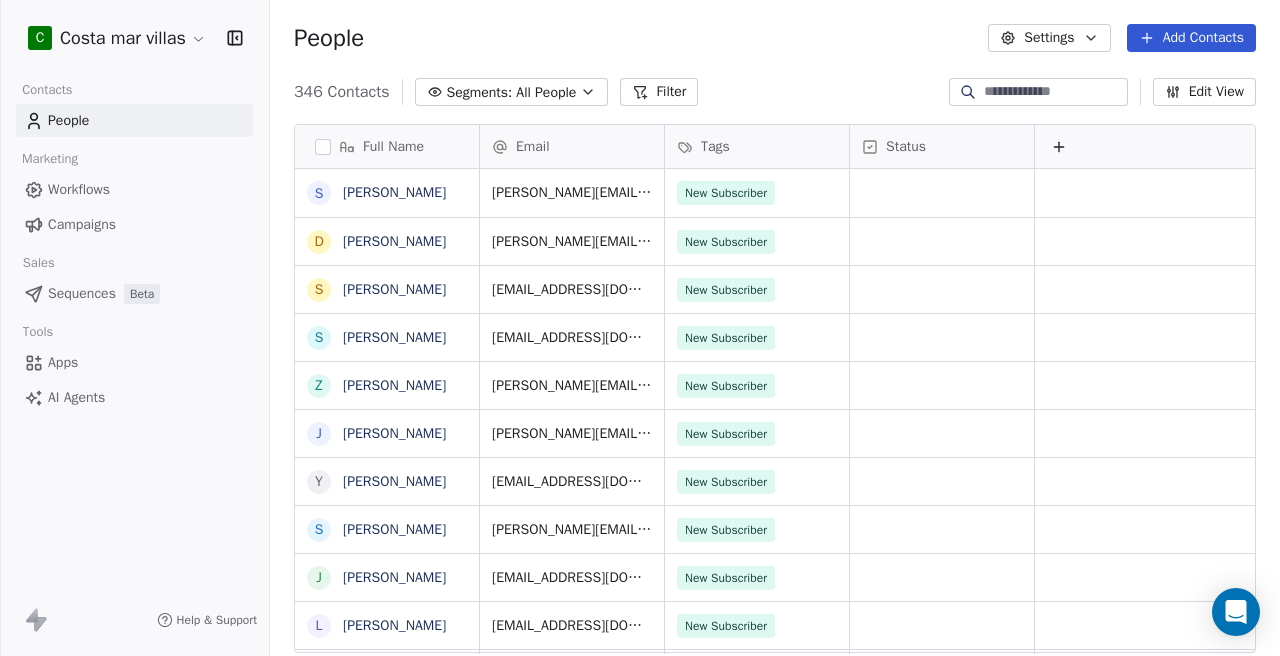 click on "Workflows" at bounding box center (134, 189) 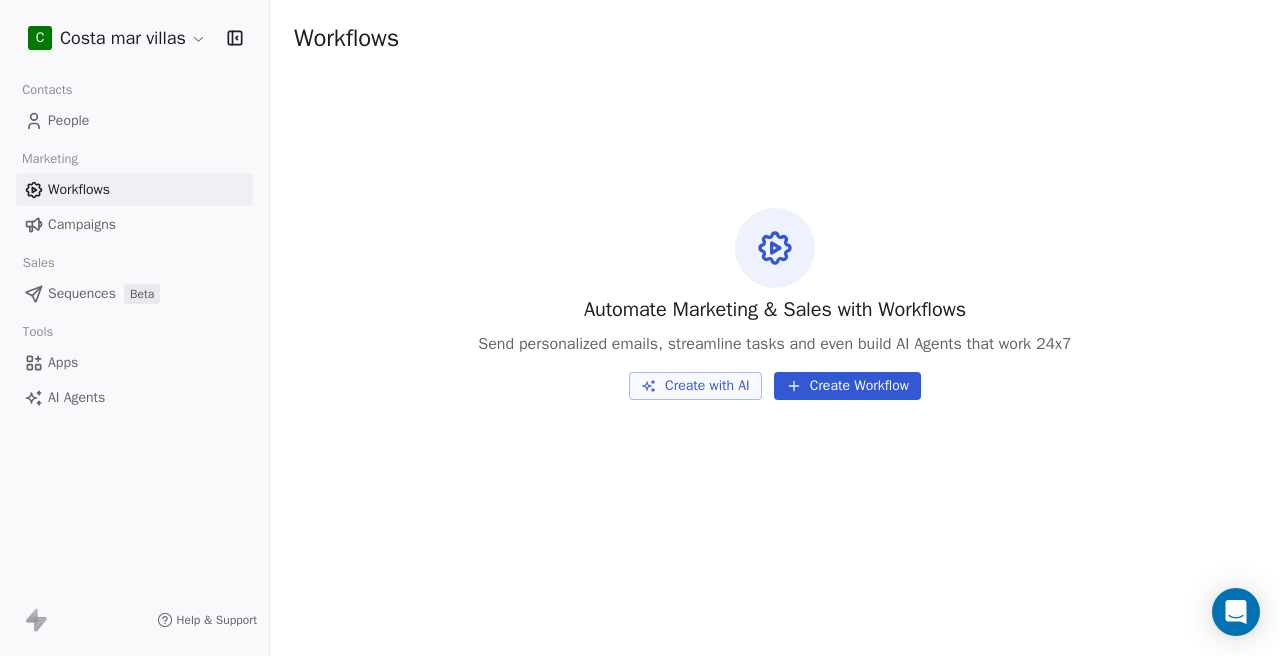 click on "Campaigns" at bounding box center (82, 224) 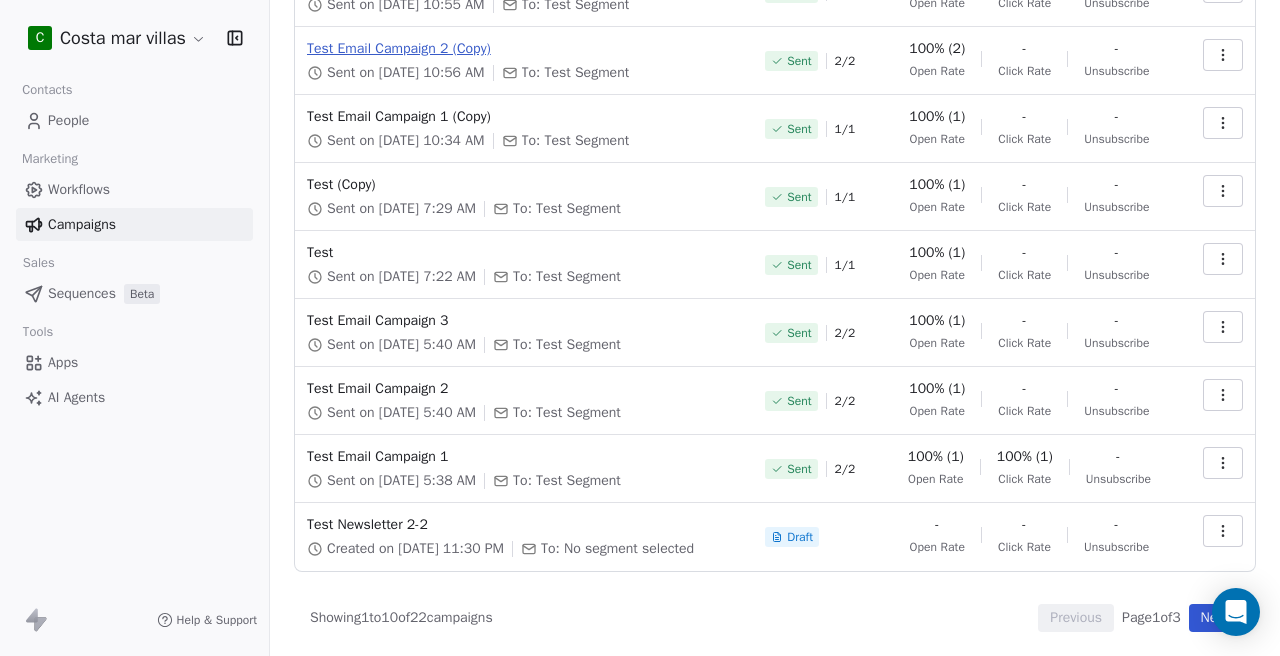 scroll, scrollTop: 0, scrollLeft: 0, axis: both 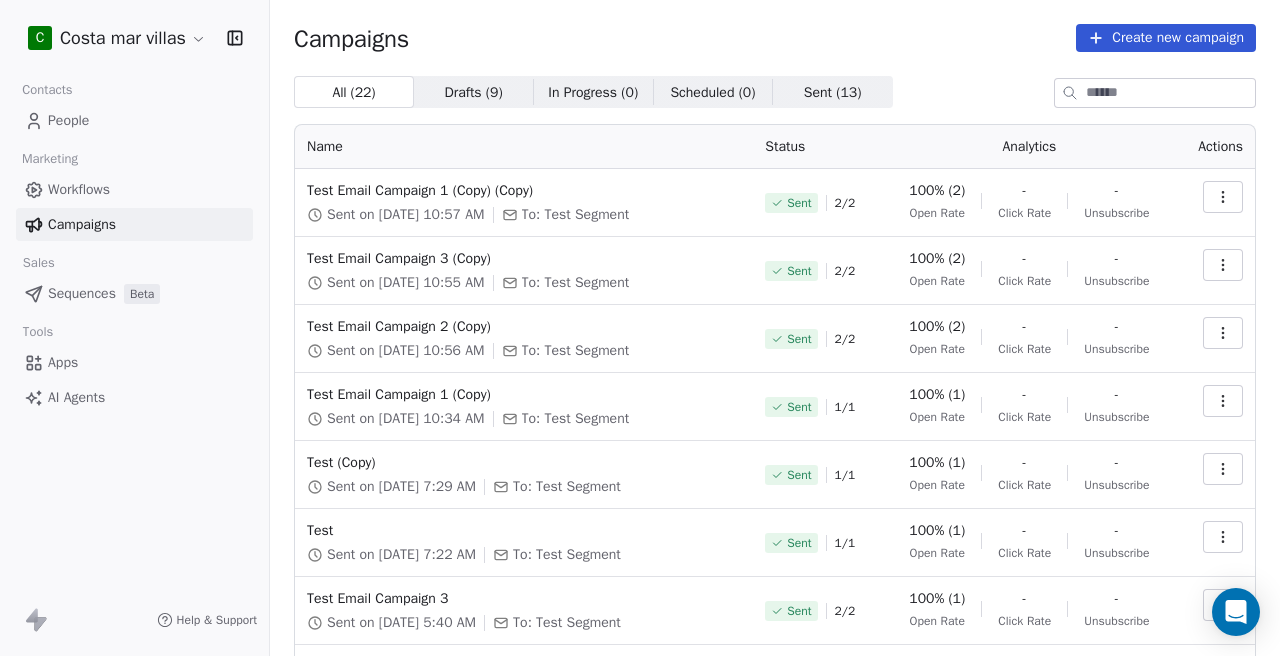 click on "Sent ( 13 )" at bounding box center (833, 92) 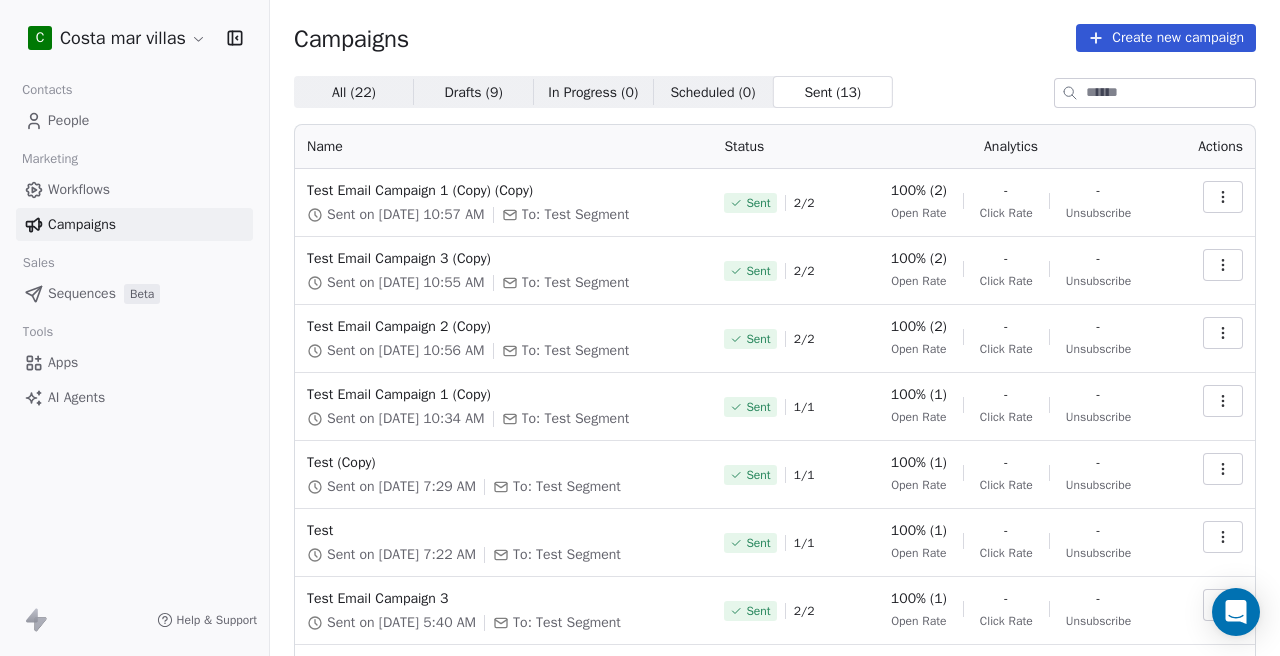 scroll, scrollTop: 278, scrollLeft: 0, axis: vertical 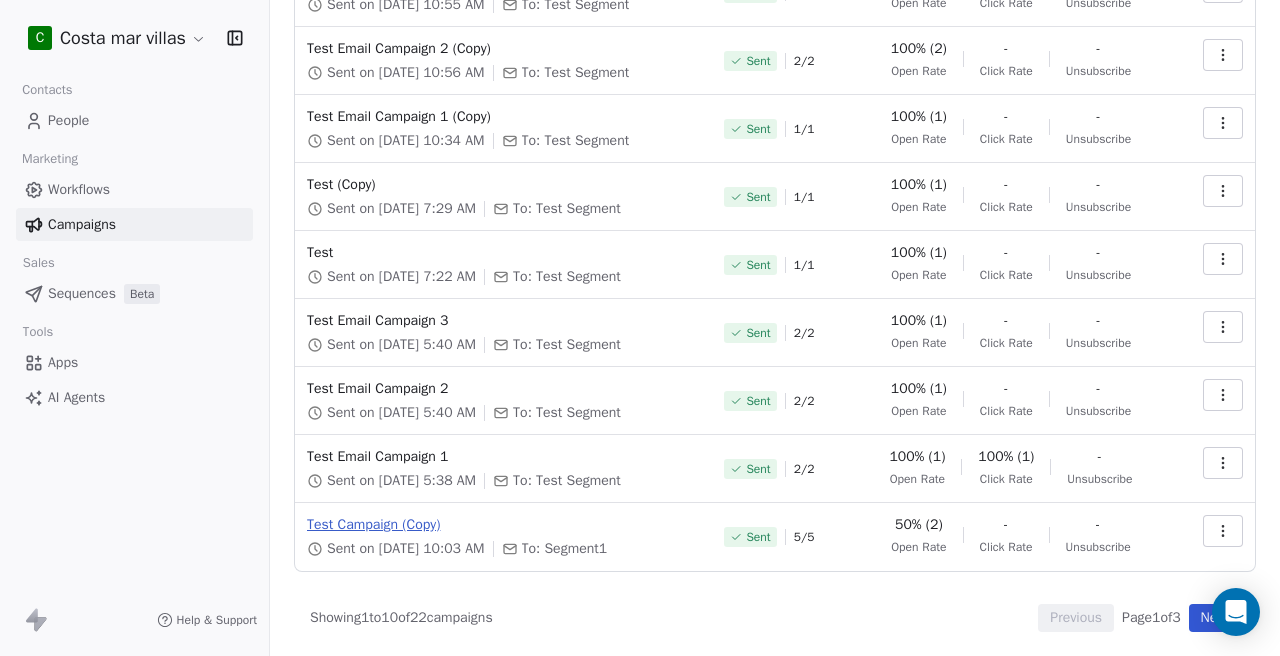 click on "Test Campaign (Copy)" at bounding box center [503, 525] 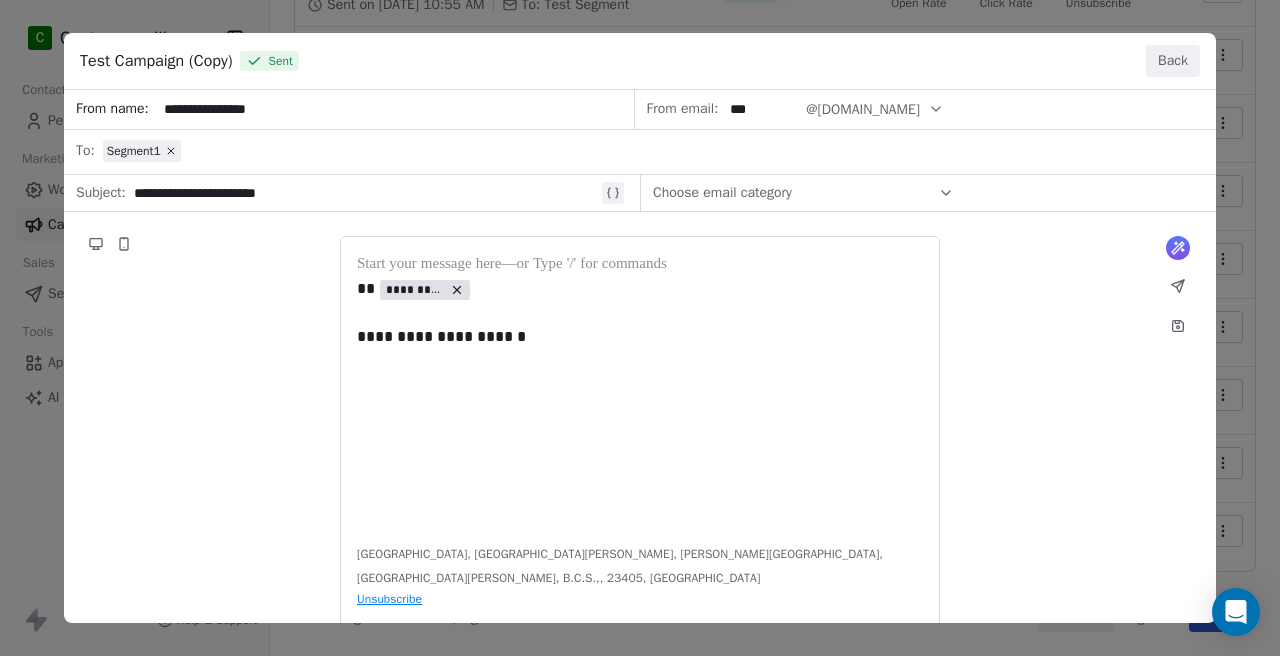click on "Back" at bounding box center [1173, 61] 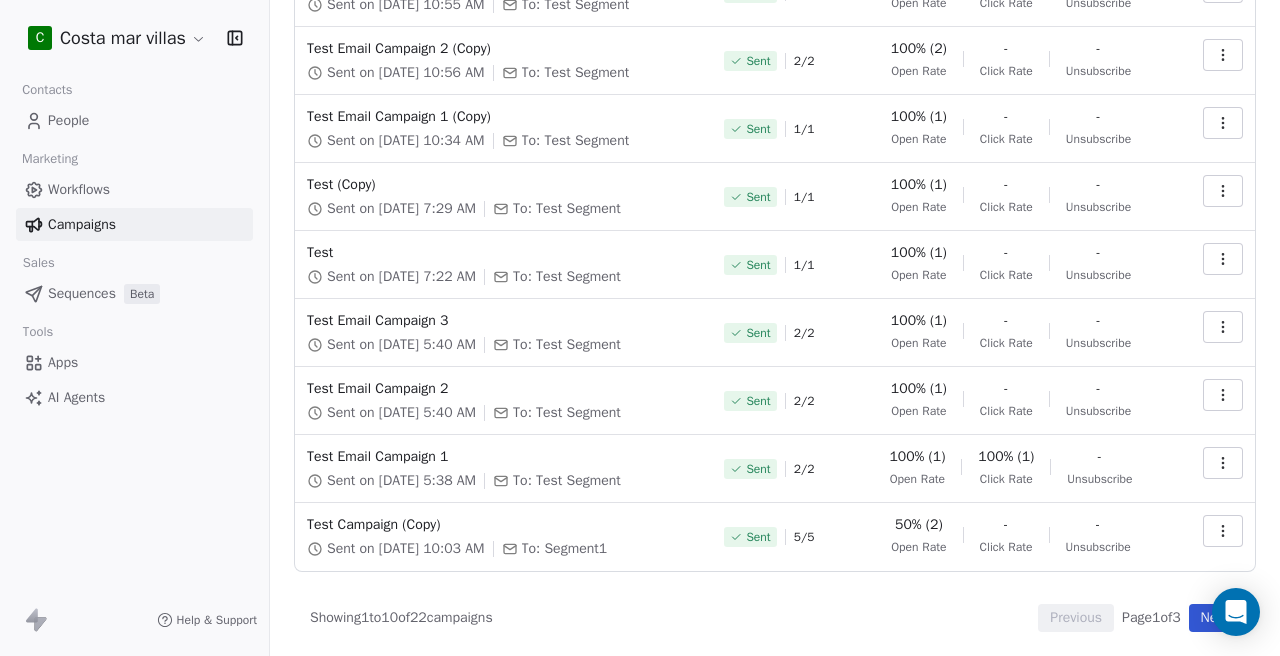 click on "Next" at bounding box center [1214, 618] 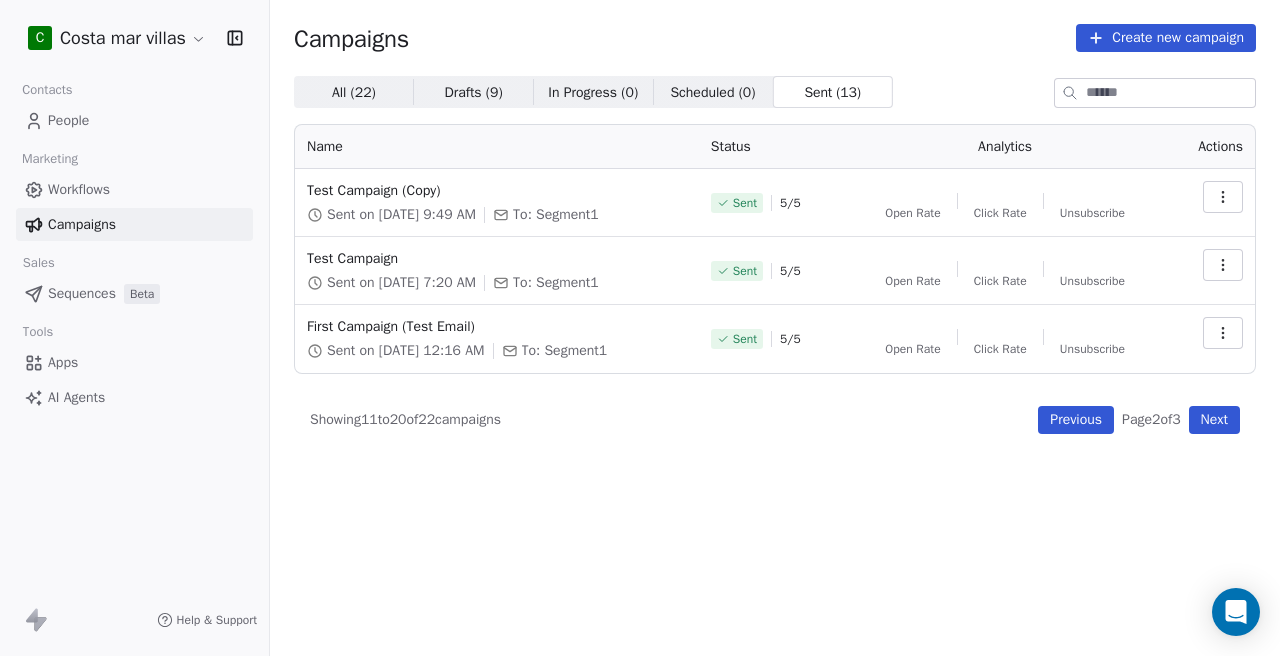 scroll, scrollTop: 0, scrollLeft: 0, axis: both 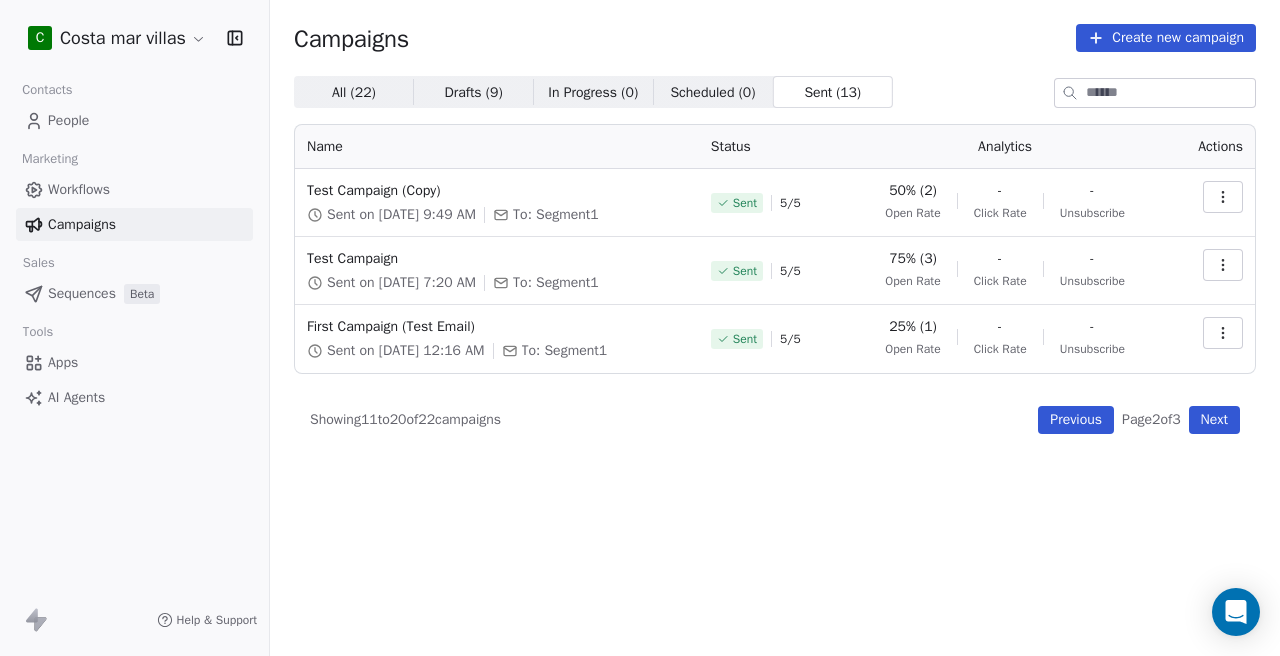 click on "Next" at bounding box center (1214, 420) 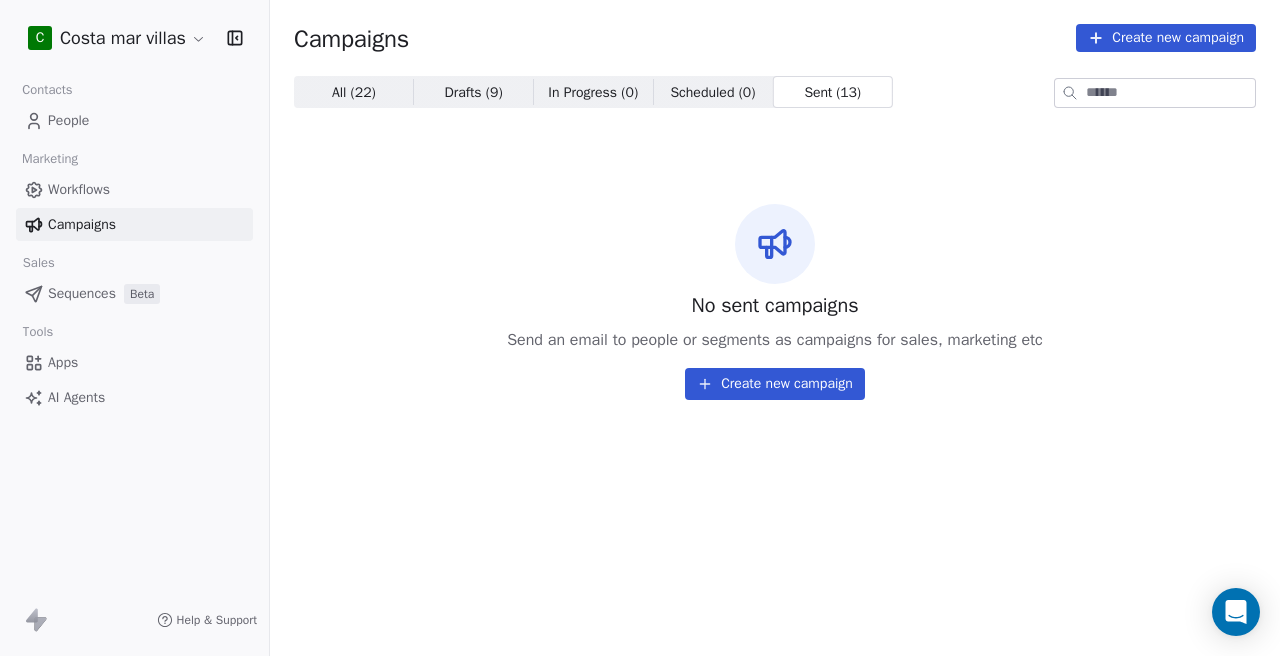 click on "Sent ( 13 )" at bounding box center [833, 92] 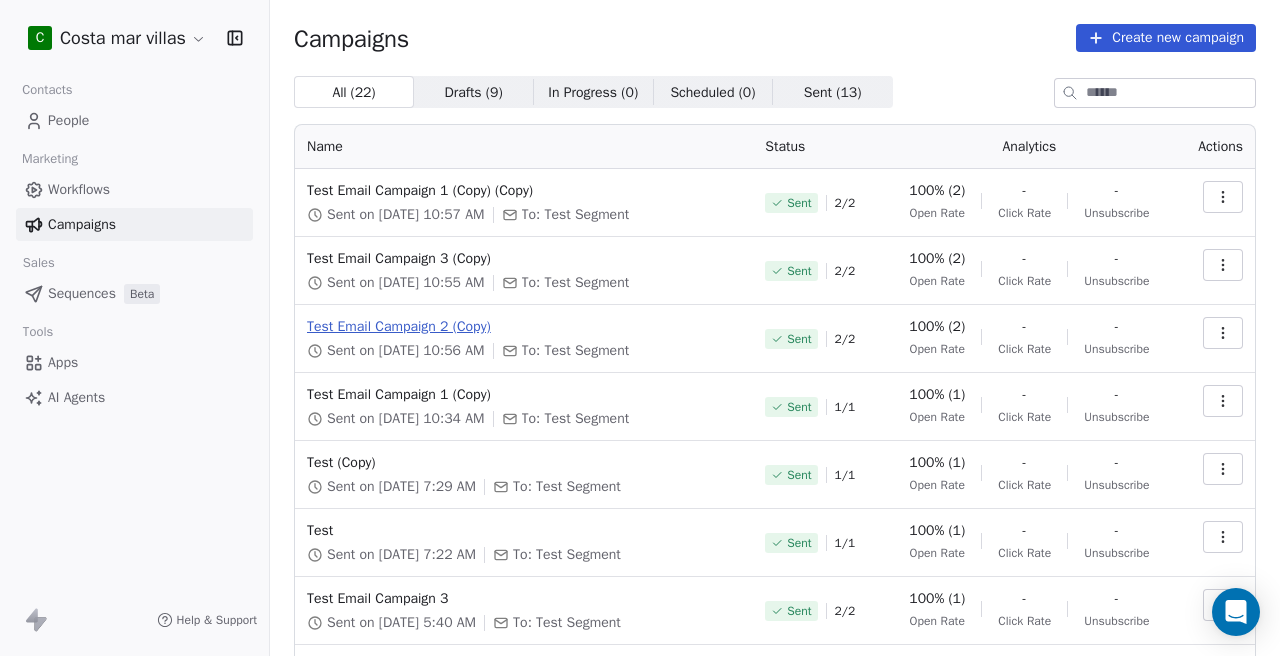 scroll, scrollTop: 278, scrollLeft: 0, axis: vertical 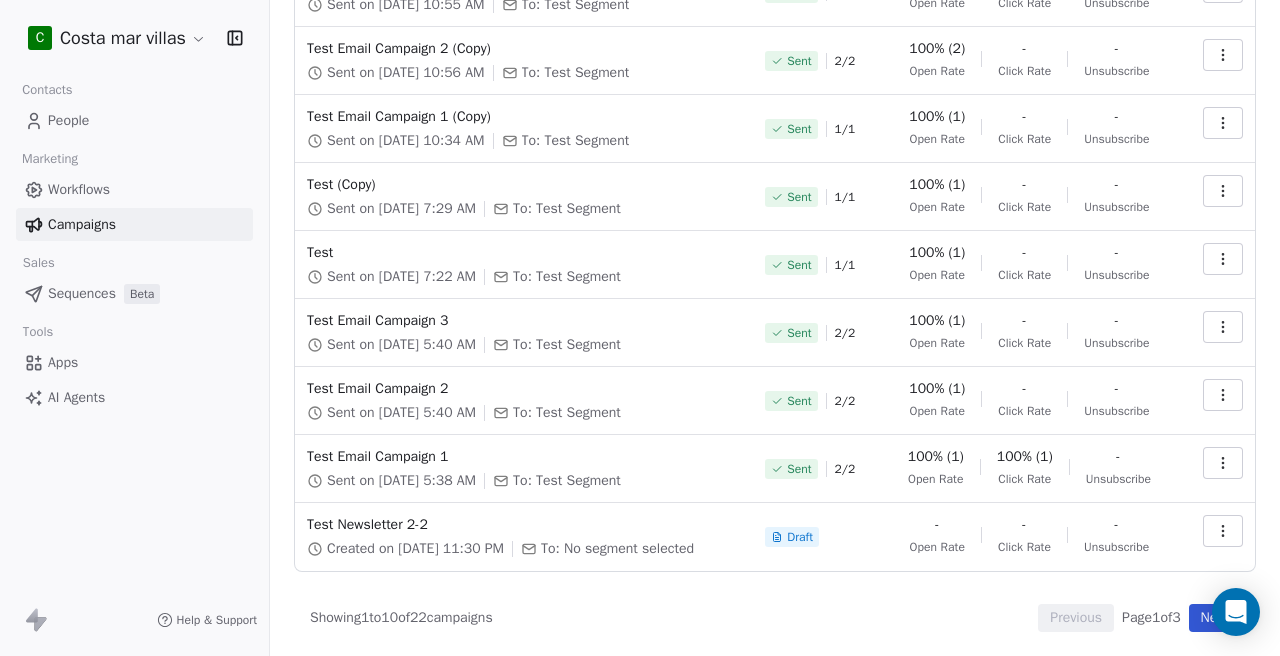 click on "Next" at bounding box center (1214, 618) 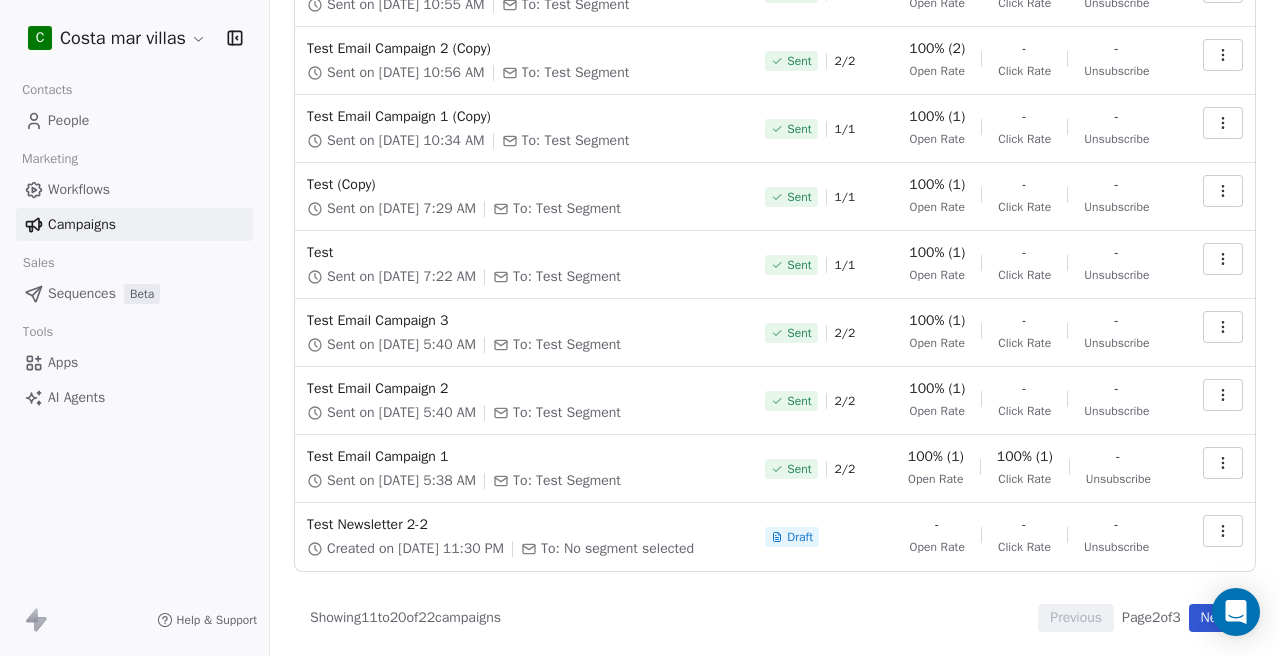 click on "Next" at bounding box center [1214, 618] 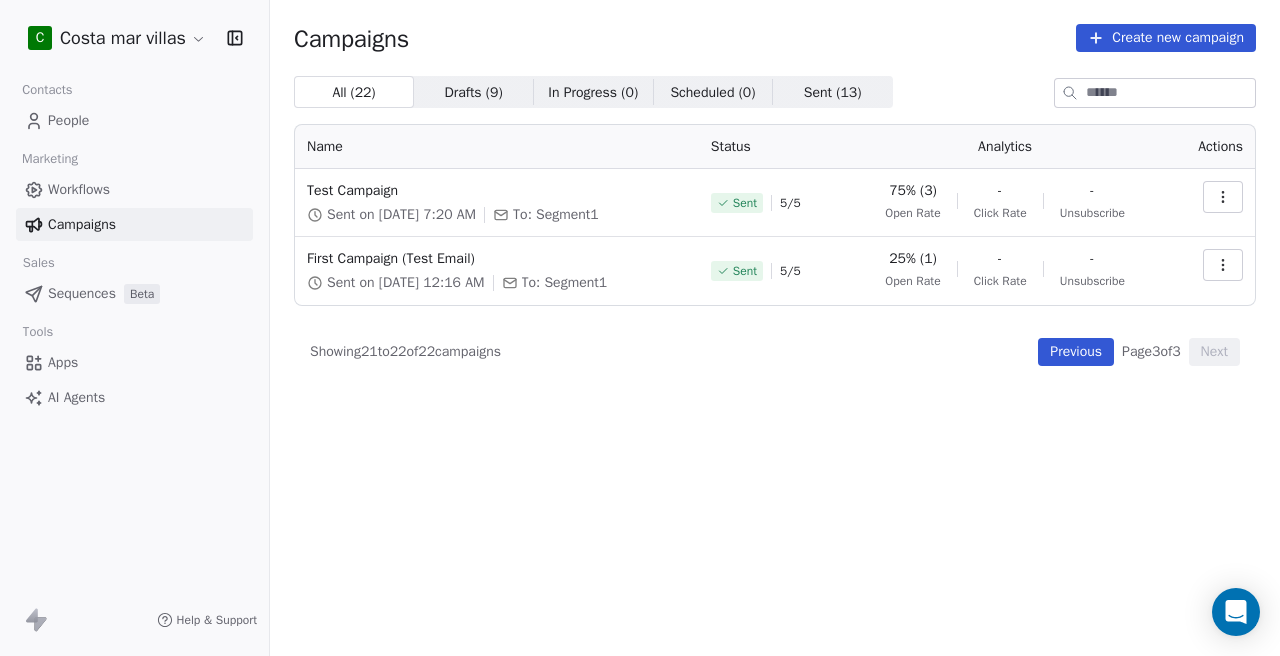 scroll, scrollTop: 0, scrollLeft: 0, axis: both 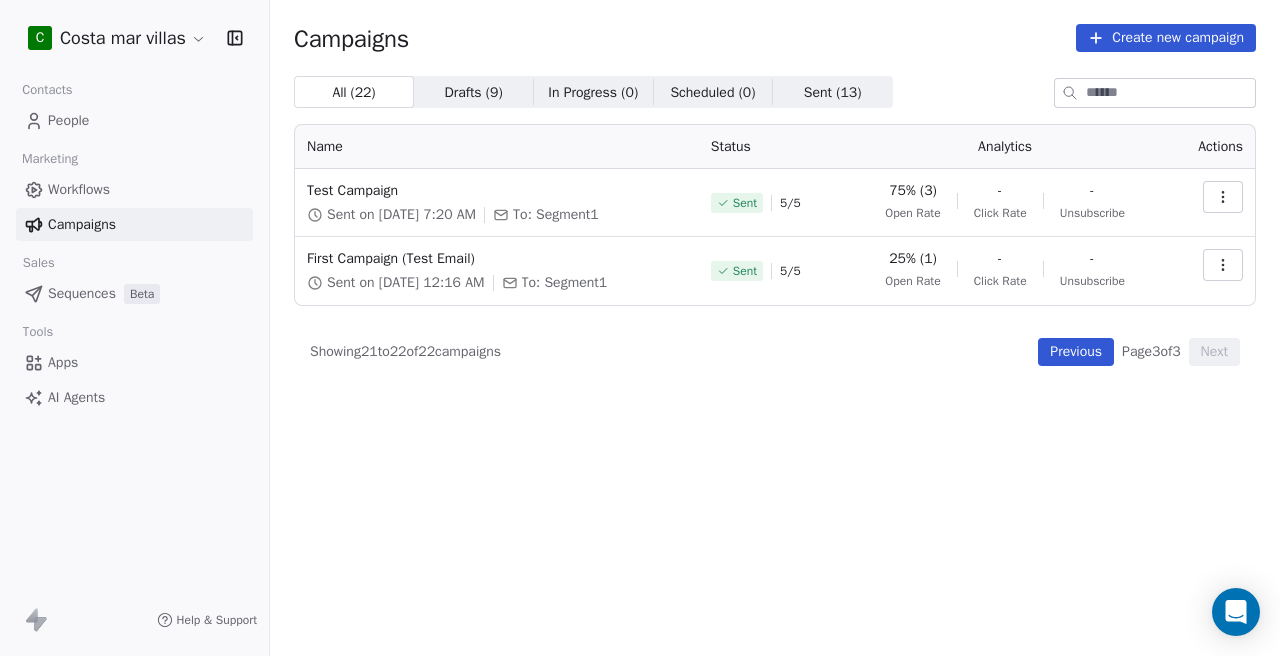 click on "Previous" at bounding box center [1076, 352] 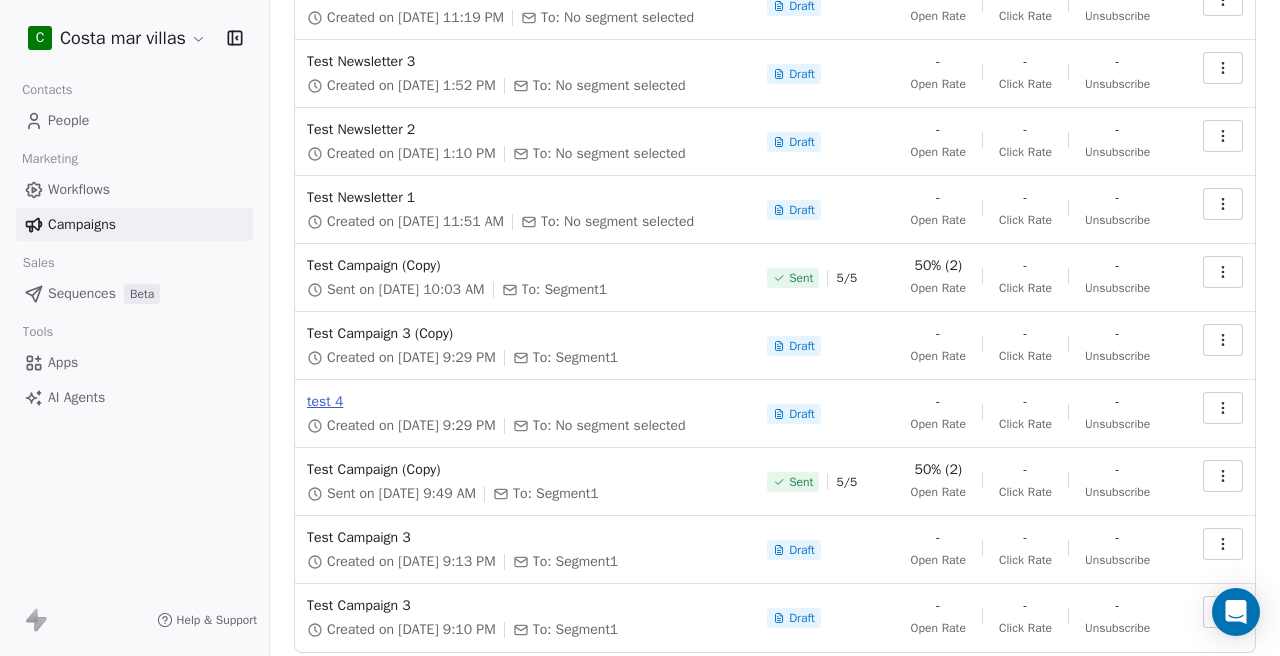 scroll, scrollTop: 177, scrollLeft: 0, axis: vertical 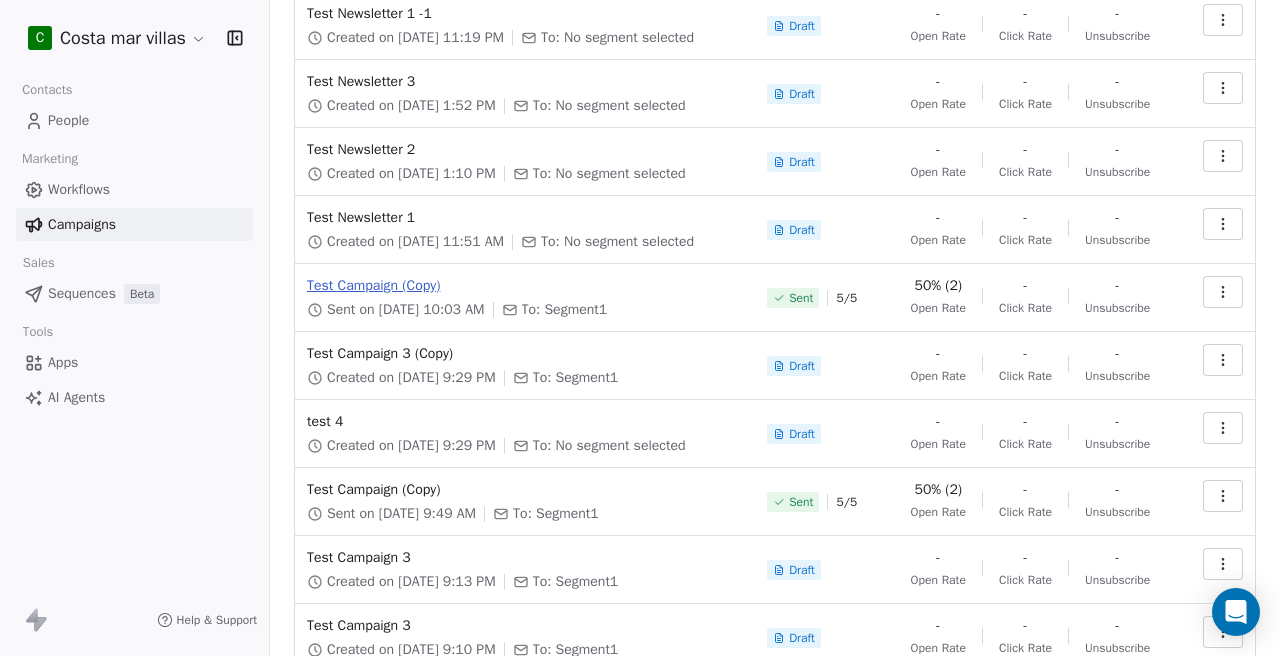click on "Test Campaign (Copy)" at bounding box center (525, 286) 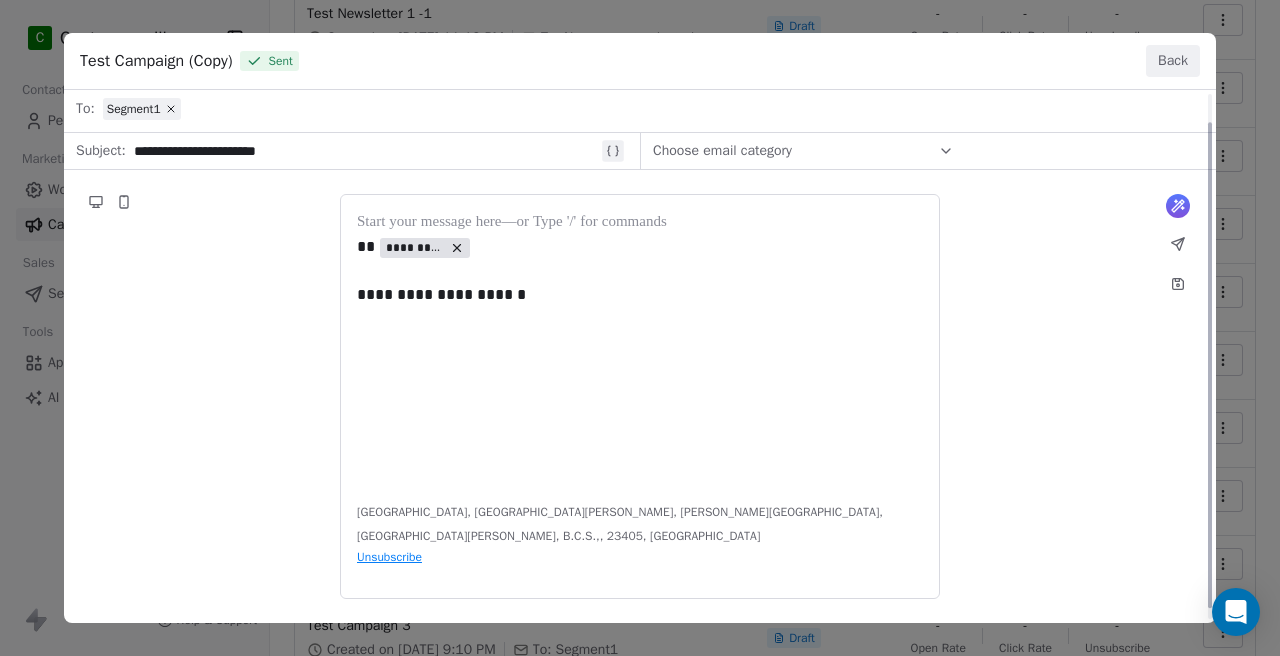 scroll, scrollTop: 0, scrollLeft: 0, axis: both 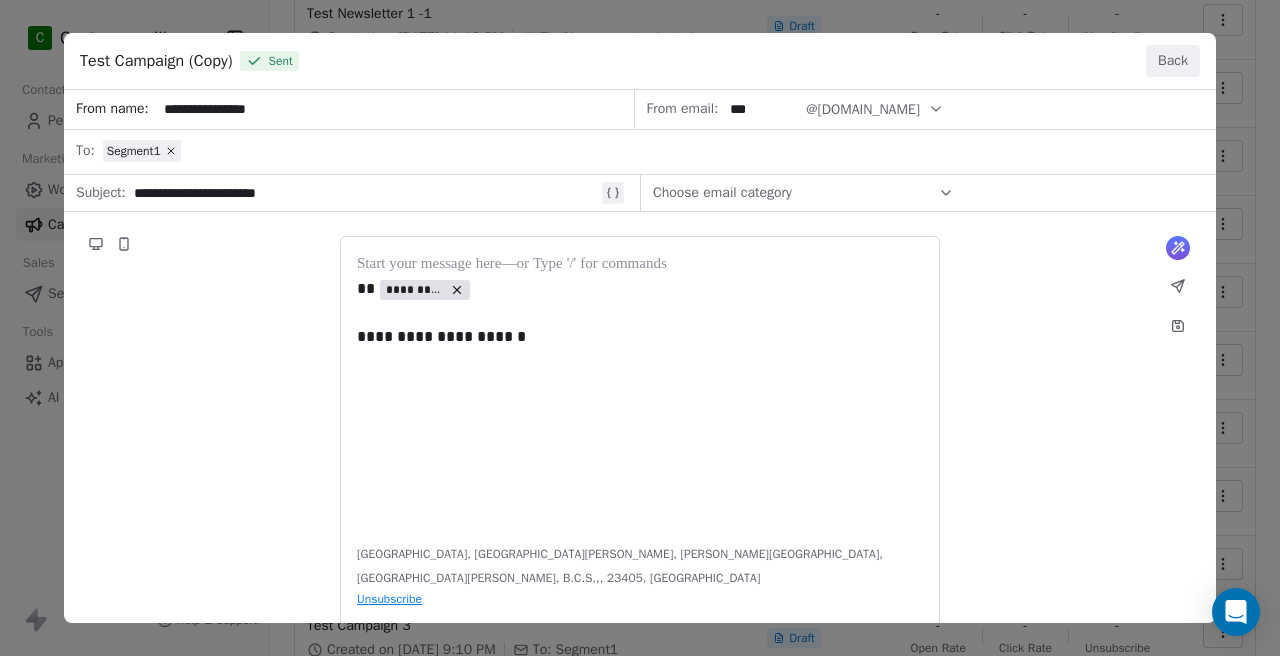 click on "Back" at bounding box center (1173, 61) 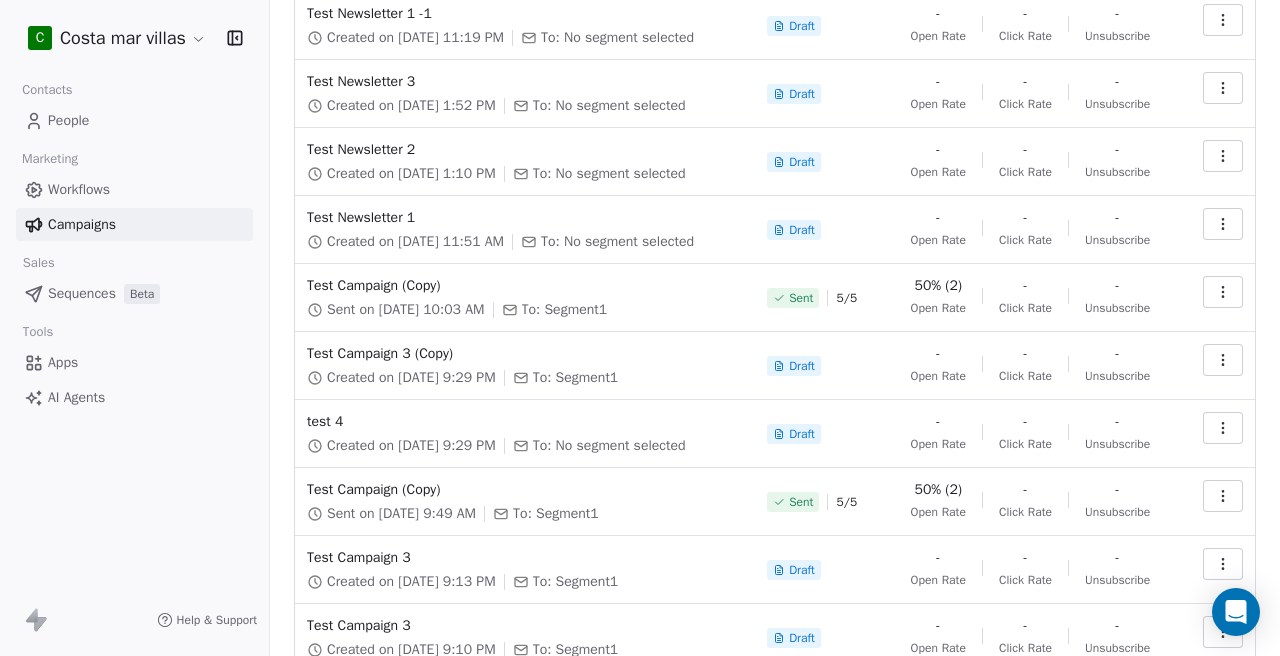 scroll, scrollTop: 0, scrollLeft: 0, axis: both 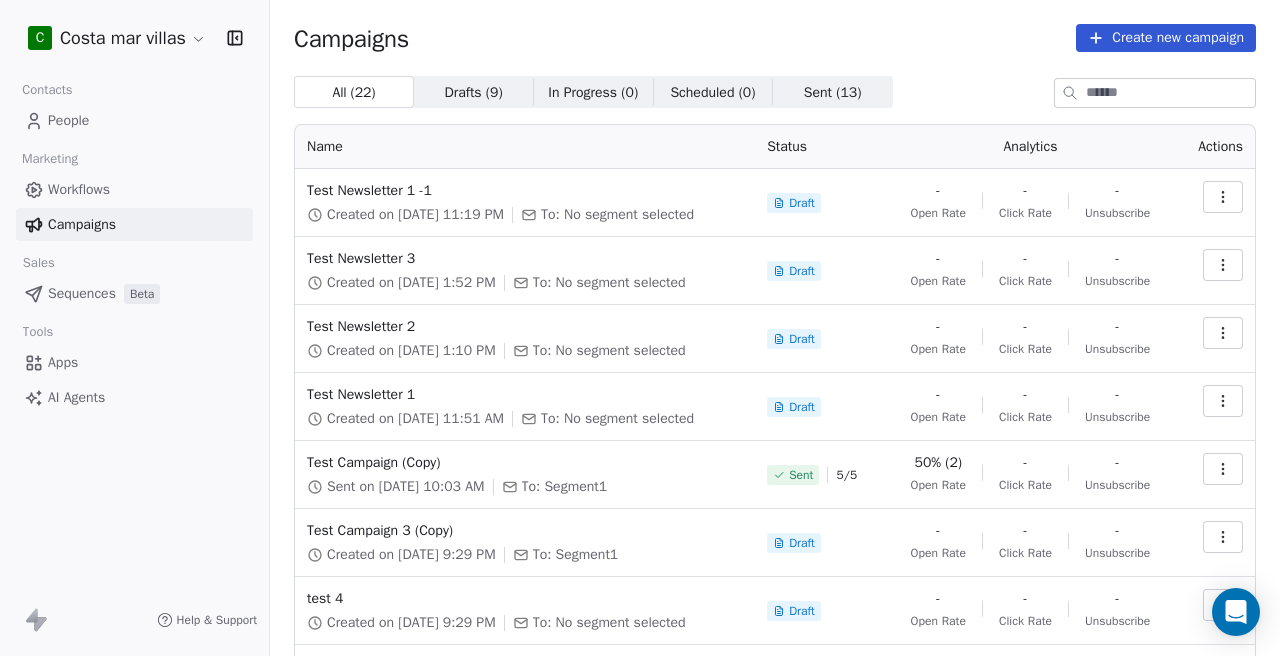 click on "Workflows" at bounding box center [134, 189] 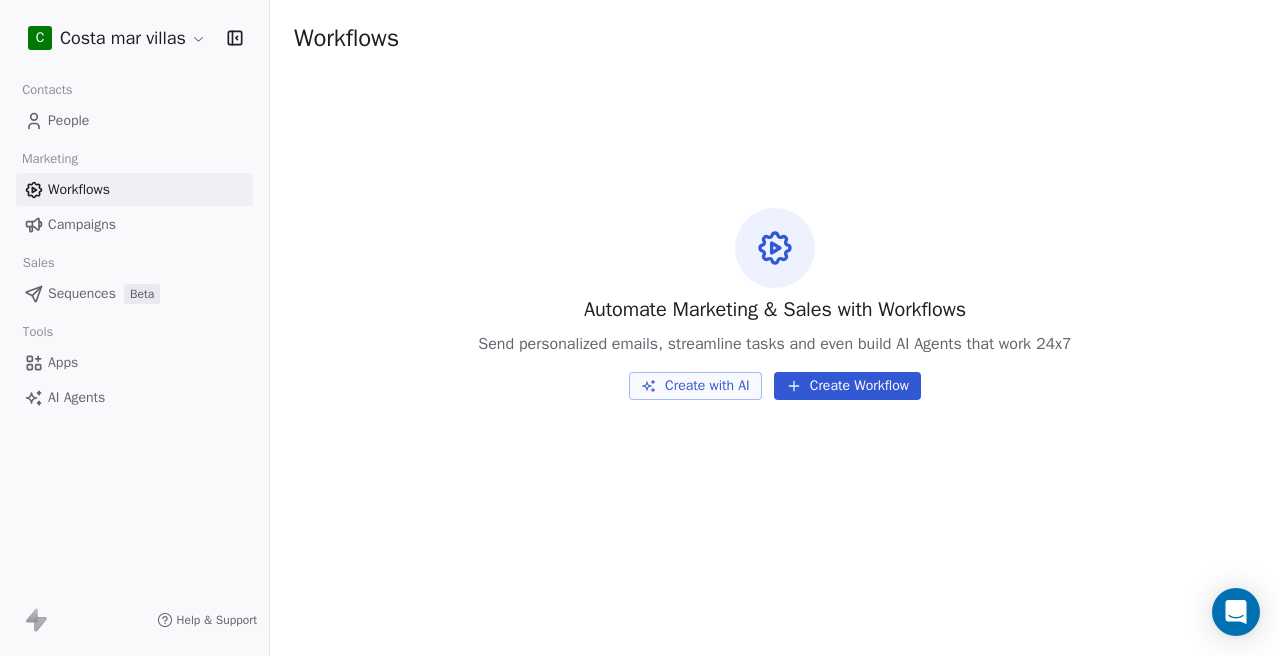 click on "Campaigns" at bounding box center (82, 224) 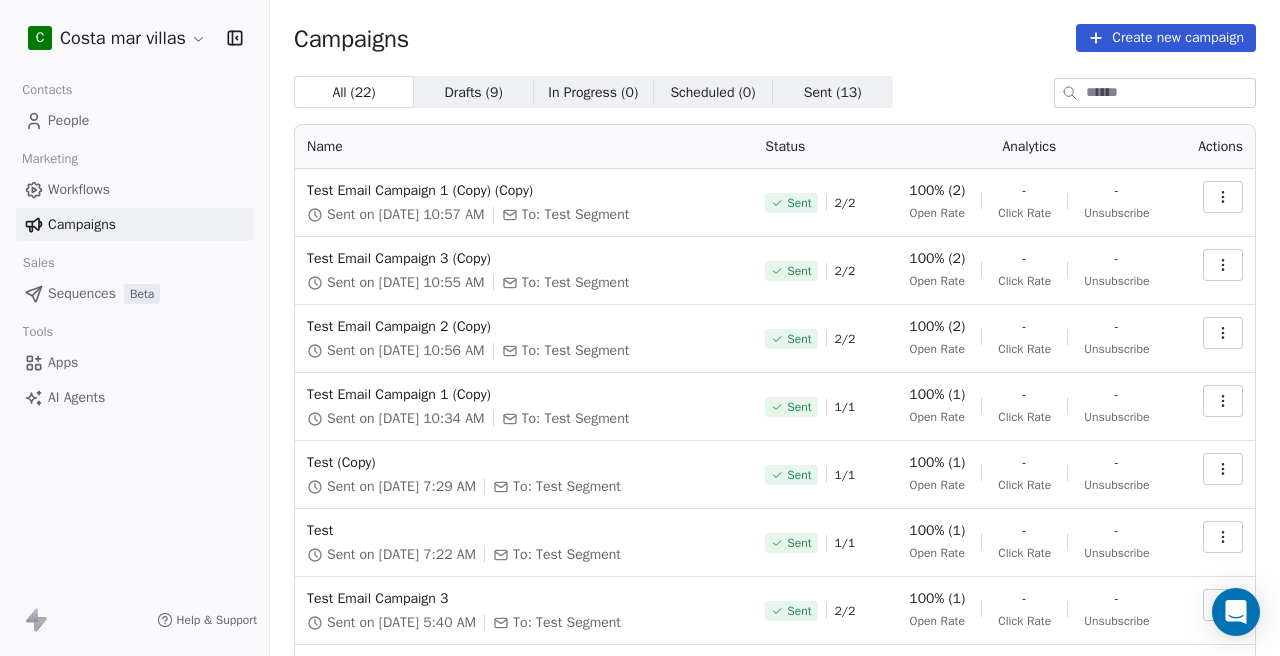 click on "C Costa mar villas Contacts People Marketing Workflows Campaigns Sales Sequences Beta Tools Apps AI Agents Help & Support Campaigns  Create new campaign All ( 22 ) All ( 22 ) Drafts ( 9 ) Drafts ( 9 ) In Progress ( 0 ) In Progress ( 0 ) Scheduled ( 0 ) Scheduled ( 0 ) Sent ( 13 ) Sent ( 13 ) Name Status Analytics Actions Test Email Campaign 1 (Copy) (Copy) Sent on [DATE] 10:57 AM To: Test Segment  Sent 2 / 2 100% (2) Open Rate - Click Rate - Unsubscribe Test Email Campaign 3 (Copy) Sent on [DATE] 10:55 AM To: Test Segment  Sent 2 / 2 100% (2) Open Rate - Click Rate - Unsubscribe Test Email Campaign 2 (Copy) Sent on [DATE] 10:56 AM To: Test Segment  Sent 2 / 2 100% (2) Open Rate - Click Rate - Unsubscribe Test Email Campaign 1 (Copy) Sent on [DATE] 10:34 AM To: Test Segment  Sent 1 / 1 100% (1) Open Rate - Click Rate - Unsubscribe Test (Copy) Sent on [DATE] 7:29 AM To: Test Segment  Sent 1 / 1 100% (1) Open Rate - Click Rate - Unsubscribe Test Sent on [DATE] 7:22 AM Sent 1" at bounding box center [640, 328] 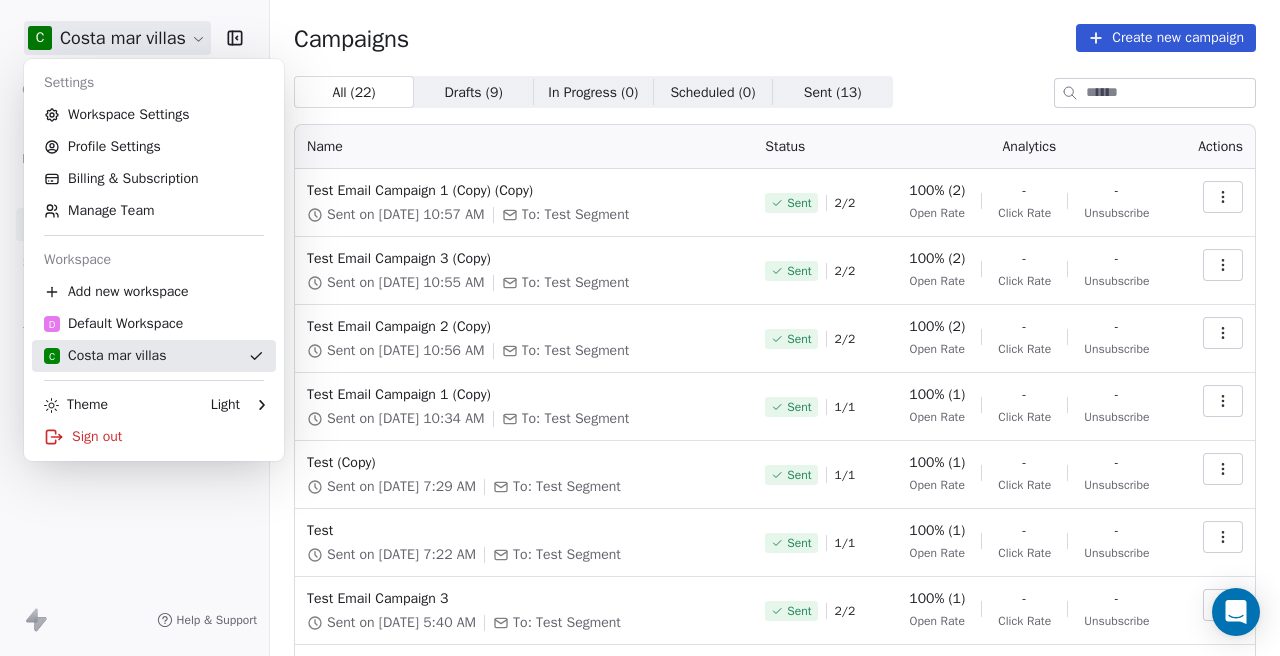 click on "C Costa mar villas" at bounding box center [105, 356] 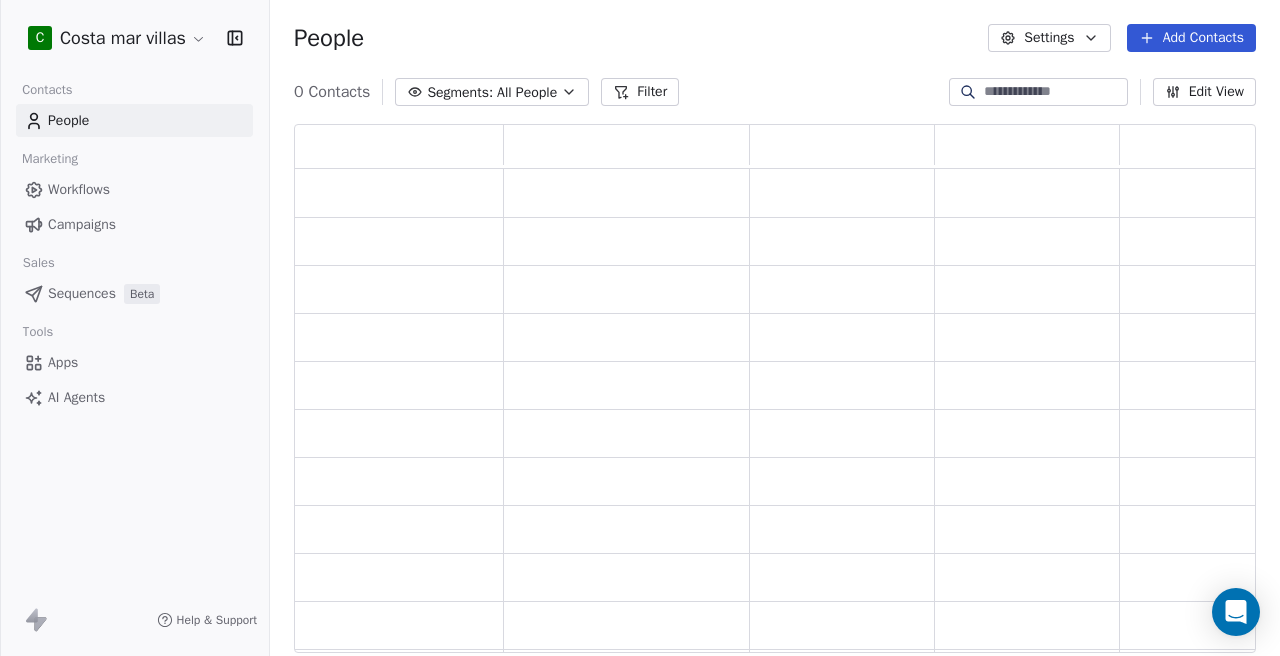 scroll, scrollTop: 1, scrollLeft: 1, axis: both 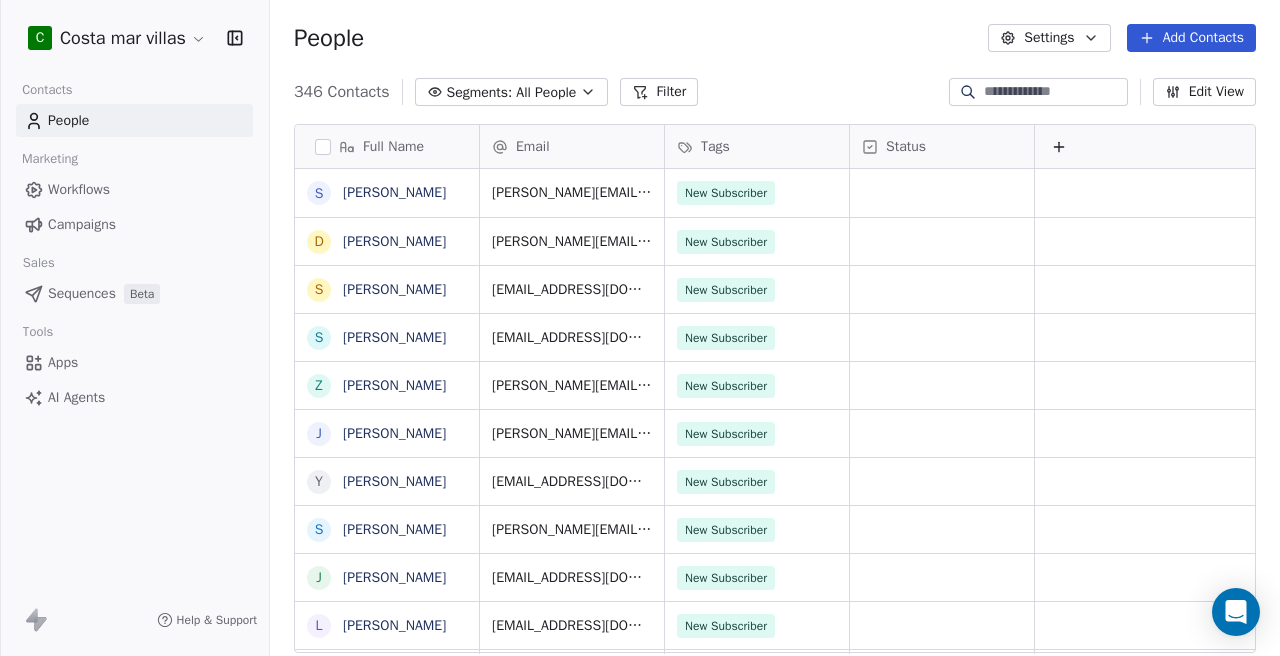 click on "Tags" at bounding box center [755, 147] 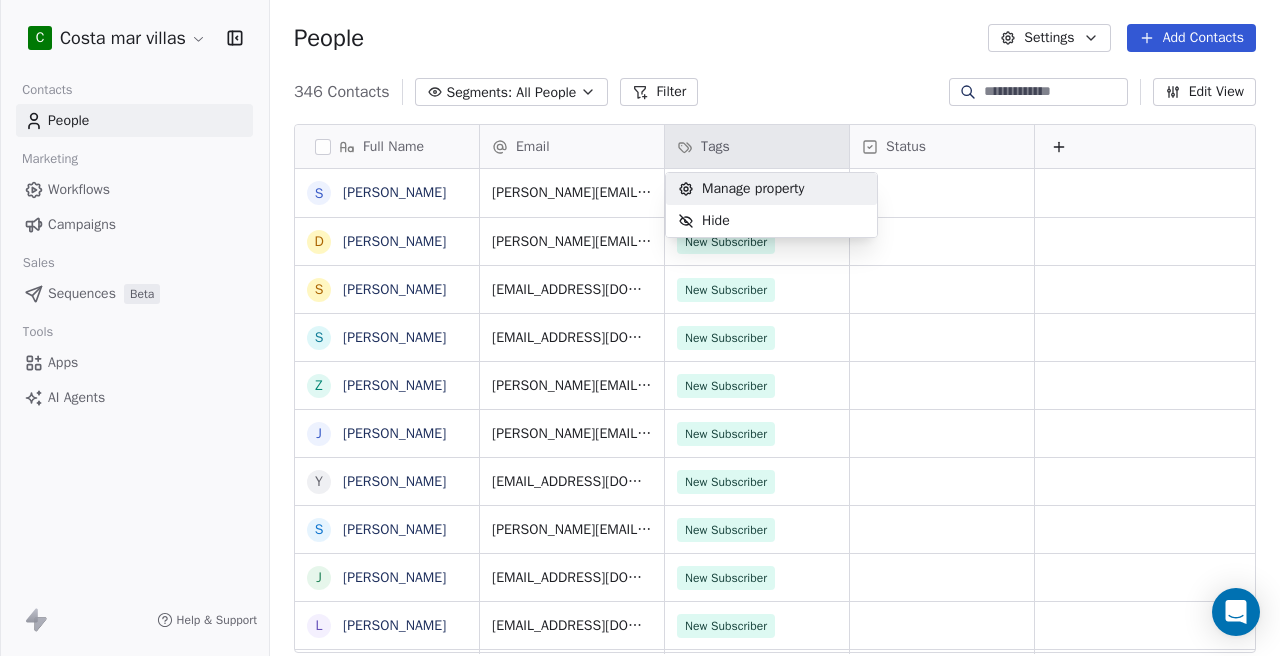 click on "Manage property" at bounding box center (741, 189) 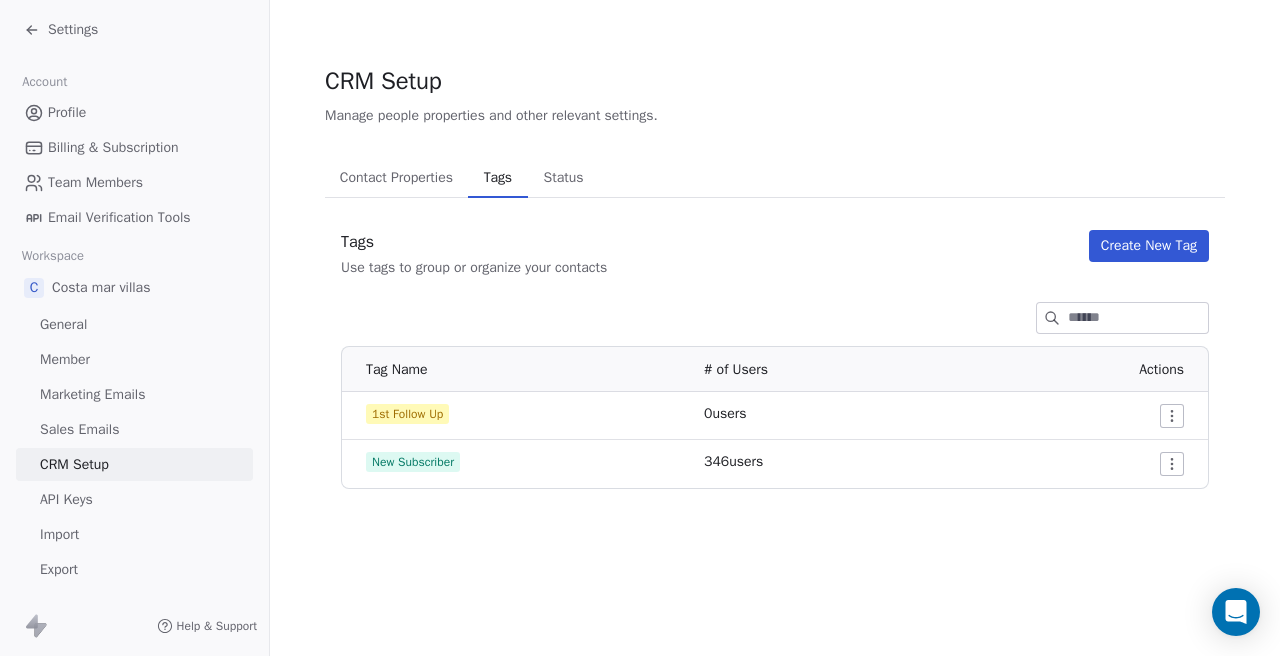 click on "Settings" at bounding box center [73, 30] 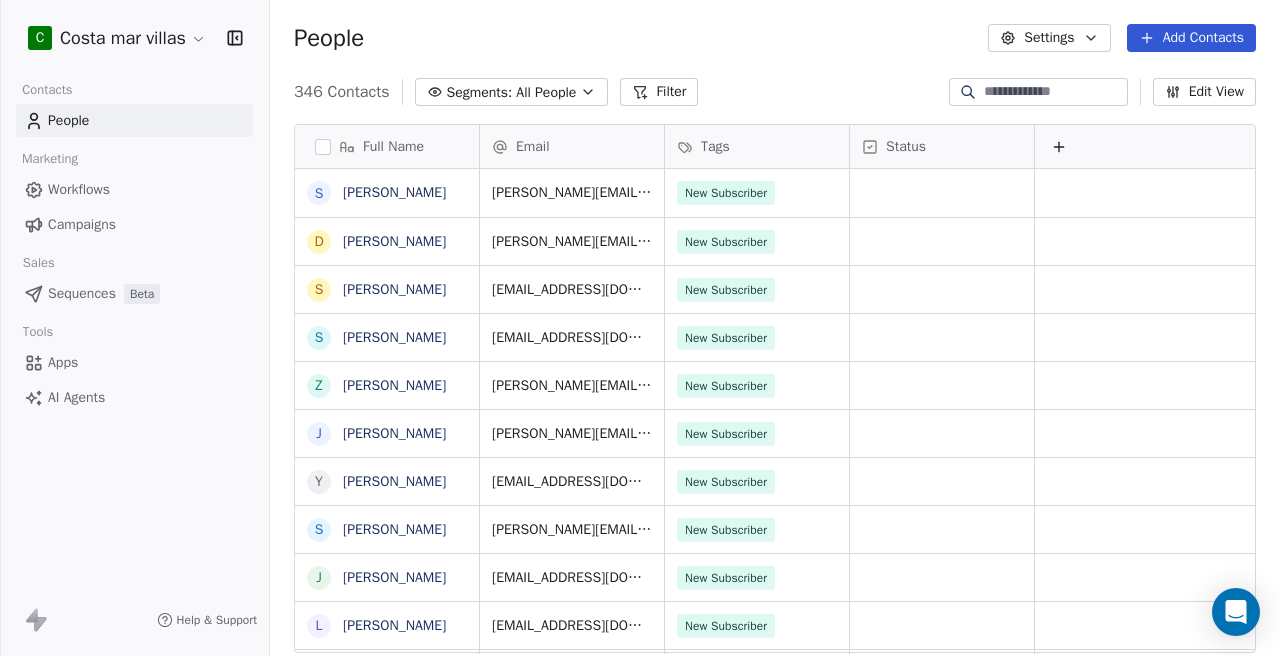 scroll, scrollTop: 1, scrollLeft: 1, axis: both 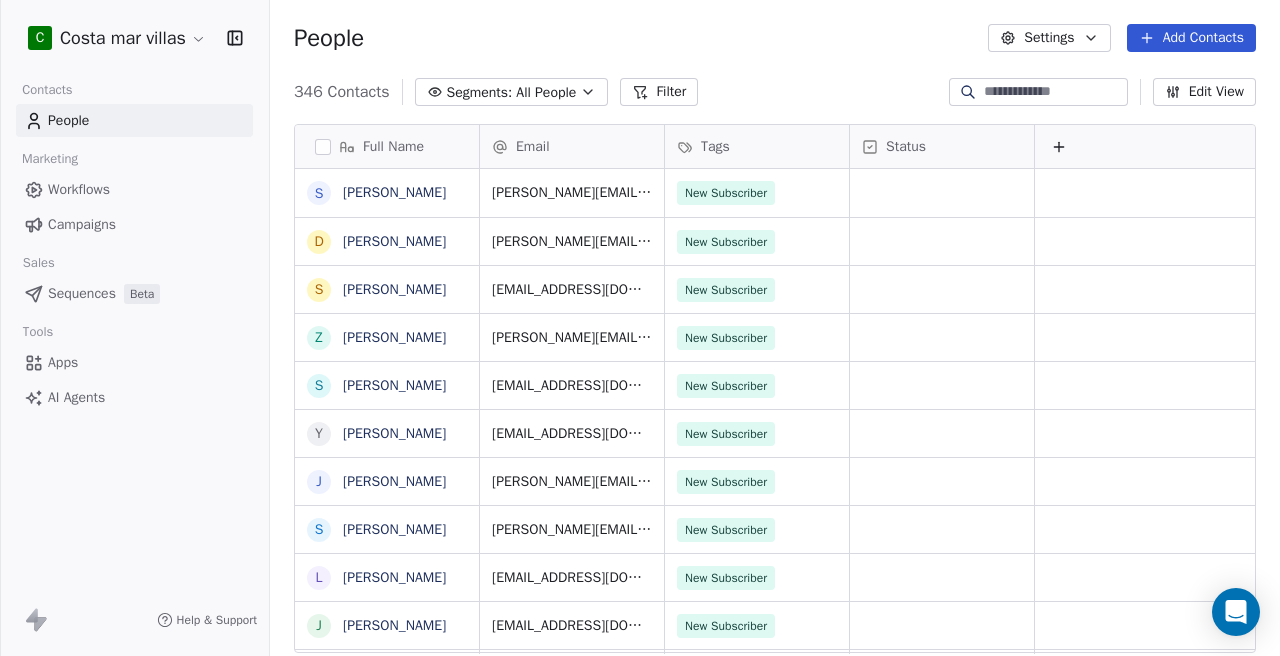 click on "Segments: All People" at bounding box center [512, 92] 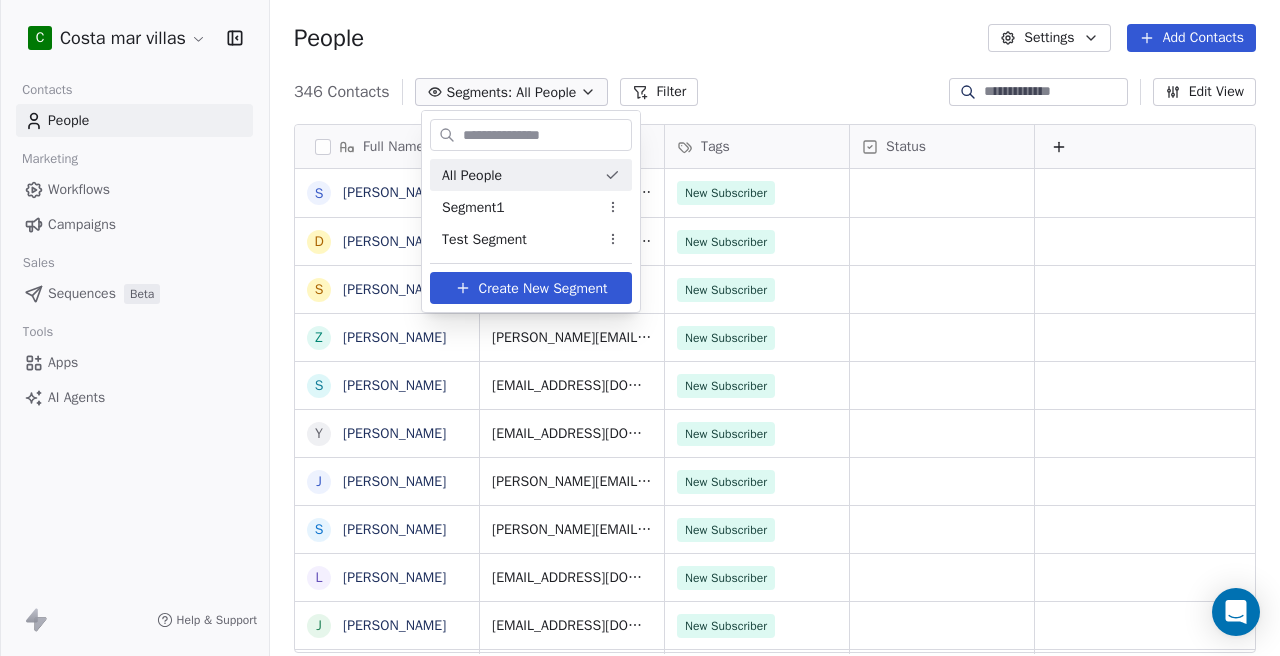 click on "C Costa mar villas Contacts People Marketing Workflows Campaigns Sales Sequences Beta Tools Apps AI Agents Help & Support People Settings  Add Contacts 346 Contacts Segments: All People Filter  Edit View Tag Add to Sequence Export Full Name S [PERSON_NAME] D [PERSON_NAME] S [PERSON_NAME] Z [PERSON_NAME] S [PERSON_NAME] Y [PERSON_NAME] J [PERSON_NAME] S [PERSON_NAME] L [PERSON_NAME] J [PERSON_NAME] [PERSON_NAME] L [PERSON_NAME] W [PERSON_NAME] J [PERSON_NAME] K [PERSON_NAME] J [PERSON_NAME] J [PERSON_NAME] Del Río S [PERSON_NAME] J [PERSON_NAME] S [PERSON_NAME] J [PERSON_NAME] K [PERSON_NAME] S [PERSON_NAME] S [PERSON_NAME] J [PERSON_NAME] J [PERSON_NAME] A [PERSON_NAME] K [PERSON_NAME] V [PERSON_NAME] V [PERSON_NAME] J [PERSON_NAME] Email Tags Status [PERSON_NAME][EMAIL_ADDRESS][DOMAIN_NAME] New Subscriber [PERSON_NAME][EMAIL_ADDRESS][DOMAIN_NAME] New Subscriber [EMAIL_ADDRESS][DOMAIN_NAME] New Subscriber [EMAIL_ADDRESS][DOMAIN_NAME] New Subscriber [EMAIL_ADDRESS][DOMAIN_NAME] New Subscriber [EMAIL_ADDRESS][DOMAIN_NAME] New Subscriber [PERSON_NAME][EMAIL_ADDRESS][DOMAIN_NAME] New Subscriber New Subscriber" at bounding box center [640, 328] 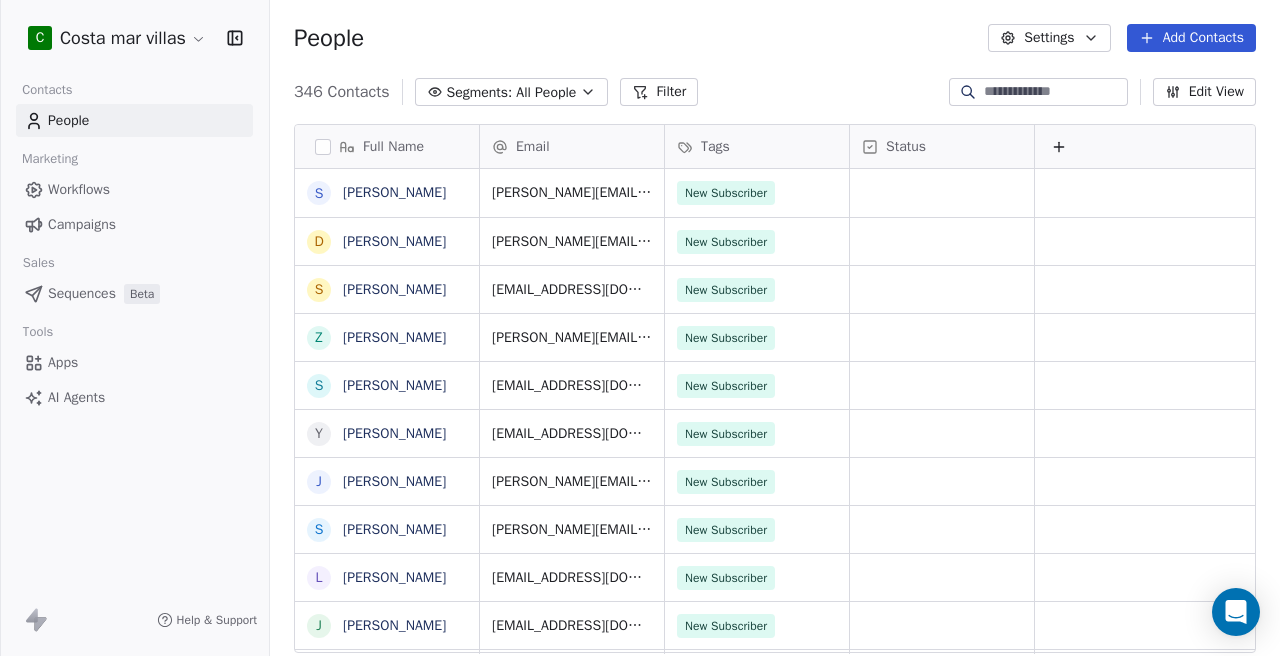 click 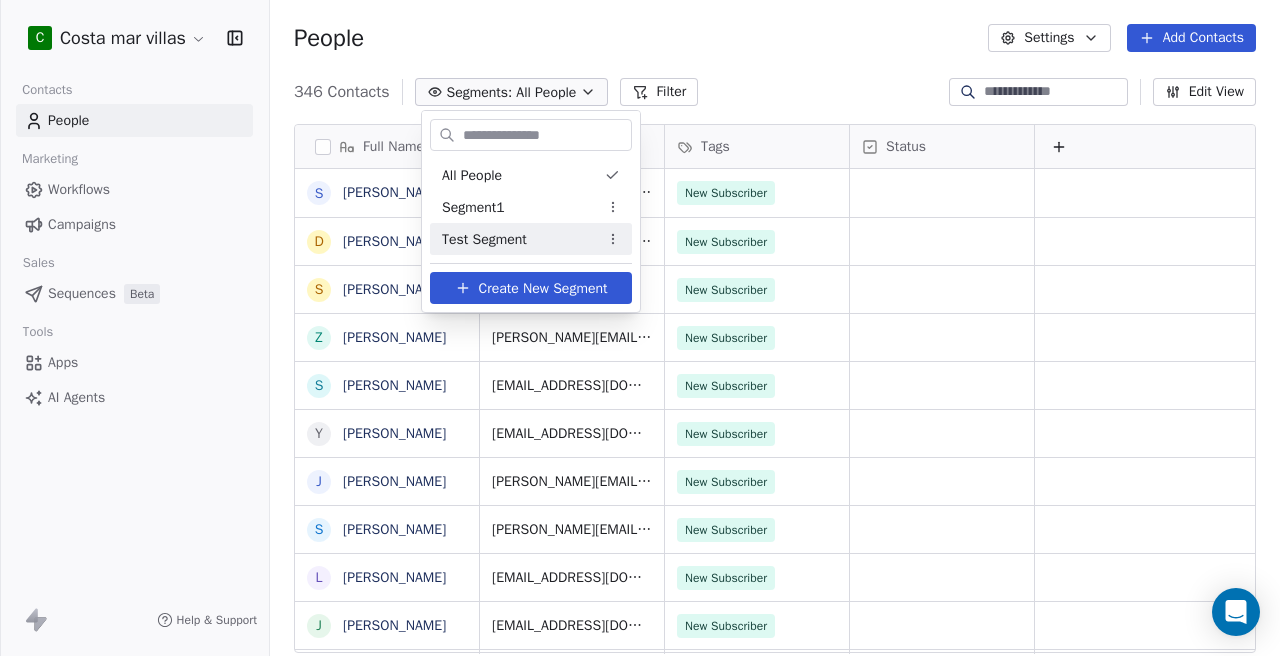 click on "Test Segment" at bounding box center [531, 239] 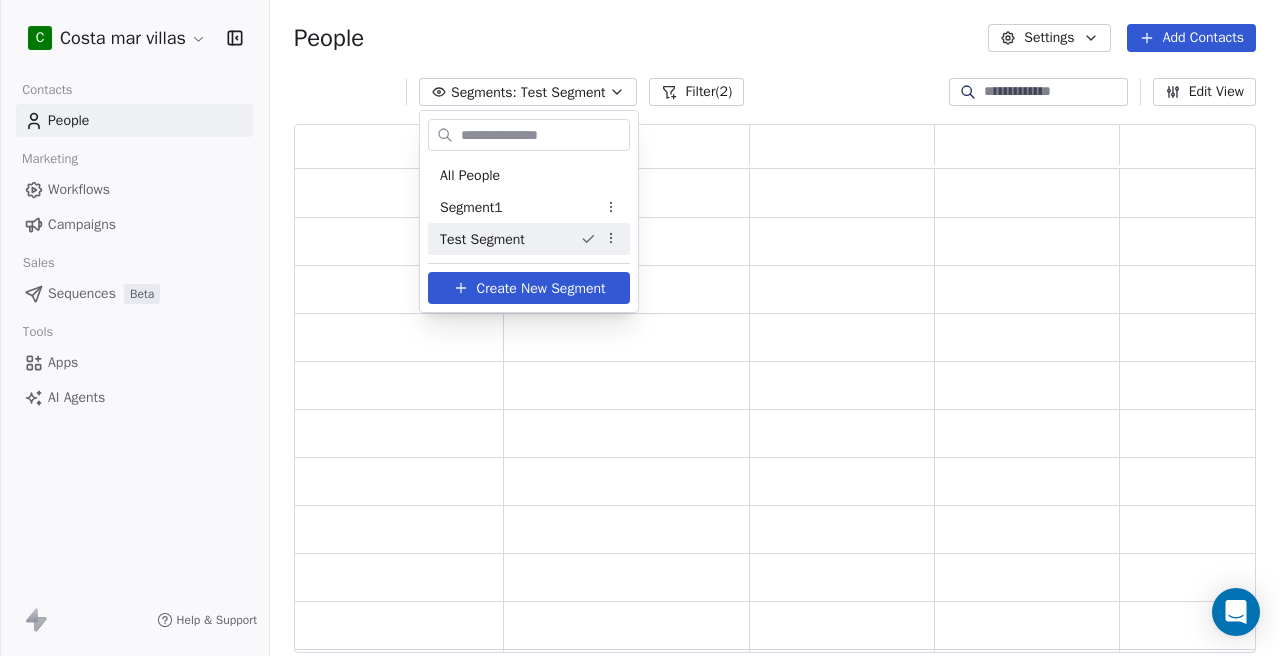 scroll, scrollTop: 1, scrollLeft: 1, axis: both 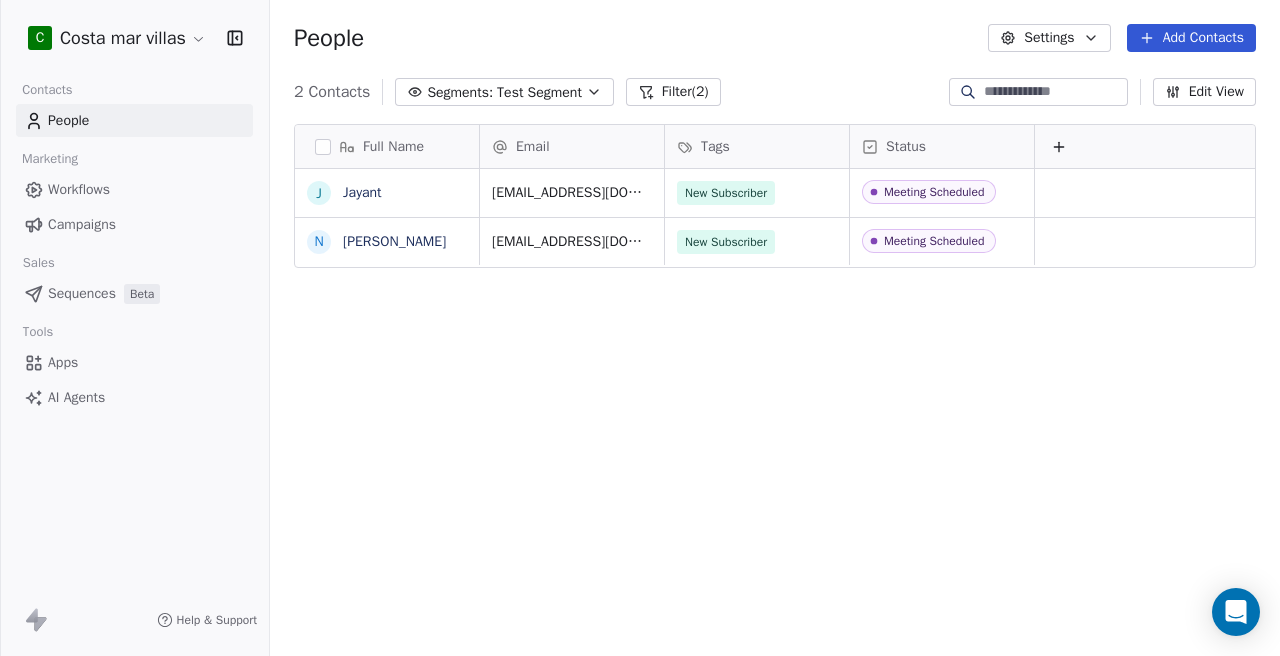 click on "Test Segment" at bounding box center [539, 92] 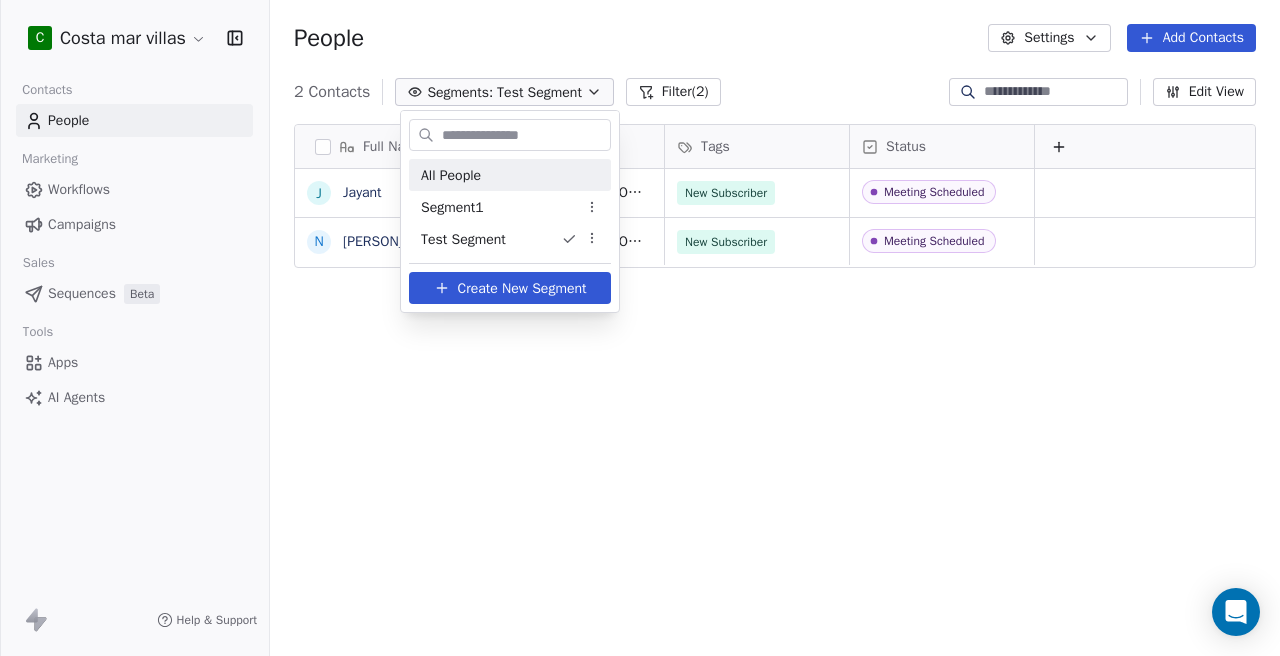 click on "All People" at bounding box center (510, 175) 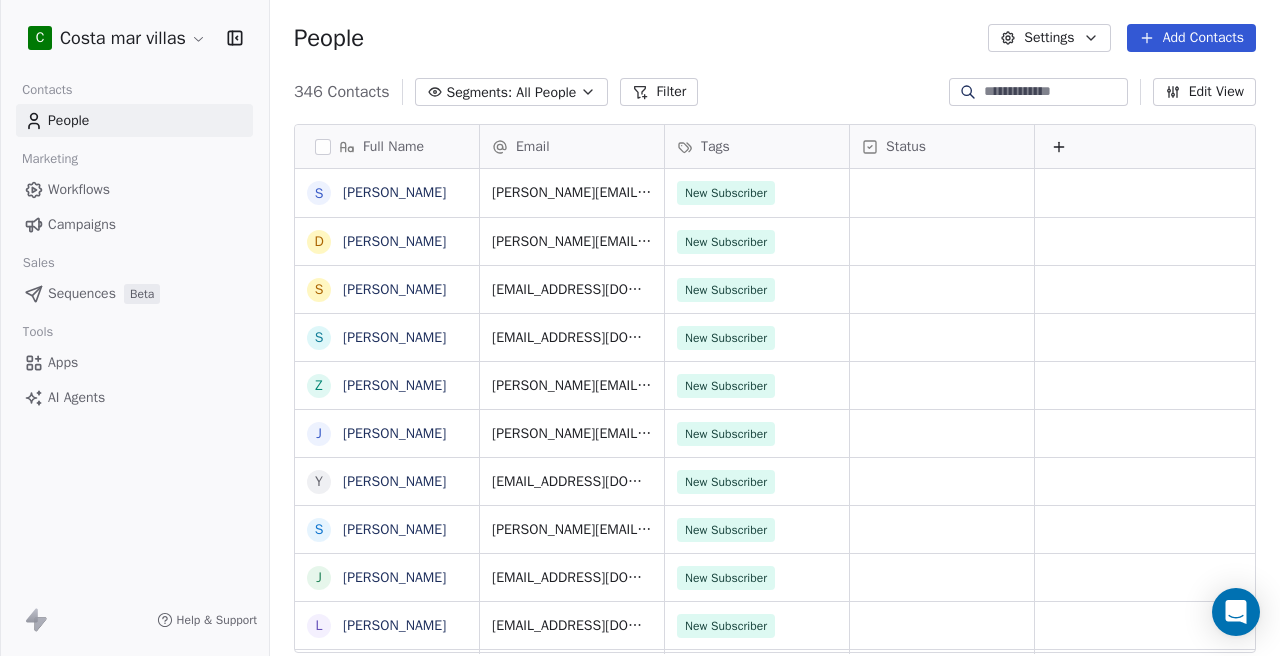click on "Tags" at bounding box center (715, 147) 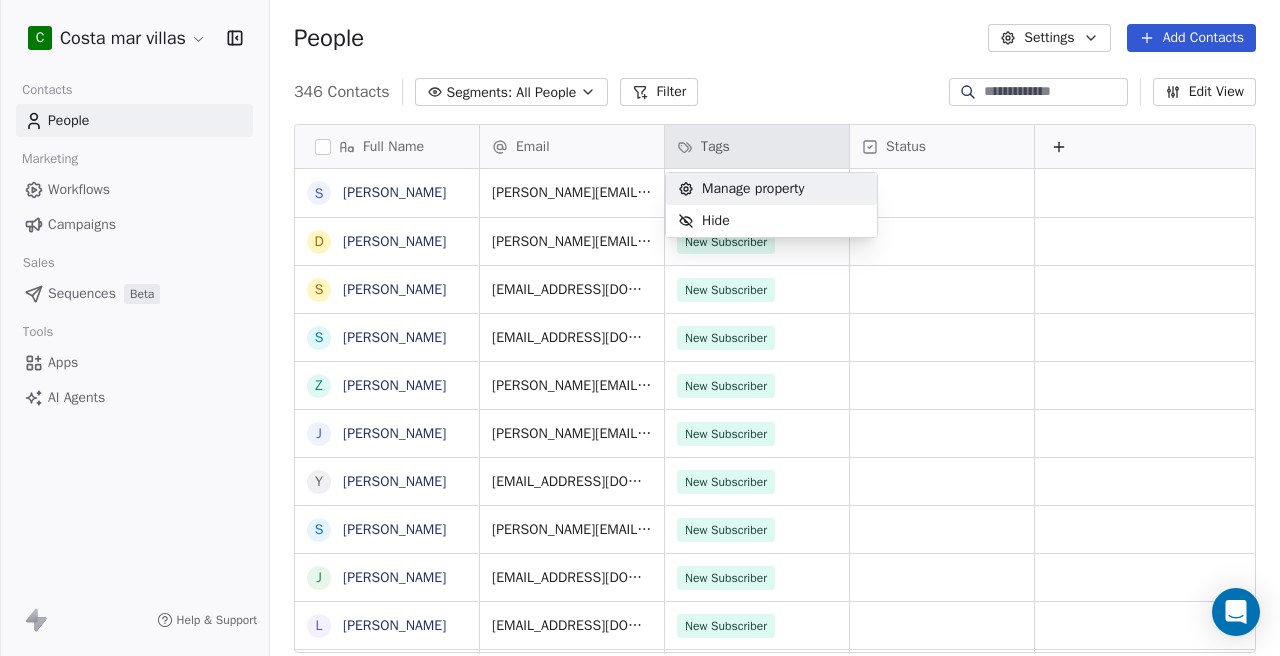 click on "Manage property" at bounding box center [753, 189] 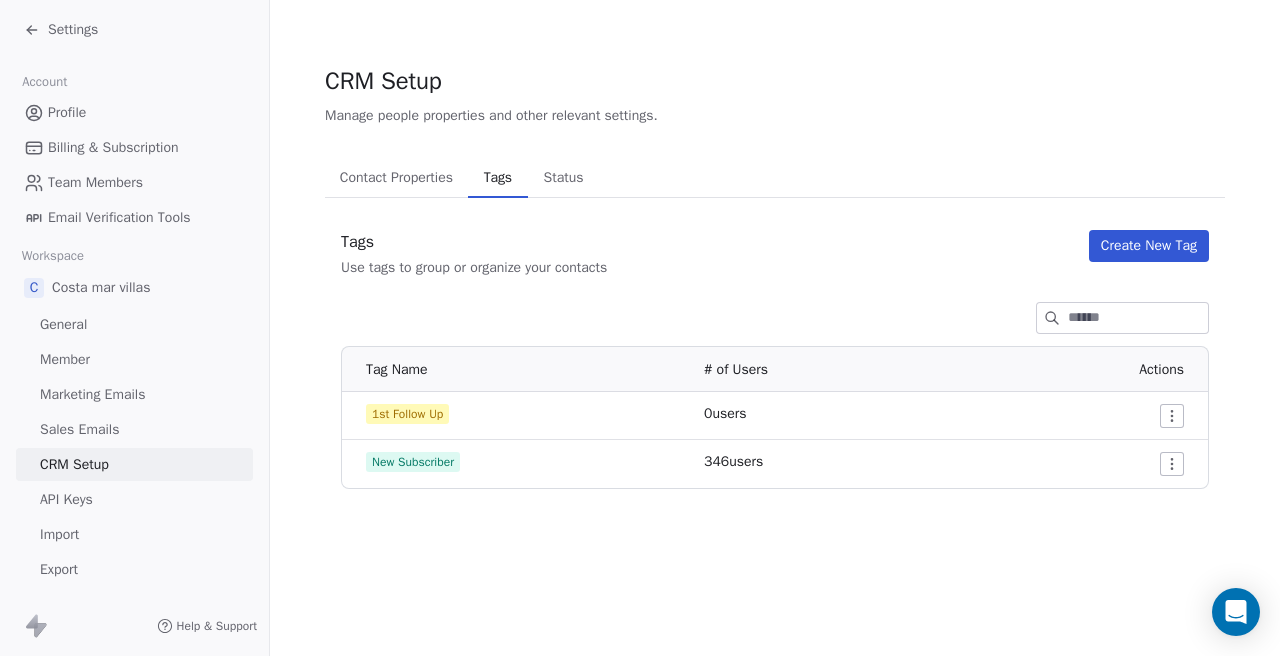 click on "Create New Tag" at bounding box center [1149, 246] 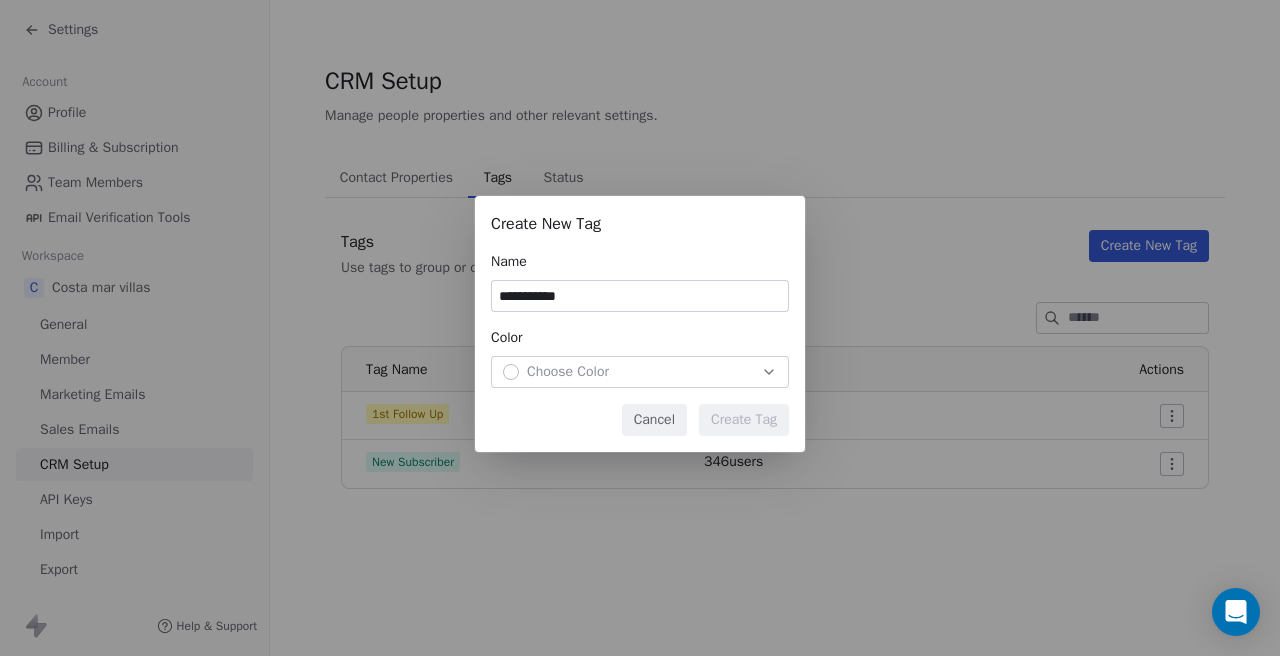 type on "**********" 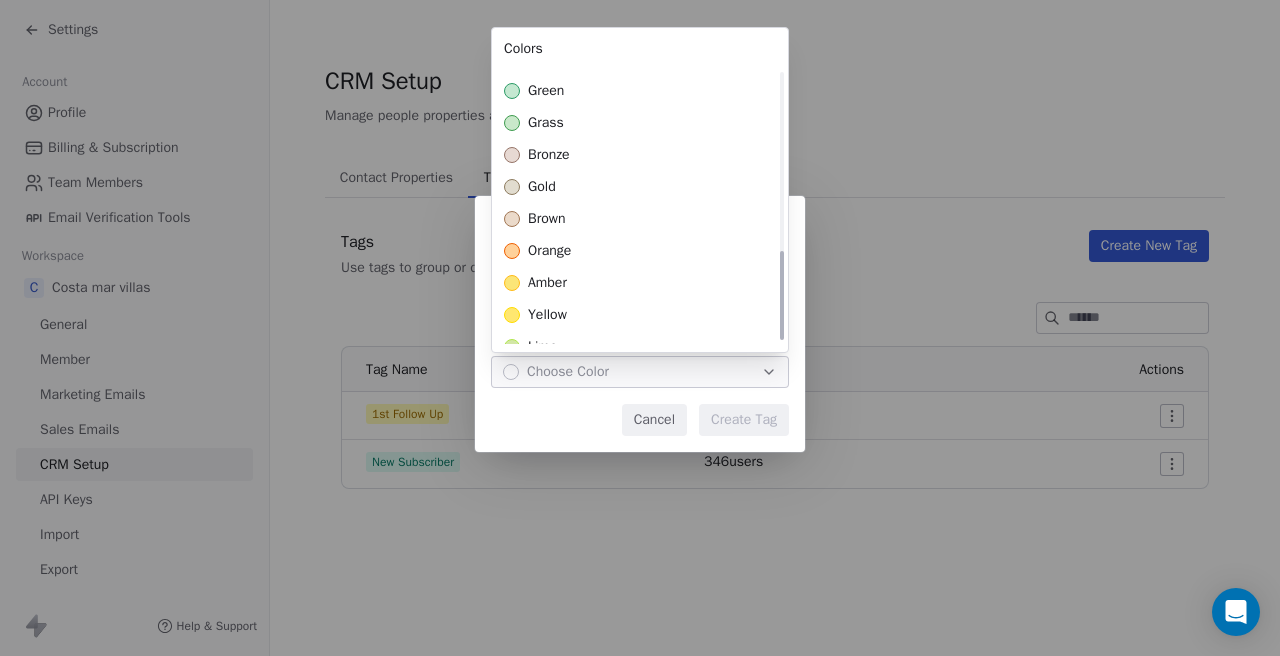 scroll, scrollTop: 556, scrollLeft: 0, axis: vertical 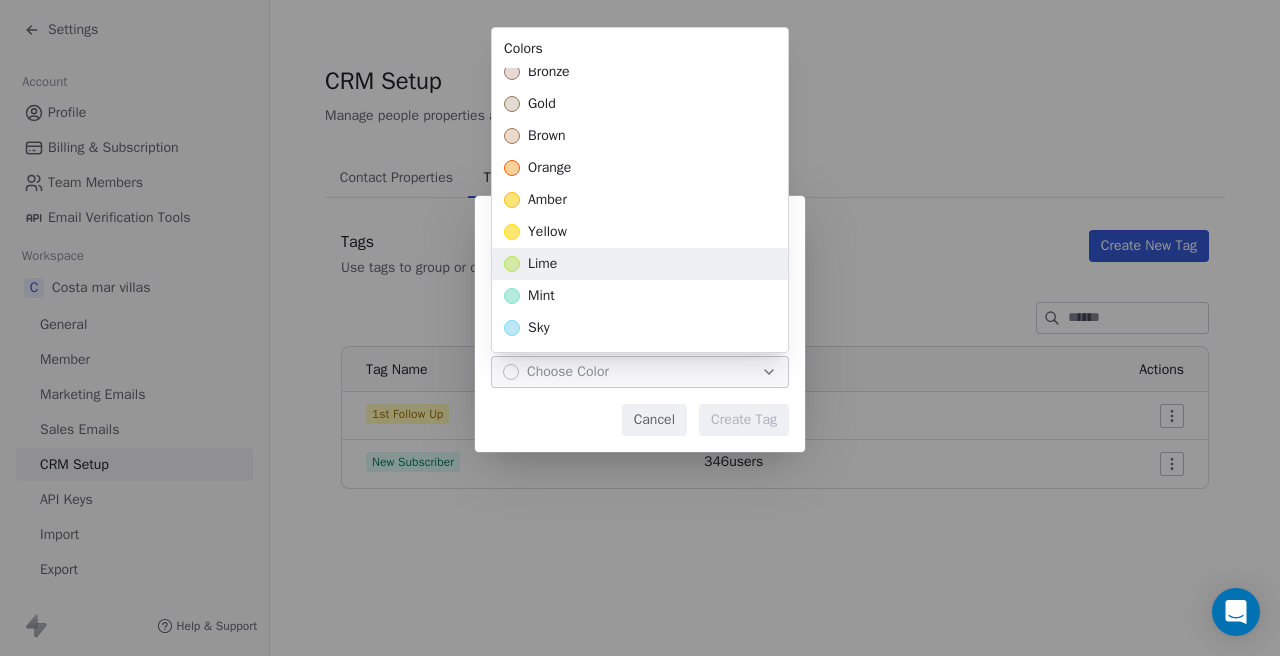 click on "lime" at bounding box center [542, 264] 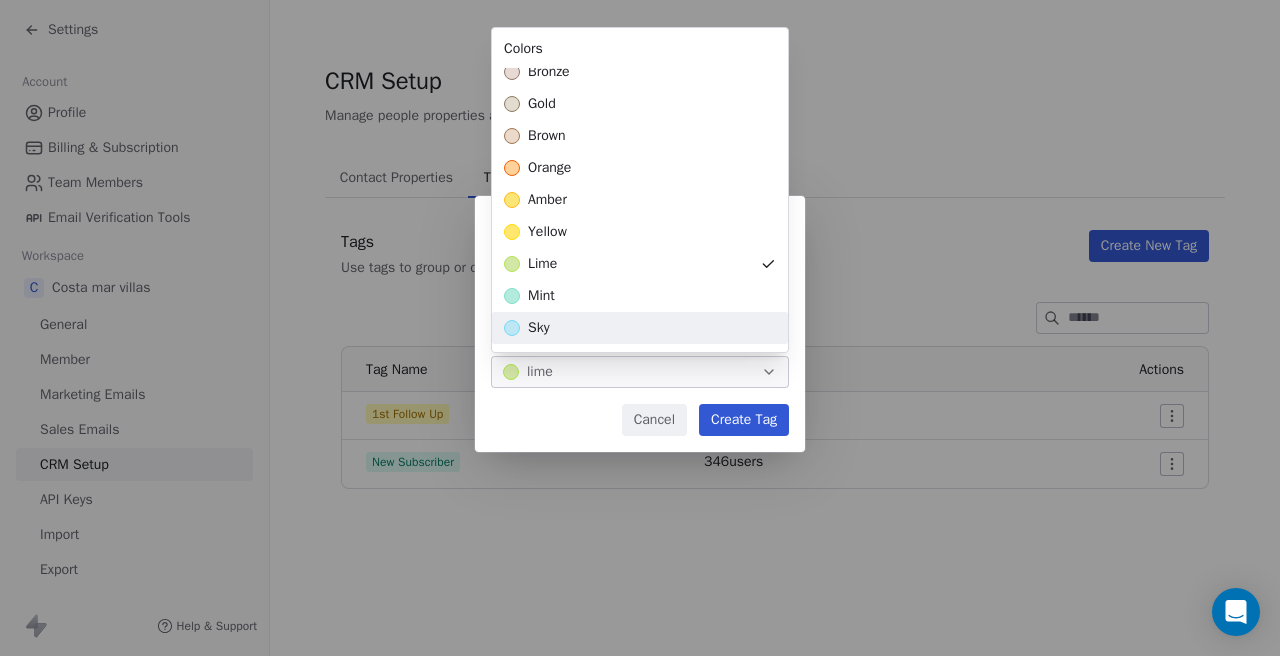 click on "**********" at bounding box center [640, 327] 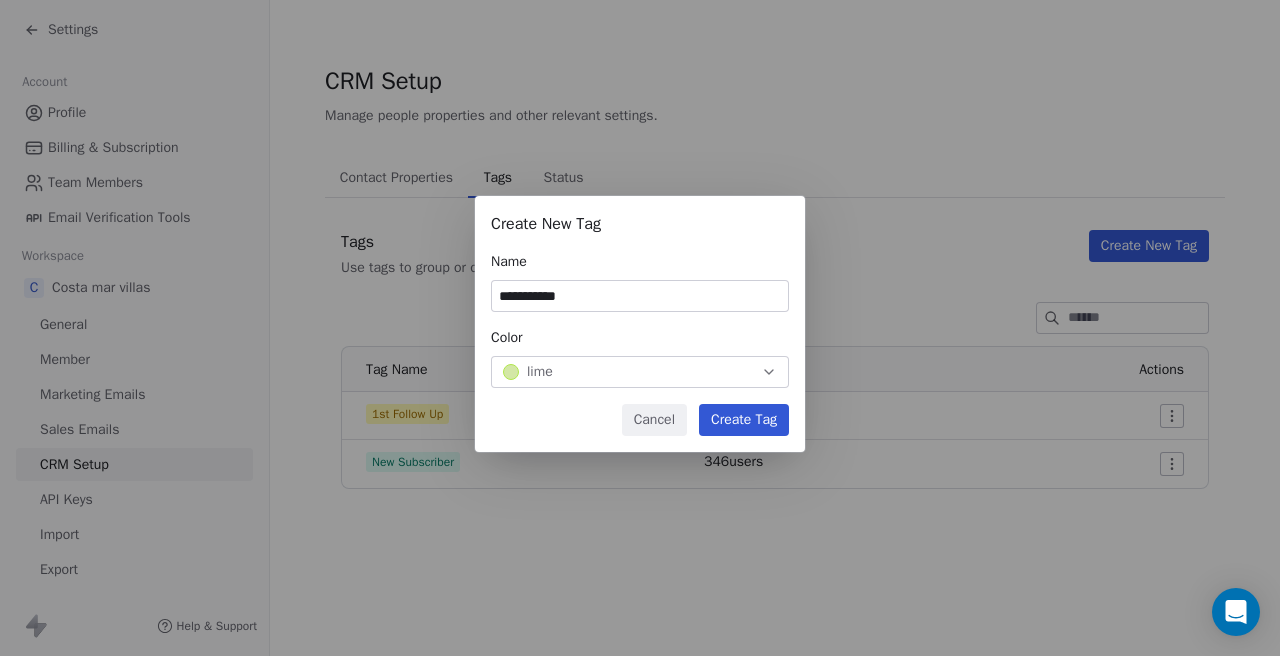 click on "Create Tag" at bounding box center (744, 420) 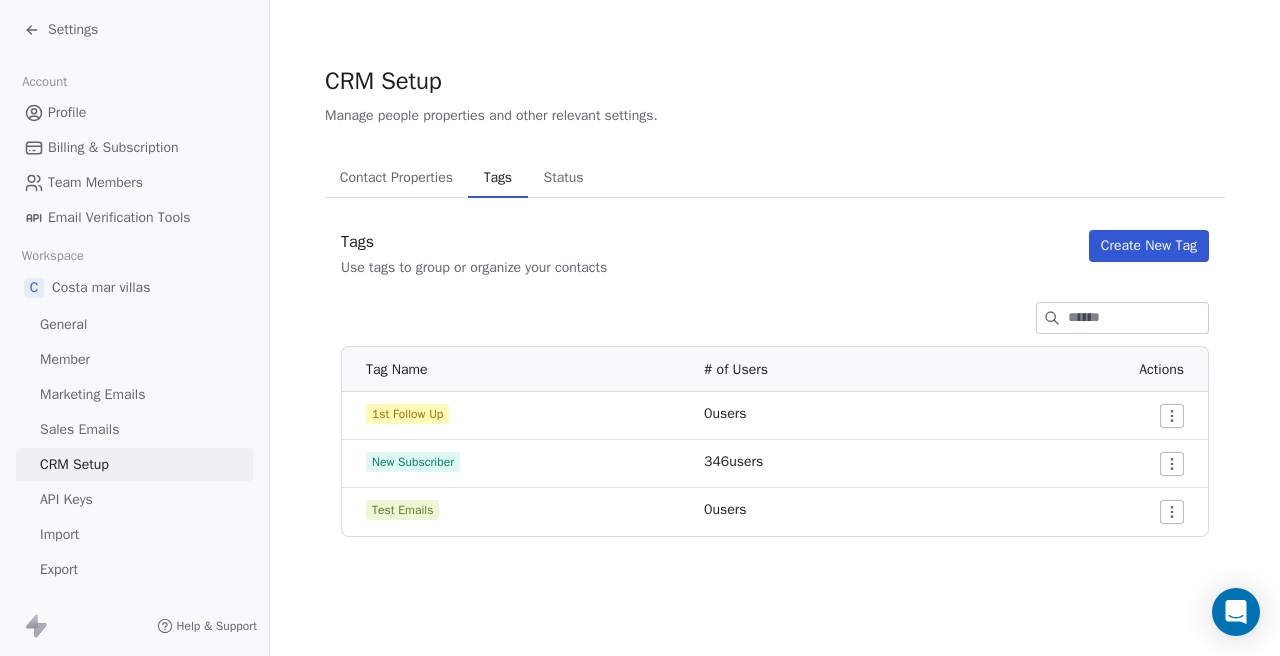 click on "Settings" at bounding box center (73, 30) 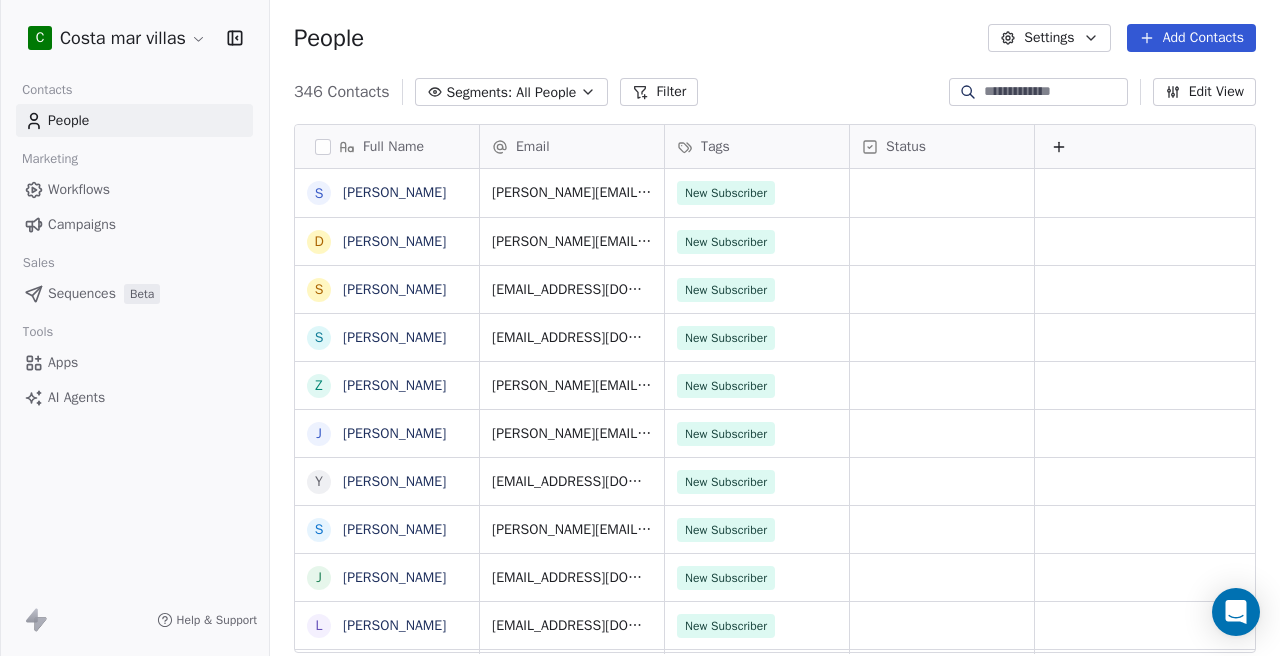 scroll, scrollTop: 1, scrollLeft: 1, axis: both 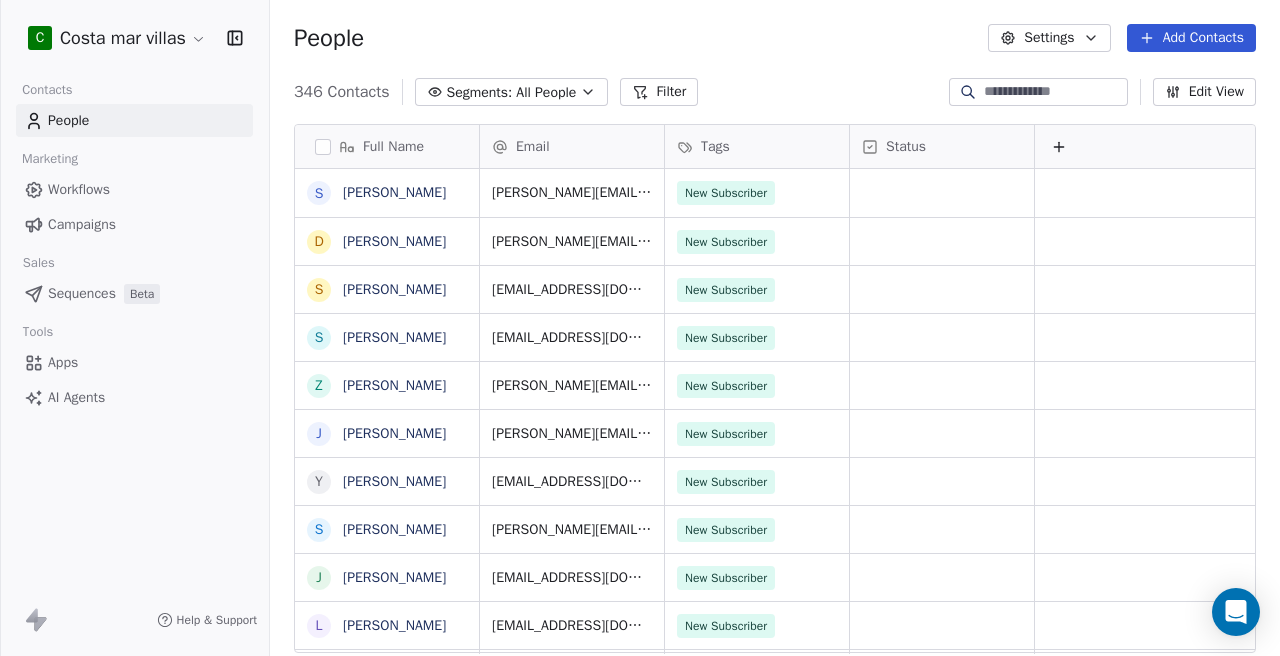click on "All People" at bounding box center (546, 92) 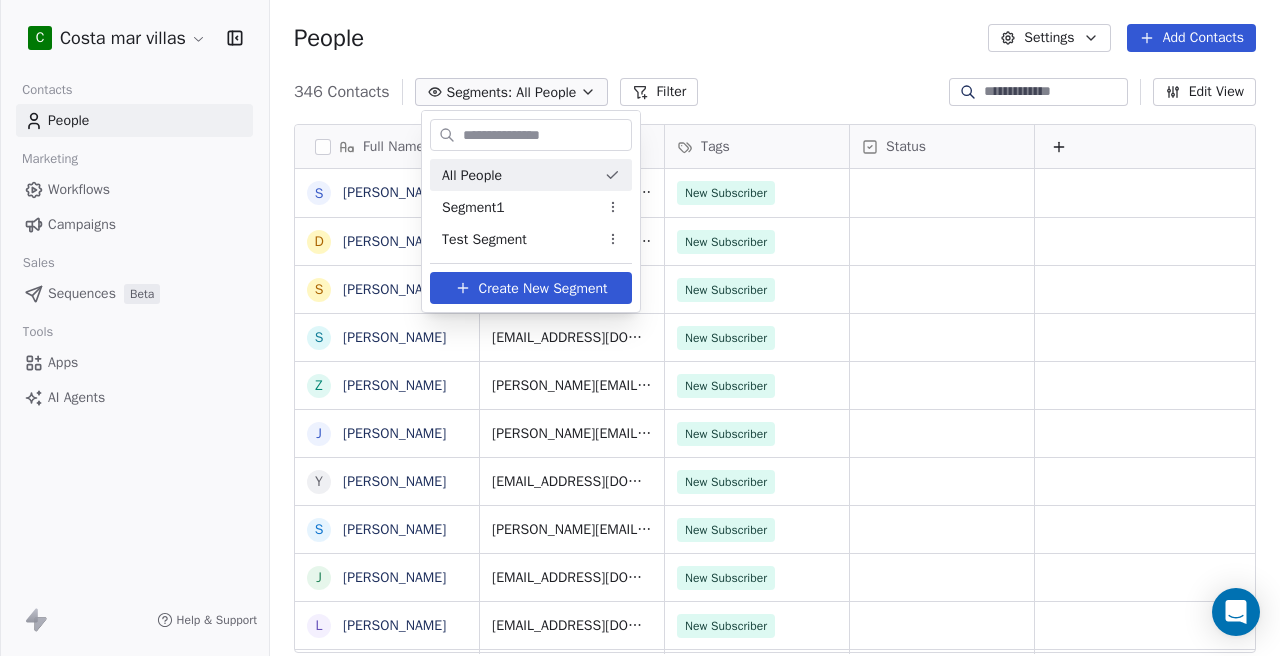click on "C Costa mar villas Contacts People Marketing Workflows Campaigns Sales Sequences Beta Tools Apps AI Agents Help & Support People Settings  Add Contacts 346 Contacts Segments: All People Filter  Edit View Tag Add to Sequence Export Full Name S [PERSON_NAME] D [PERSON_NAME] S [PERSON_NAME] S [PERSON_NAME] Z [PERSON_NAME] J [PERSON_NAME] Y [PERSON_NAME] S [PERSON_NAME] J [PERSON_NAME] L [PERSON_NAME] [PERSON_NAME] L [PERSON_NAME] J [PERSON_NAME] W [PERSON_NAME] K [PERSON_NAME] J [PERSON_NAME] J [PERSON_NAME] S [PERSON_NAME] J [PERSON_NAME] J [PERSON_NAME] S [PERSON_NAME] S [PERSON_NAME] K [PERSON_NAME] S [PERSON_NAME] J [PERSON_NAME] J [PERSON_NAME] K [PERSON_NAME] A [PERSON_NAME] V [PERSON_NAME] V [PERSON_NAME] J [PERSON_NAME] Email Tags Status [PERSON_NAME][EMAIL_ADDRESS][DOMAIN_NAME] New Subscriber [PERSON_NAME][EMAIL_ADDRESS][DOMAIN_NAME] New Subscriber [EMAIL_ADDRESS][DOMAIN_NAME] New Subscriber [EMAIL_ADDRESS][DOMAIN_NAME] New Subscriber [EMAIL_ADDRESS][DOMAIN_NAME] New Subscriber [PERSON_NAME][EMAIL_ADDRESS][DOMAIN_NAME] New Subscriber [EMAIL_ADDRESS][DOMAIN_NAME] New Subscriber New Subscriber" at bounding box center [640, 328] 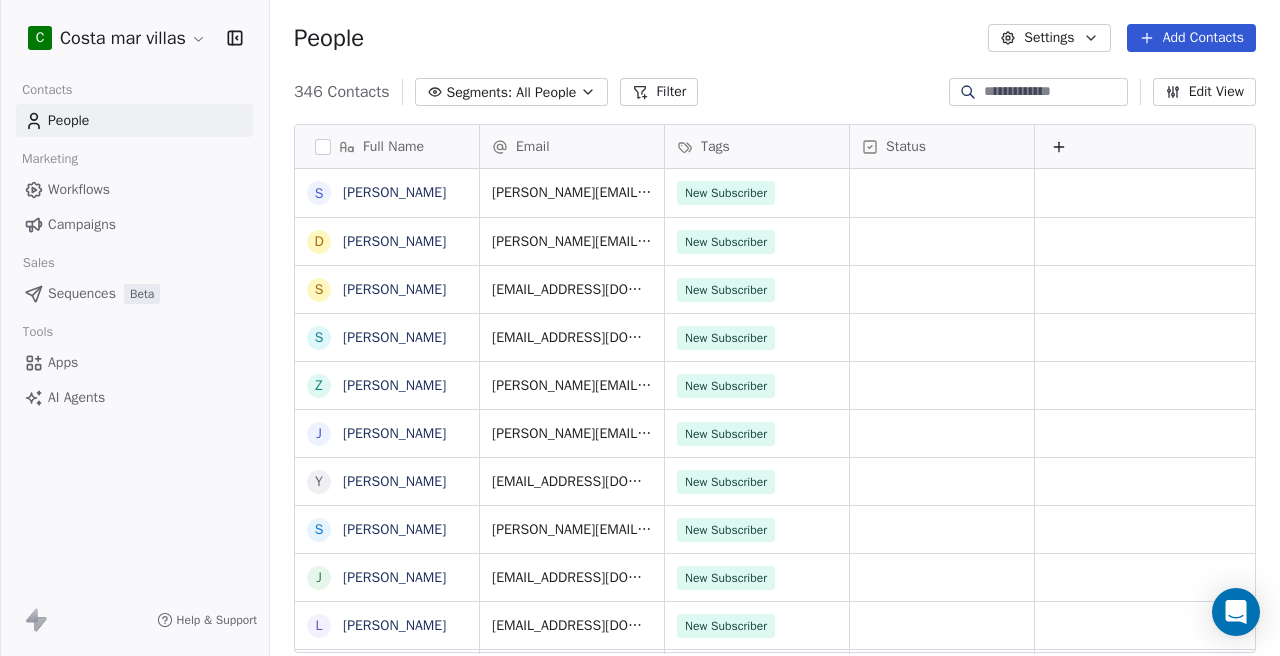click on "All People" at bounding box center [546, 92] 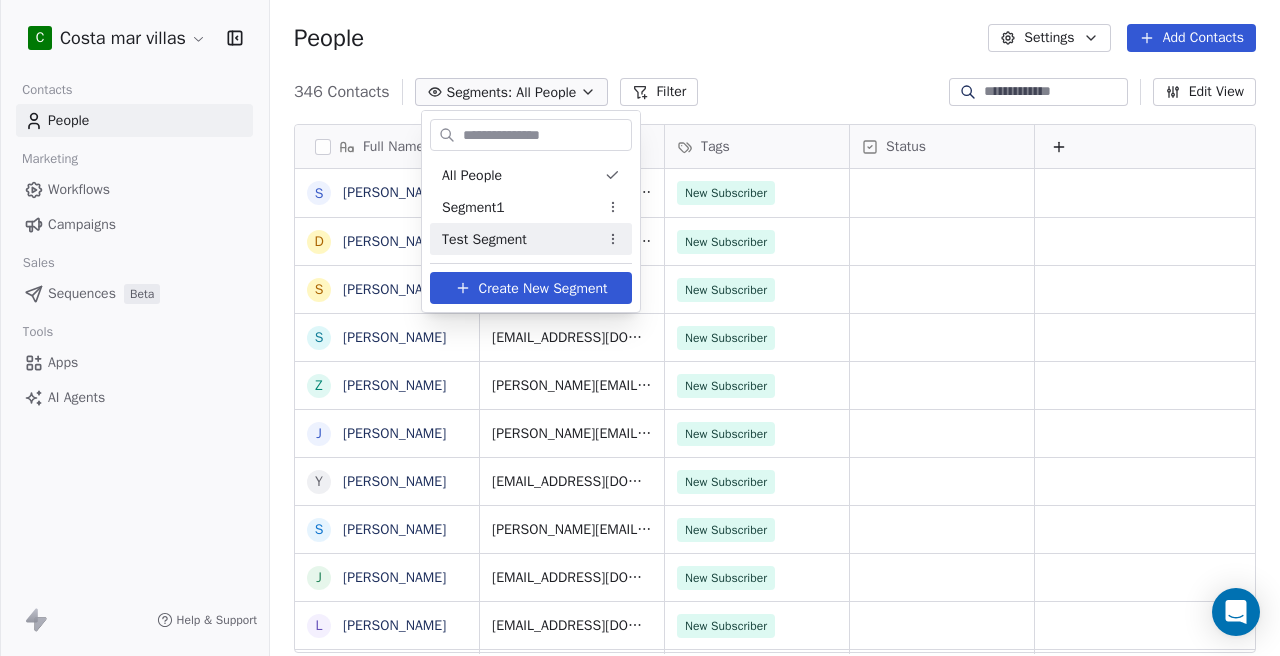 click on "Test Segment" at bounding box center (484, 239) 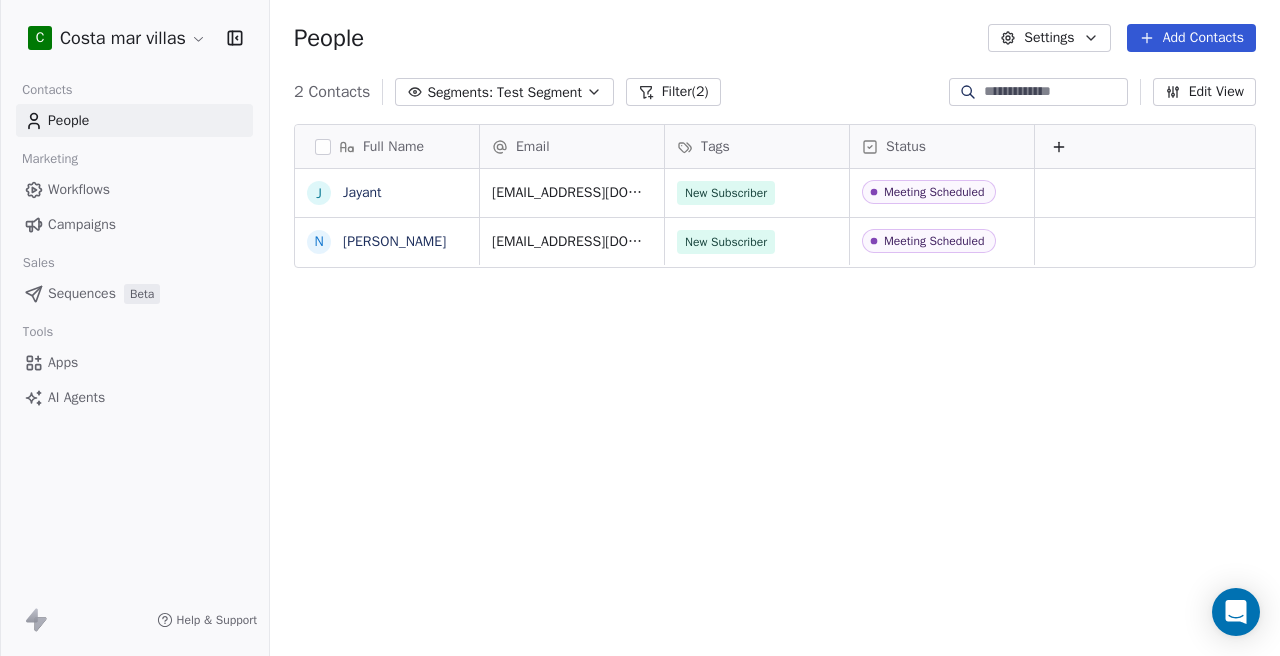click on "Test Segment" at bounding box center (539, 92) 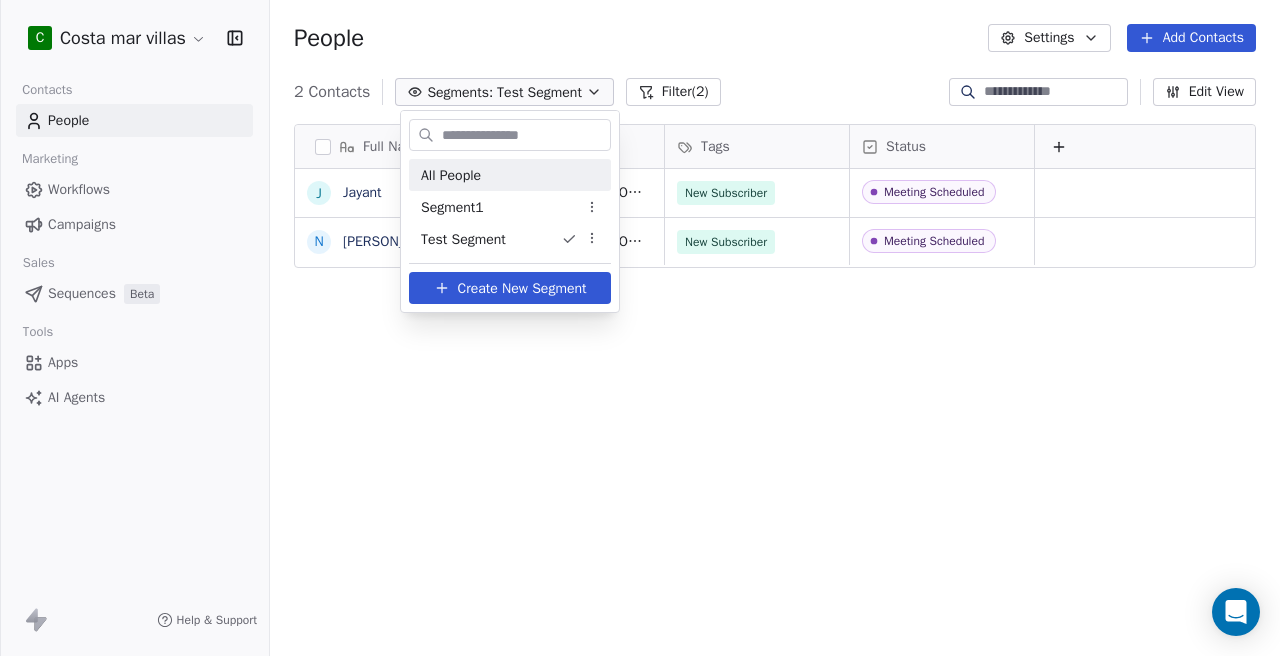 click on "All People" at bounding box center [510, 175] 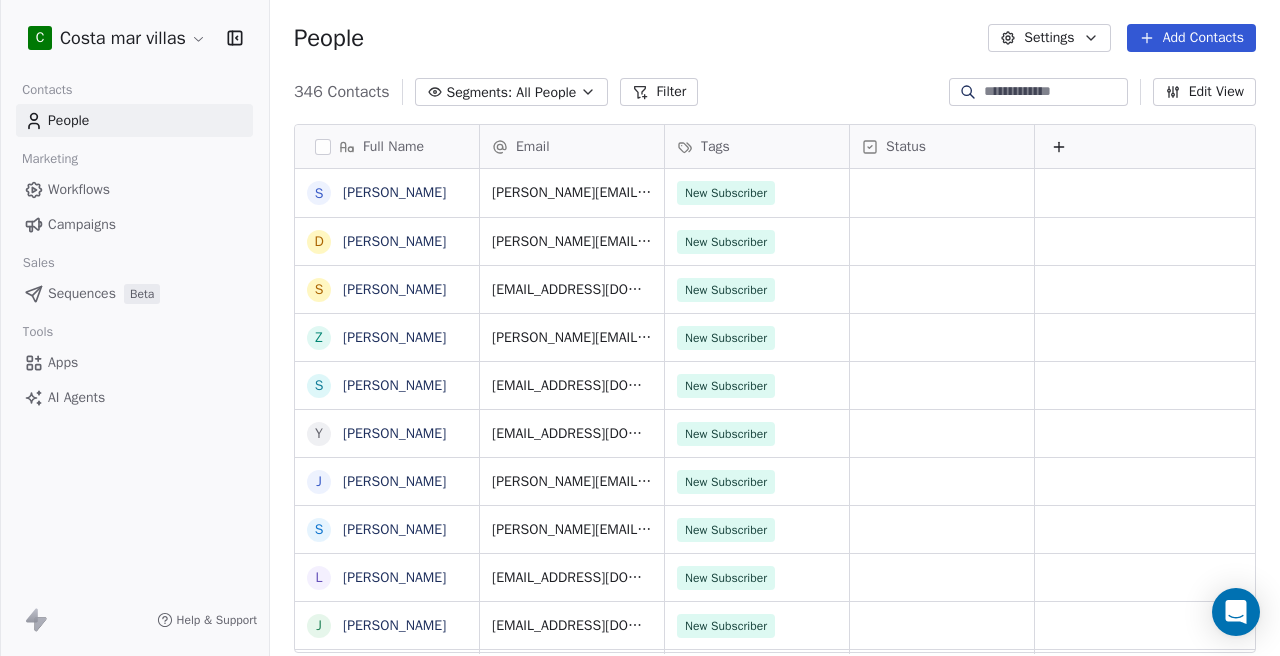 click 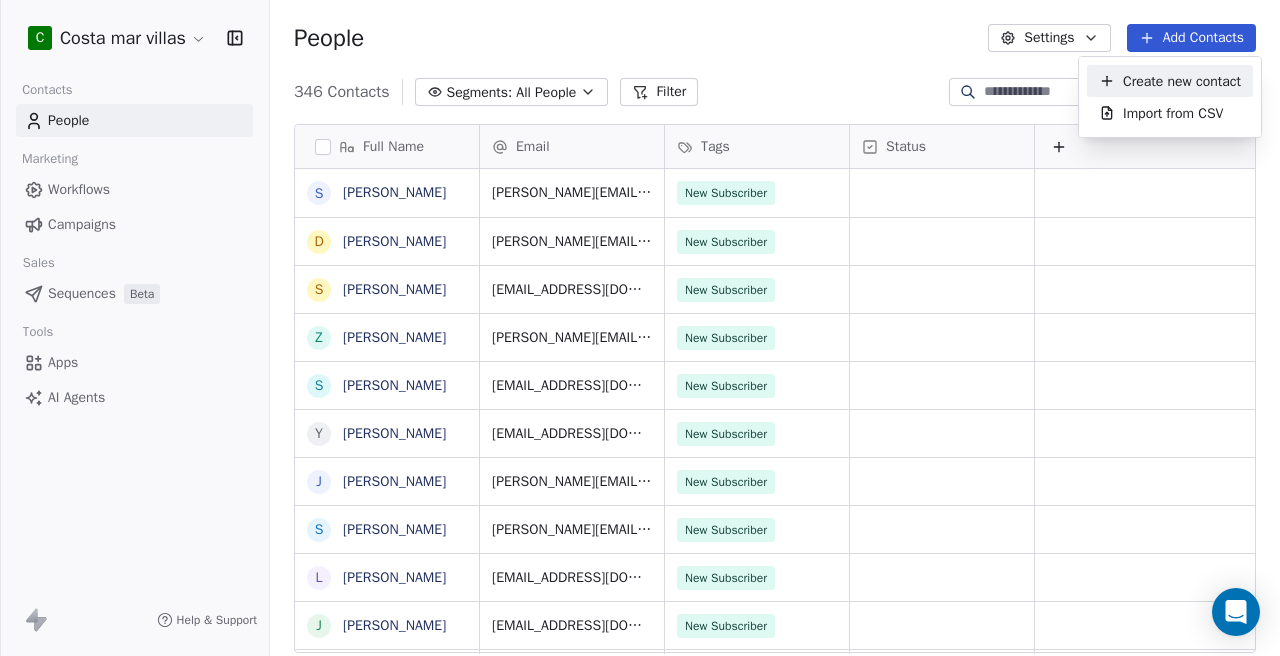 click on "Create new contact" at bounding box center (1182, 81) 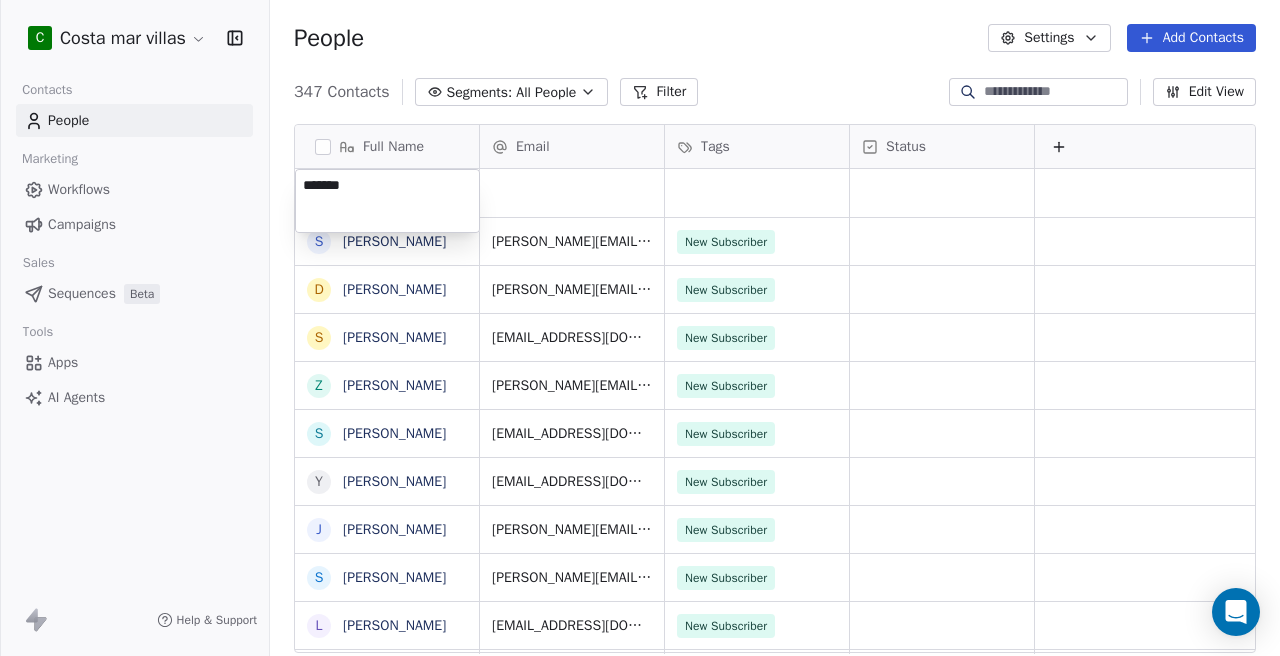 type on "********" 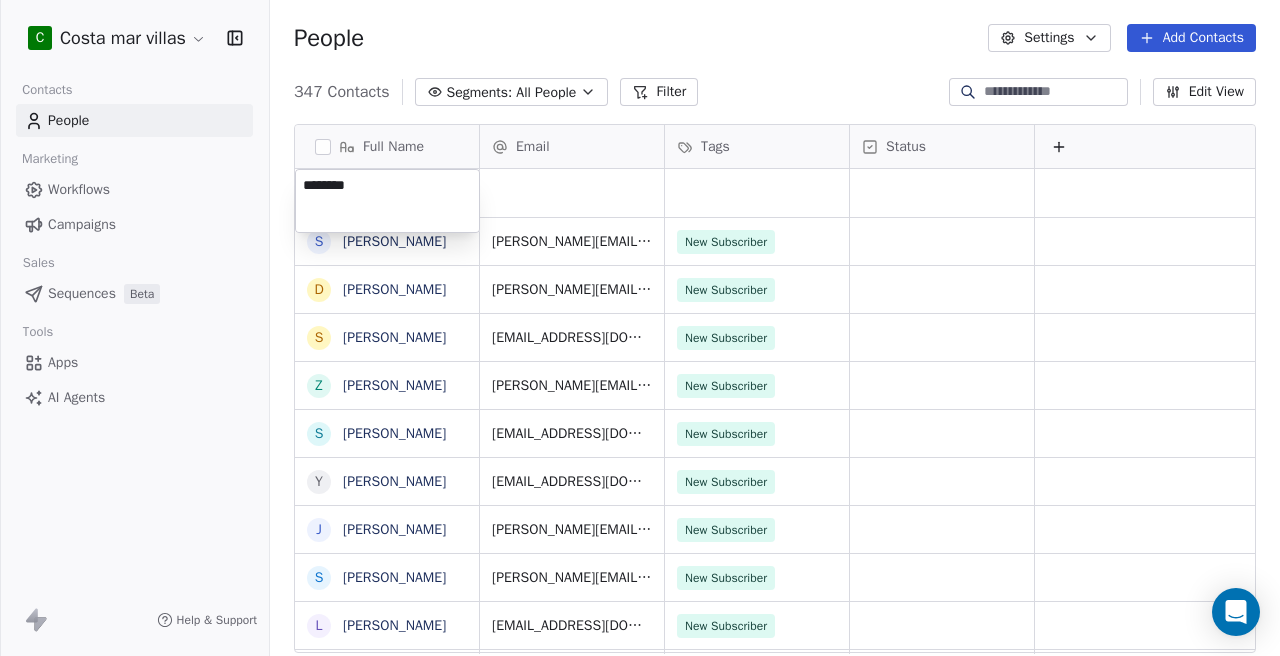 click on "C Costa mar villas Contacts People Marketing Workflows Campaigns Sales Sequences Beta Tools Apps AI Agents Help & Support People Settings  Add Contacts 347 Contacts Segments: All People Filter  Edit View Tag Add to Sequence Export Full Name S [PERSON_NAME] D [PERSON_NAME] S [PERSON_NAME] Z [PERSON_NAME] S [PERSON_NAME] Y [PERSON_NAME] J [PERSON_NAME] S [PERSON_NAME] L [PERSON_NAME] J [PERSON_NAME] [PERSON_NAME] L [PERSON_NAME] W [PERSON_NAME] J [PERSON_NAME] K [PERSON_NAME] J [PERSON_NAME] J [PERSON_NAME] S [PERSON_NAME] J [PERSON_NAME] S [PERSON_NAME] J [PERSON_NAME] K [PERSON_NAME] S [PERSON_NAME] S [PERSON_NAME] J [PERSON_NAME] J [PERSON_NAME] A [PERSON_NAME] K [PERSON_NAME] V [PERSON_NAME] V [PERSON_NAME] Email Tags Status [PERSON_NAME][EMAIL_ADDRESS][DOMAIN_NAME] New Subscriber [PERSON_NAME][EMAIL_ADDRESS][DOMAIN_NAME] New Subscriber [EMAIL_ADDRESS][DOMAIN_NAME] New Subscriber [EMAIL_ADDRESS][DOMAIN_NAME] New Subscriber [EMAIL_ADDRESS][DOMAIN_NAME] New Subscriber [EMAIL_ADDRESS][DOMAIN_NAME] New Subscriber [PERSON_NAME][EMAIL_ADDRESS][DOMAIN_NAME] New Subscriber [EMAIL_ADDRESS][DOMAIN_NAME]" at bounding box center [640, 328] 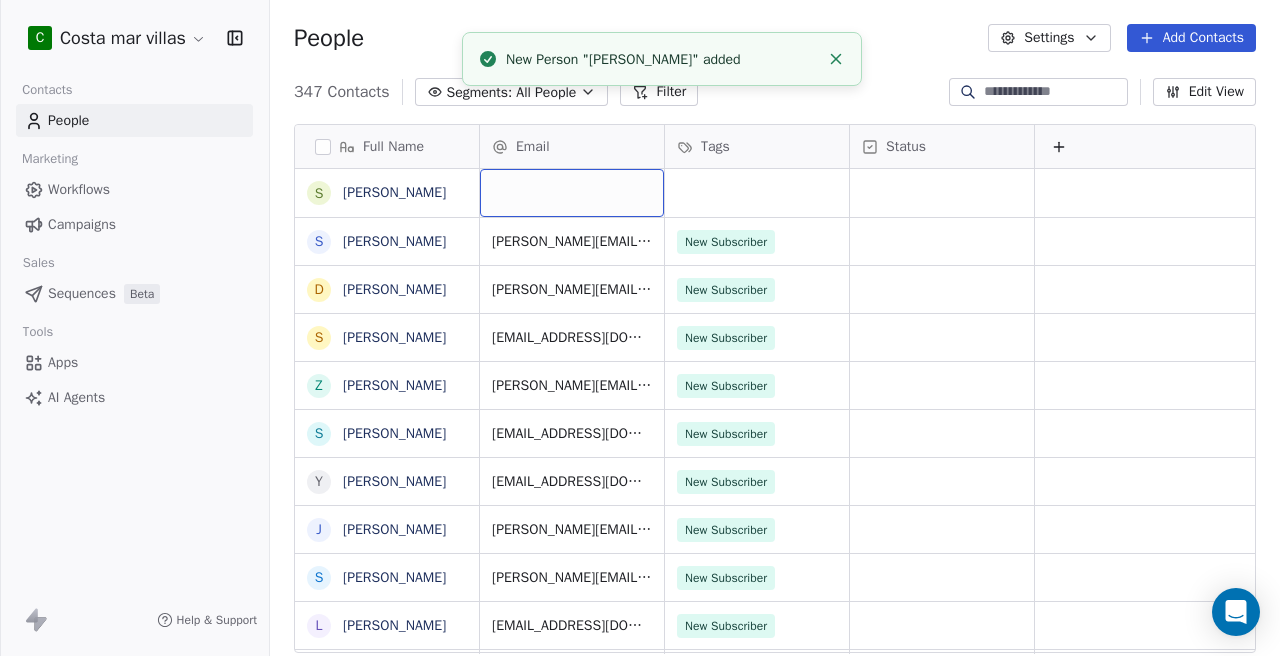 click at bounding box center [572, 193] 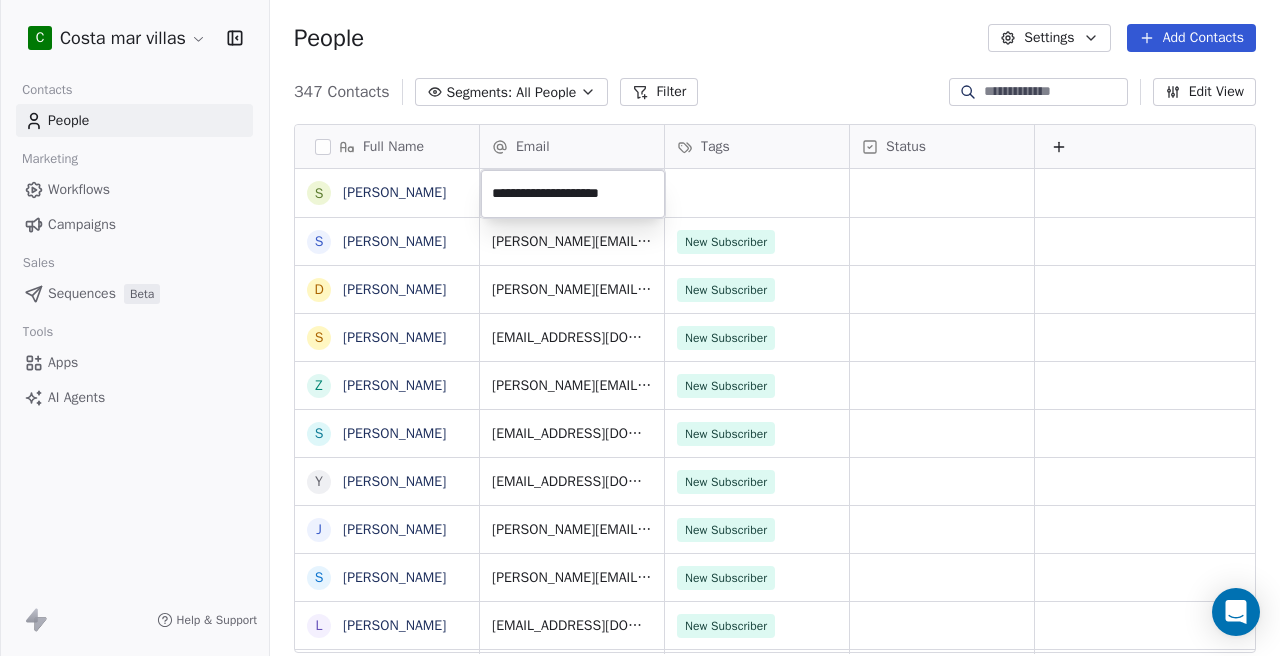 type on "**********" 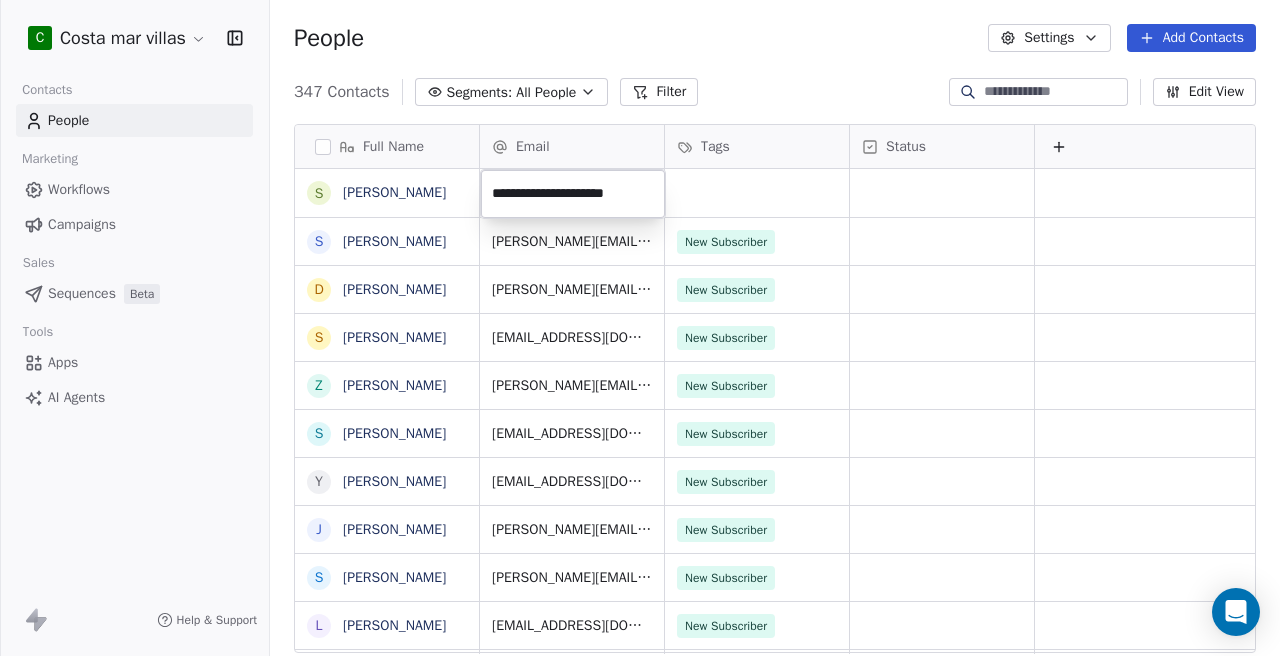 scroll, scrollTop: 0, scrollLeft: 6, axis: horizontal 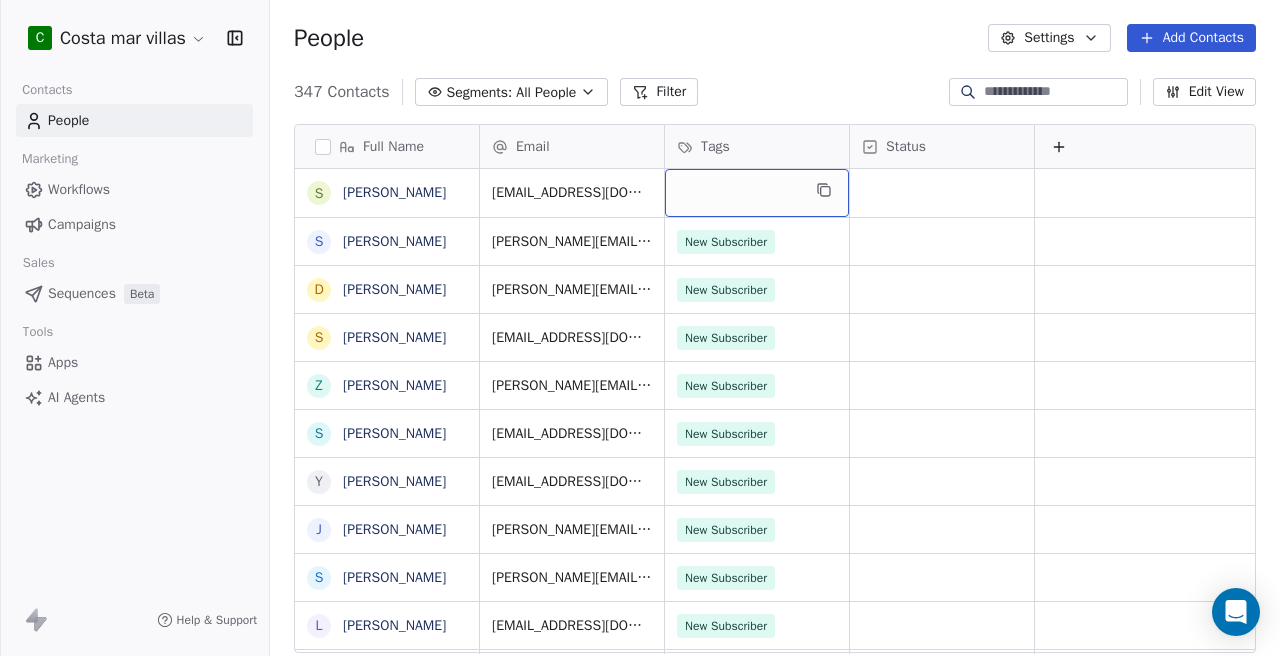 click at bounding box center [757, 193] 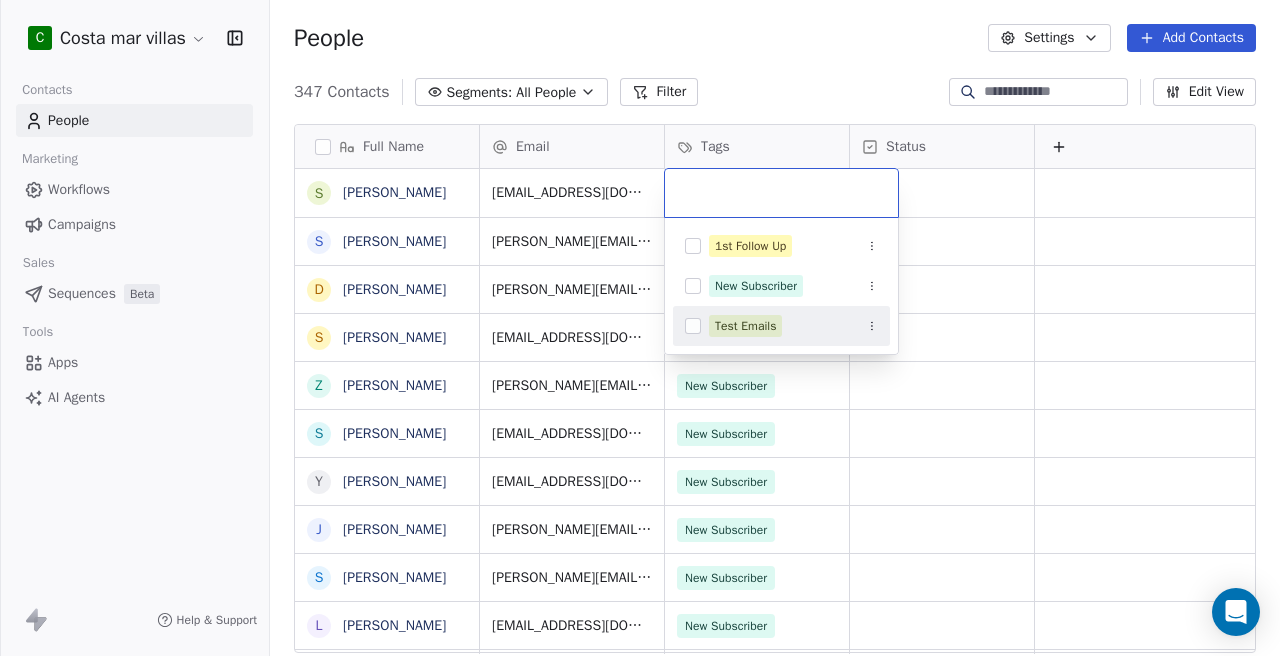 click at bounding box center (693, 326) 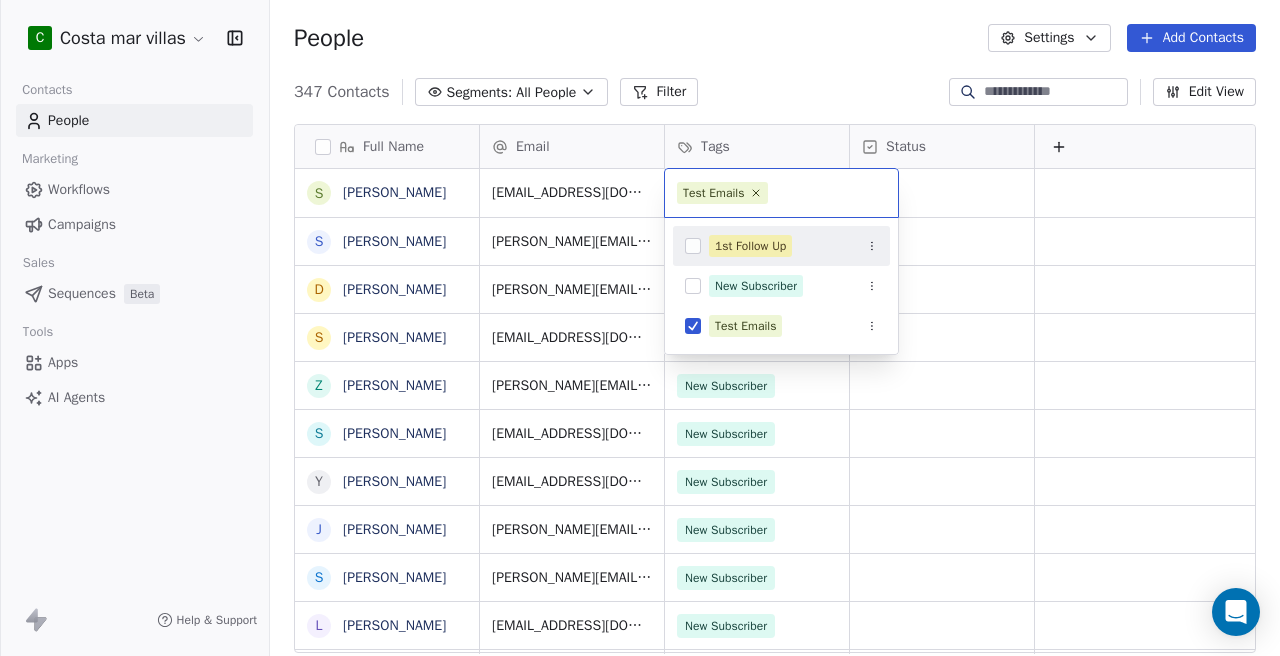 click on "C Costa mar villas Contacts People Marketing Workflows Campaigns Sales Sequences Beta Tools Apps AI Agents Help & Support People Settings  Add Contacts 347 Contacts Segments: All People Filter  Edit View Tag Add to Sequence Export Full Name S [PERSON_NAME] S [PERSON_NAME] D [PERSON_NAME] S [PERSON_NAME] Z [PERSON_NAME] S [PERSON_NAME] Y [PERSON_NAME] J [PERSON_NAME] S [PERSON_NAME] L [PERSON_NAME] J [PERSON_NAME] L [PERSON_NAME] L [PERSON_NAME] W [PERSON_NAME] J [PERSON_NAME] K [PERSON_NAME] J [PERSON_NAME] J [PERSON_NAME] S [PERSON_NAME] J [PERSON_NAME] S [PERSON_NAME] J [PERSON_NAME] K [PERSON_NAME] S [PERSON_NAME] S [PERSON_NAME] J [PERSON_NAME] J [PERSON_NAME] A [PERSON_NAME] K [PERSON_NAME] V [PERSON_NAME] V [PERSON_NAME] Email Tags Status [EMAIL_ADDRESS][DOMAIN_NAME] [DOMAIN_NAME][EMAIL_ADDRESS][DOMAIN_NAME] New Subscriber [PERSON_NAME][EMAIL_ADDRESS][DOMAIN_NAME] New Subscriber [EMAIL_ADDRESS][DOMAIN_NAME] New Subscriber [EMAIL_ADDRESS][DOMAIN_NAME] New Subscriber [EMAIL_ADDRESS][DOMAIN_NAME] New Subscriber [EMAIL_ADDRESS][DOMAIN_NAME] New Subscriber [PERSON_NAME][EMAIL_ADDRESS][DOMAIN_NAME]" at bounding box center (640, 328) 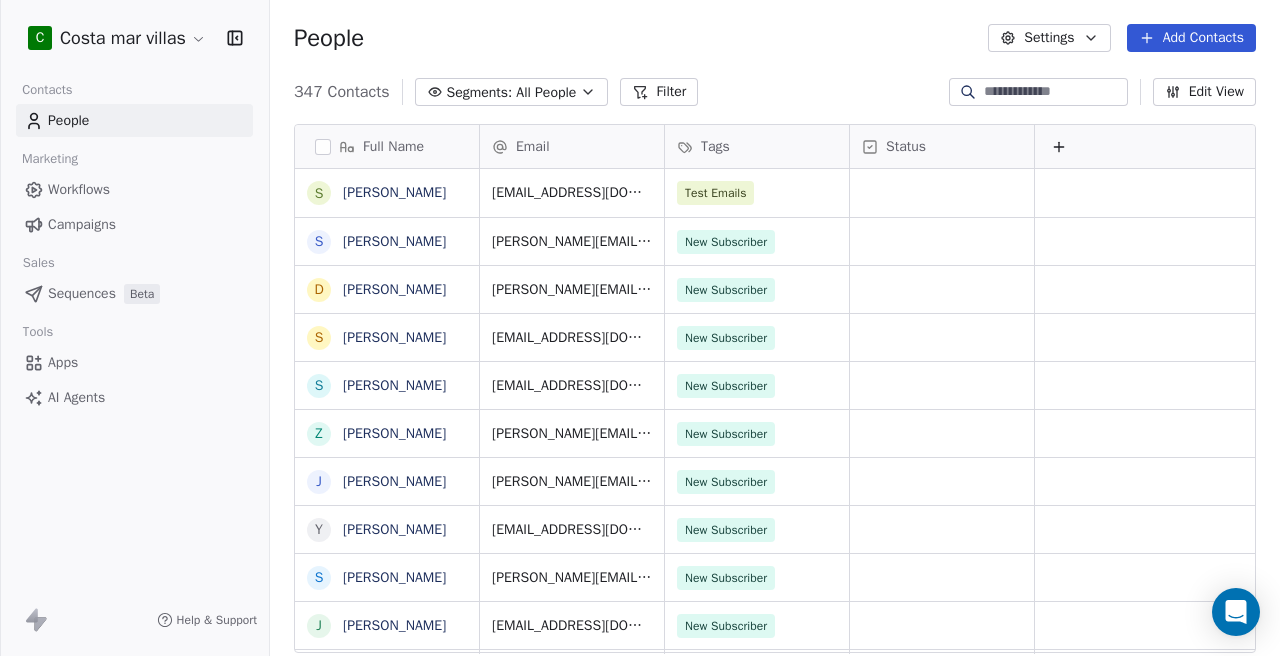 click 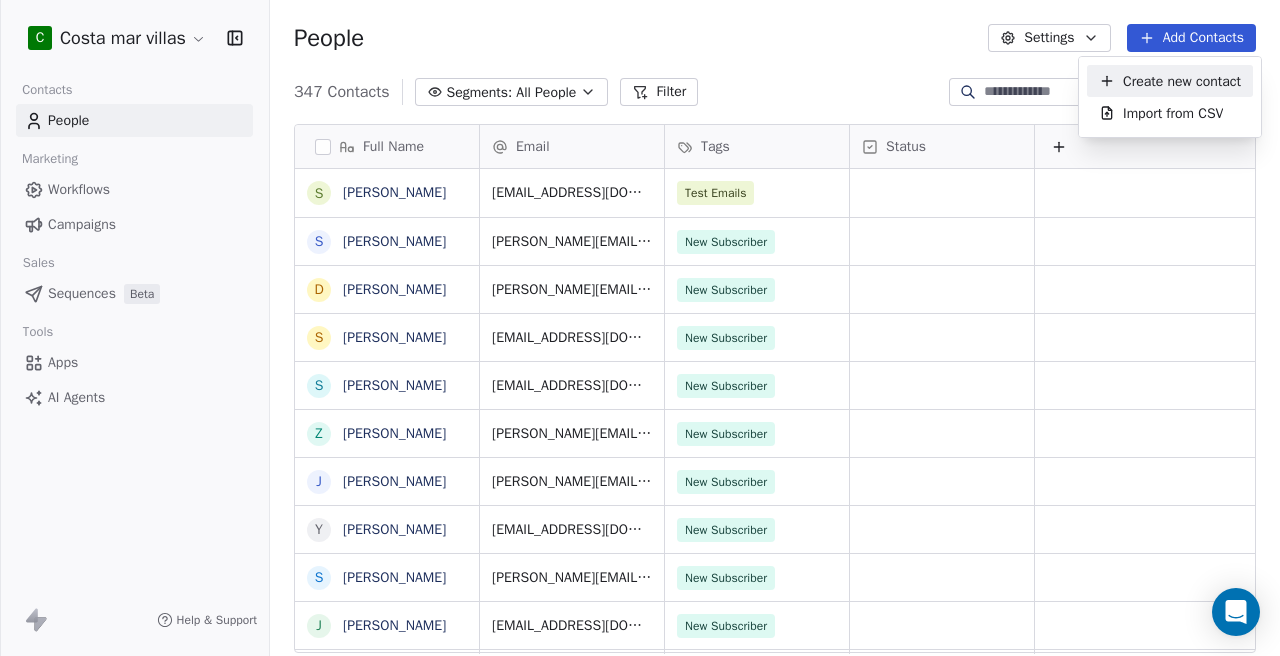 click on "Create new contact" at bounding box center [1182, 81] 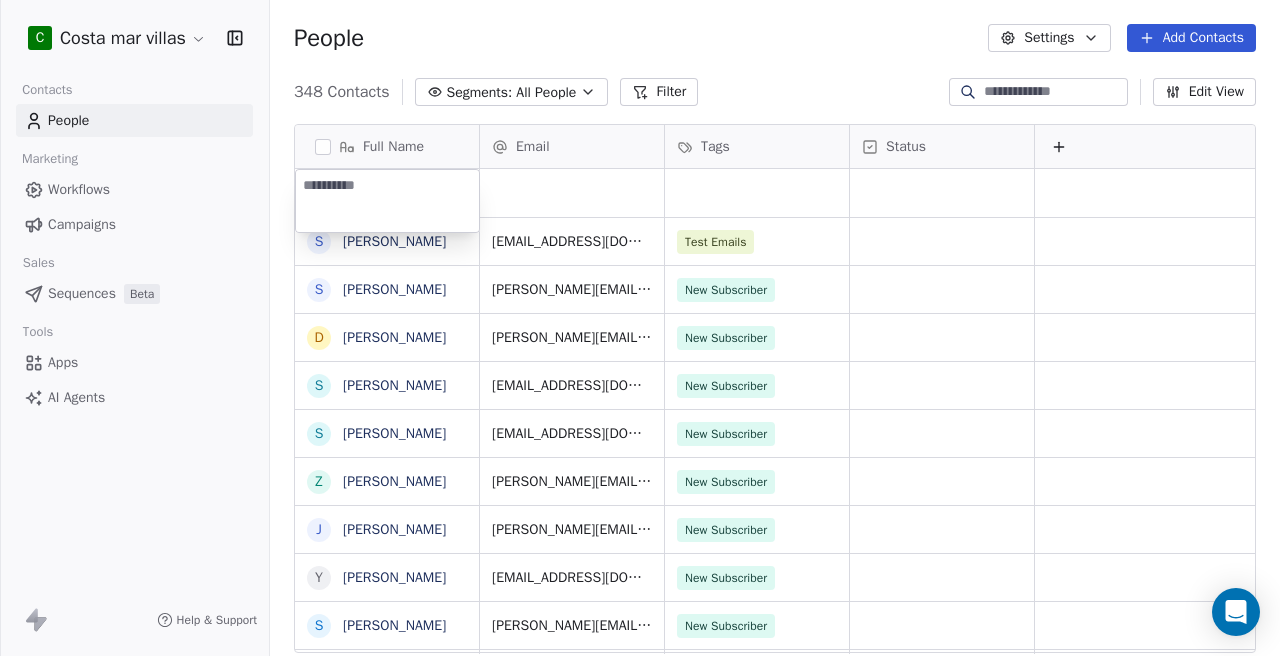 type on "*" 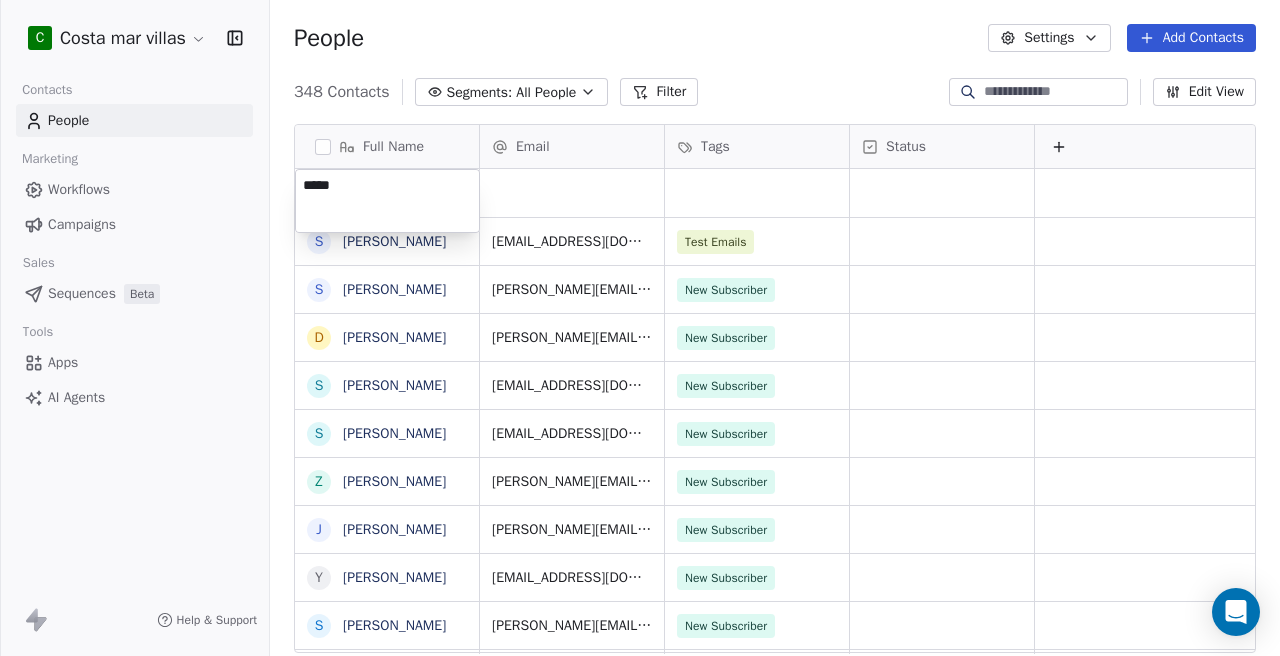 type on "******" 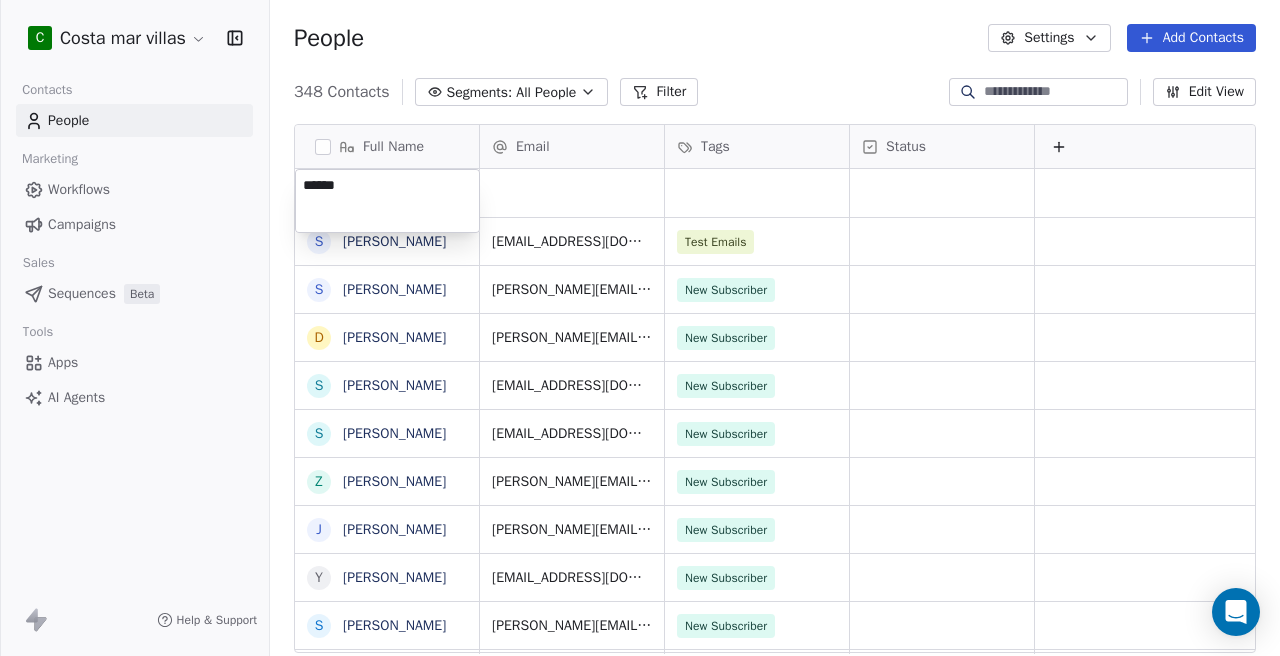 click on "C Costa mar villas Contacts People Marketing Workflows Campaigns Sales Sequences Beta Tools Apps AI Agents Help & Support People Settings  Add Contacts 348 Contacts Segments: All People Filter  Edit View Tag Add to Sequence Export Full Name S [PERSON_NAME] S [PERSON_NAME] D [PERSON_NAME] S [PERSON_NAME] S [PERSON_NAME] Z [PERSON_NAME] J [PERSON_NAME] Y [PERSON_NAME] S [PERSON_NAME] J [PERSON_NAME] L [PERSON_NAME] L [PERSON_NAME] L [PERSON_NAME] J [PERSON_NAME] W [PERSON_NAME] K [PERSON_NAME] J [PERSON_NAME] J [PERSON_NAME] S [PERSON_NAME] J [PERSON_NAME] J [PERSON_NAME] S [PERSON_NAME] S [PERSON_NAME] K [PERSON_NAME] S [PERSON_NAME] J [PERSON_NAME] J [PERSON_NAME] K [PERSON_NAME] A [PERSON_NAME] V [PERSON_NAME] Email Tags Status [EMAIL_ADDRESS][DOMAIN_NAME] Test Emails [PERSON_NAME][EMAIL_ADDRESS][DOMAIN_NAME] New Subscriber [PERSON_NAME][EMAIL_ADDRESS][DOMAIN_NAME] New Subscriber [EMAIL_ADDRESS][DOMAIN_NAME] New Subscriber [EMAIL_ADDRESS][DOMAIN_NAME] New Subscriber [EMAIL_ADDRESS][DOMAIN_NAME] New Subscriber [PERSON_NAME][EMAIL_ADDRESS][DOMAIN_NAME] New Subscriber [EMAIL_ADDRESS][DOMAIN_NAME] New Subscriber" at bounding box center (640, 328) 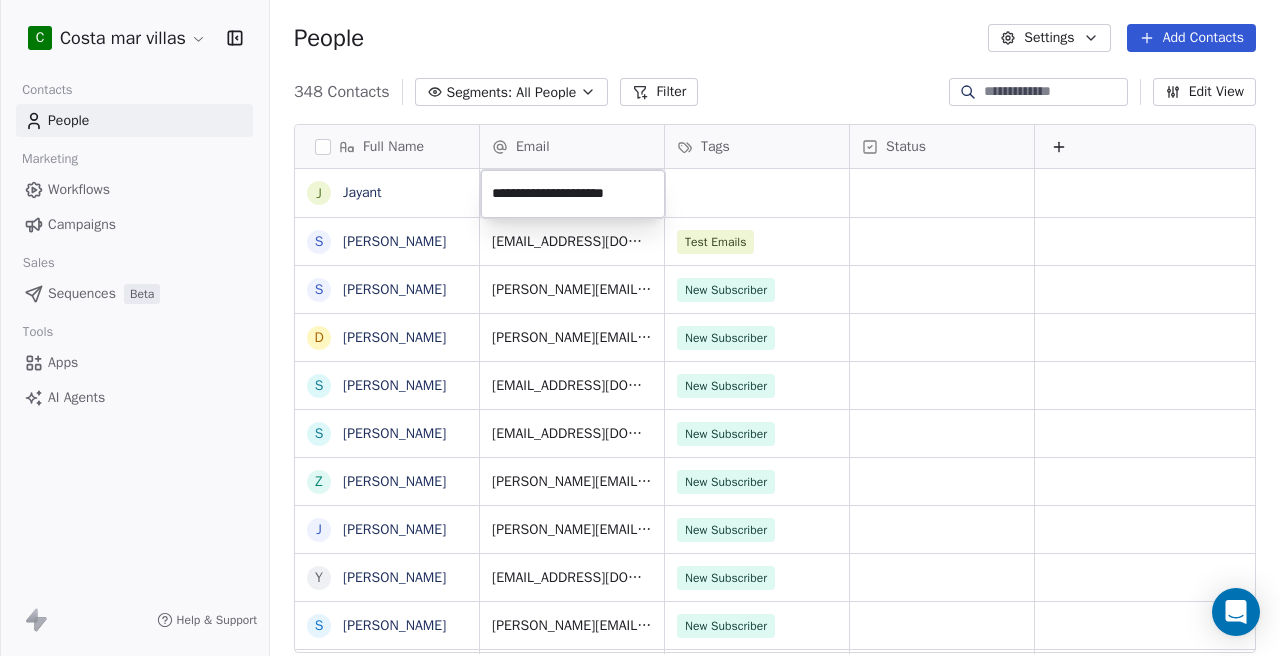 type on "**********" 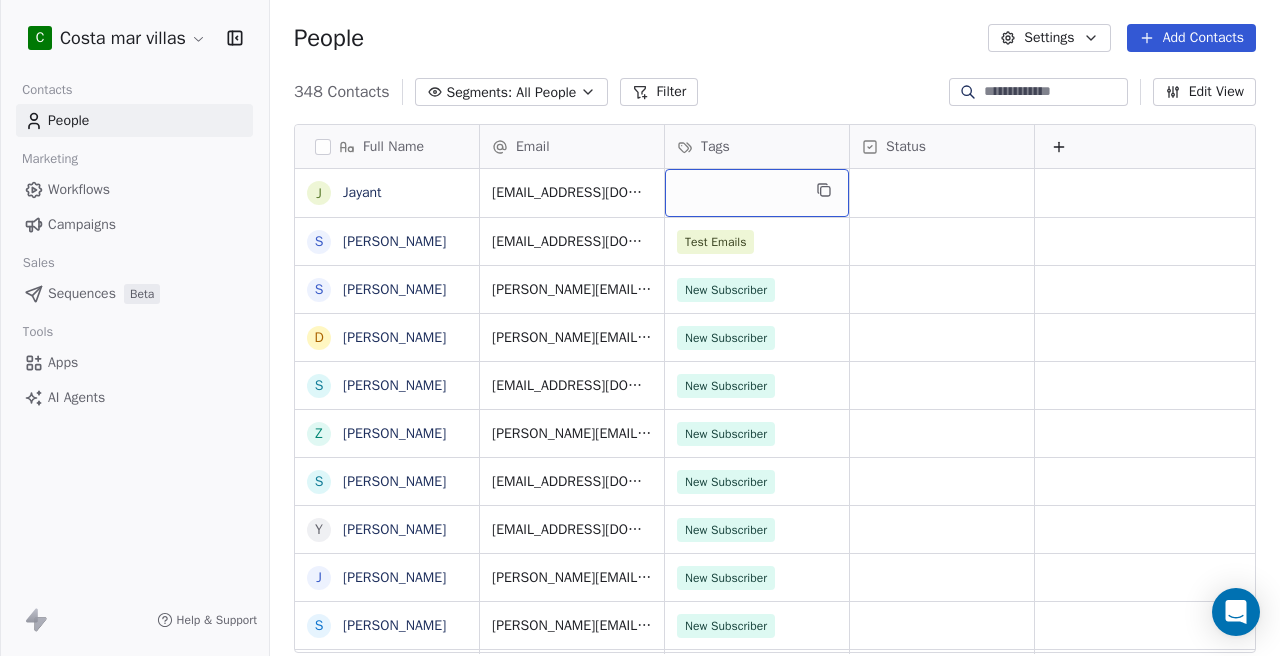 click at bounding box center (757, 193) 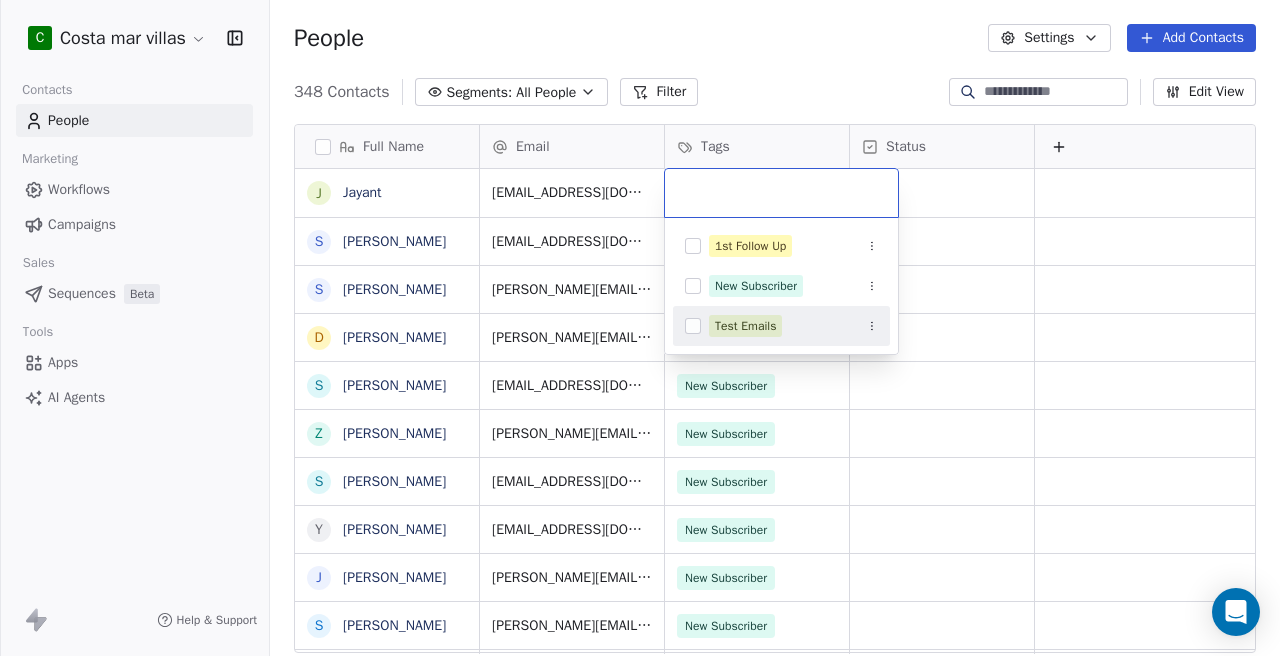 click on "Test Emails" at bounding box center (745, 326) 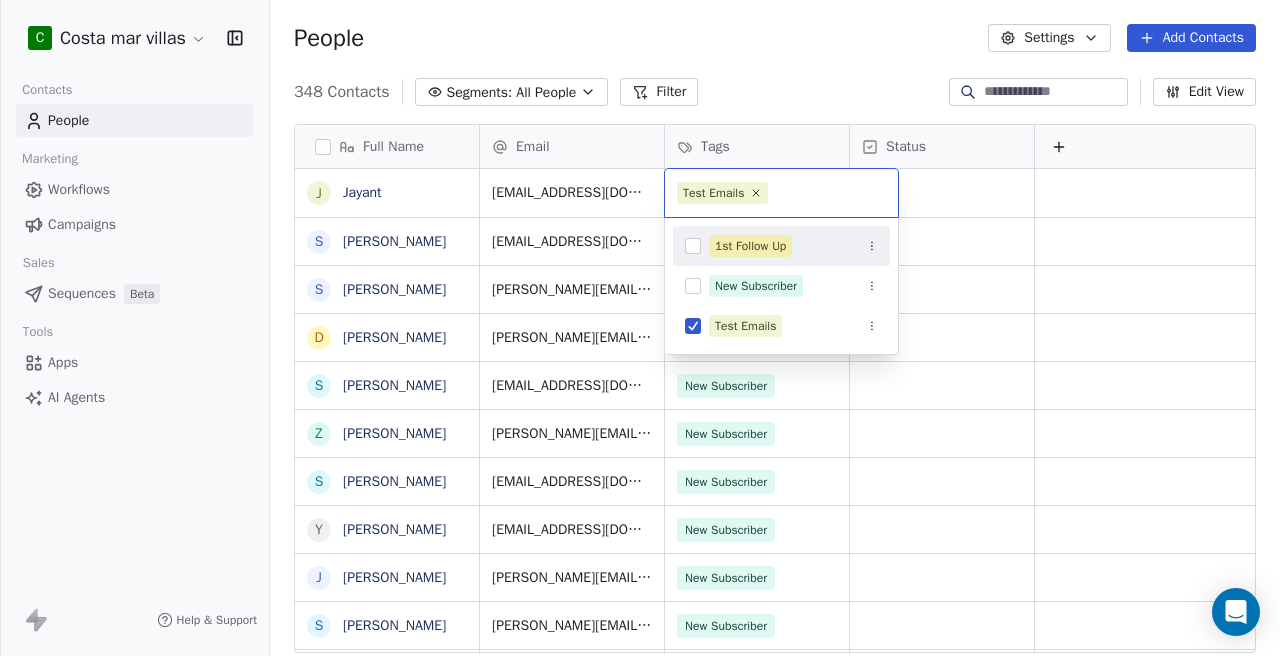 click on "C Costa mar villas Contacts People Marketing Workflows Campaigns Sales Sequences Beta Tools Apps AI Agents Help & Support People Settings  Add Contacts 348 Contacts Segments: All People Filter  Edit View Tag Add to Sequence Export Full Name [PERSON_NAME] S [PERSON_NAME] D [PERSON_NAME] S [PERSON_NAME] Z [PERSON_NAME] S [PERSON_NAME] Y [PERSON_NAME] J [PERSON_NAME] S [PERSON_NAME] L [PERSON_NAME] J [PERSON_NAME] L [PERSON_NAME] L [PERSON_NAME] W [PERSON_NAME] J [PERSON_NAME] K [PERSON_NAME] J [PERSON_NAME] J [PERSON_NAME] S [PERSON_NAME] J [PERSON_NAME] S [PERSON_NAME] J [PERSON_NAME] K [PERSON_NAME] S [PERSON_NAME] S [PERSON_NAME] J [PERSON_NAME] J [PERSON_NAME] A [PERSON_NAME] K [PERSON_NAME] V [PERSON_NAME] Email Tags Status [EMAIL_ADDRESS][DOMAIN_NAME] [EMAIL_ADDRESS][DOMAIN_NAME] Test Emails [PERSON_NAME][EMAIL_ADDRESS][DOMAIN_NAME] New Subscriber [PERSON_NAME][EMAIL_ADDRESS][DOMAIN_NAME] New Subscriber [EMAIL_ADDRESS][DOMAIN_NAME] New Subscriber [EMAIL_ADDRESS][DOMAIN_NAME] New Subscriber [EMAIL_ADDRESS][DOMAIN_NAME] New Subscriber [EMAIL_ADDRESS][DOMAIN_NAME] New Subscriber" at bounding box center (640, 328) 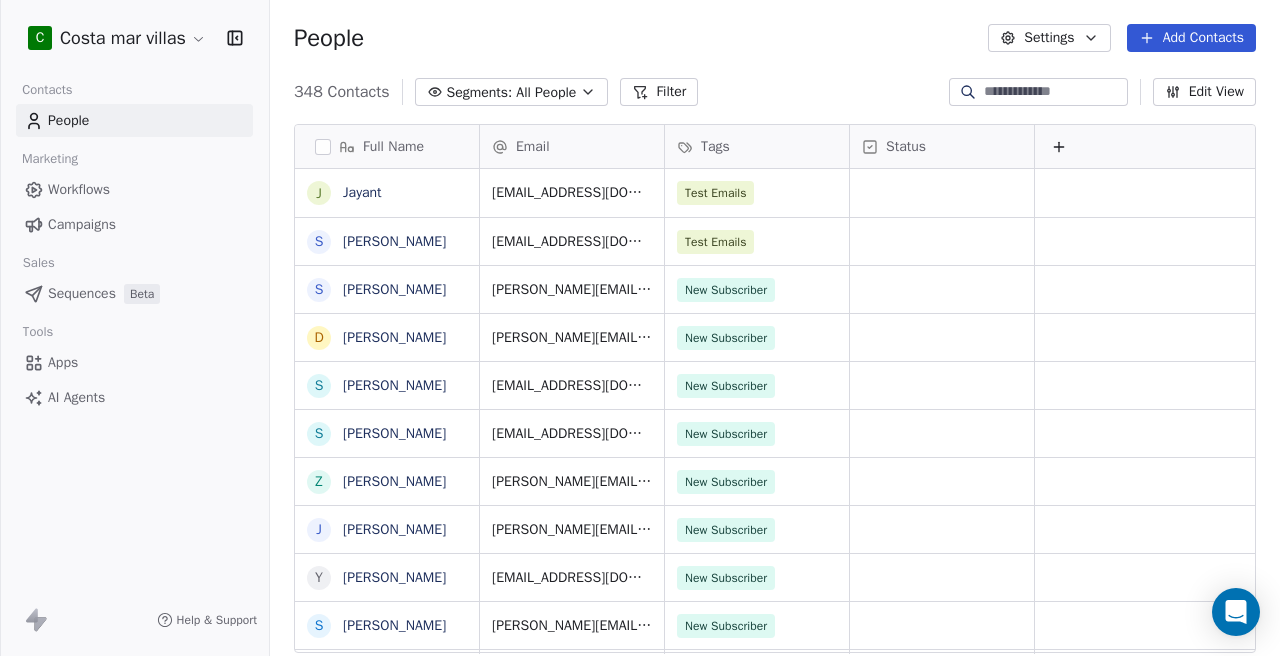 click on "Add Contacts" at bounding box center [1191, 38] 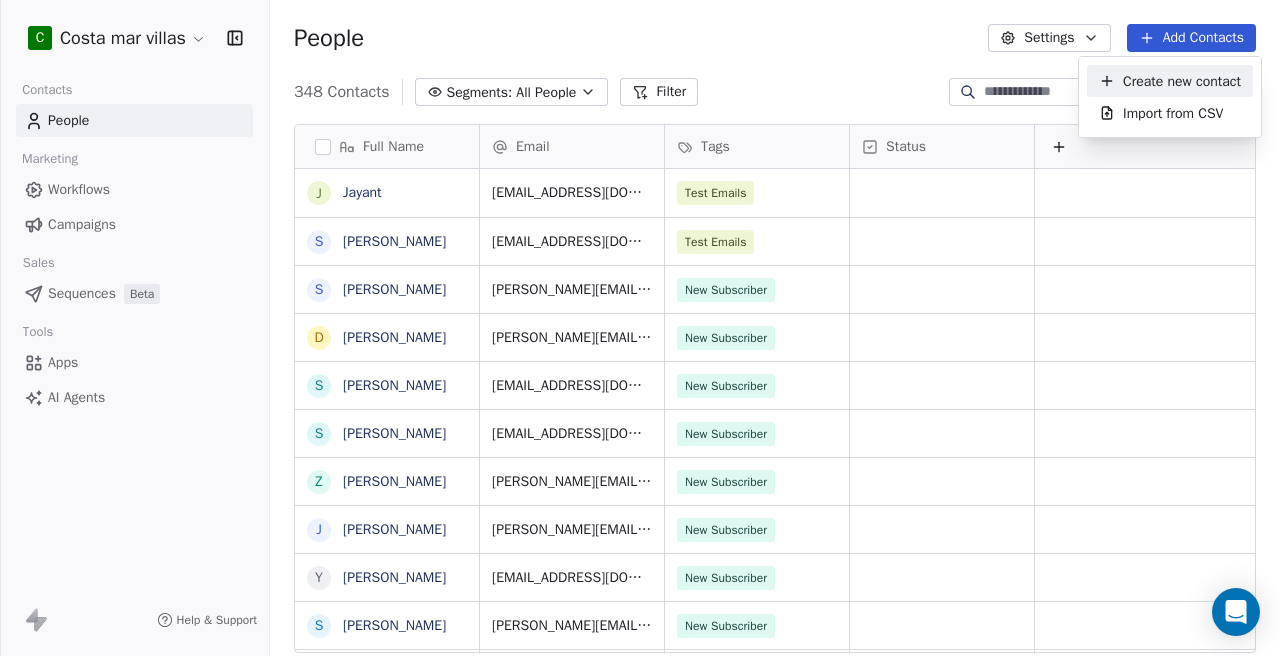 click on "Create new contact" at bounding box center (1170, 81) 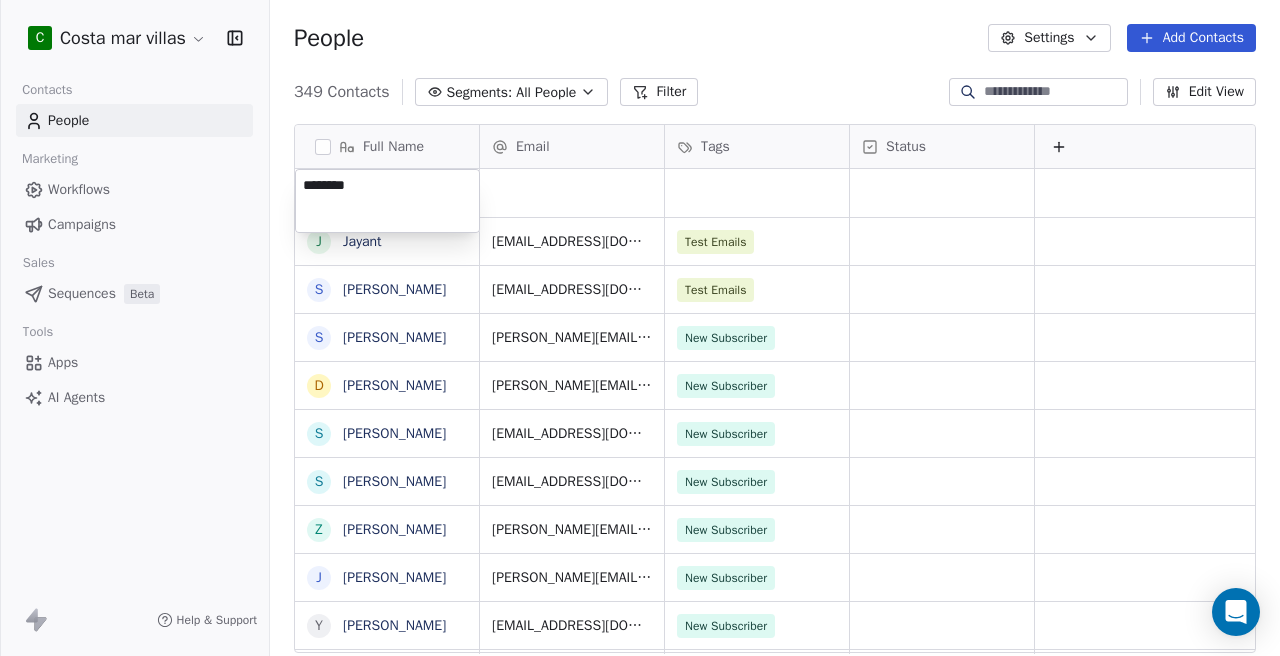 type on "*********" 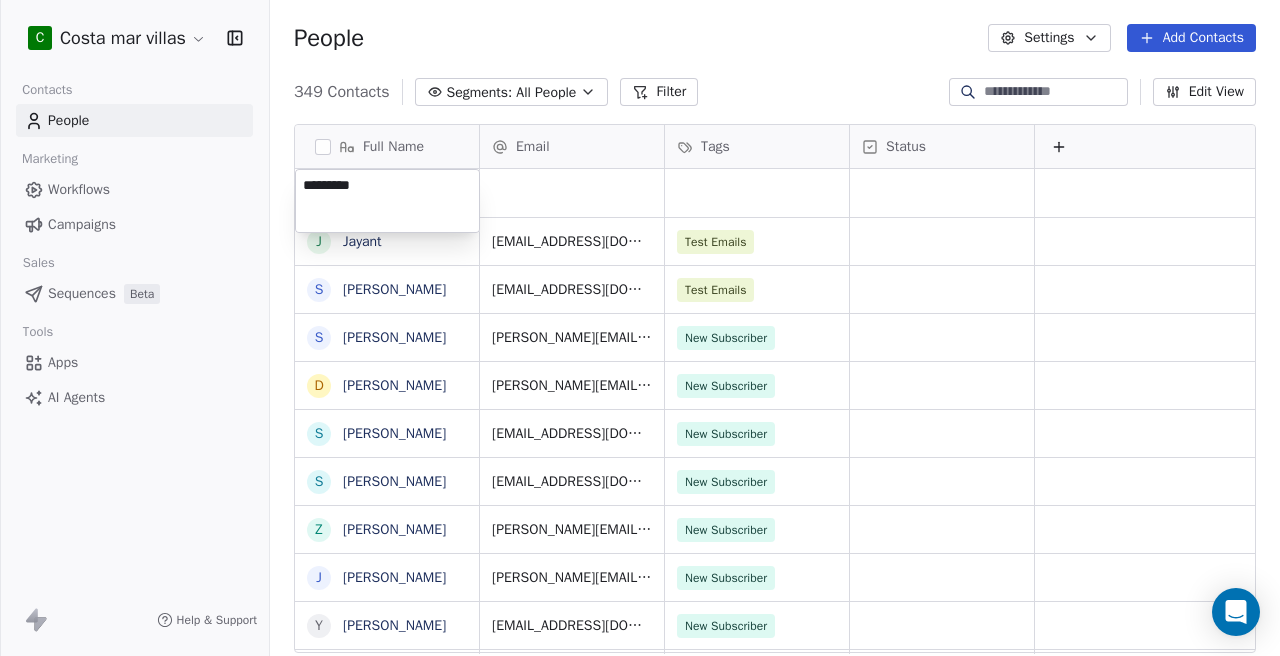 click on "C Costa mar villas Contacts People Marketing Workflows Campaigns Sales Sequences Beta Tools Apps AI Agents Help & Support People Settings  Add Contacts 349 Contacts Segments: All People Filter  Edit View Tag Add to Sequence Export Full Name [PERSON_NAME] S [PERSON_NAME] D [PERSON_NAME] S [PERSON_NAME] S [PERSON_NAME] Z [PERSON_NAME] J [PERSON_NAME] Y [PERSON_NAME] S [PERSON_NAME] J [PERSON_NAME] L [PERSON_NAME] L [PERSON_NAME] L [PERSON_NAME] J [PERSON_NAME] W [PERSON_NAME] K [PERSON_NAME] J [PERSON_NAME] J [PERSON_NAME] S [PERSON_NAME] J [PERSON_NAME] J [PERSON_NAME] S [PERSON_NAME] S [PERSON_NAME] K [PERSON_NAME] S [PERSON_NAME] J [PERSON_NAME] J [PERSON_NAME] K [PERSON_NAME] A [PERSON_NAME] Email Tags Status [EMAIL_ADDRESS][DOMAIN_NAME] Test Emails [EMAIL_ADDRESS][DOMAIN_NAME] Test Emails [PERSON_NAME][EMAIL_ADDRESS][DOMAIN_NAME] New Subscriber [PERSON_NAME][EMAIL_ADDRESS][DOMAIN_NAME] New Subscriber [EMAIL_ADDRESS][DOMAIN_NAME] New Subscriber [EMAIL_ADDRESS][DOMAIN_NAME] New Subscriber [EMAIL_ADDRESS][DOMAIN_NAME] New Subscriber [PERSON_NAME][EMAIL_ADDRESS][DOMAIN_NAME] New Subscriber" at bounding box center (640, 328) 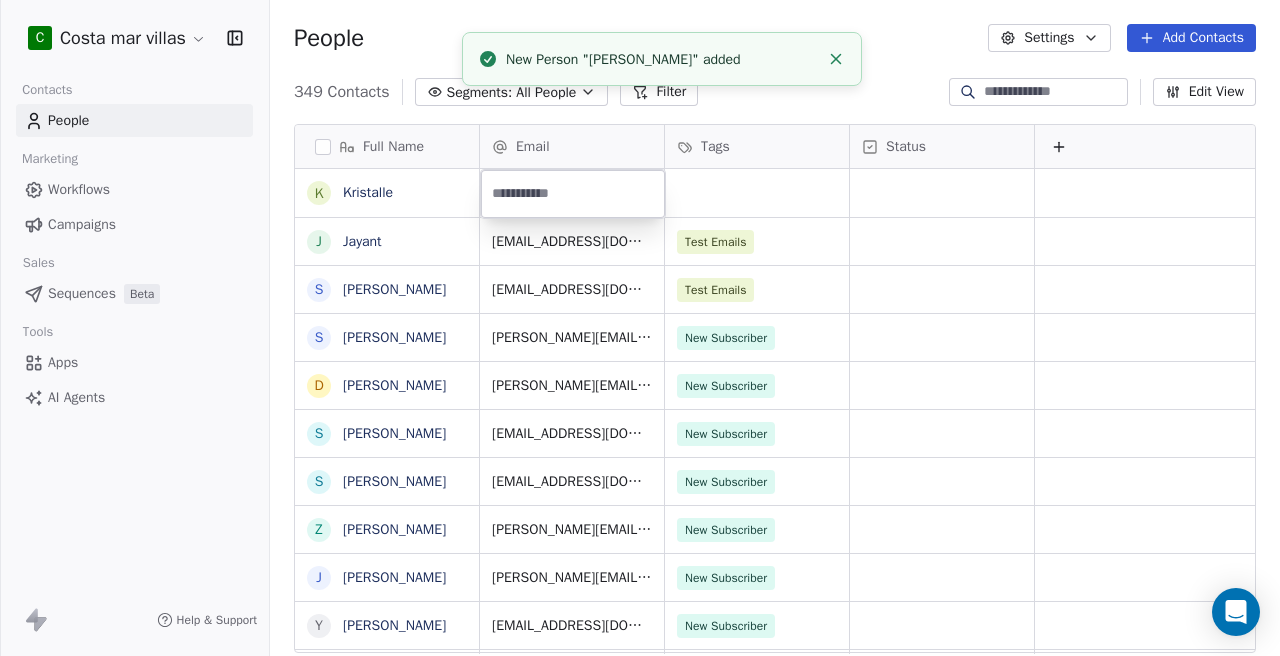 type on "**********" 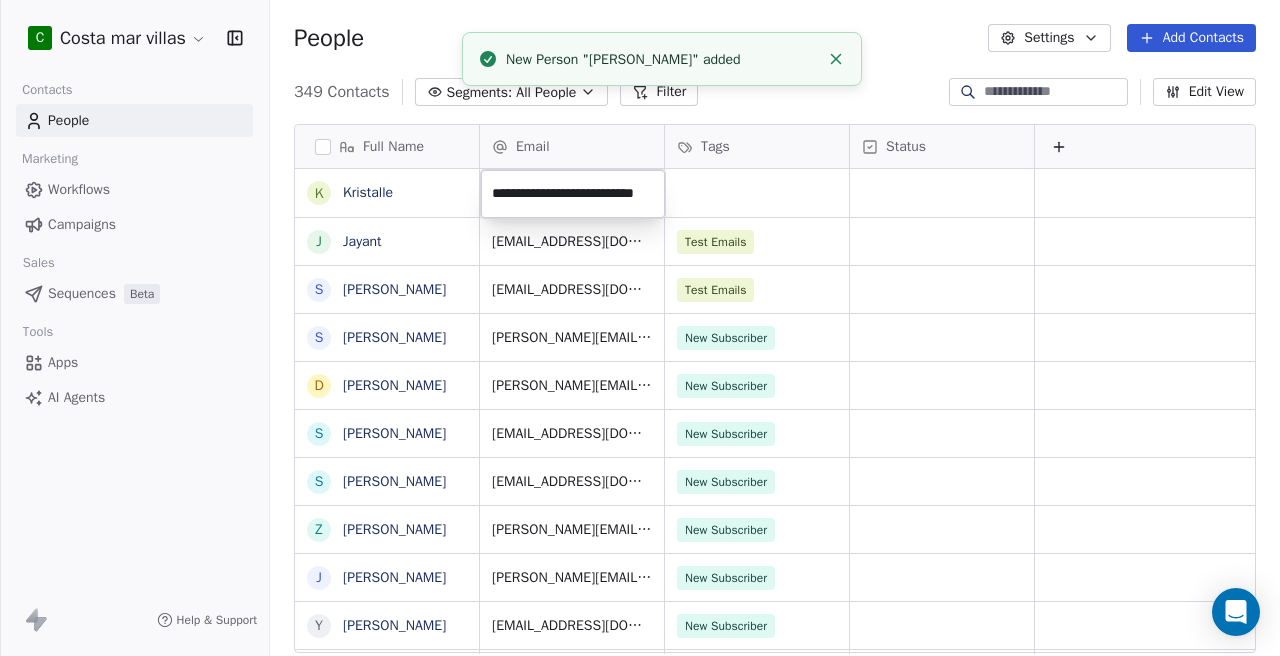 scroll, scrollTop: 0, scrollLeft: 17, axis: horizontal 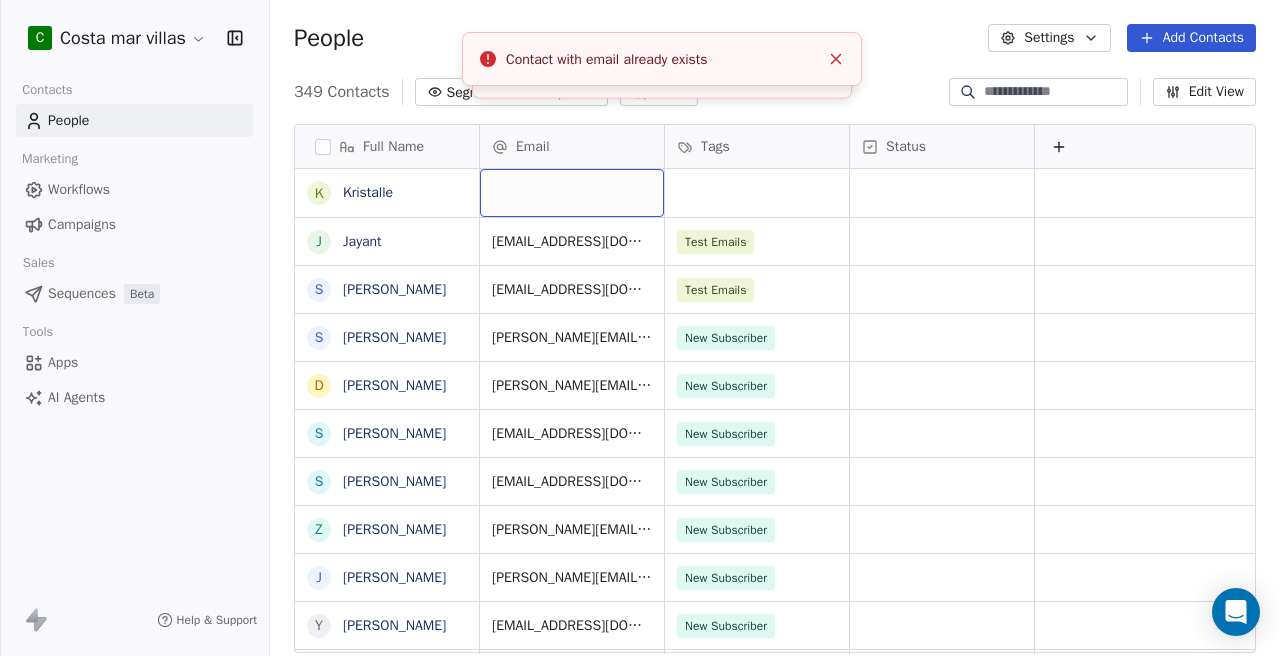 click at bounding box center [572, 193] 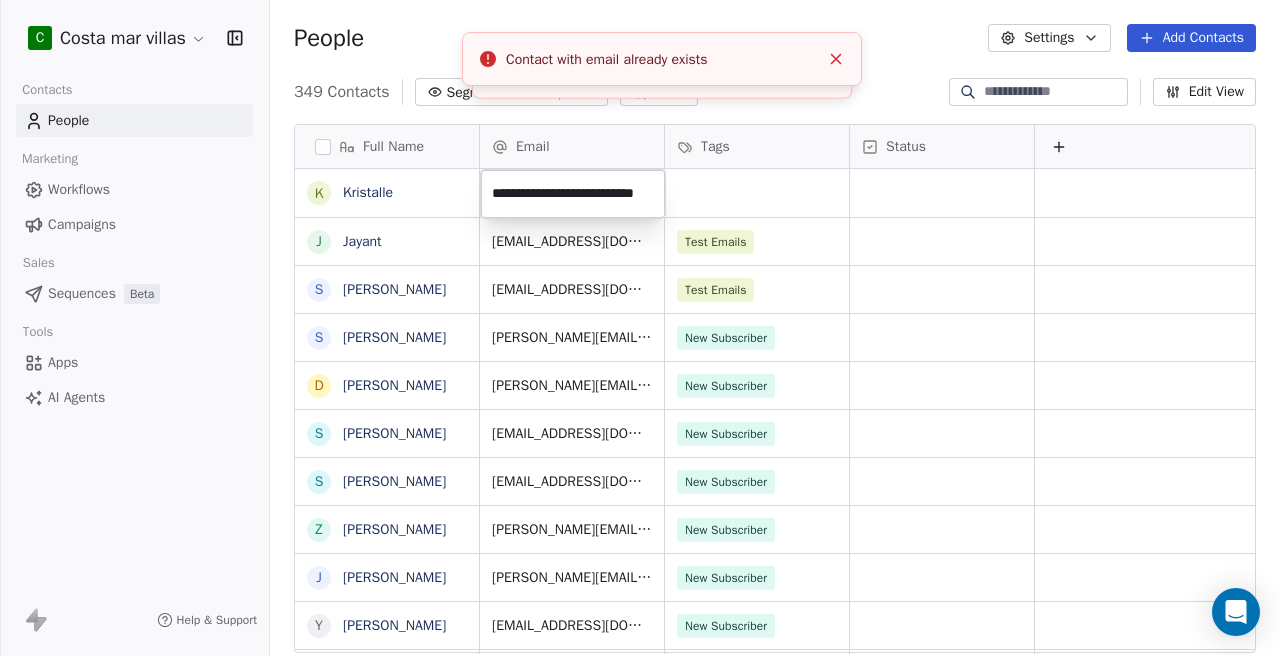 scroll, scrollTop: 0, scrollLeft: 17, axis: horizontal 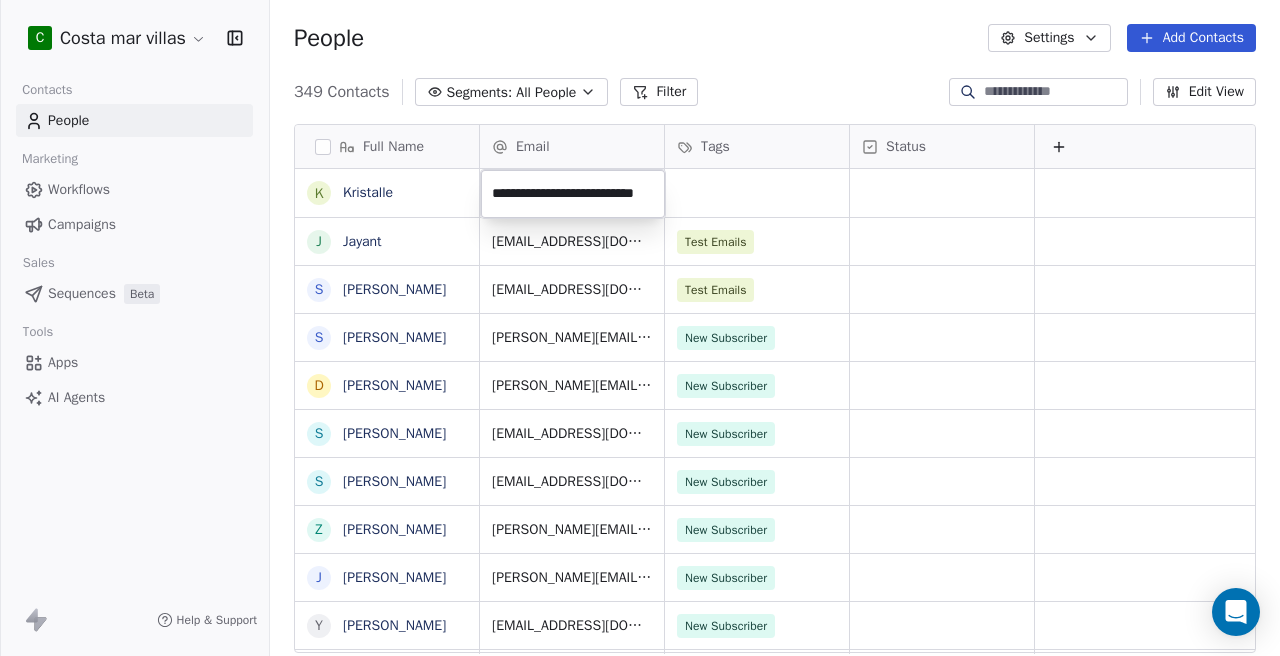 type on "**********" 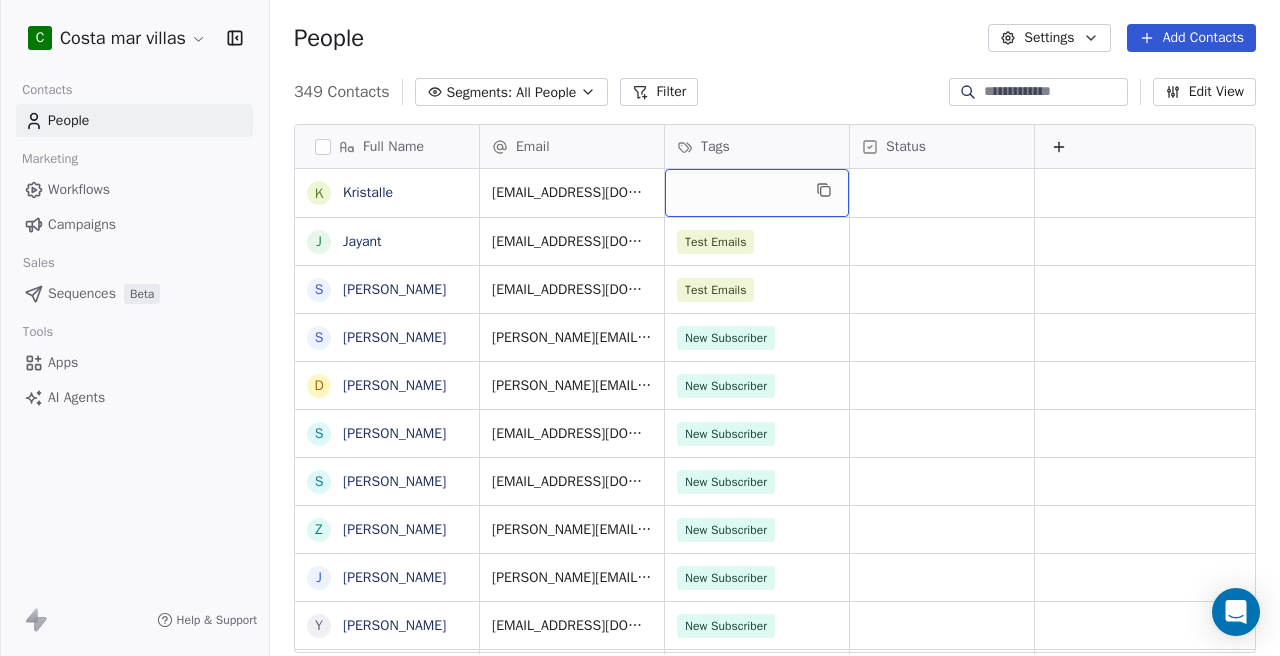 click at bounding box center [757, 193] 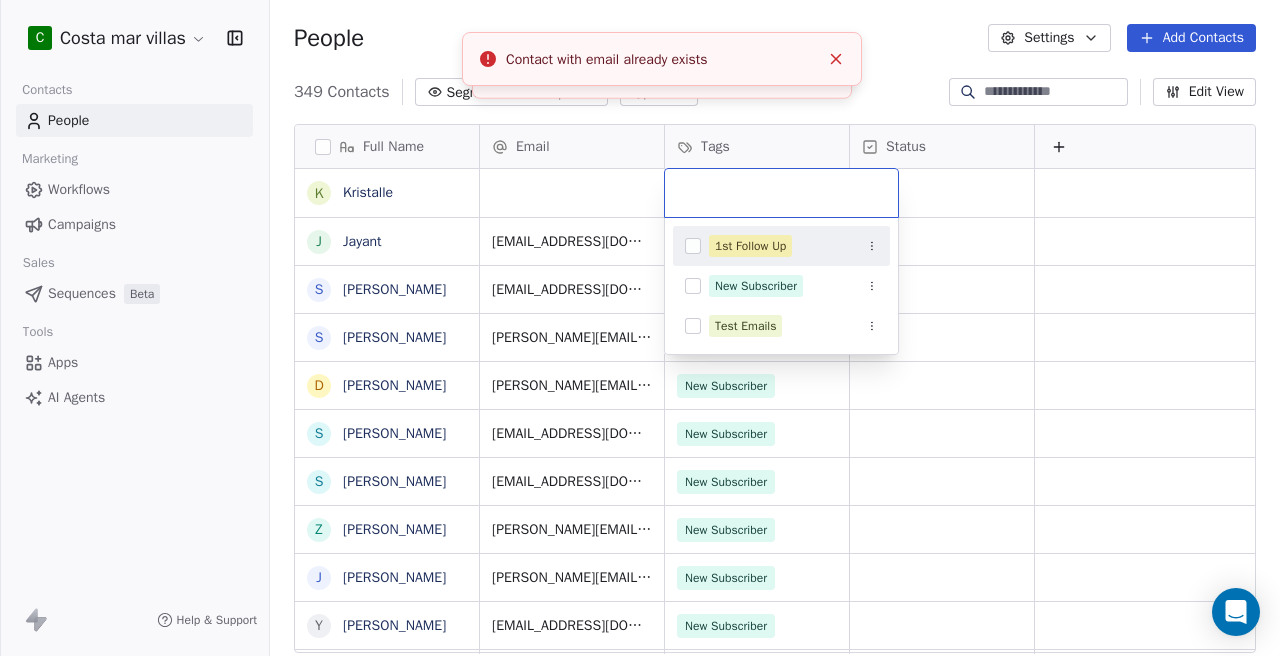 click on "C Costa mar villas Contacts People Marketing Workflows Campaigns Sales Sequences Beta Tools Apps AI Agents Help & Support People Settings  Add Contacts 349 Contacts Segments: All People Filter  Edit View Tag Add to Sequence Export Full Name K [PERSON_NAME] S [PERSON_NAME] D [PERSON_NAME] S [PERSON_NAME] S [PERSON_NAME] Z [PERSON_NAME] J [PERSON_NAME] Y [PERSON_NAME] S [PERSON_NAME] J [PERSON_NAME] L [PERSON_NAME] L [PERSON_NAME] L [PERSON_NAME] J [PERSON_NAME] W [PERSON_NAME] K [PERSON_NAME] J [PERSON_NAME] J [PERSON_NAME] S [PERSON_NAME] J [PERSON_NAME] J [PERSON_NAME] S [PERSON_NAME] S [PERSON_NAME] K [PERSON_NAME] S [PERSON_NAME] J [PERSON_NAME] J [PERSON_NAME] K [PERSON_NAME] A [PERSON_NAME] Email Tags Status [EMAIL_ADDRESS][DOMAIN_NAME] Test Emails [EMAIL_ADDRESS][DOMAIN_NAME] Test Emails [PERSON_NAME][EMAIL_ADDRESS][DOMAIN_NAME] New Subscriber [PERSON_NAME][EMAIL_ADDRESS][DOMAIN_NAME] New Subscriber [EMAIL_ADDRESS][DOMAIN_NAME] New Subscriber [EMAIL_ADDRESS][DOMAIN_NAME] New Subscriber [EMAIL_ADDRESS][DOMAIN_NAME] New Subscriber [PERSON_NAME][EMAIL_ADDRESS][DOMAIN_NAME] New Subscriber" at bounding box center (640, 328) 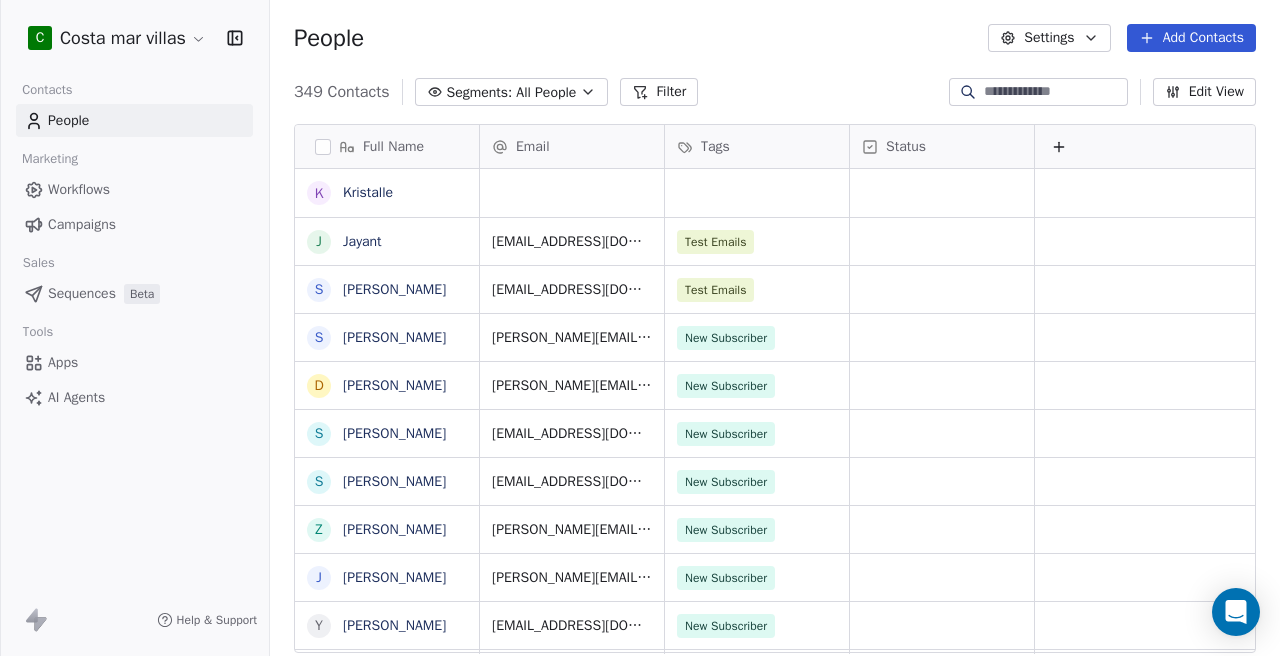 click at bounding box center [0, 0] 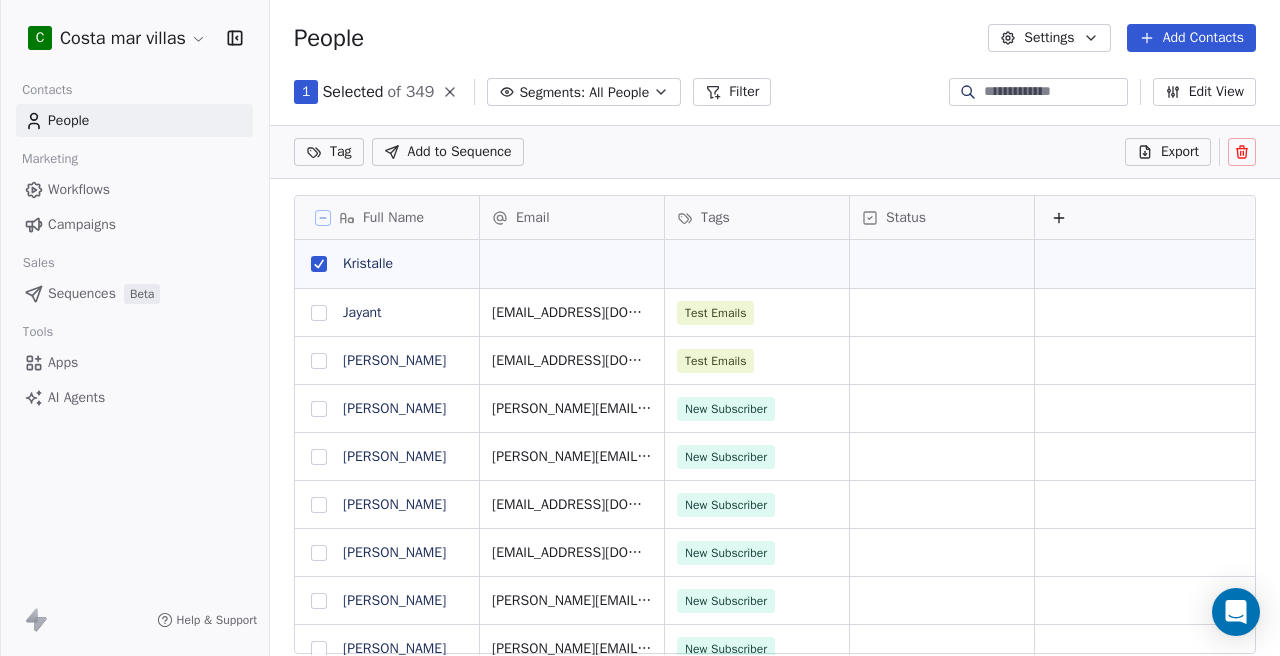 scroll, scrollTop: 508, scrollLeft: 1010, axis: both 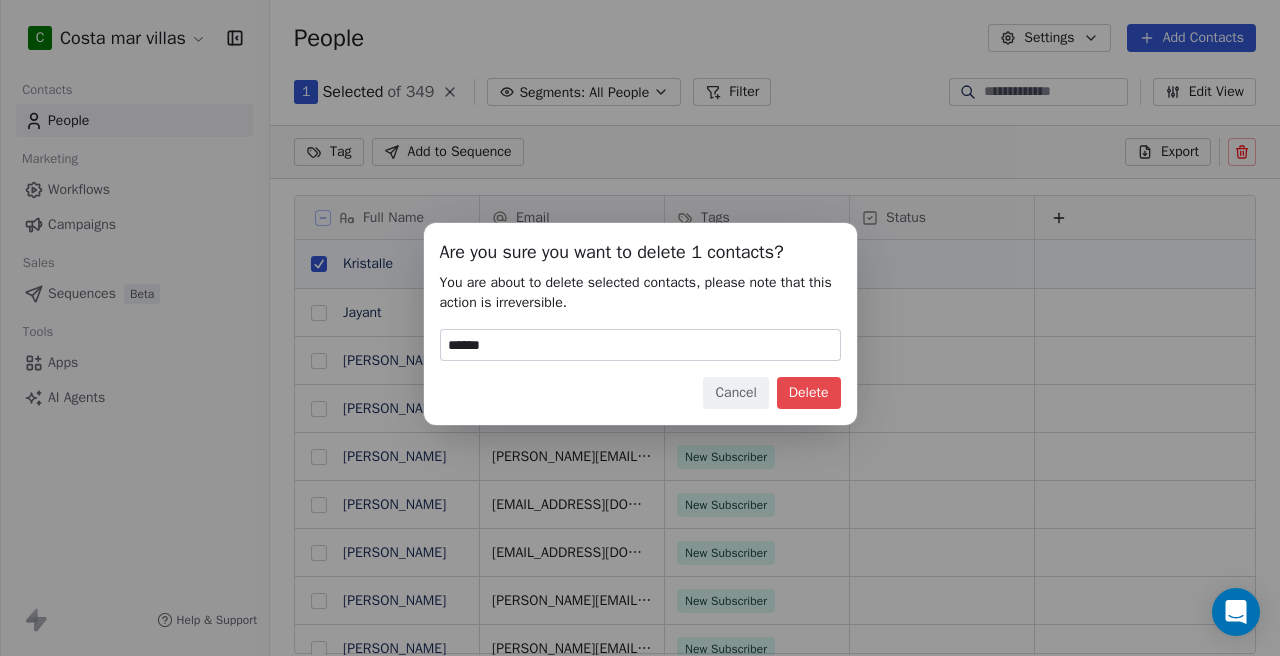 type on "******" 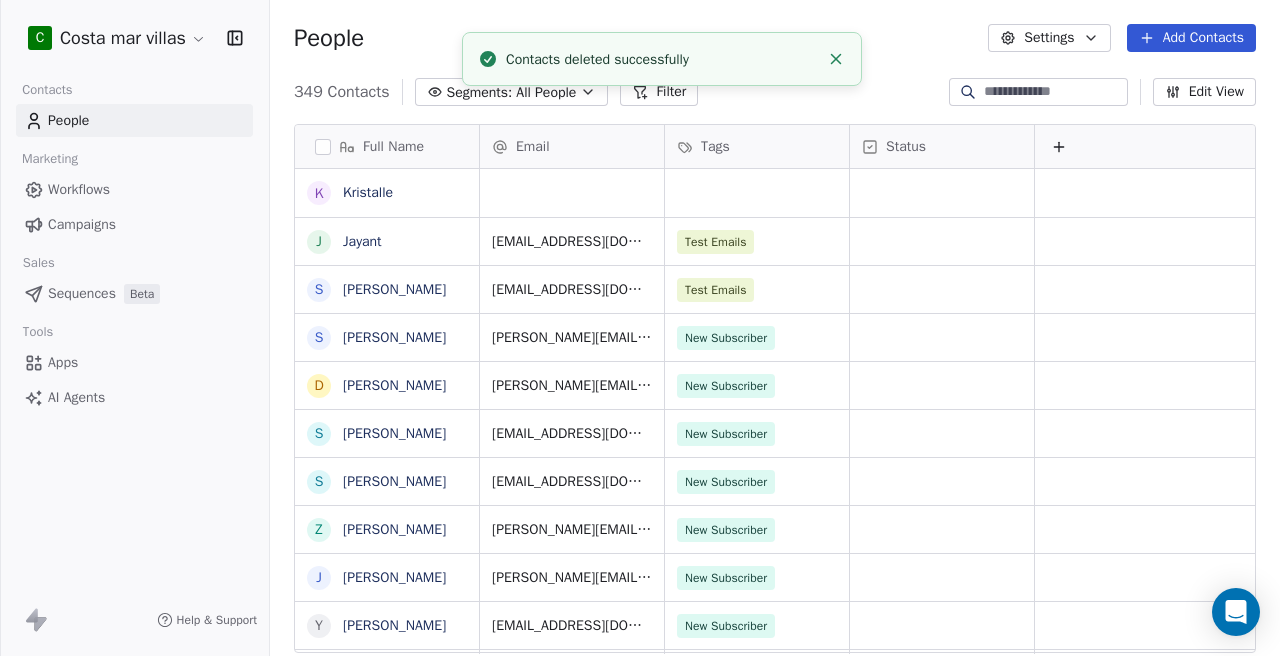 scroll, scrollTop: 1, scrollLeft: 1, axis: both 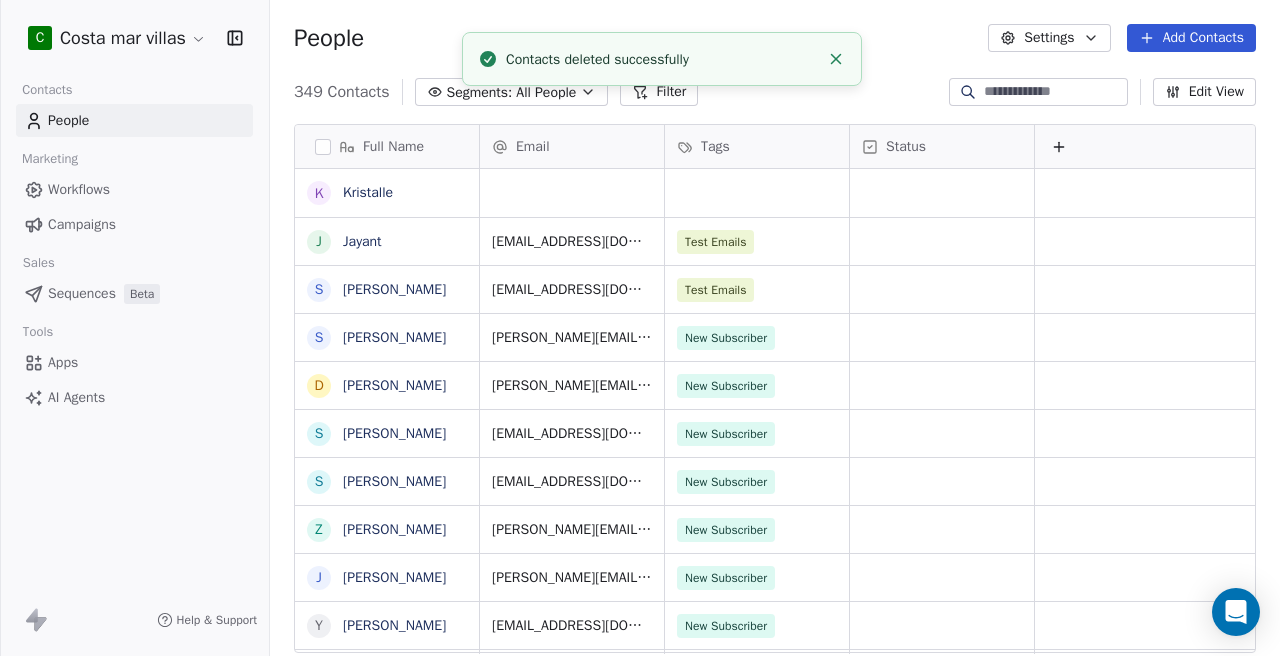 click at bounding box center (1054, 92) 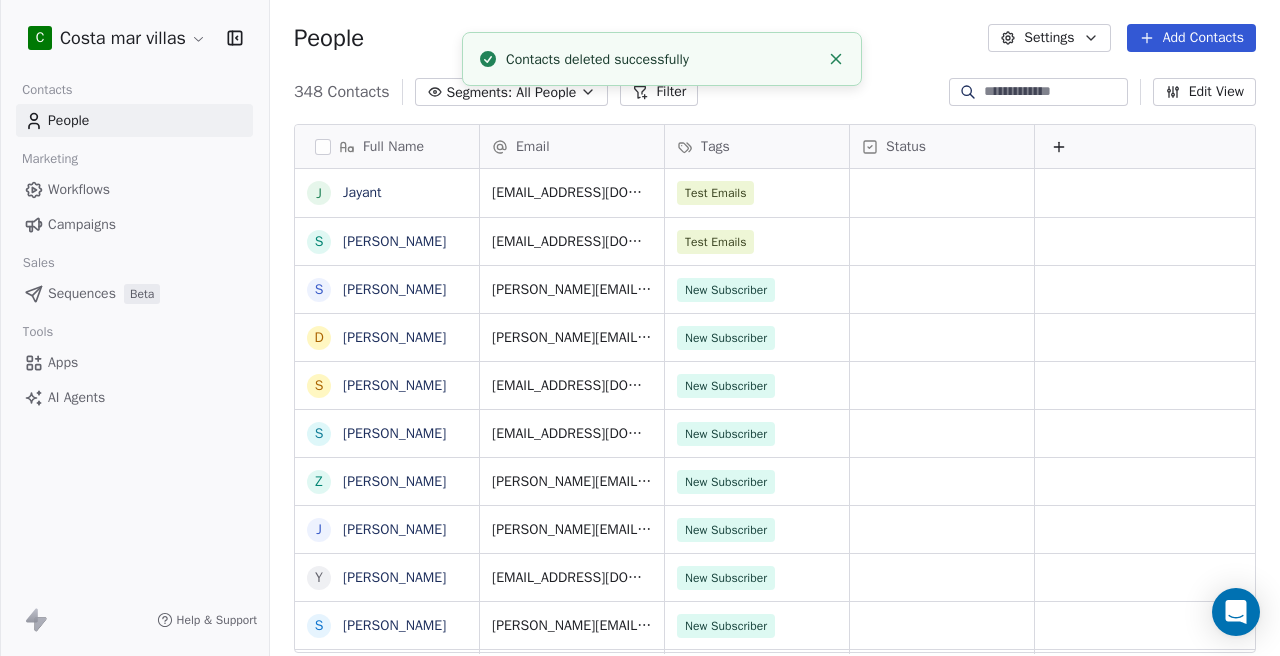 paste on "**********" 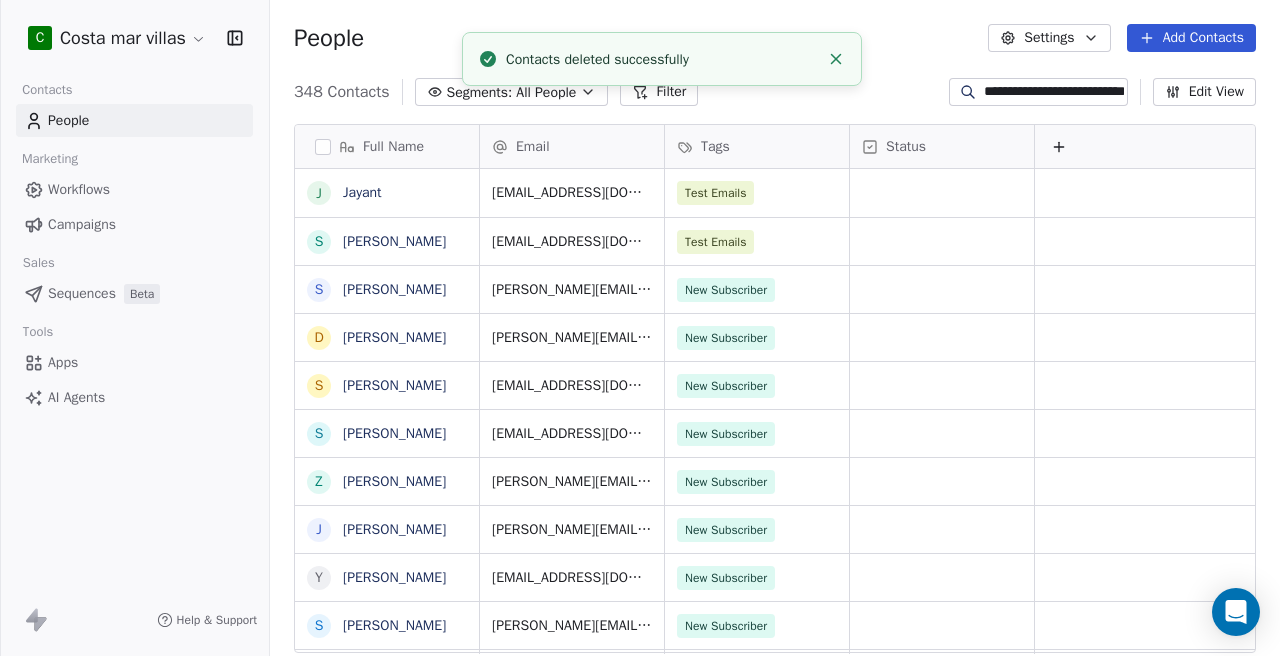 scroll, scrollTop: 0, scrollLeft: 32, axis: horizontal 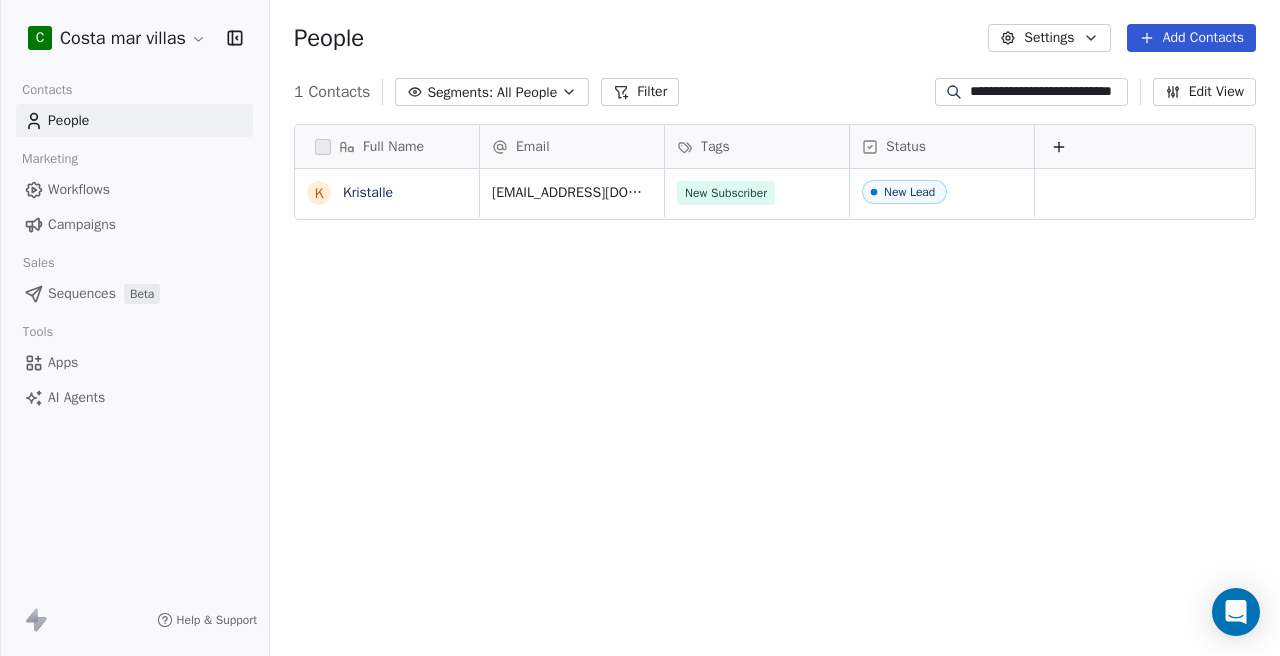 type on "**********" 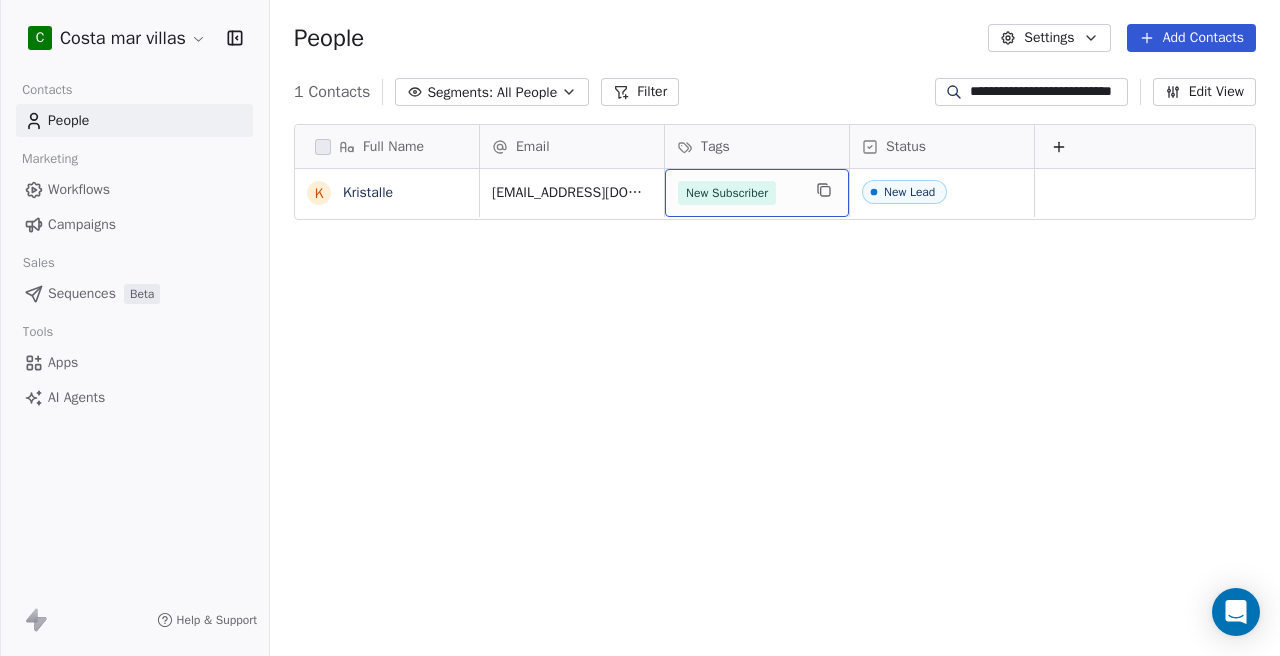 scroll, scrollTop: 0, scrollLeft: 0, axis: both 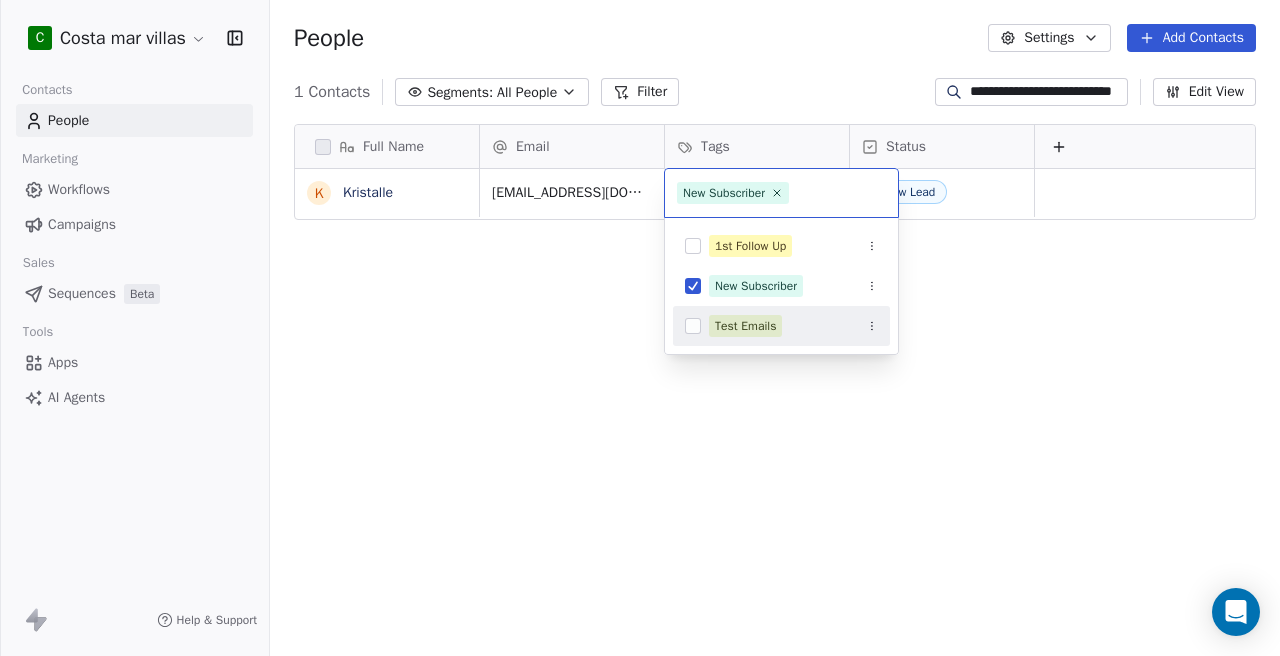 click on "Test Emails" at bounding box center (781, 326) 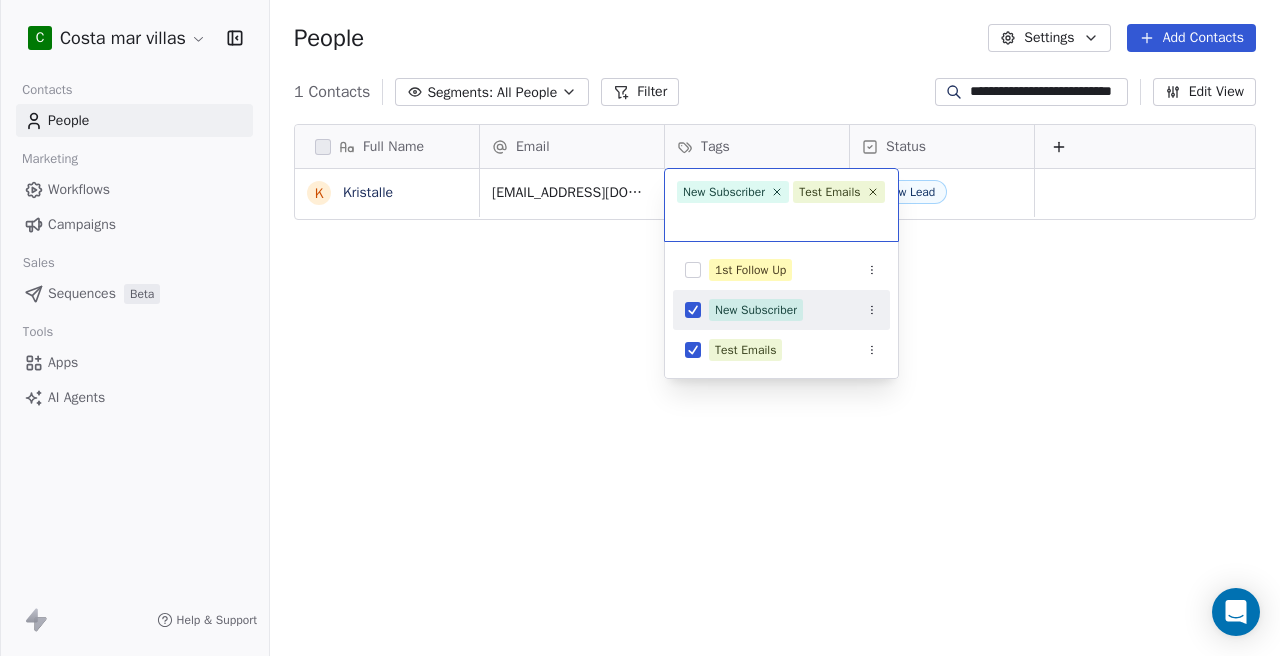 click on "New Subscriber" at bounding box center [781, 310] 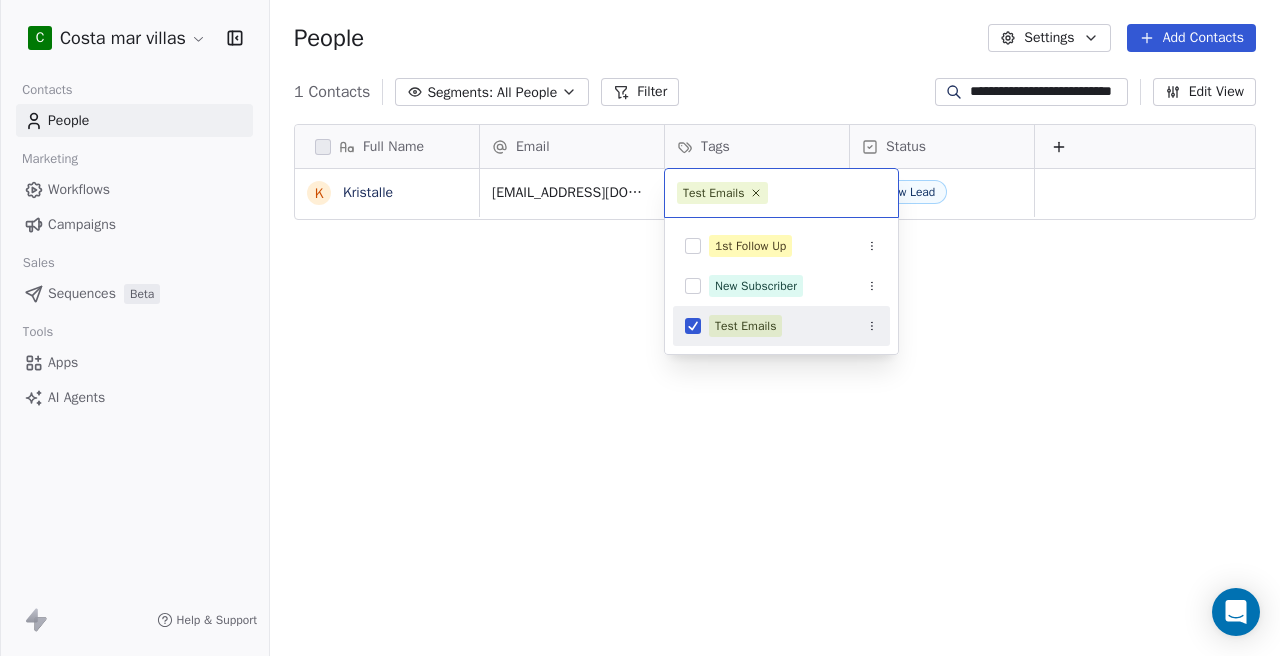 click on "**********" at bounding box center (640, 328) 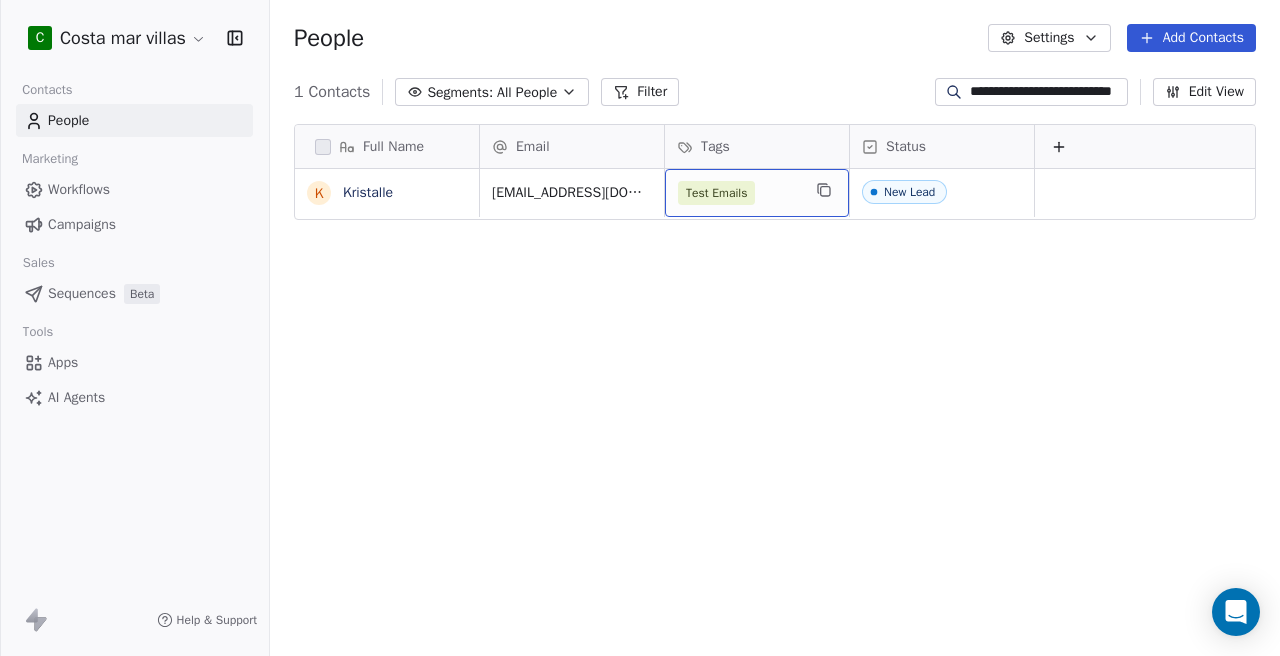 click on "Test Emails" at bounding box center (739, 193) 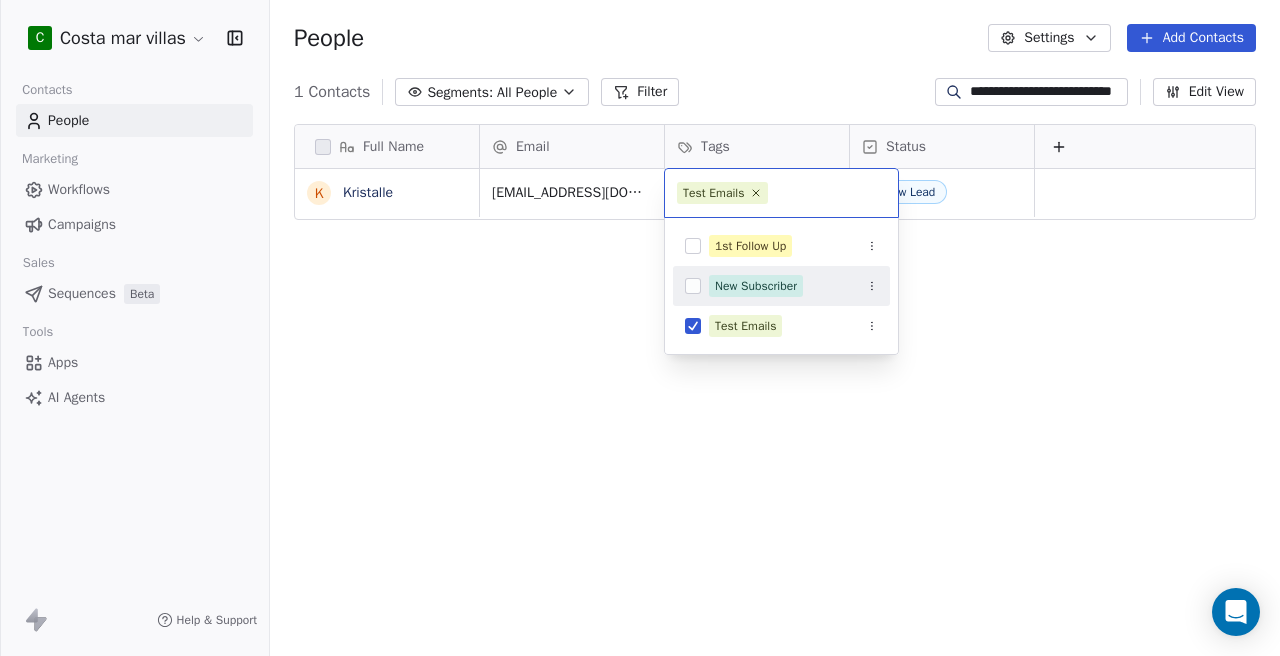 click at bounding box center [693, 286] 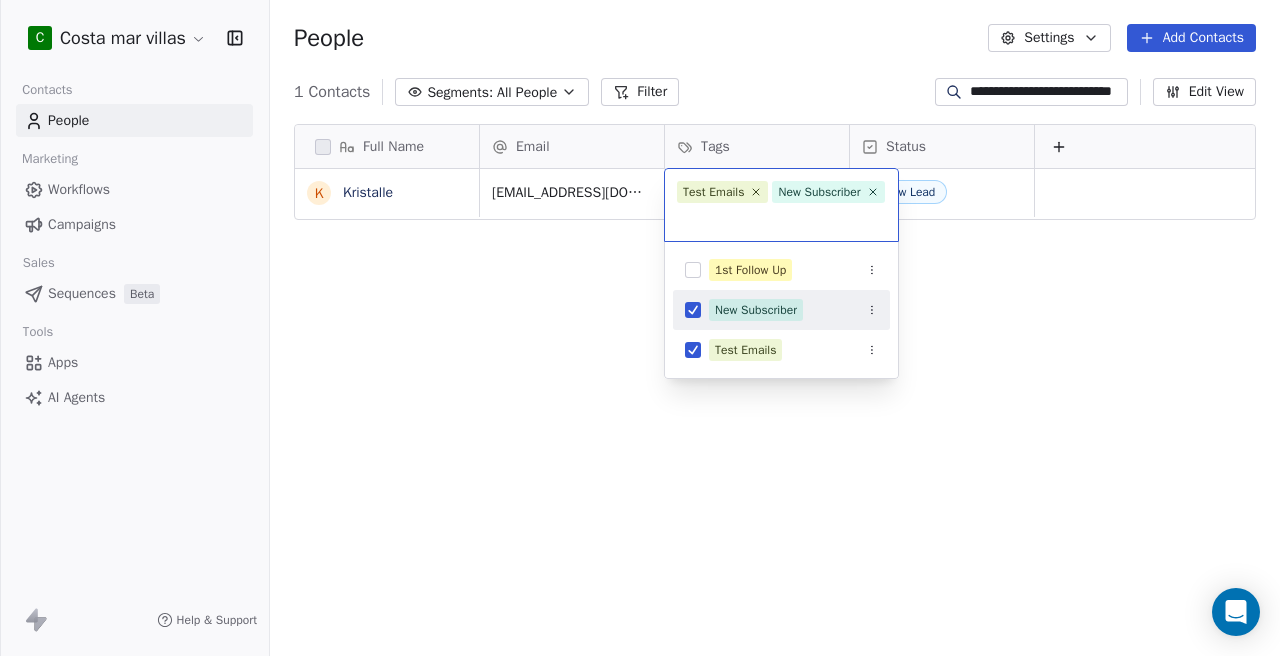 click on "**********" at bounding box center [640, 328] 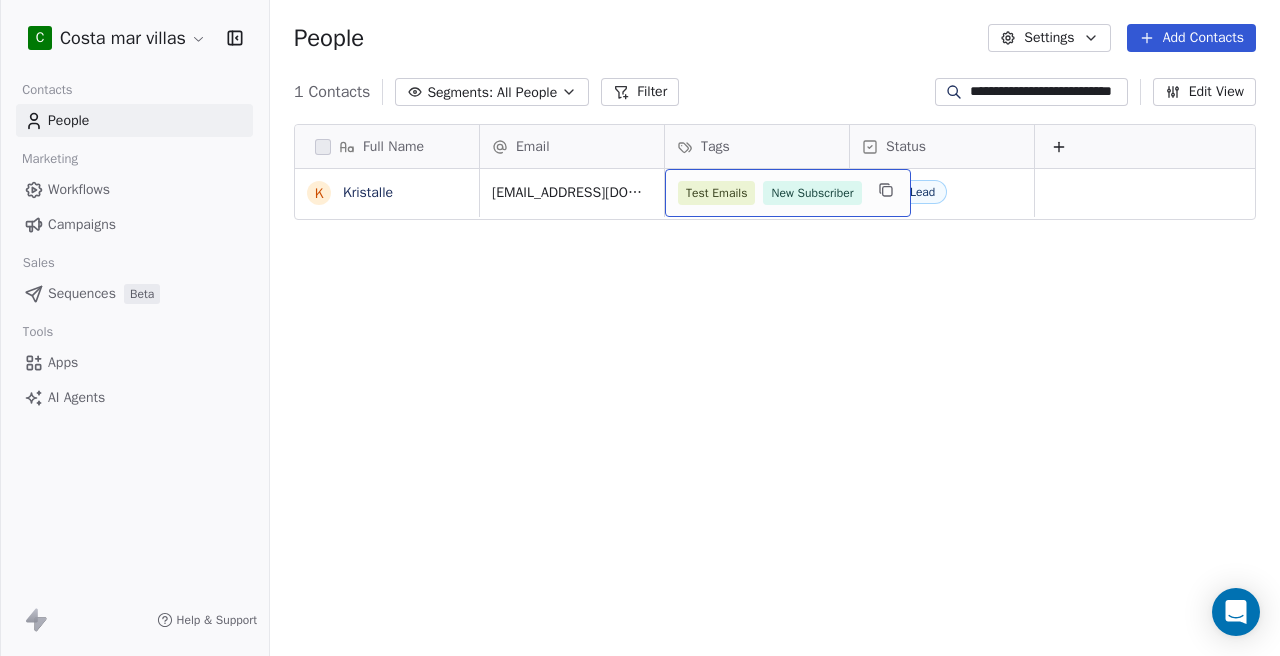 click on "Test Emails New Subscriber" at bounding box center [788, 193] 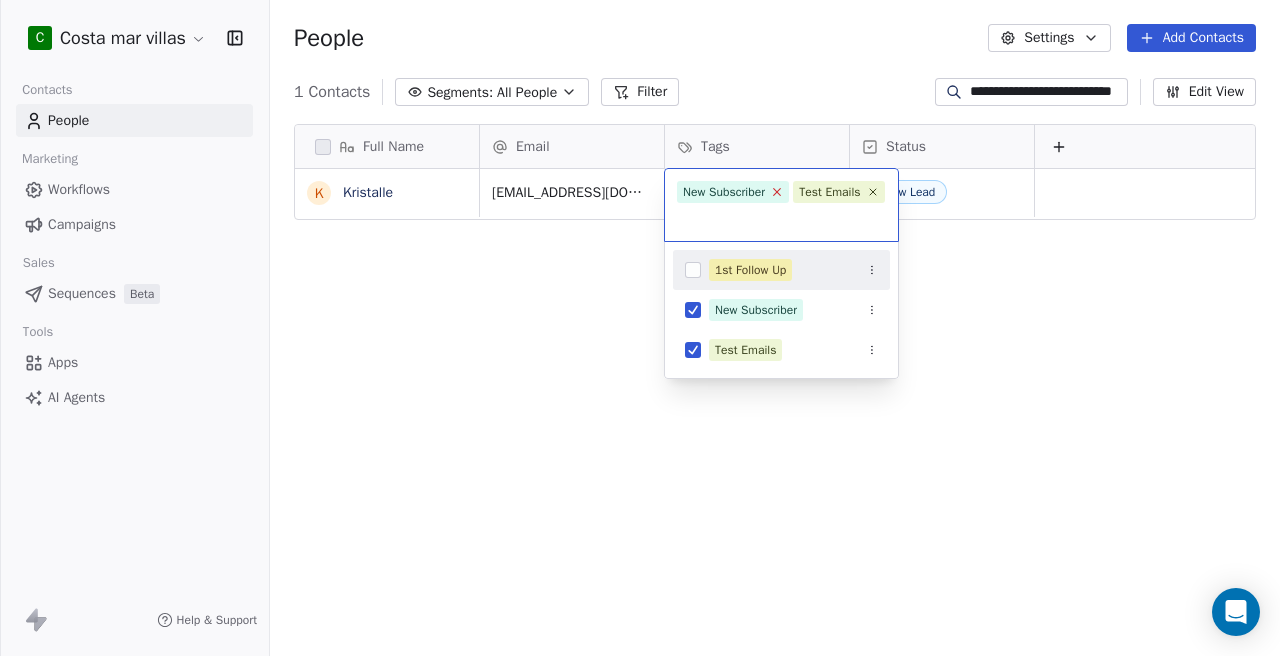 click 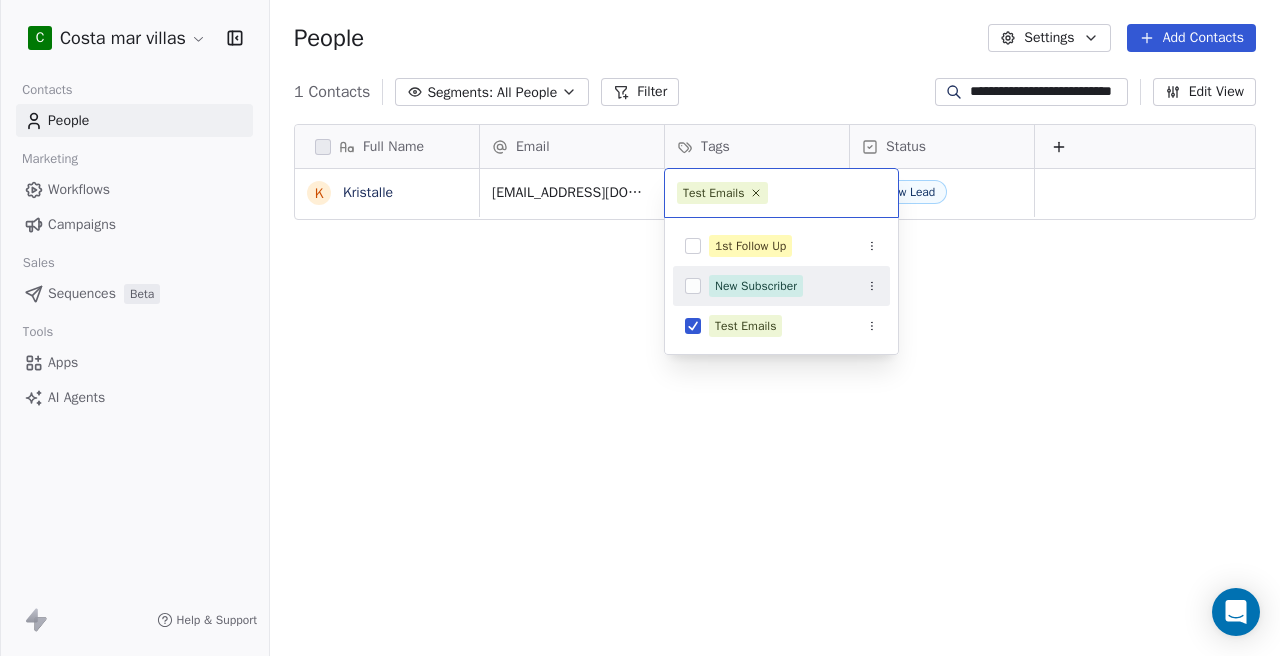 click on "**********" at bounding box center [640, 328] 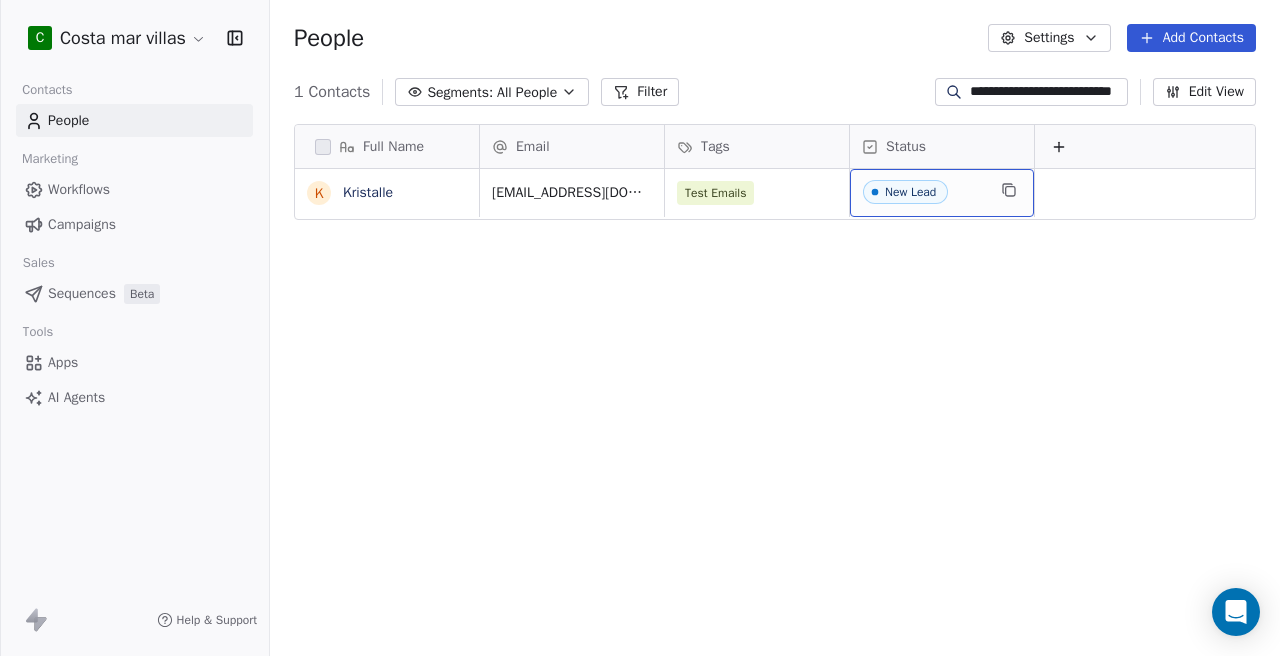 click on "New Lead" at bounding box center [924, 193] 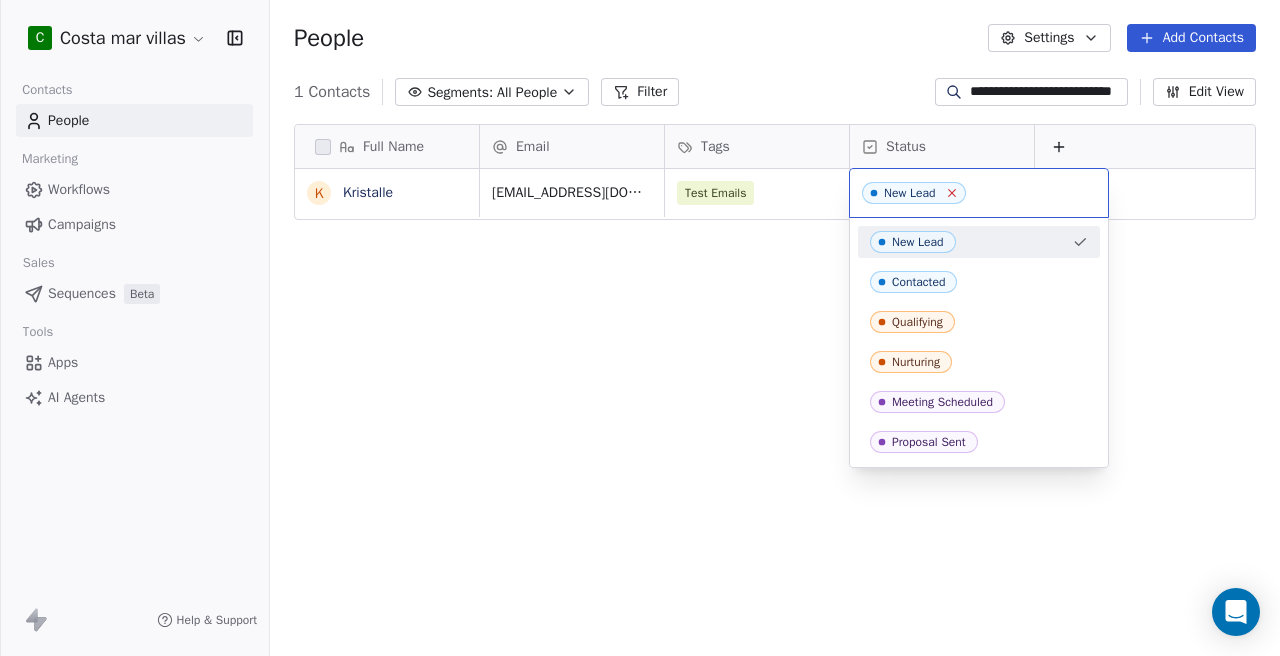 click 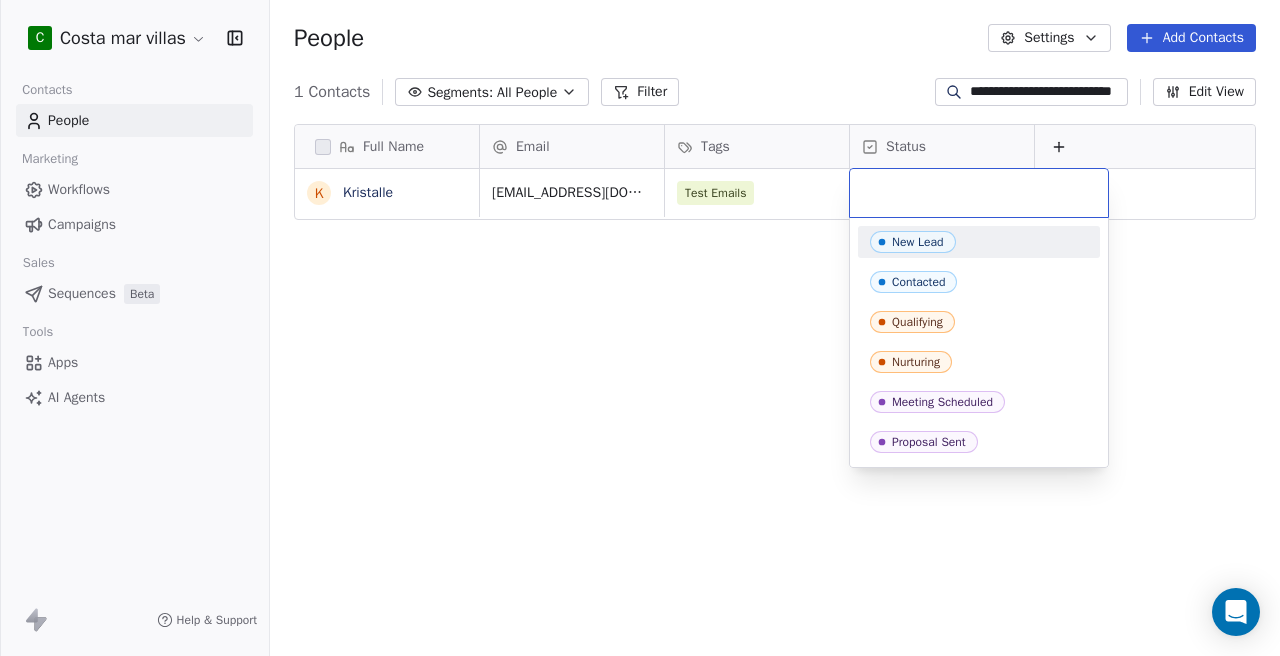 click on "**********" at bounding box center (640, 328) 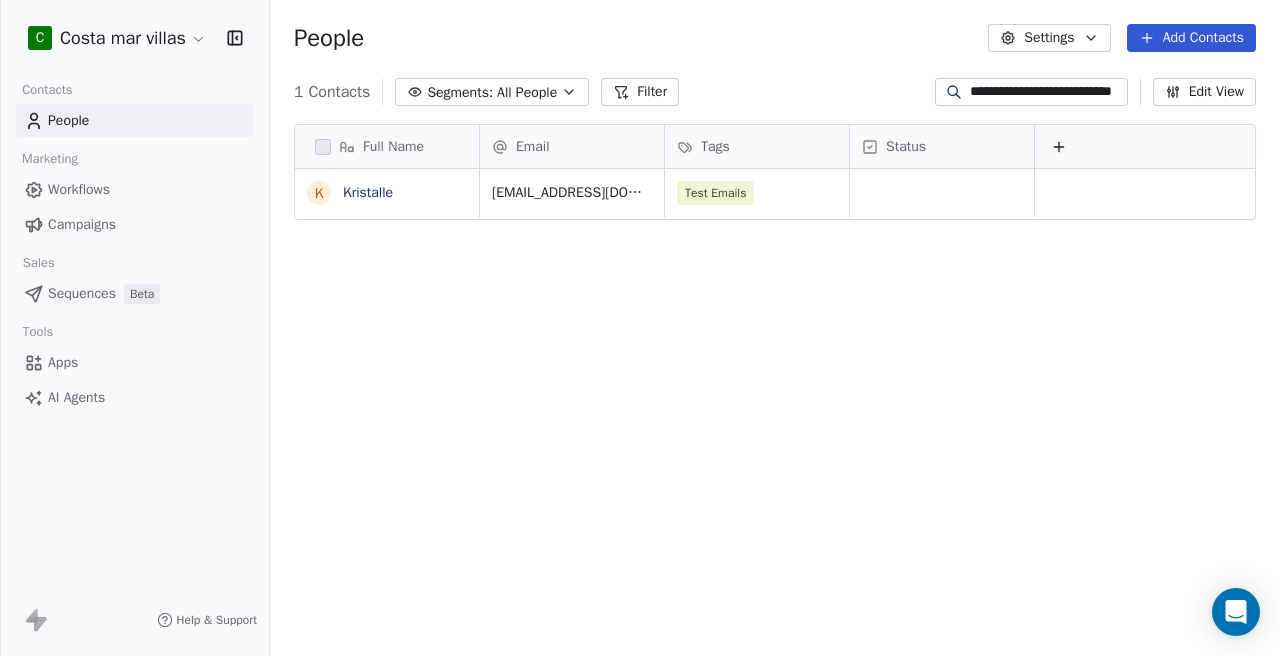 click on "**********" at bounding box center (1047, 92) 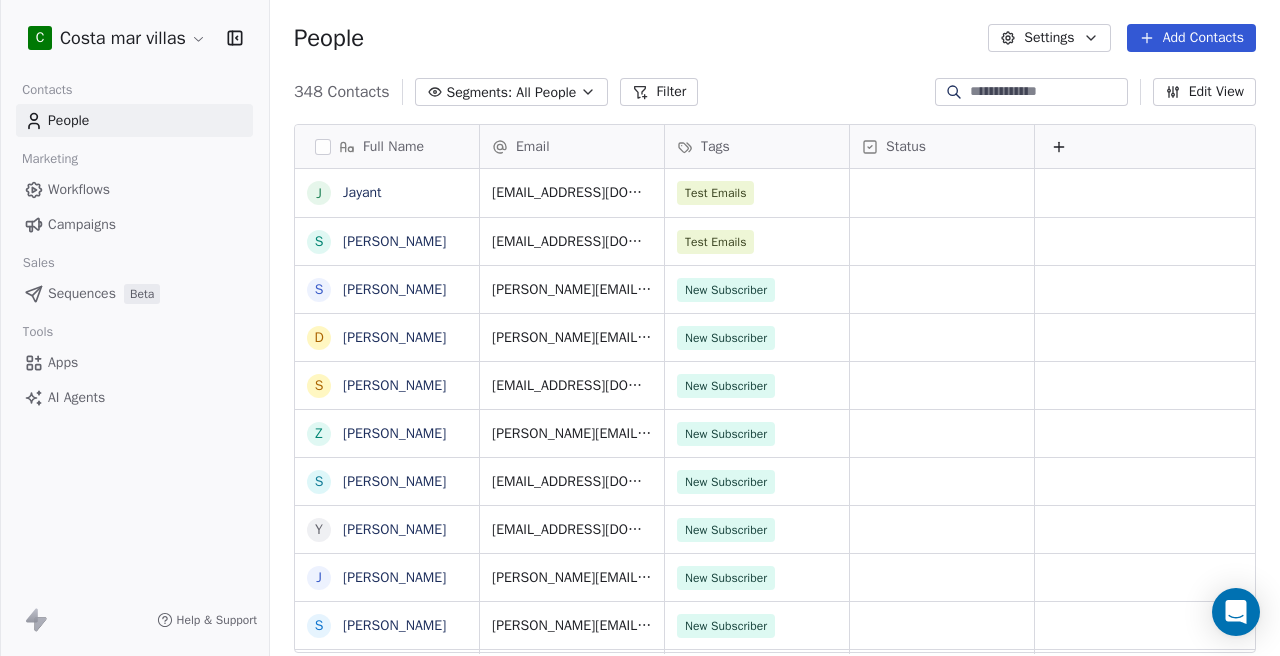 type 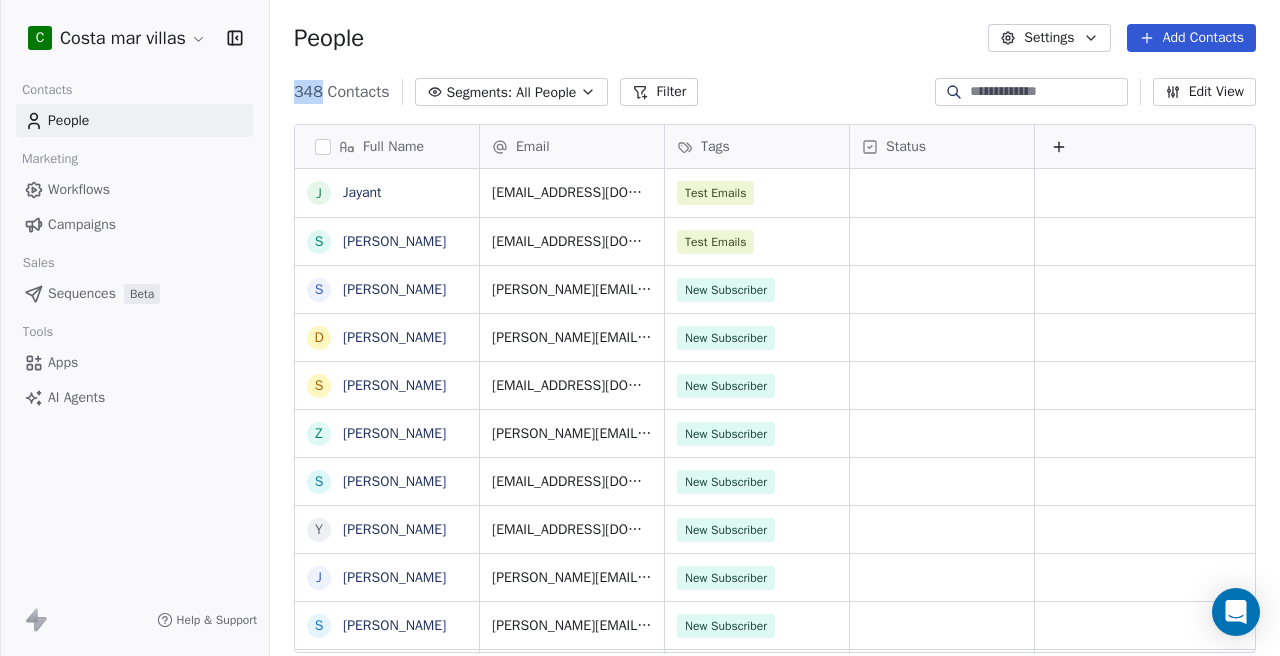 click on "People Settings  Add Contacts" at bounding box center (775, 38) 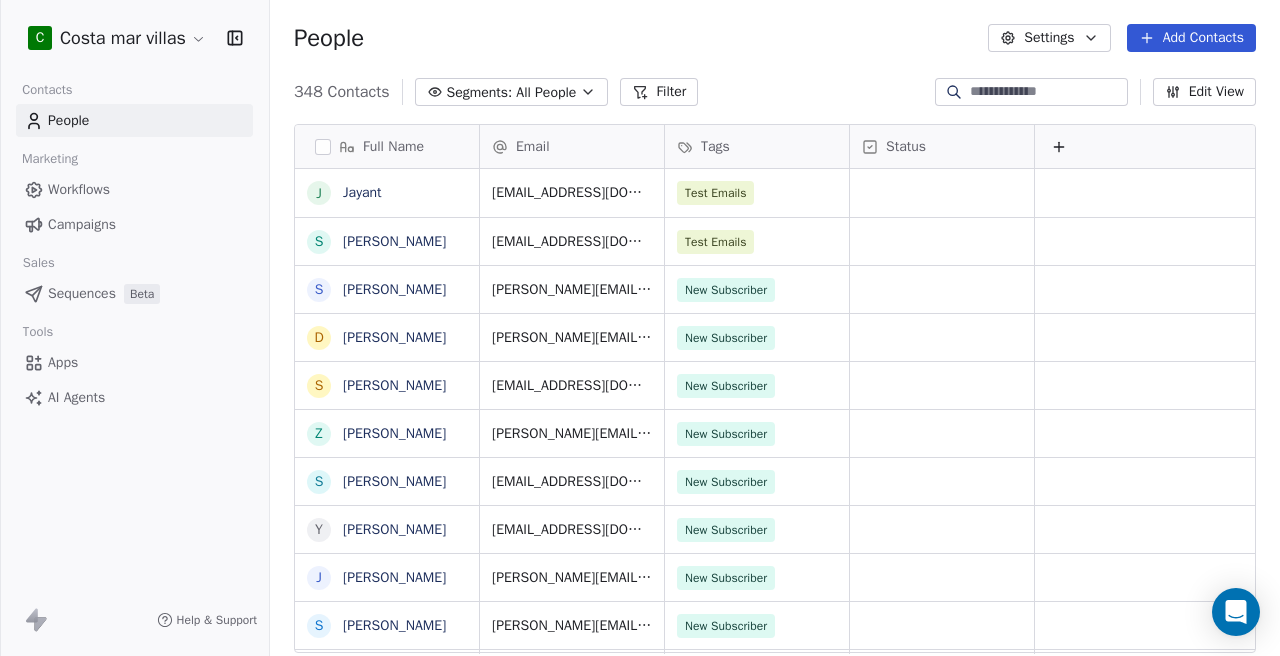 click on "C Costa mar villas Contacts People Marketing Workflows Campaigns Sales Sequences Beta Tools Apps AI Agents Help & Support People Settings  Add Contacts 348 Contacts Segments: All People Filter  Edit View Tag Add to Sequence Export Full Name [PERSON_NAME] S [PERSON_NAME] D [PERSON_NAME] S [PERSON_NAME] Z [PERSON_NAME] S [PERSON_NAME] Y [PERSON_NAME] J [PERSON_NAME] S [PERSON_NAME] L [PERSON_NAME] J [PERSON_NAME] L [PERSON_NAME] L [PERSON_NAME] W [PERSON_NAME] J [PERSON_NAME] K [PERSON_NAME] J [PERSON_NAME] J [PERSON_NAME] S [PERSON_NAME] J [PERSON_NAME] S [PERSON_NAME] J [PERSON_NAME] K [PERSON_NAME] S [PERSON_NAME] S [PERSON_NAME] J [PERSON_NAME] J [PERSON_NAME] A [PERSON_NAME] K [PERSON_NAME] V [PERSON_NAME] Email Tags Status [EMAIL_ADDRESS][DOMAIN_NAME] Test Emails [EMAIL_ADDRESS][DOMAIN_NAME] Test Emails [PERSON_NAME][EMAIL_ADDRESS][DOMAIN_NAME] New Subscriber [PERSON_NAME][EMAIL_ADDRESS][DOMAIN_NAME] New Subscriber [EMAIL_ADDRESS][DOMAIN_NAME] New Subscriber [EMAIL_ADDRESS][DOMAIN_NAME] New Subscriber [EMAIL_ADDRESS][DOMAIN_NAME] New Subscriber [EMAIL_ADDRESS][DOMAIN_NAME] New Subscriber" at bounding box center (640, 328) 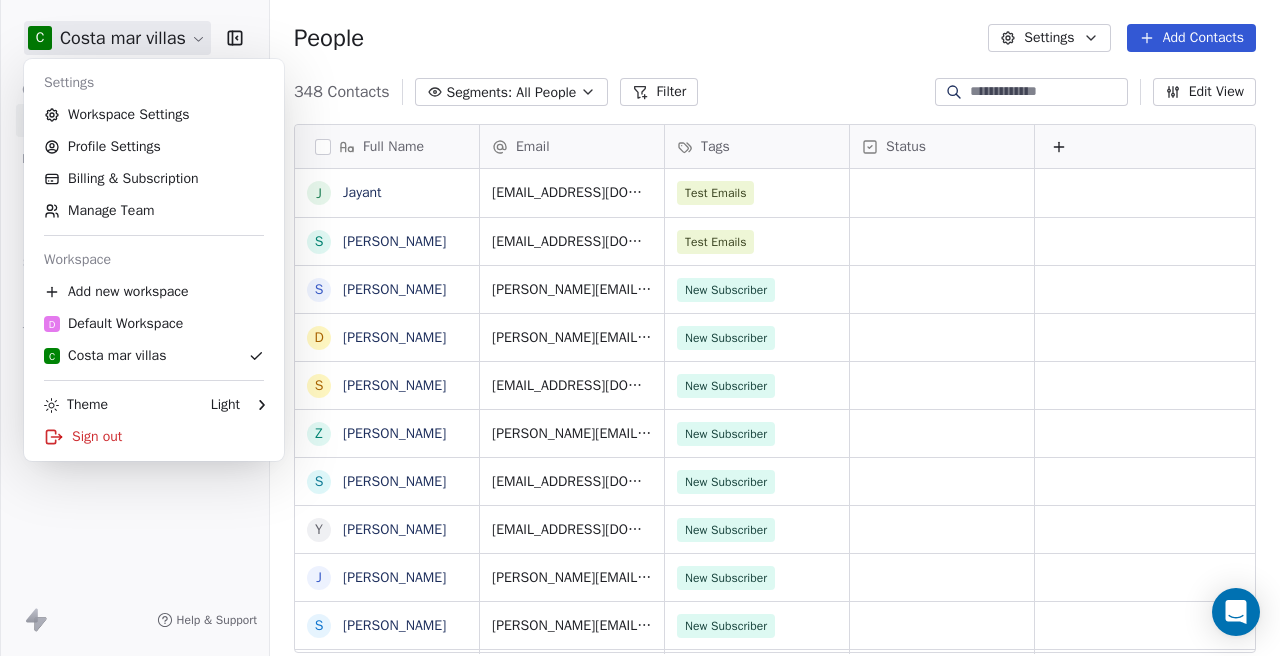 click on "C Costa mar villas Contacts People Marketing Workflows Campaigns Sales Sequences Beta Tools Apps AI Agents Help & Support People Settings  Add Contacts 348 Contacts Segments: All People Filter  Edit View Tag Add to Sequence Export Full Name [PERSON_NAME] S [PERSON_NAME] D [PERSON_NAME] S [PERSON_NAME] Z [PERSON_NAME] S [PERSON_NAME] Y [PERSON_NAME] J [PERSON_NAME] S [PERSON_NAME] L [PERSON_NAME] J [PERSON_NAME] L [PERSON_NAME] L [PERSON_NAME] W [PERSON_NAME] J [PERSON_NAME] K [PERSON_NAME] J [PERSON_NAME] J [PERSON_NAME] S [PERSON_NAME] J [PERSON_NAME] S [PERSON_NAME] J [PERSON_NAME] K [PERSON_NAME] S [PERSON_NAME] S [PERSON_NAME] J [PERSON_NAME] J [PERSON_NAME] A [PERSON_NAME] K [PERSON_NAME] V [PERSON_NAME] Email Tags Status [EMAIL_ADDRESS][DOMAIN_NAME] Test Emails [EMAIL_ADDRESS][DOMAIN_NAME] Test Emails [PERSON_NAME][EMAIL_ADDRESS][DOMAIN_NAME] New Subscriber [PERSON_NAME][EMAIL_ADDRESS][DOMAIN_NAME] New Subscriber [EMAIL_ADDRESS][DOMAIN_NAME] New Subscriber [EMAIL_ADDRESS][DOMAIN_NAME] New Subscriber [EMAIL_ADDRESS][DOMAIN_NAME] New Subscriber [EMAIL_ADDRESS][DOMAIN_NAME] New Subscriber" at bounding box center (640, 328) 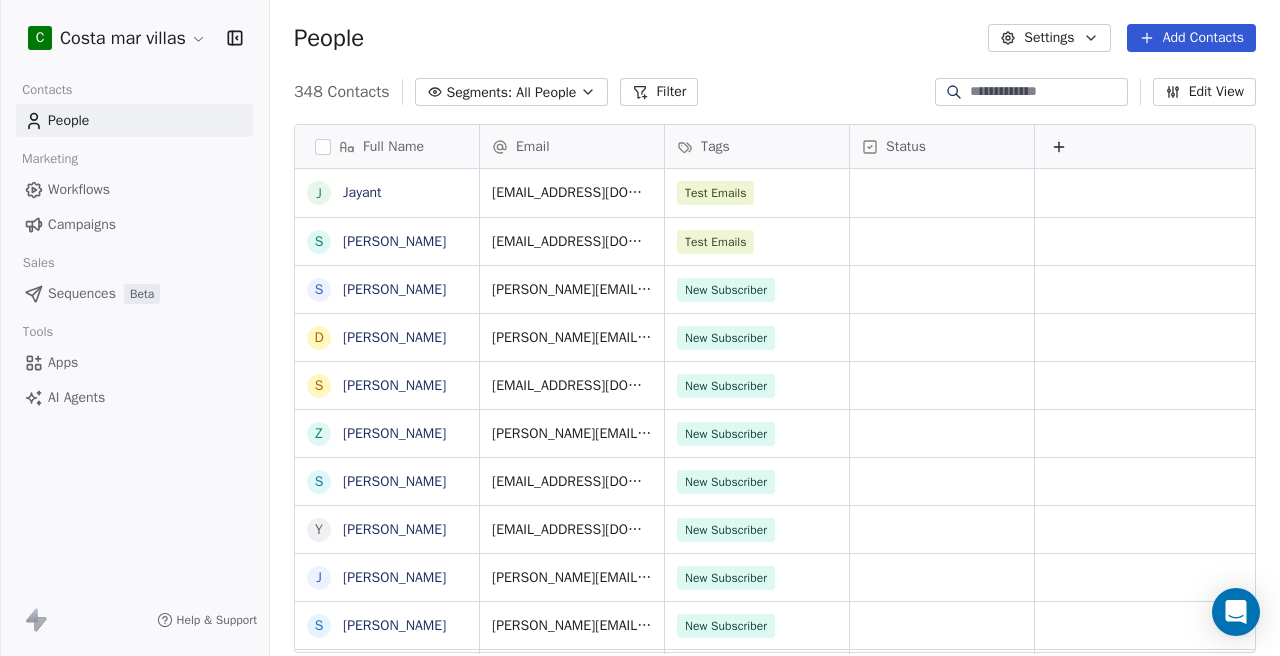 click on "Filter" at bounding box center [659, 92] 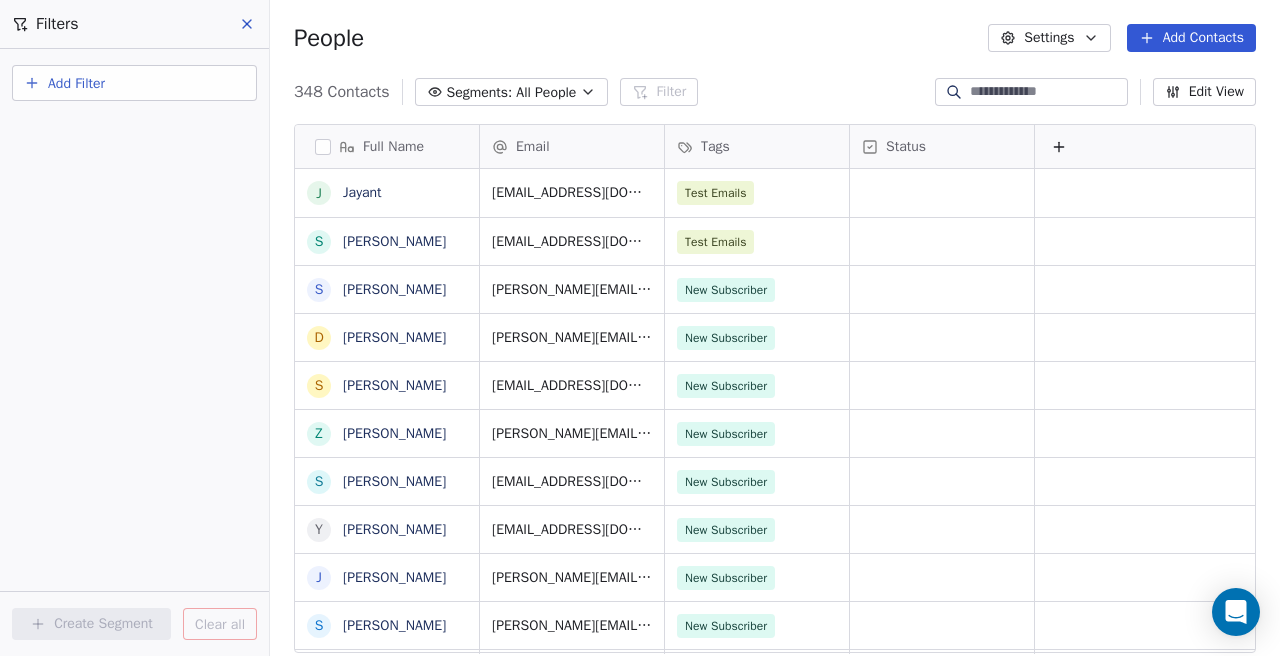click on "Add Filter" at bounding box center (134, 83) 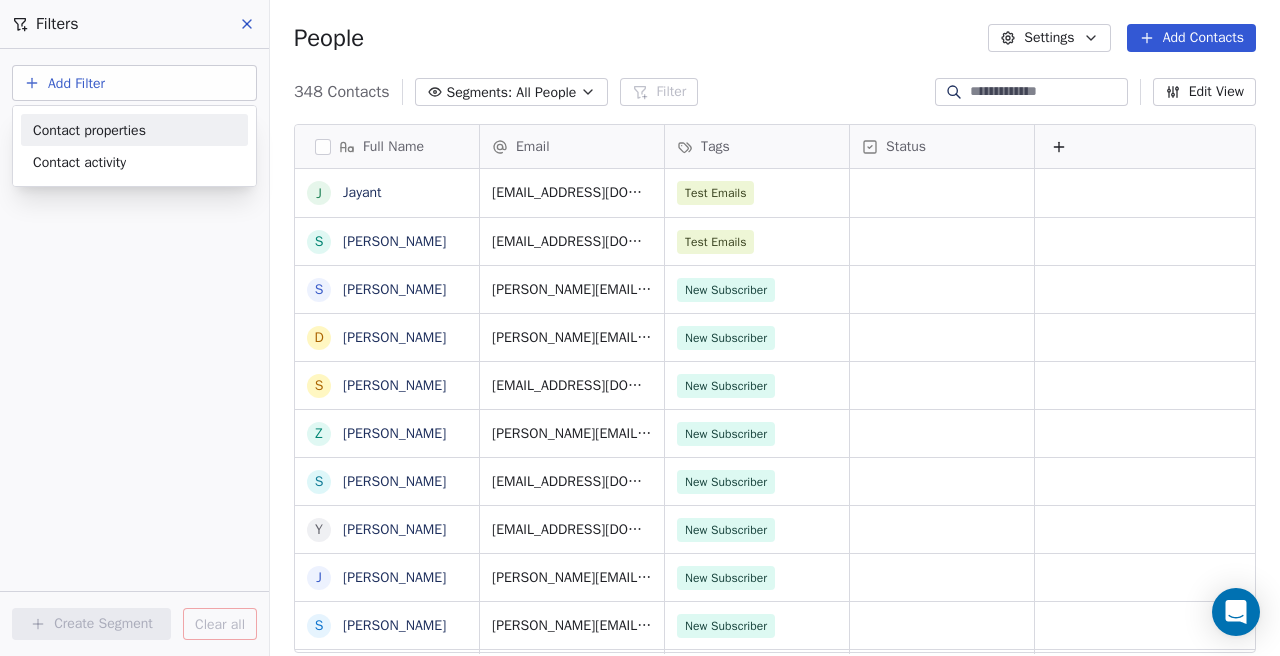 click on "Contact properties" at bounding box center (89, 130) 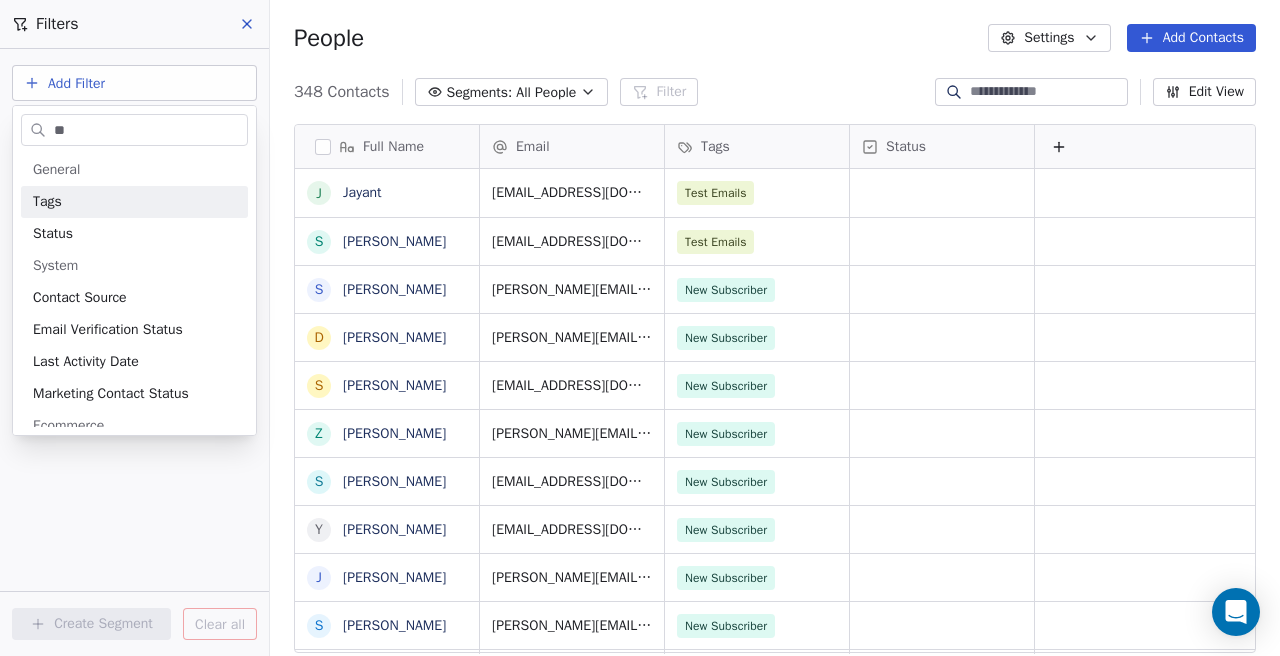 type on "***" 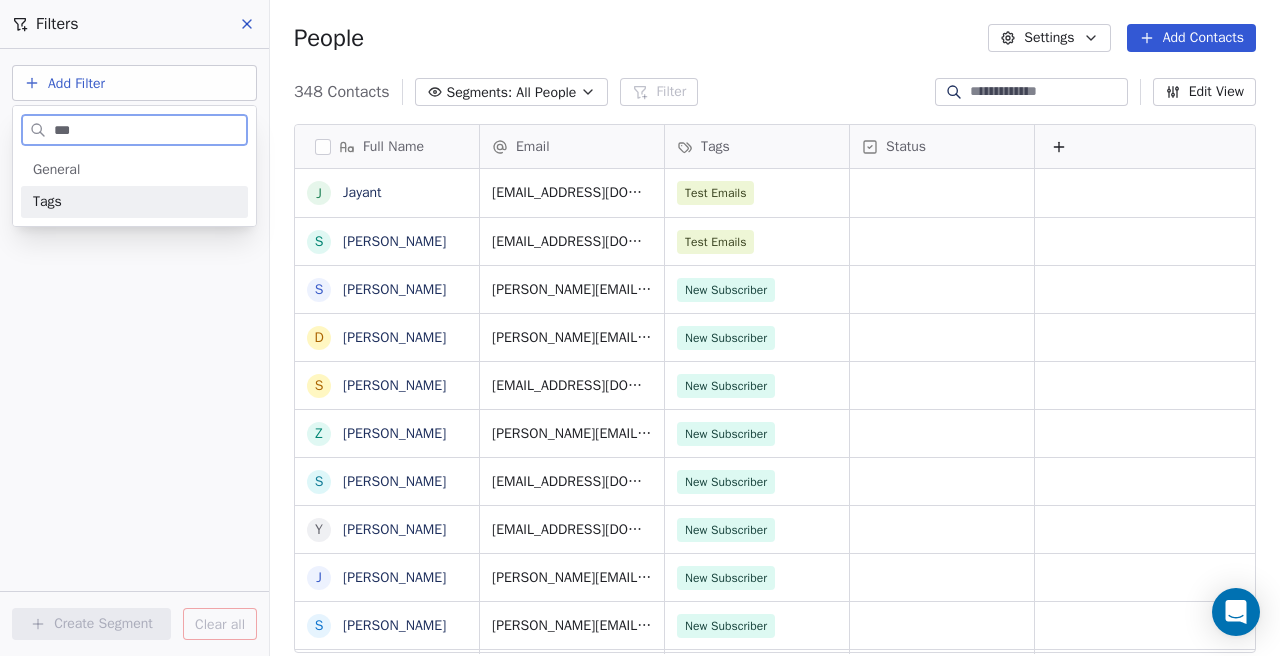 click on "Tags" at bounding box center (134, 202) 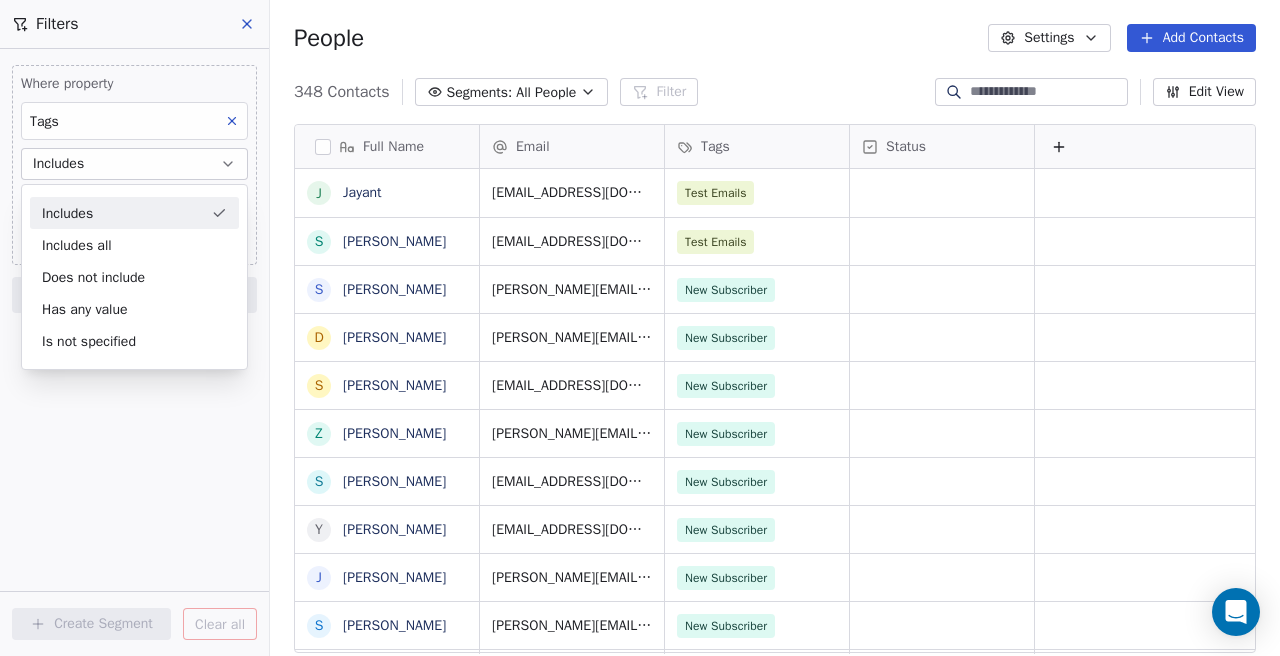 click on "Includes" at bounding box center (134, 213) 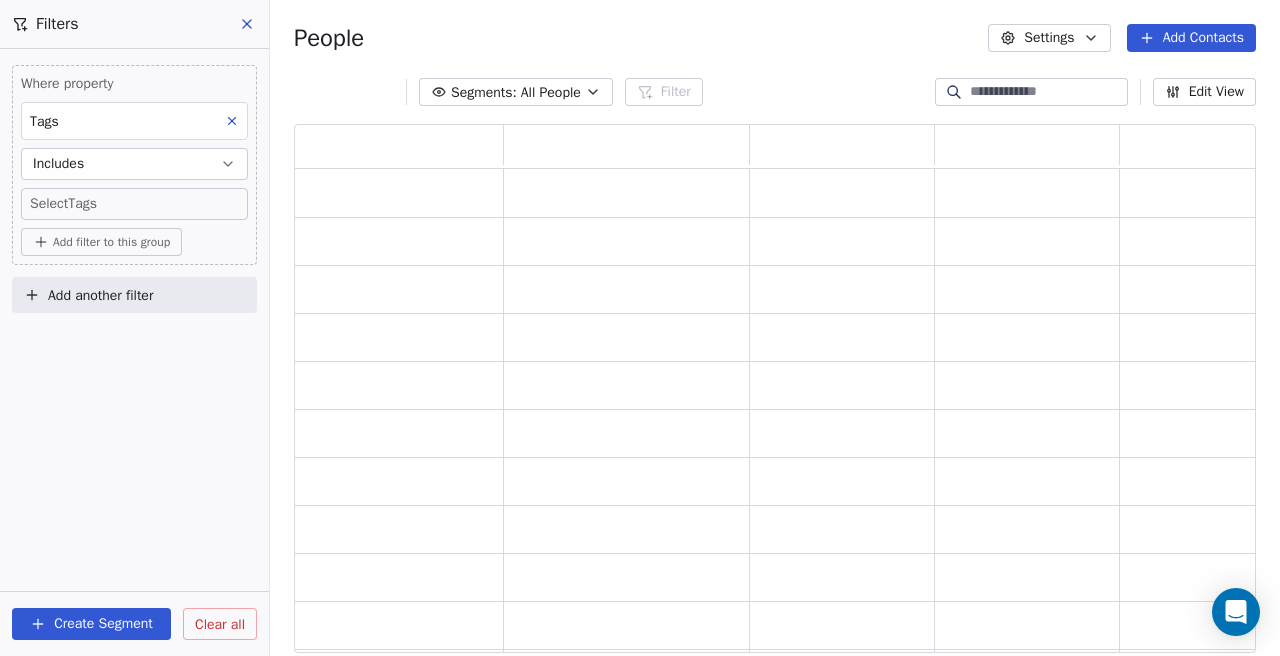 scroll, scrollTop: 1, scrollLeft: 1, axis: both 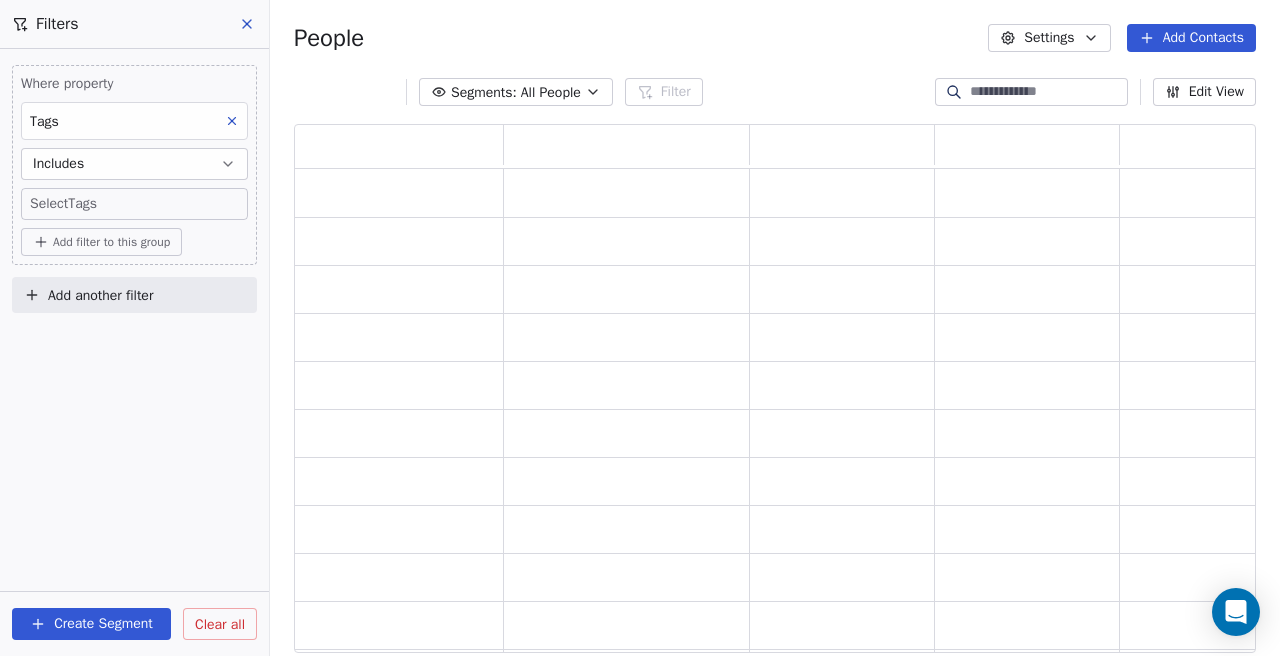 click on "C Costa mar villas Contacts People Marketing Workflows Campaigns Sales Sequences Beta Tools Apps AI Agents Help & Support Filters Where property   Tags   Includes Select  Tags Add filter to this group Add another filter  Create Segment Clear all People Settings  Add Contacts Segments: All People Filter  Edit View Tag Add to Sequence Export" at bounding box center [640, 328] 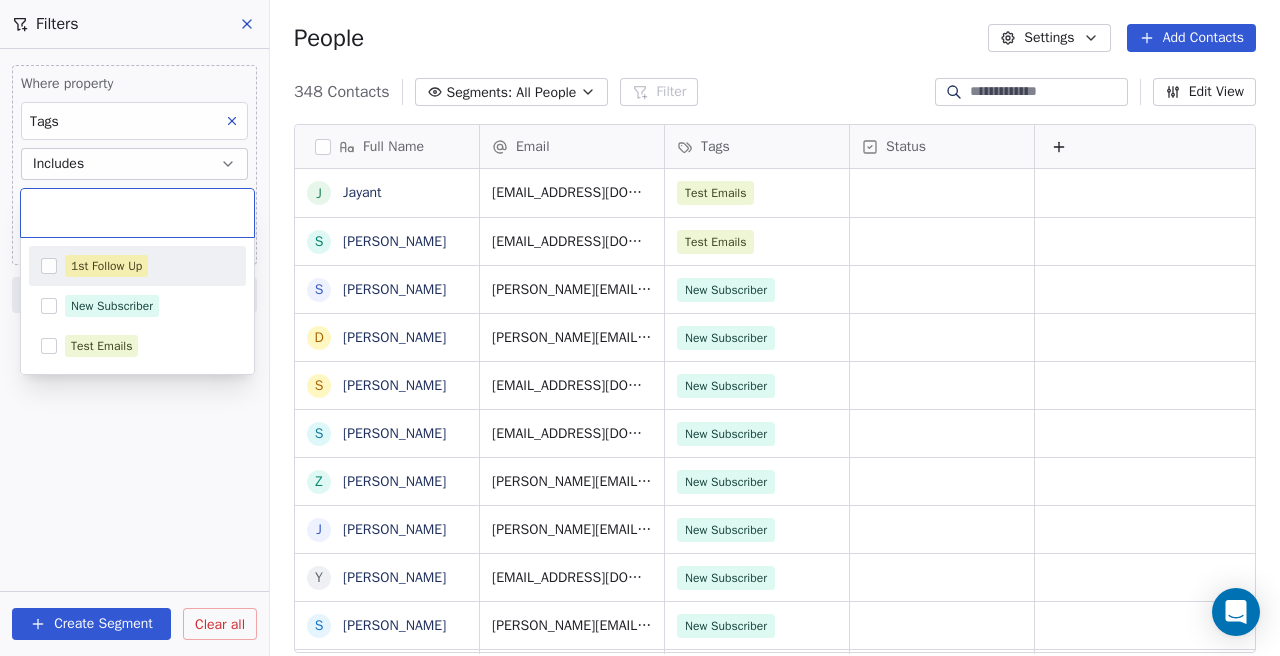 scroll, scrollTop: 1, scrollLeft: 1, axis: both 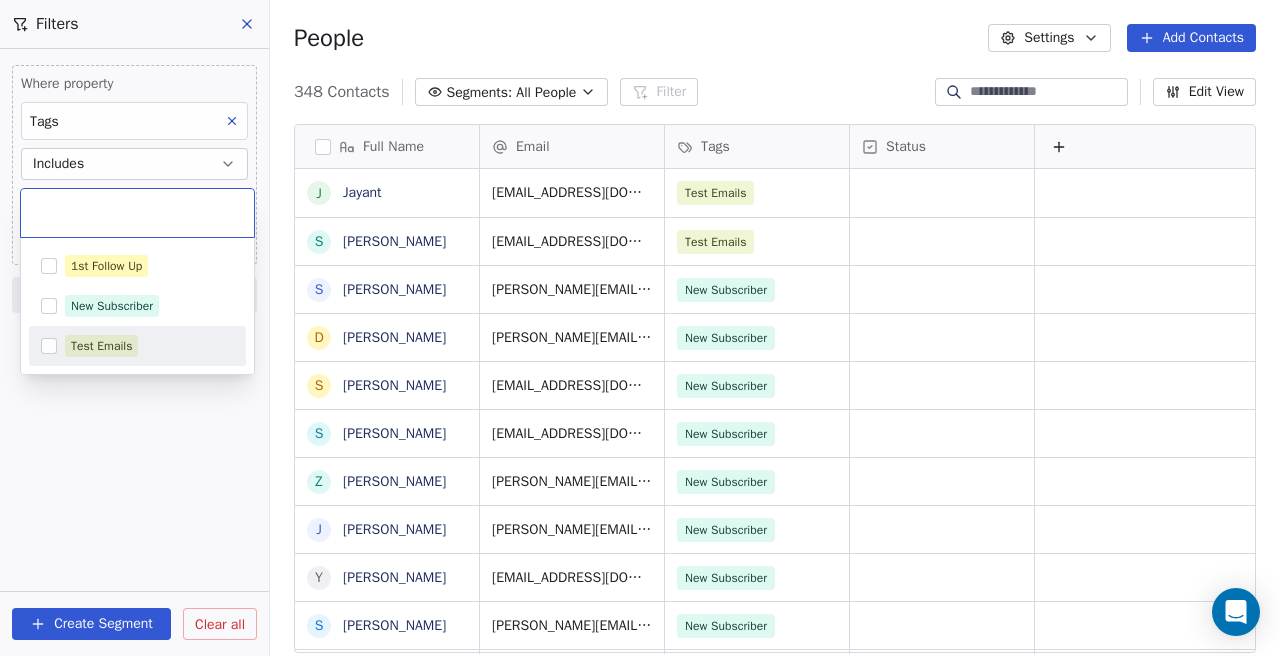 click on "Test Emails" at bounding box center (137, 346) 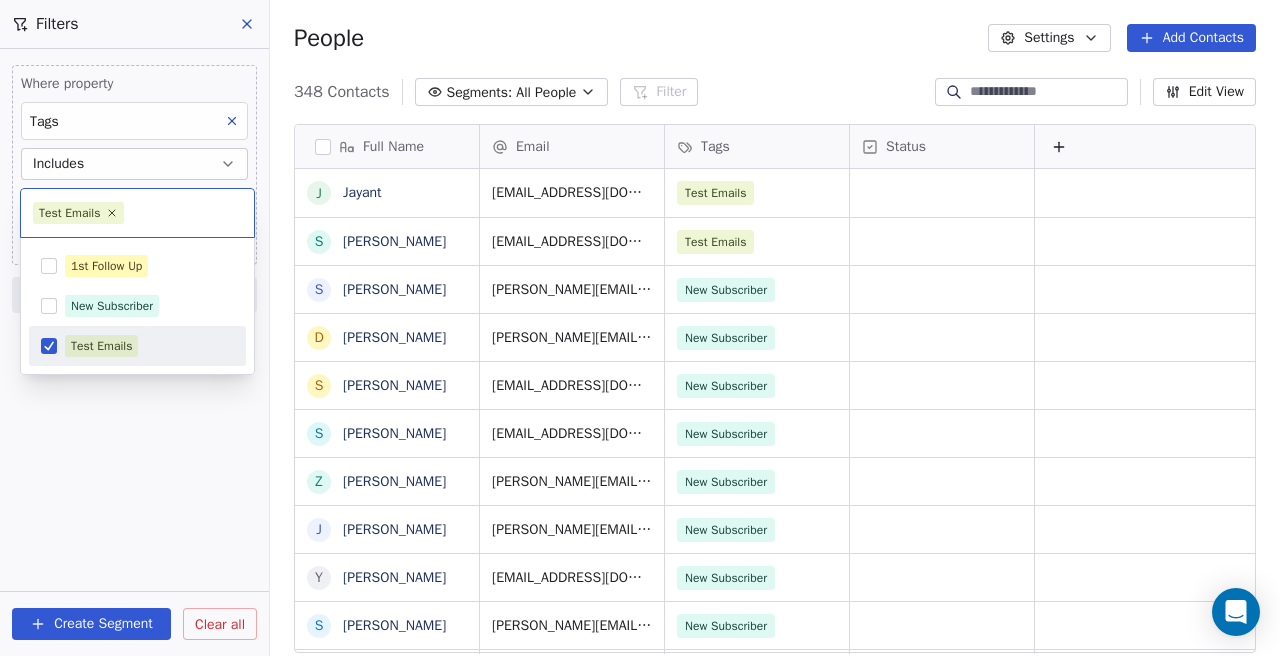click on "C Costa mar villas Contacts People Marketing Workflows Campaigns Sales Sequences Beta Tools Apps AI Agents Help & Support Filters Where property   Tags   Includes Select  Tags Add filter to this group Add another filter  Create Segment Clear all People Settings  Add Contacts 348 Contacts Segments: All People Filter  Edit View Tag Add to Sequence Export Full Name [PERSON_NAME] S [PERSON_NAME] D [PERSON_NAME] S [PERSON_NAME] S [PERSON_NAME] Z [PERSON_NAME] J [PERSON_NAME] Y [PERSON_NAME] S [PERSON_NAME] J [PERSON_NAME] L [PERSON_NAME] [PERSON_NAME] L [PERSON_NAME] J [PERSON_NAME] W [PERSON_NAME] K [PERSON_NAME] J [PERSON_NAME] J [PERSON_NAME] S [PERSON_NAME] J [PERSON_NAME] J [PERSON_NAME] S [PERSON_NAME] S [PERSON_NAME] K [PERSON_NAME] S [PERSON_NAME] J [PERSON_NAME] J [PERSON_NAME] K [PERSON_NAME] A [PERSON_NAME] V [PERSON_NAME] Email Tags Status [EMAIL_ADDRESS][DOMAIN_NAME] Test Emails [EMAIL_ADDRESS][DOMAIN_NAME] Test Emails [PERSON_NAME][EMAIL_ADDRESS][DOMAIN_NAME] New Subscriber [PERSON_NAME][EMAIL_ADDRESS][DOMAIN_NAME] New Subscriber New Subscriber" at bounding box center [640, 328] 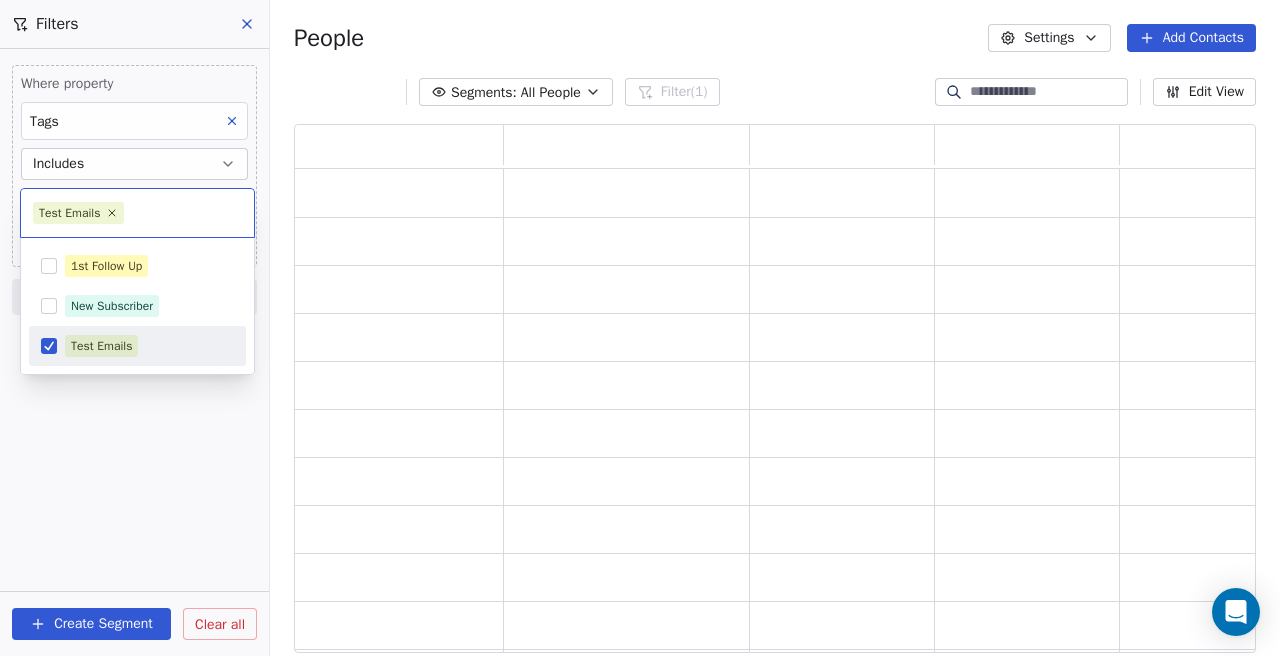 scroll, scrollTop: 1, scrollLeft: 1, axis: both 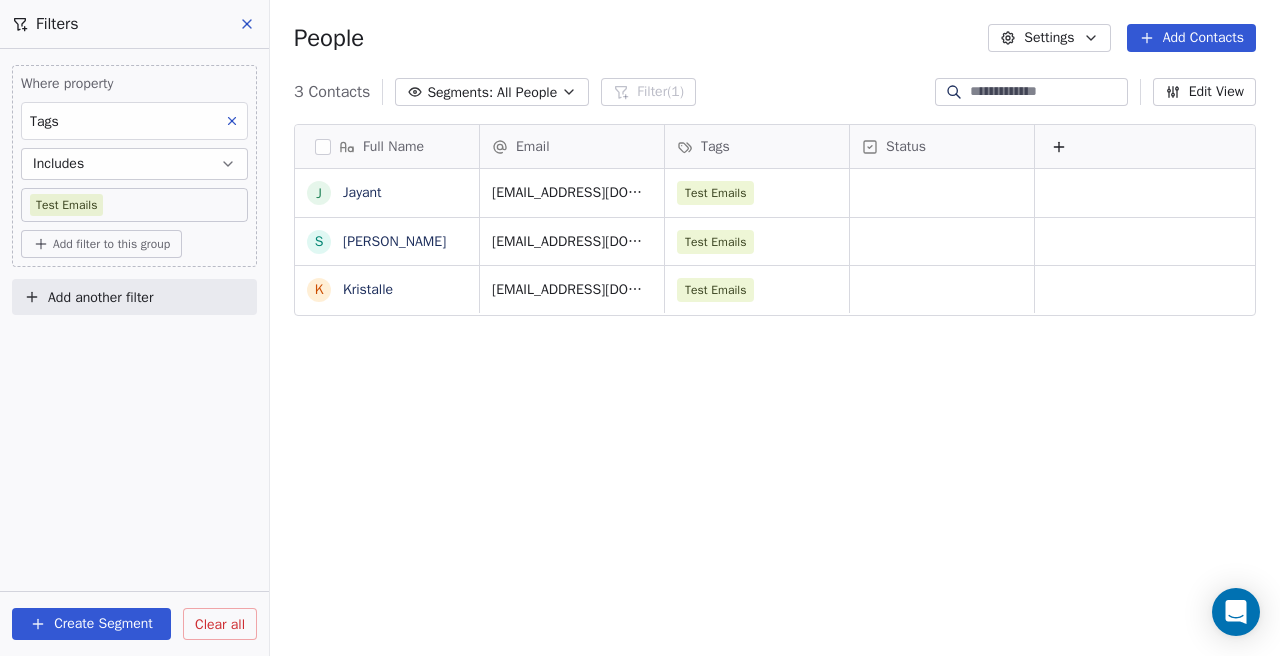 click on "Create Segment" at bounding box center [91, 624] 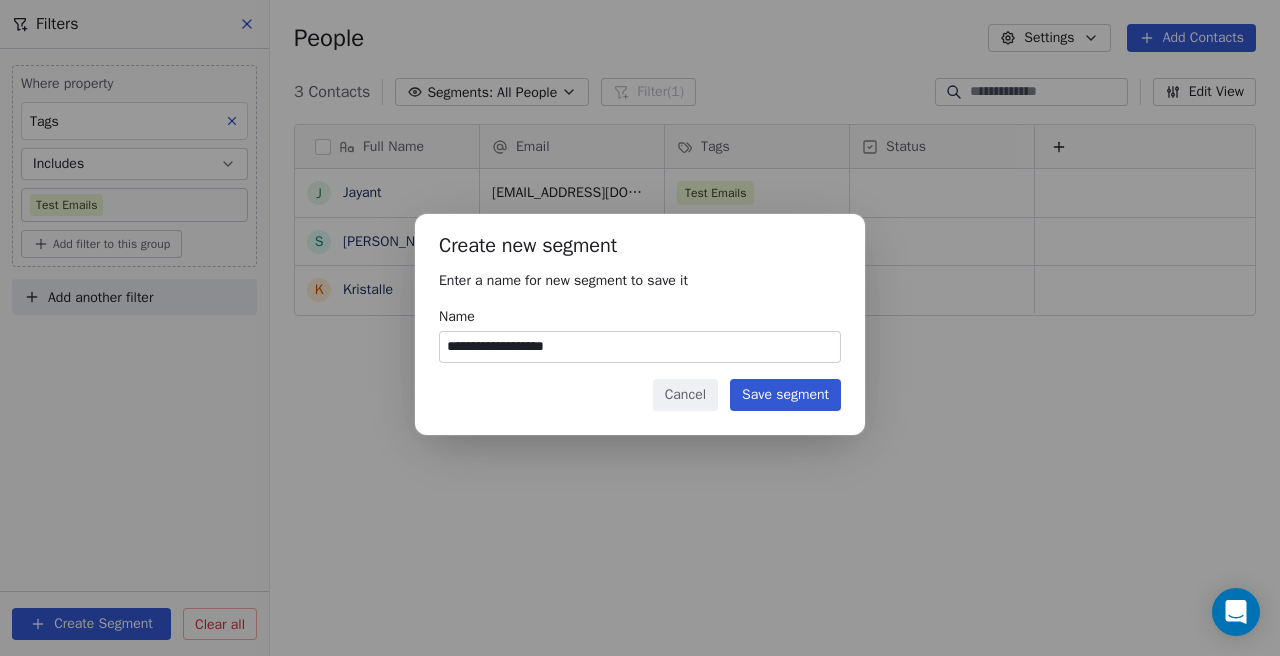 type on "**********" 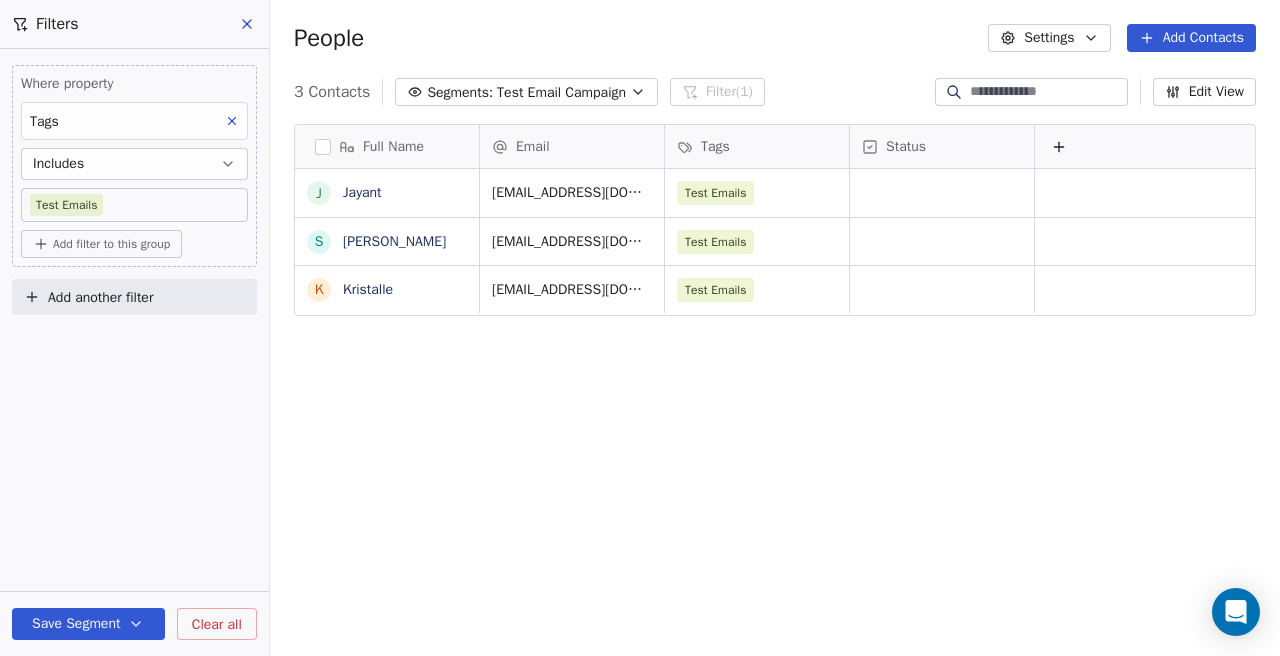 click on "Save Segment" at bounding box center (88, 624) 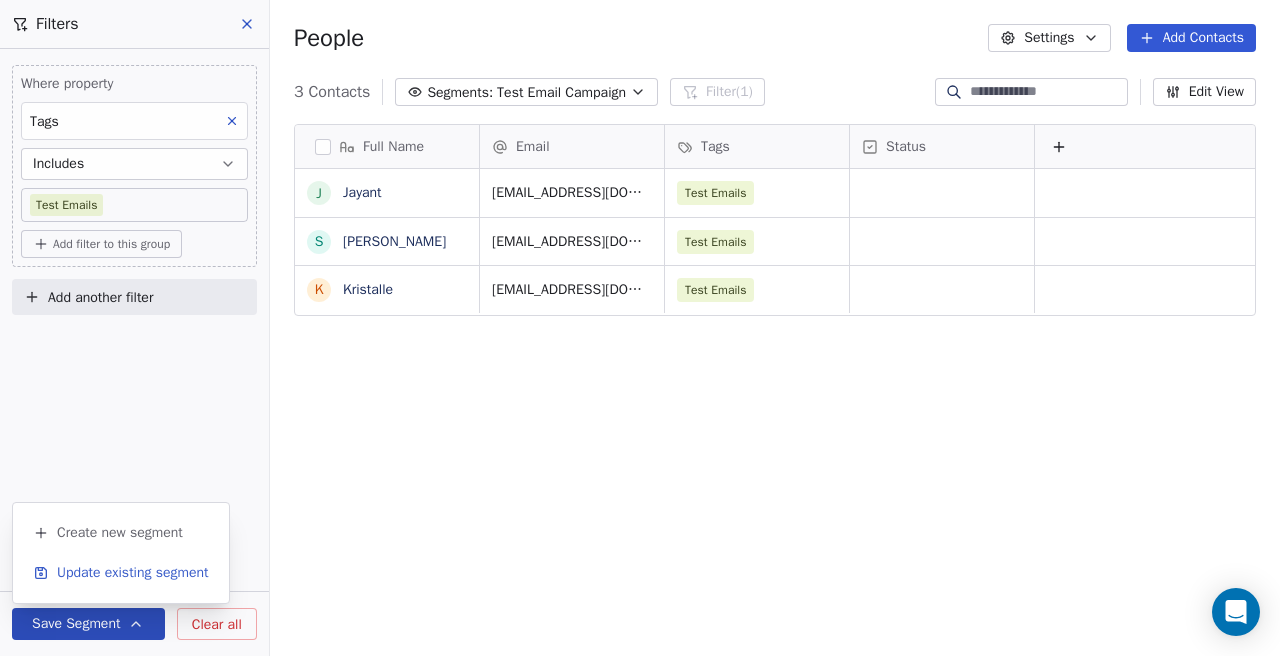 click on "Update existing segment" at bounding box center (133, 573) 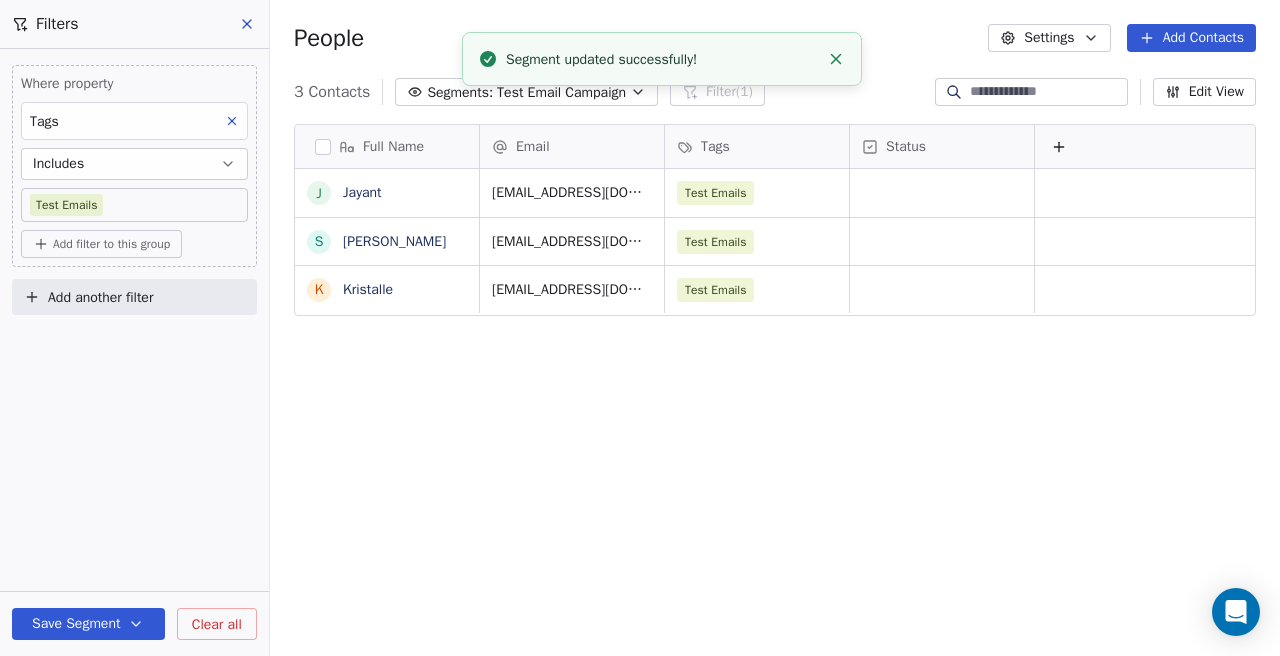 click 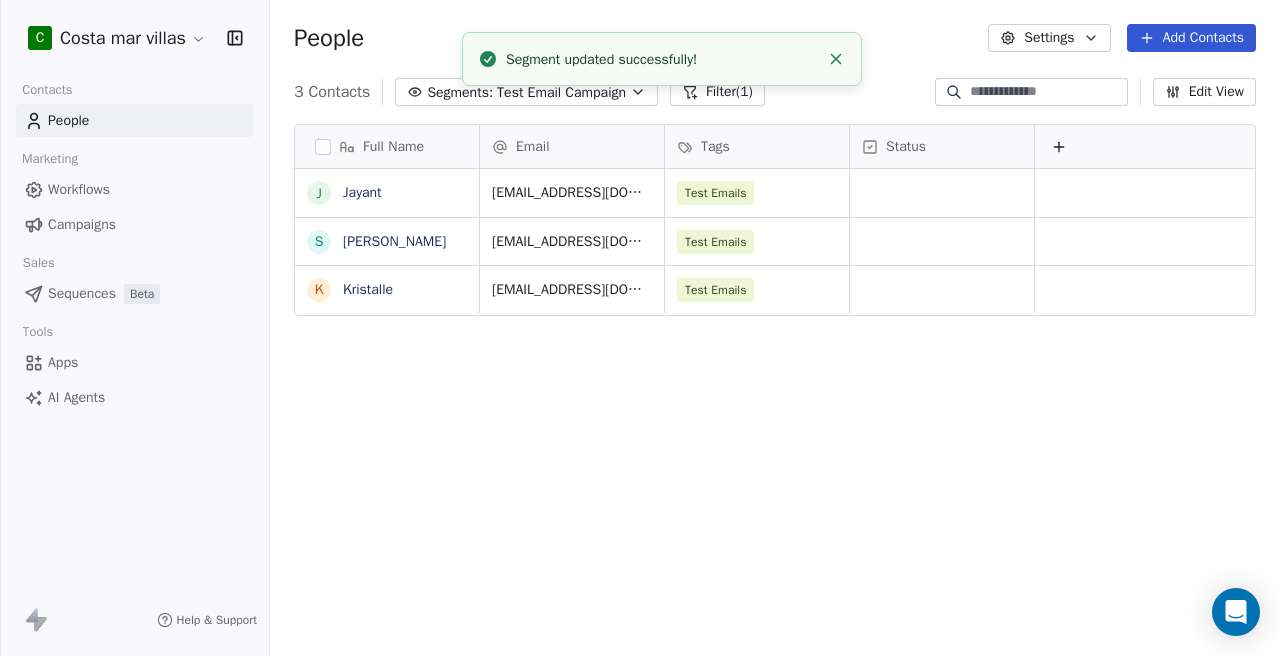 click on "Full Name [PERSON_NAME] Email Tags Status [EMAIL_ADDRESS][DOMAIN_NAME] Test Emails [EMAIL_ADDRESS][DOMAIN_NAME] Test Emails [EMAIL_ADDRESS][DOMAIN_NAME] Test Emails
To pick up a draggable item, press the space bar.
While dragging, use the arrow keys to move the item.
Press space again to drop the item in its new position, or press escape to cancel." at bounding box center [775, 396] 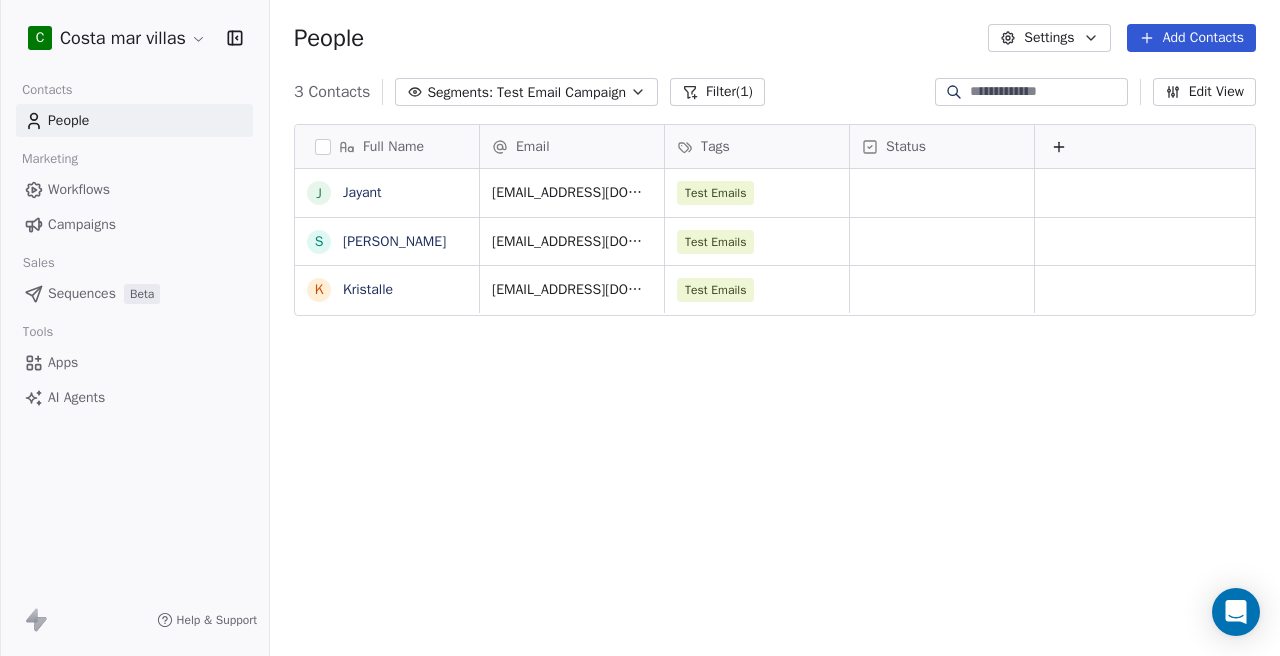 click on "Test Email Campaign" at bounding box center (561, 92) 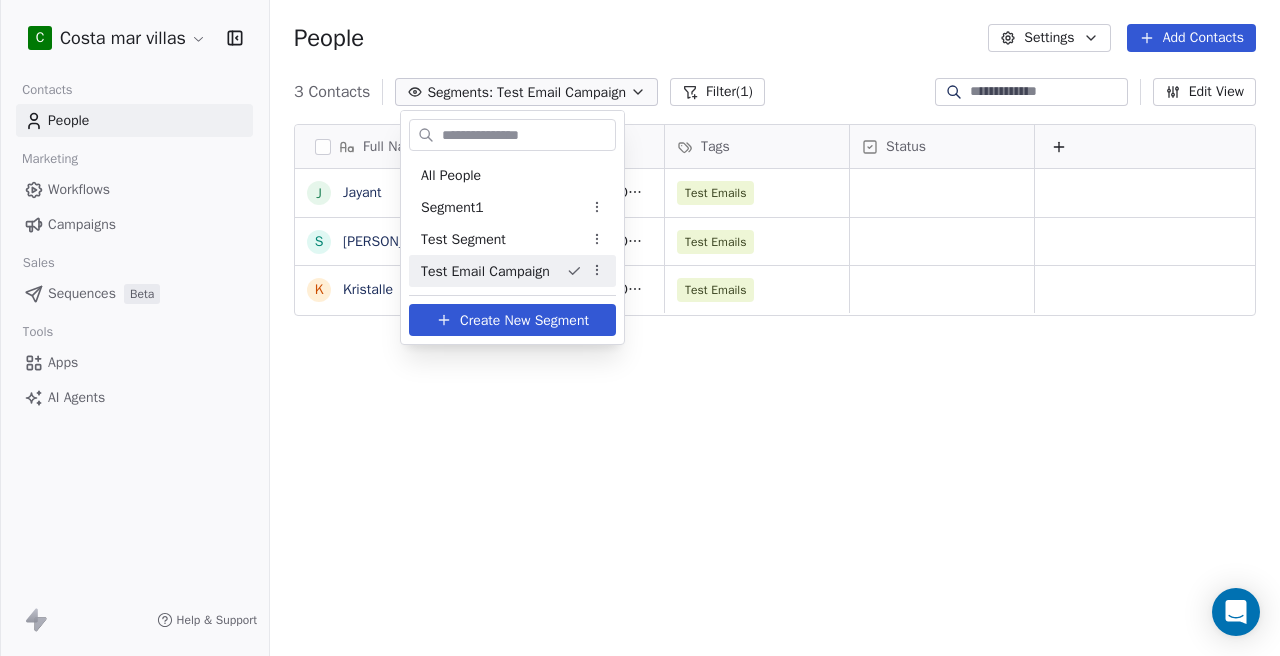 click on "Test Email Campaign" at bounding box center [485, 271] 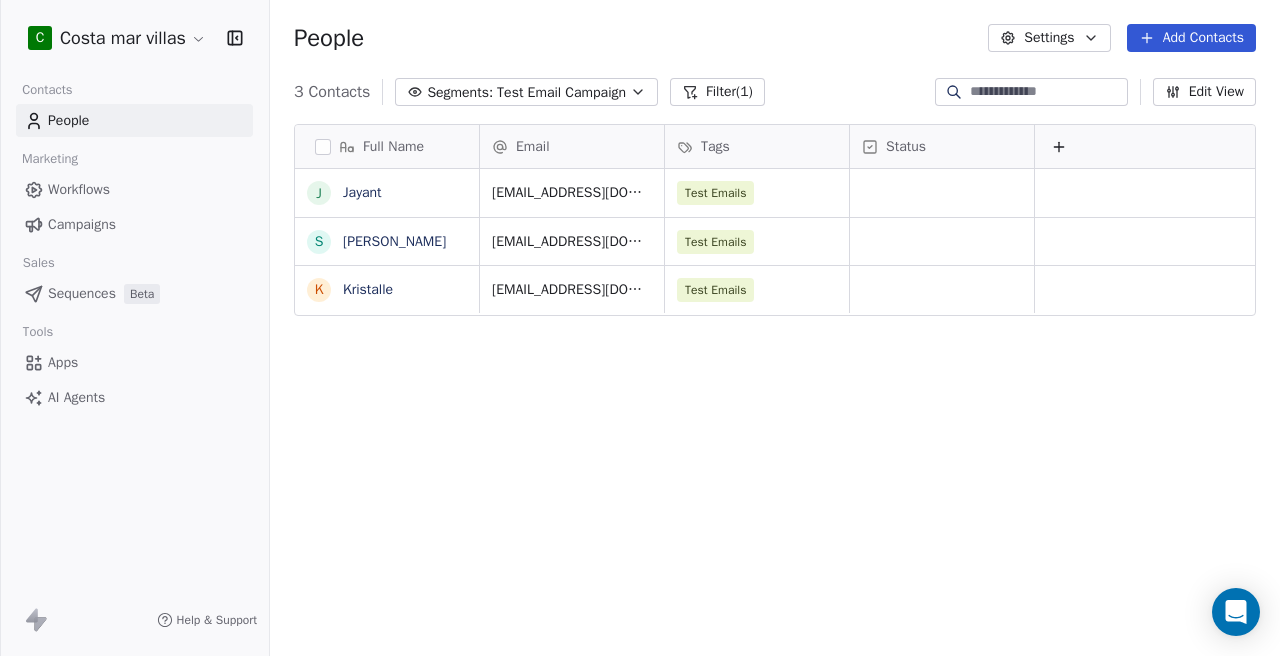 click on "Campaigns" at bounding box center [82, 224] 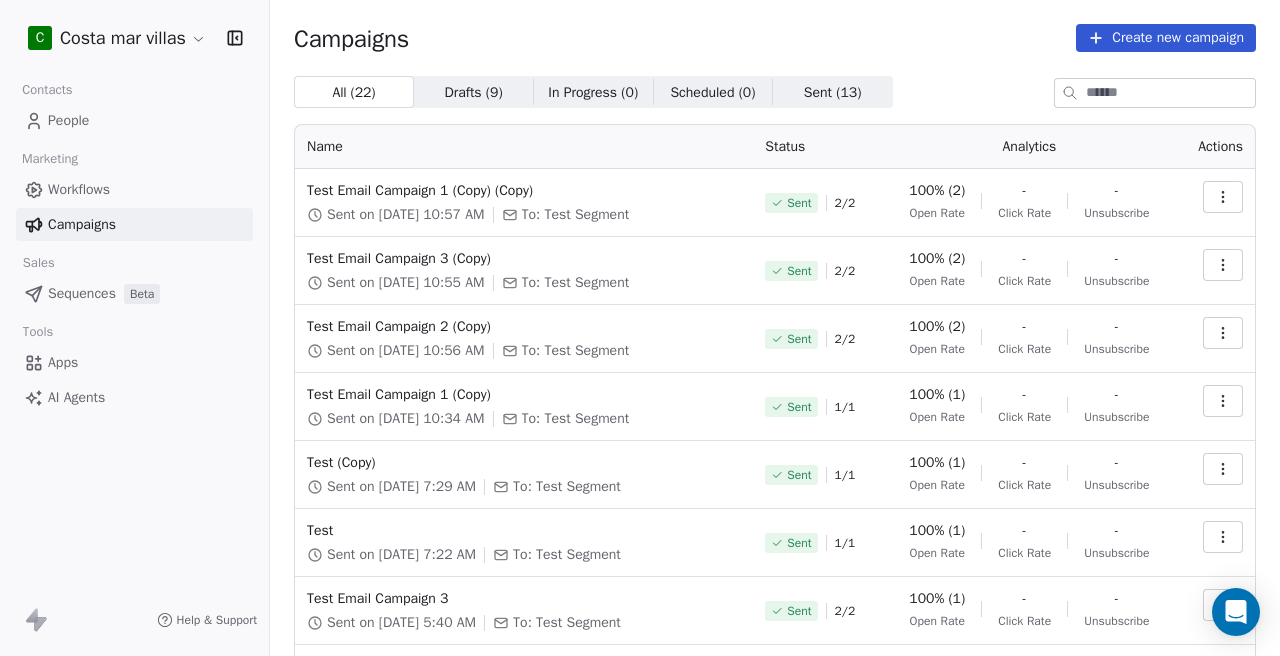 click on "Create new campaign" at bounding box center [1166, 38] 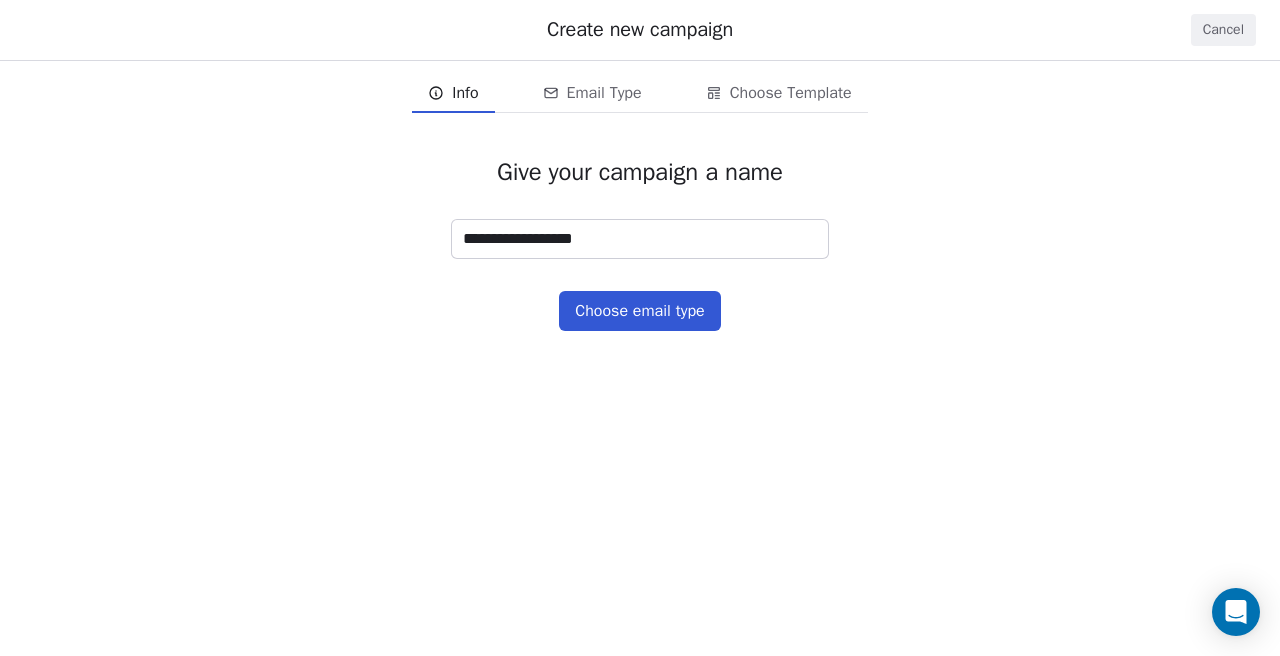 type on "**********" 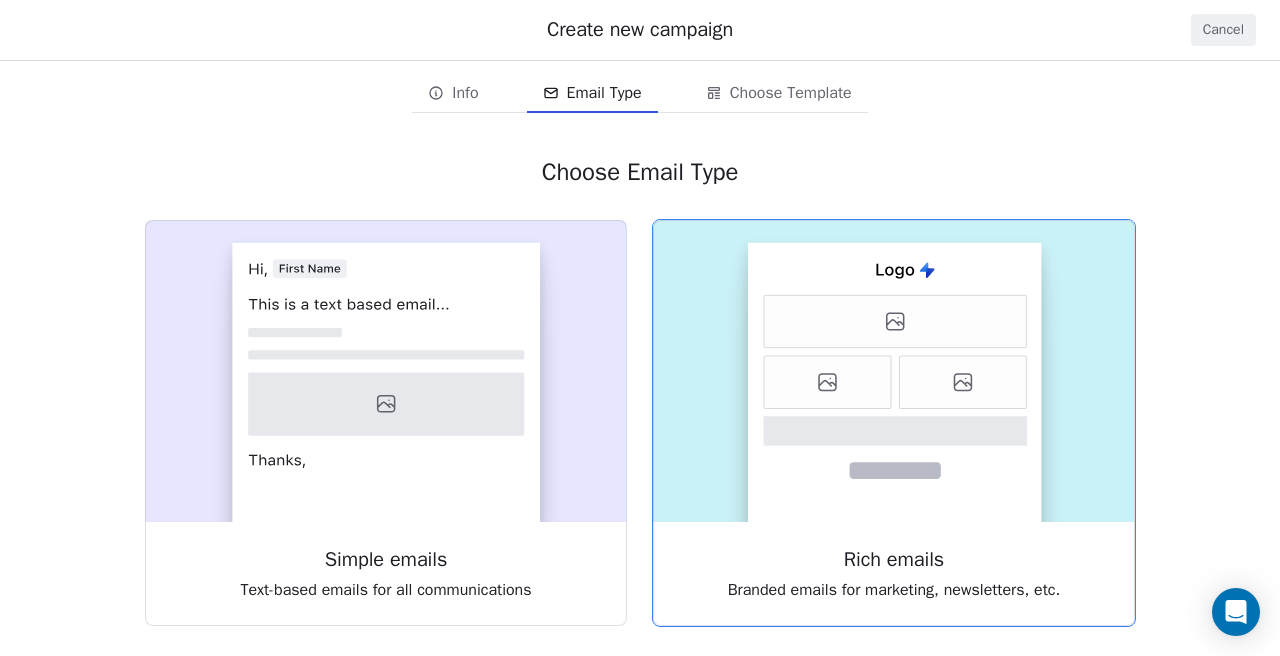 click 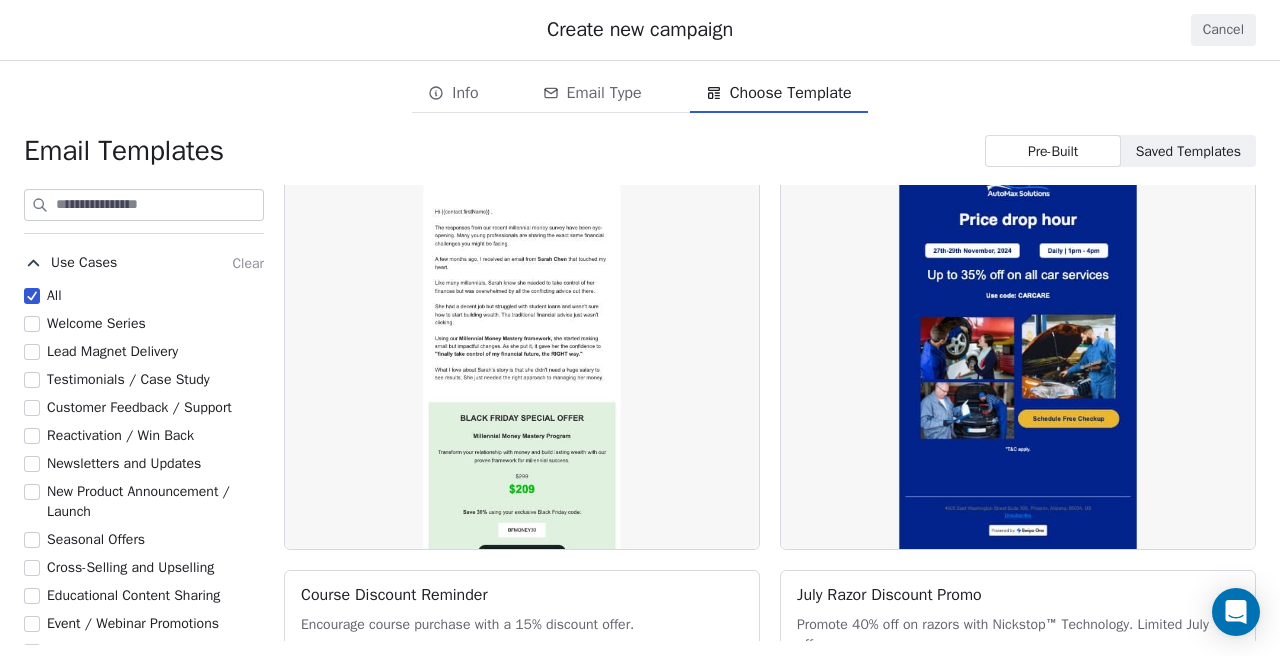 scroll, scrollTop: 5378, scrollLeft: 0, axis: vertical 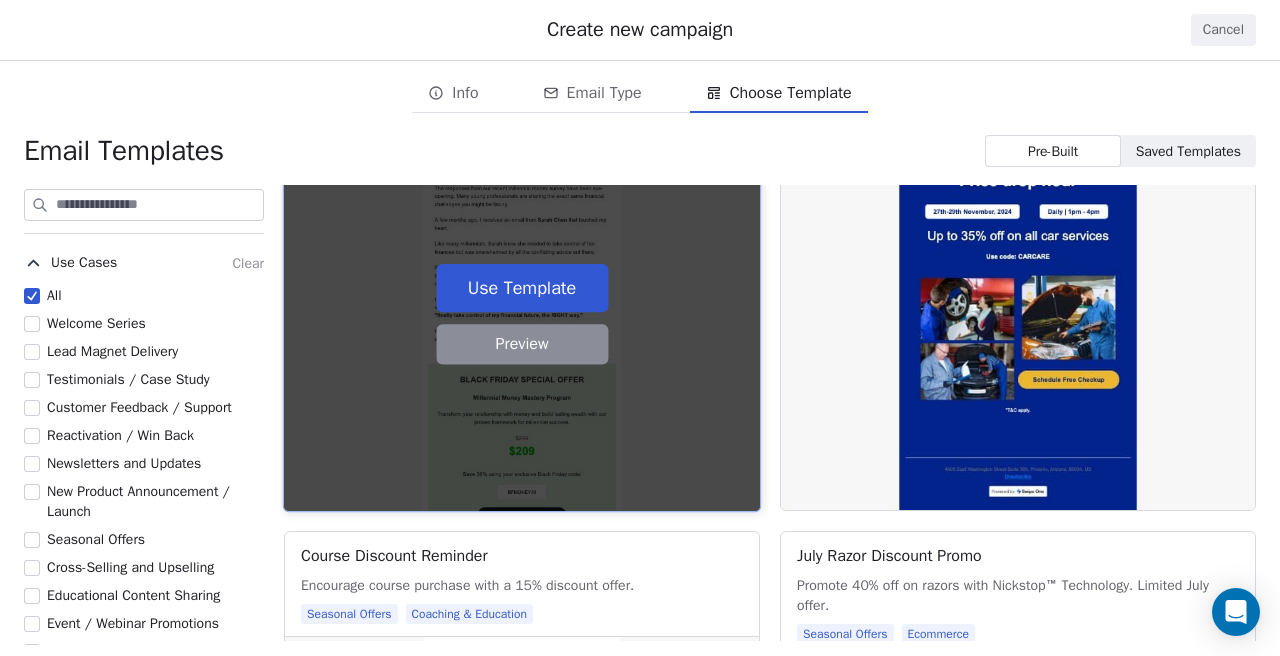 click on "Use Template" at bounding box center (522, 288) 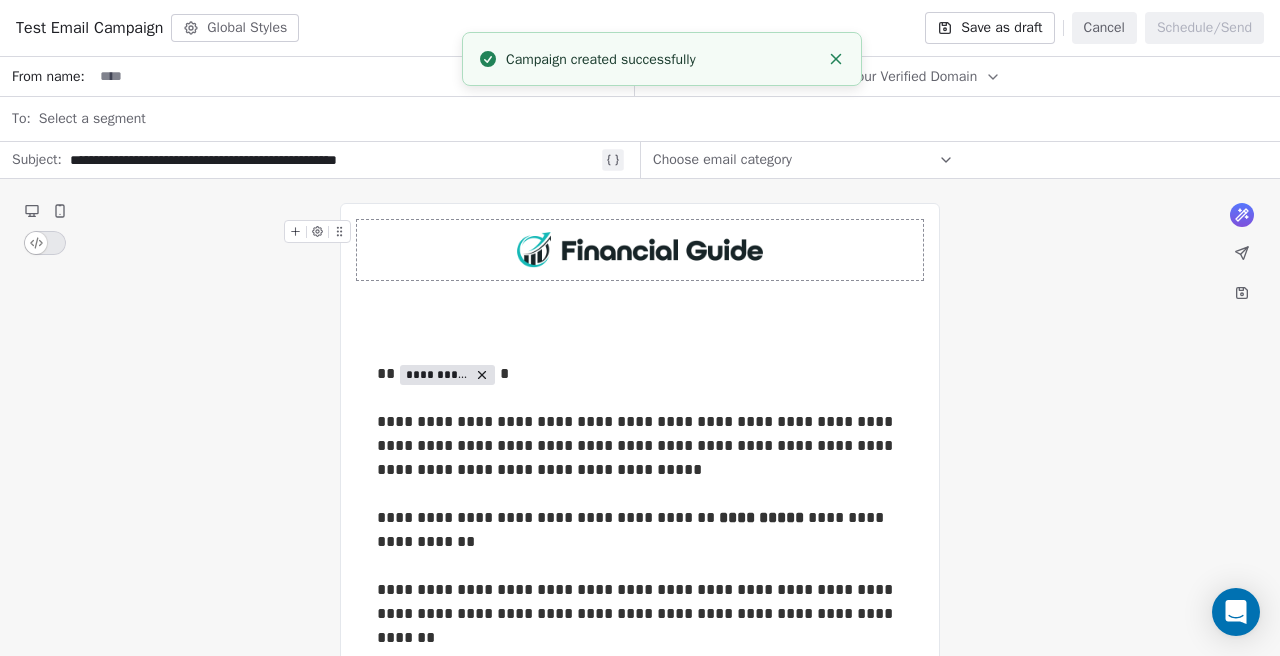 click at bounding box center (640, 250) 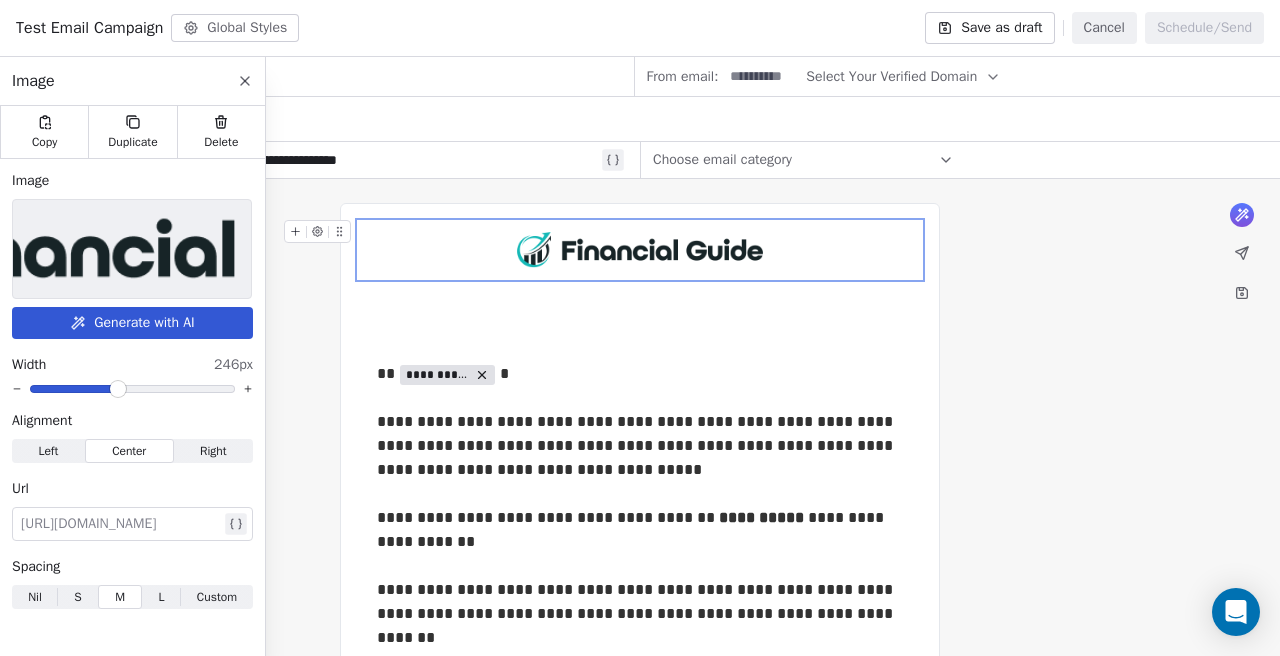 click at bounding box center (132, 249) 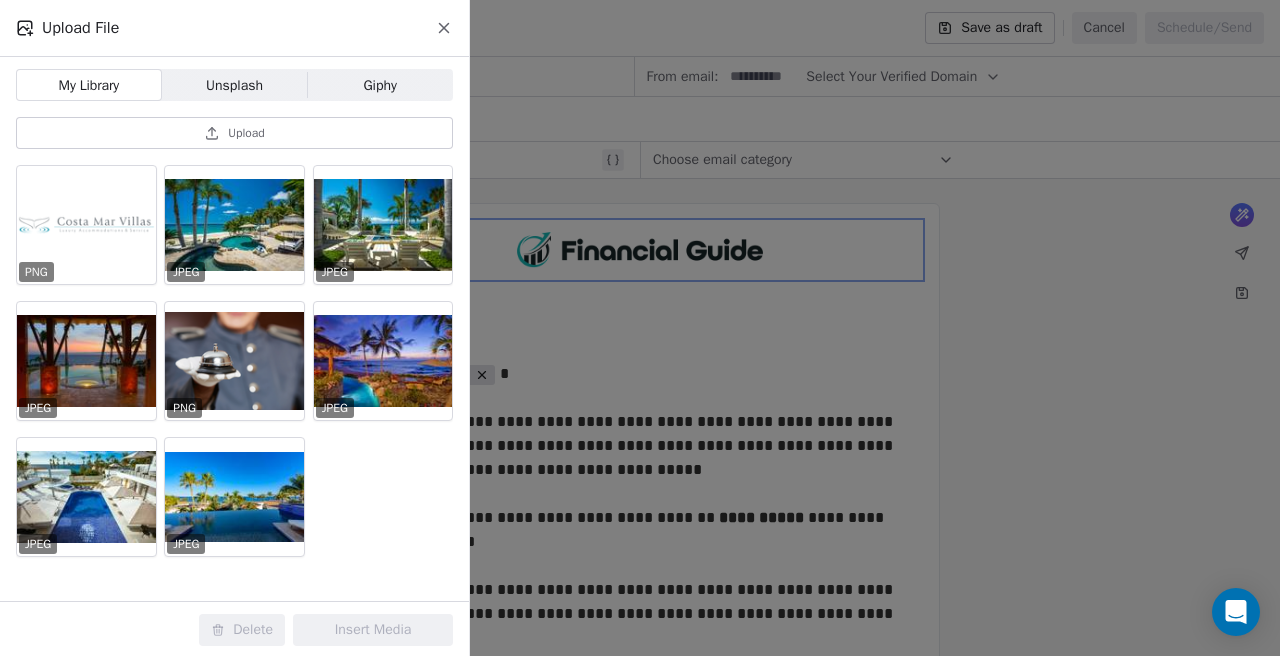 click at bounding box center (86, 225) 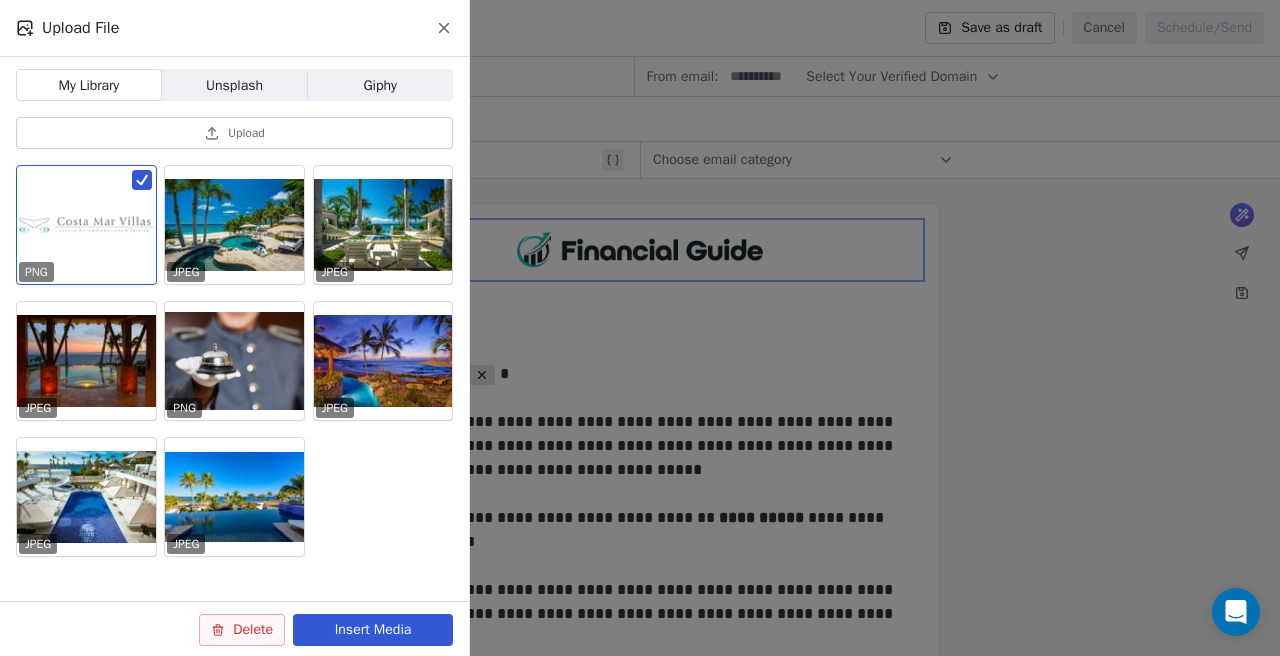 click on "Insert Media" at bounding box center [373, 630] 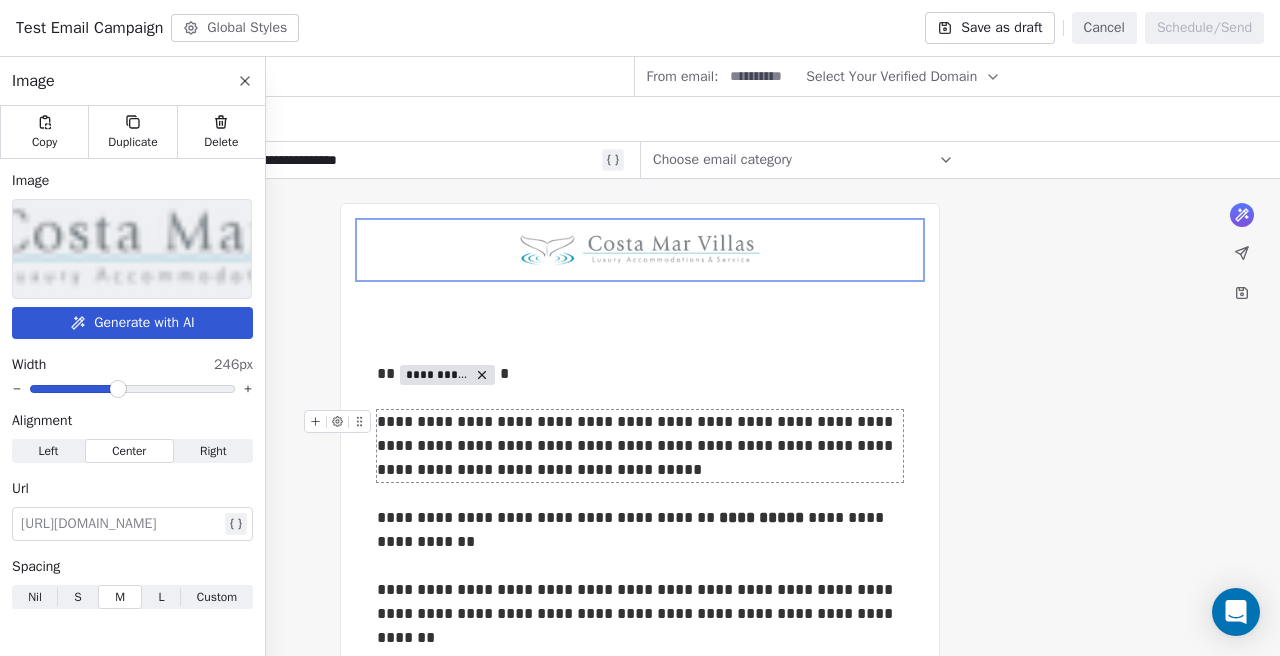 click on "**********" at bounding box center (640, 1224) 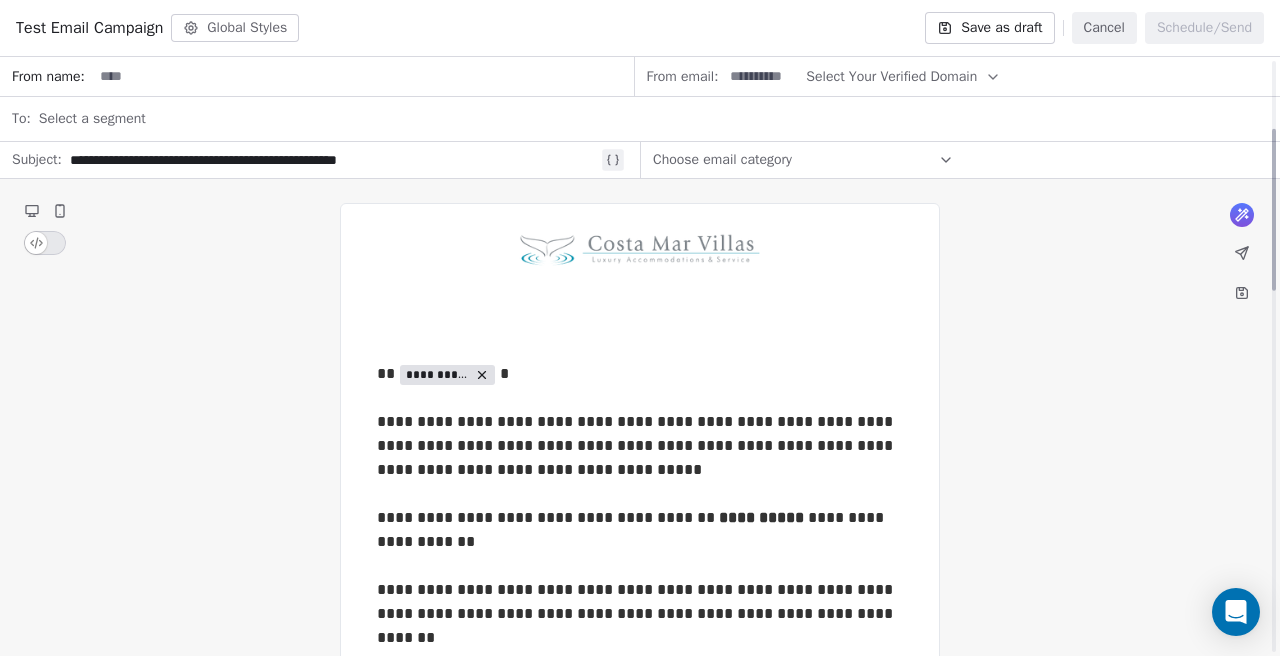 scroll, scrollTop: 263, scrollLeft: 0, axis: vertical 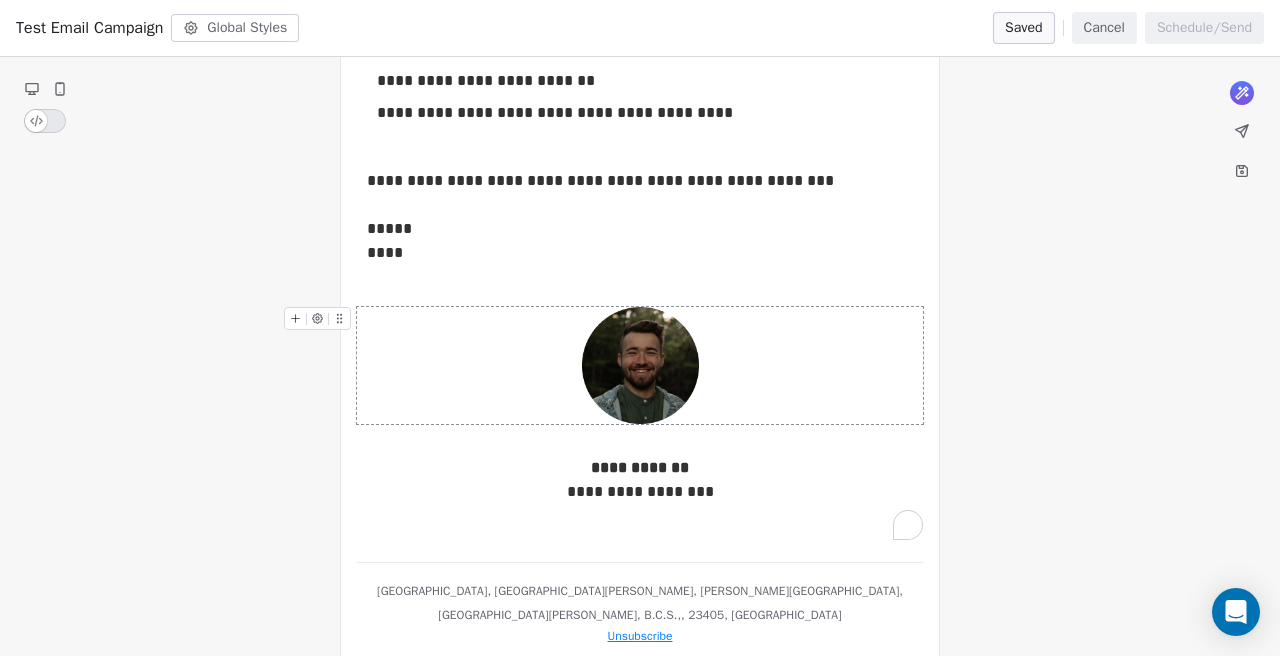 click at bounding box center [640, 365] 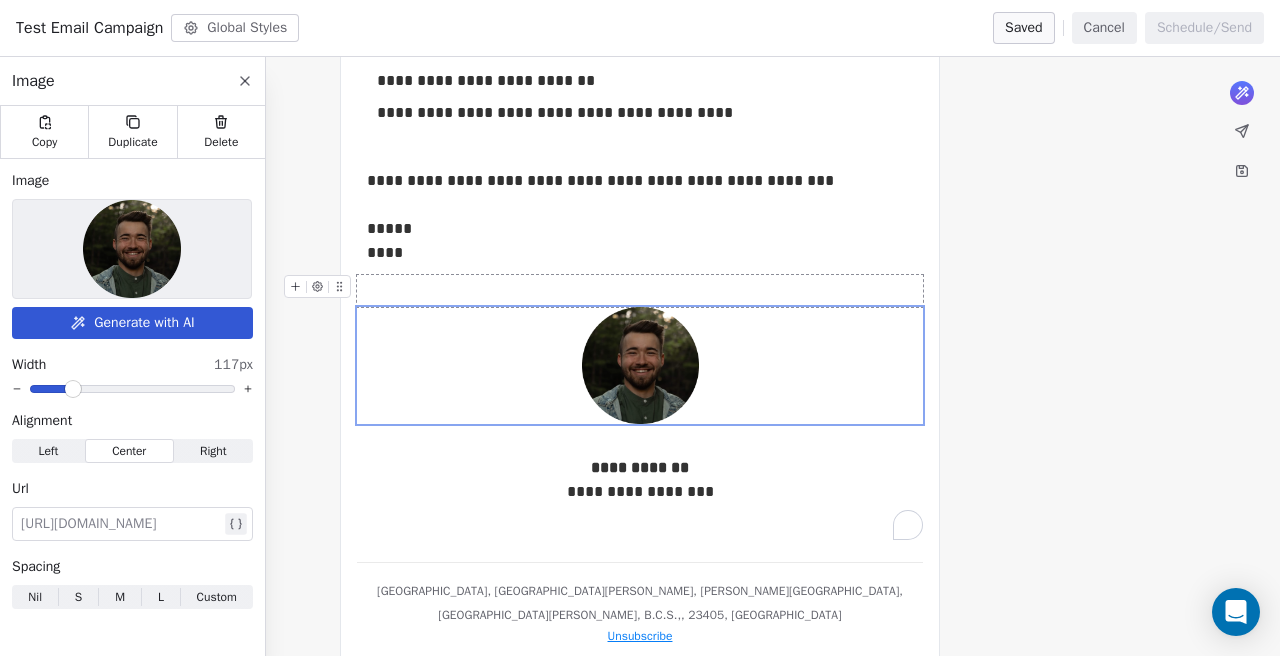 click at bounding box center [132, 249] 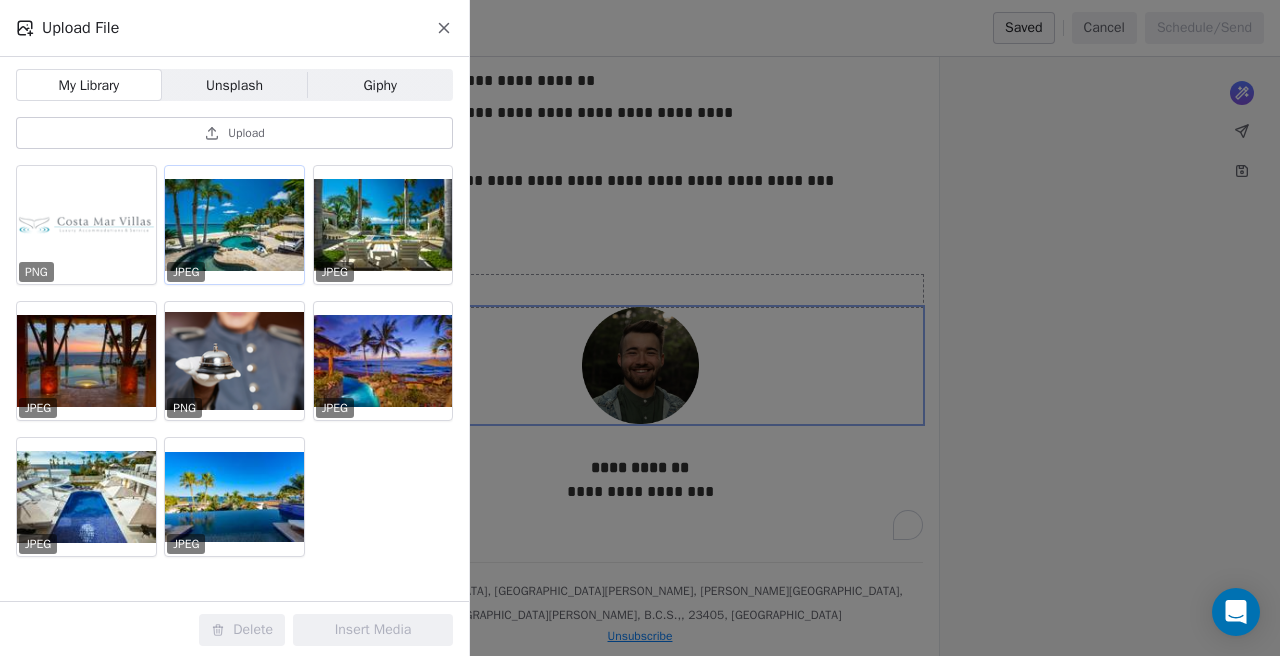 click at bounding box center [234, 225] 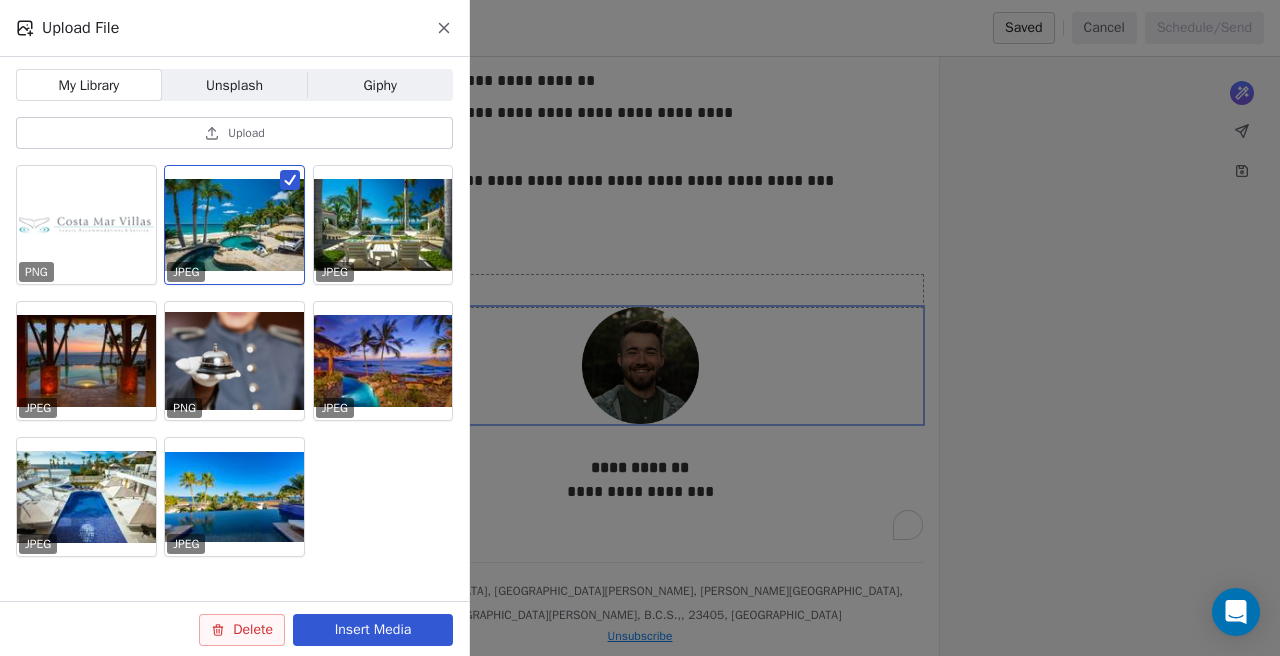 click on "Insert Media" at bounding box center [373, 630] 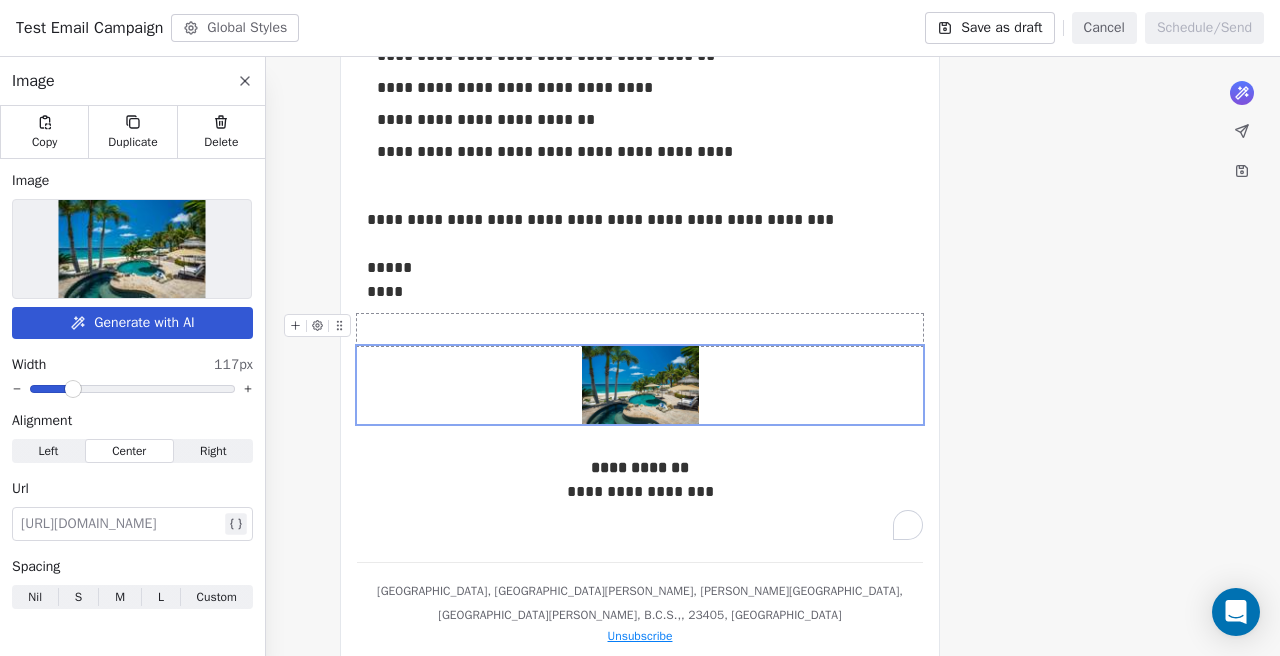 click at bounding box center [132, 249] 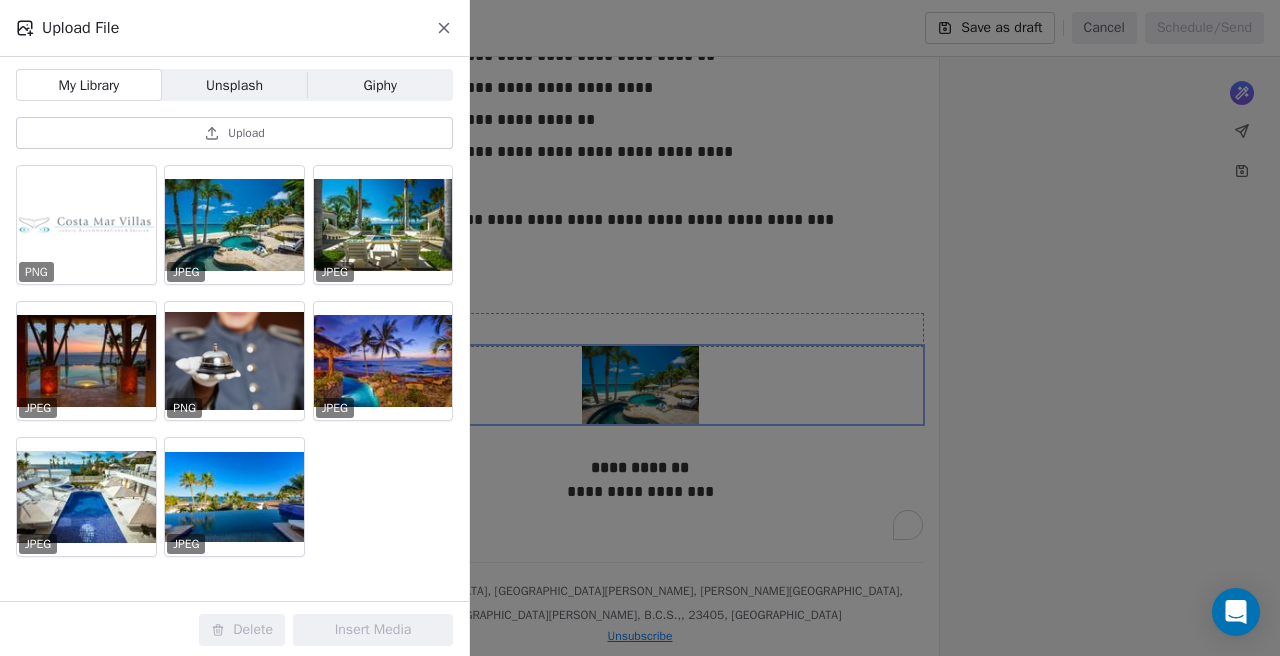 click 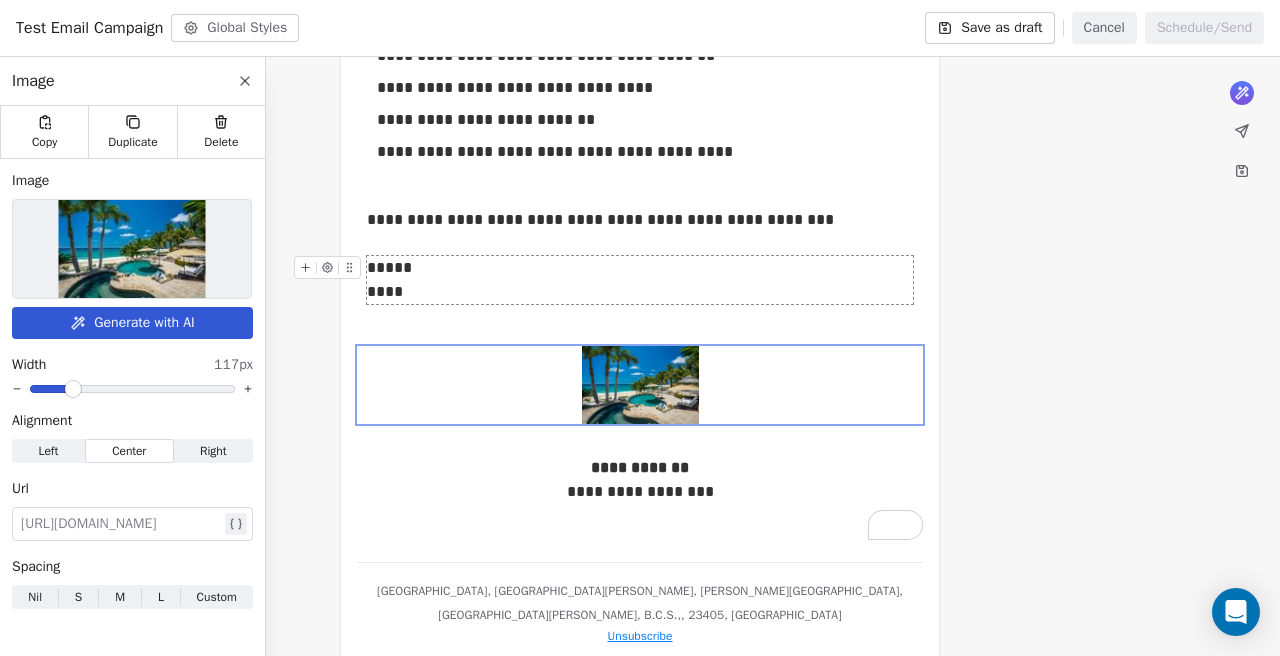 click at bounding box center (132, 249) 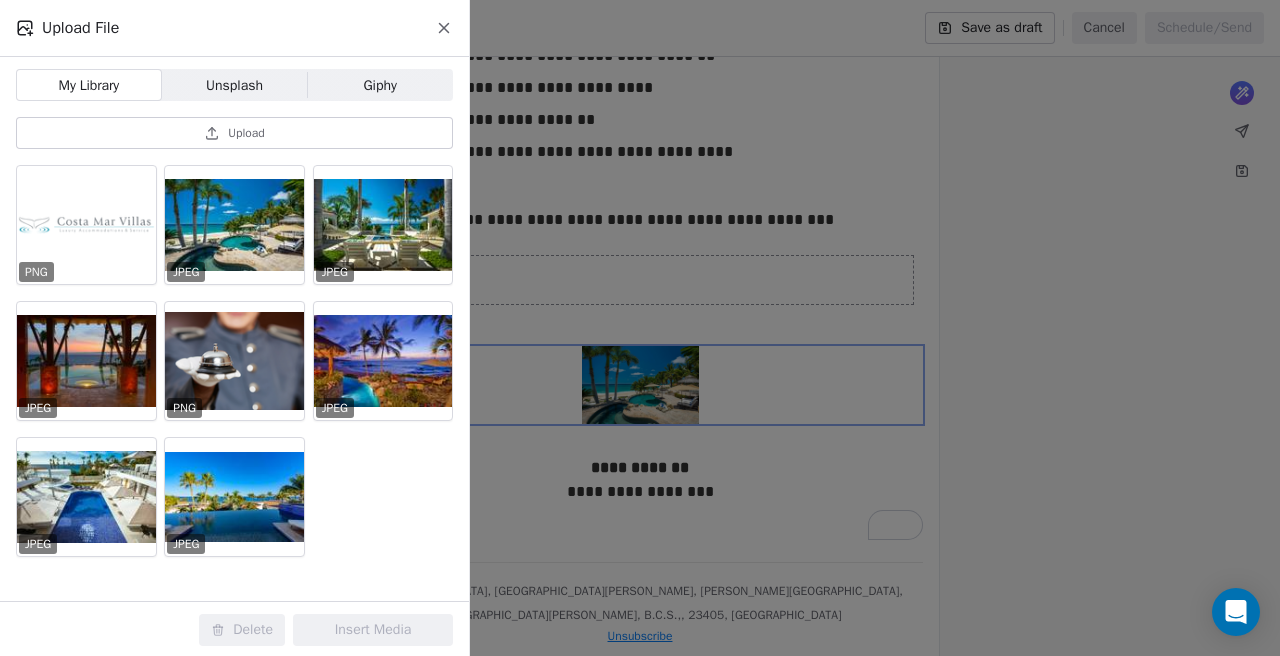 click on "Upload" at bounding box center [246, 133] 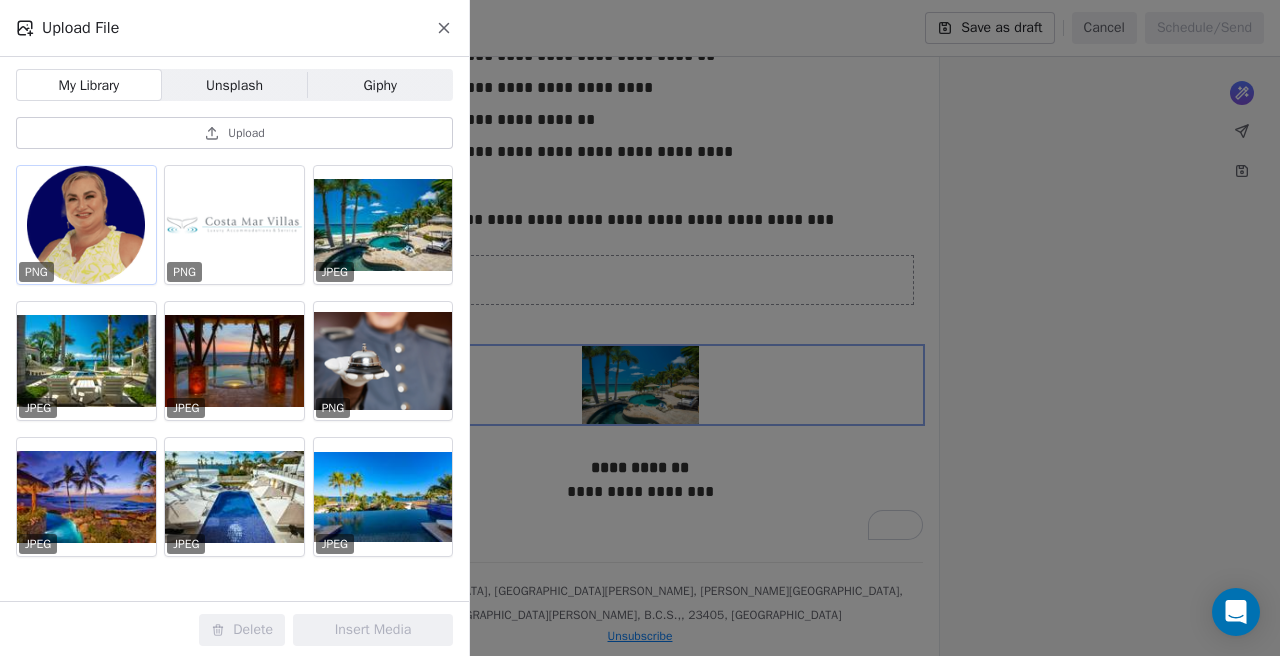 click at bounding box center [86, 225] 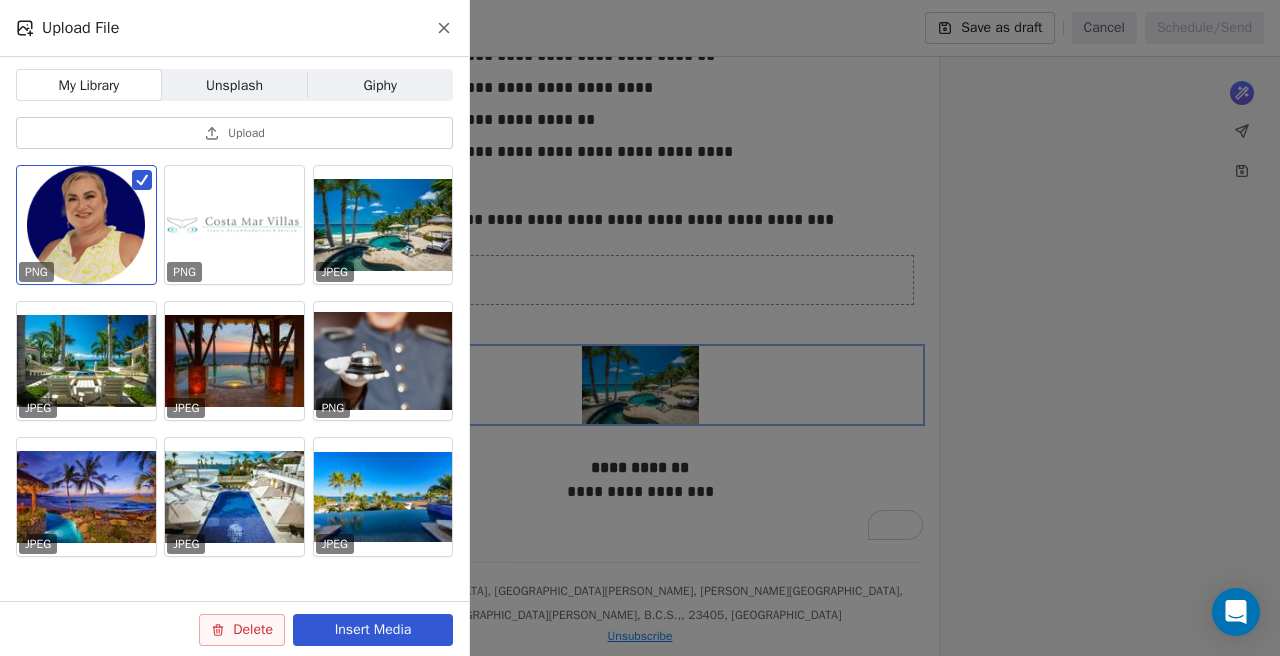 click on "Insert Media" at bounding box center (373, 630) 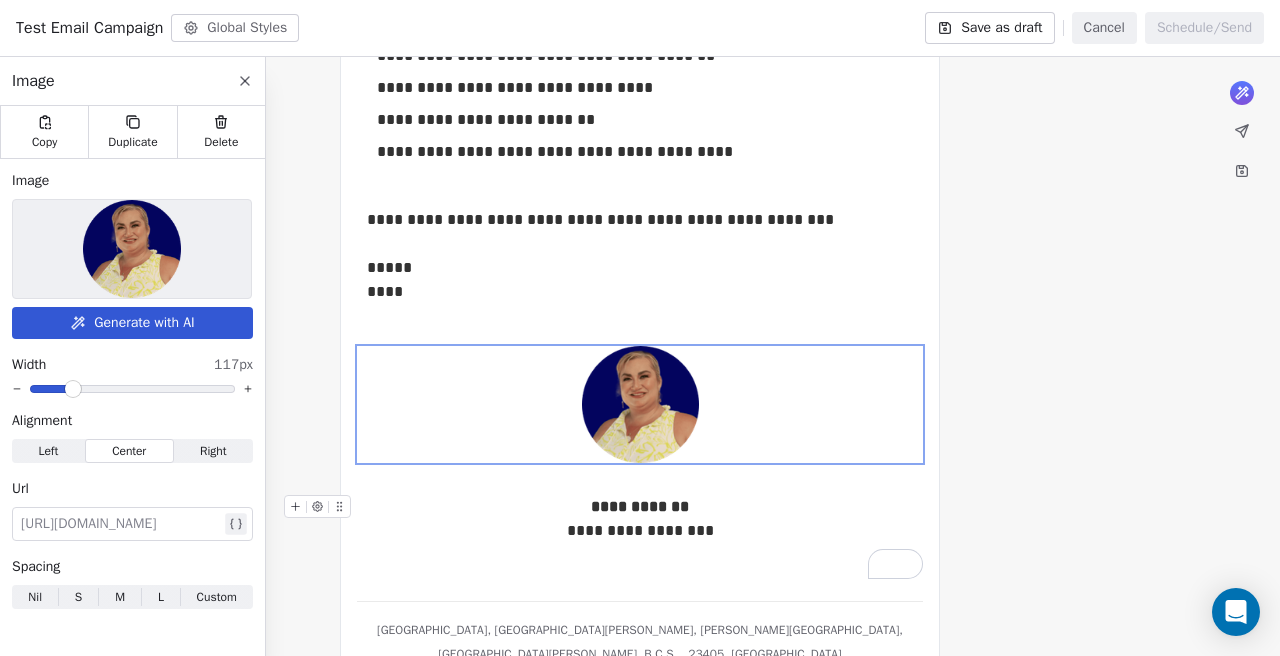 click on "**********" at bounding box center [640, 506] 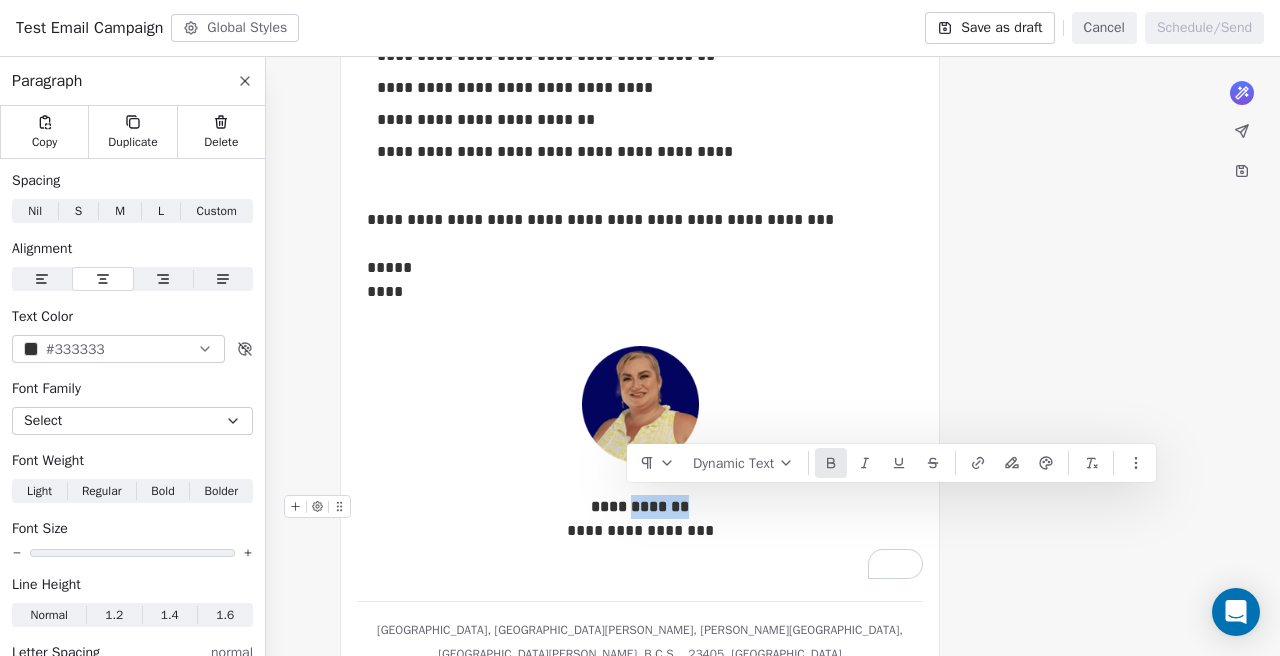 click on "**********" at bounding box center (640, 506) 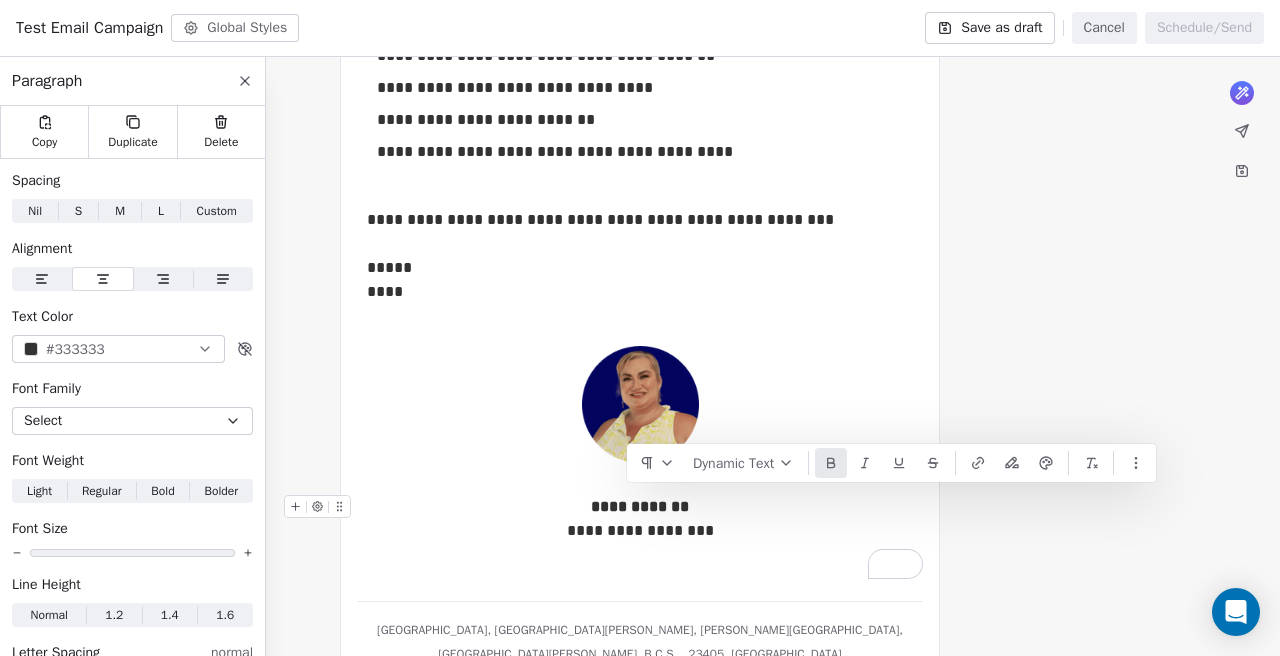 click on "**********" at bounding box center [640, 506] 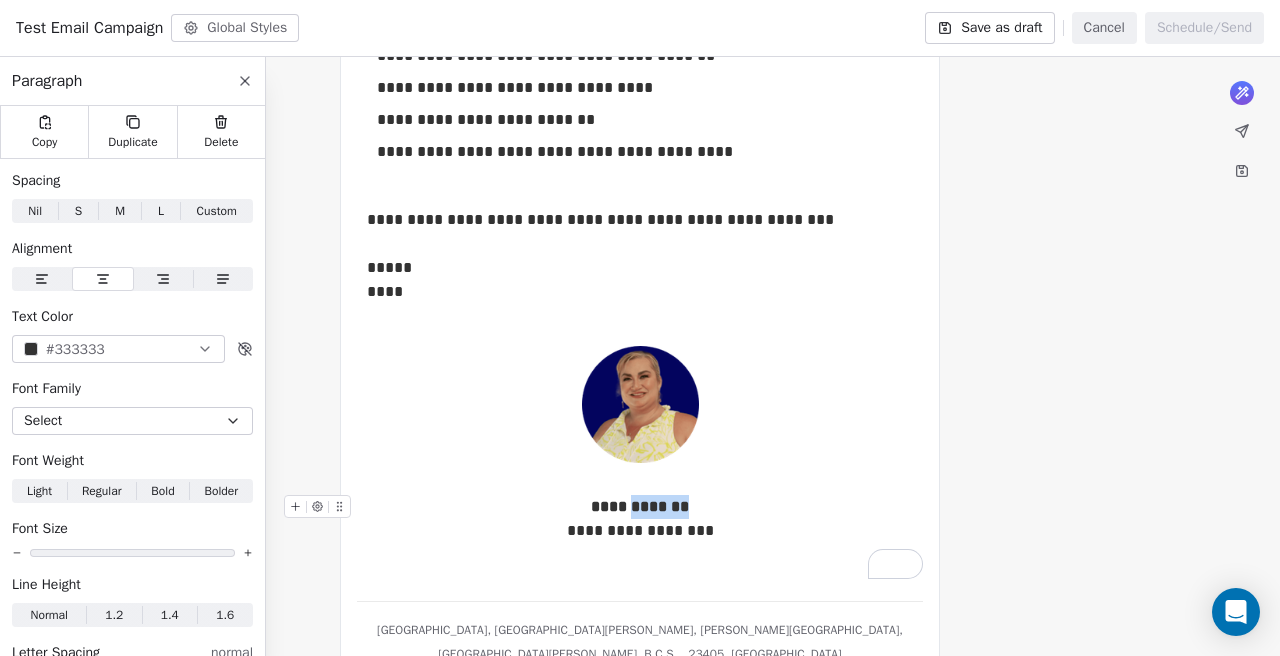 click on "**********" at bounding box center (640, 506) 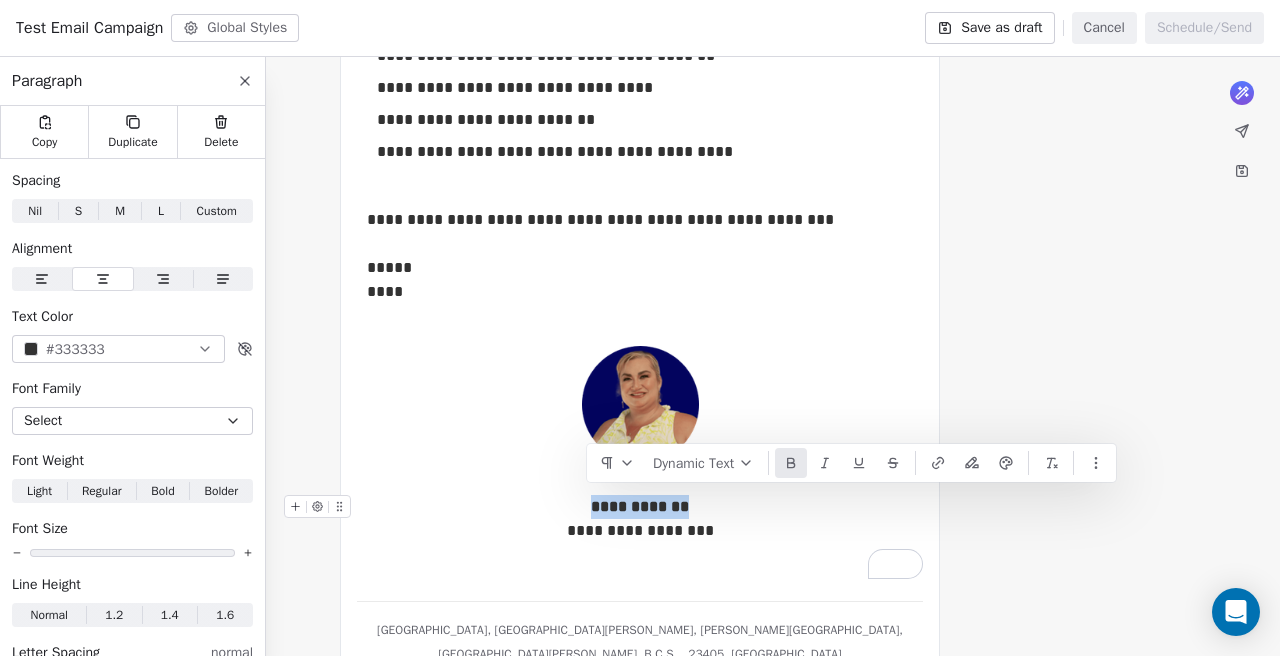 type 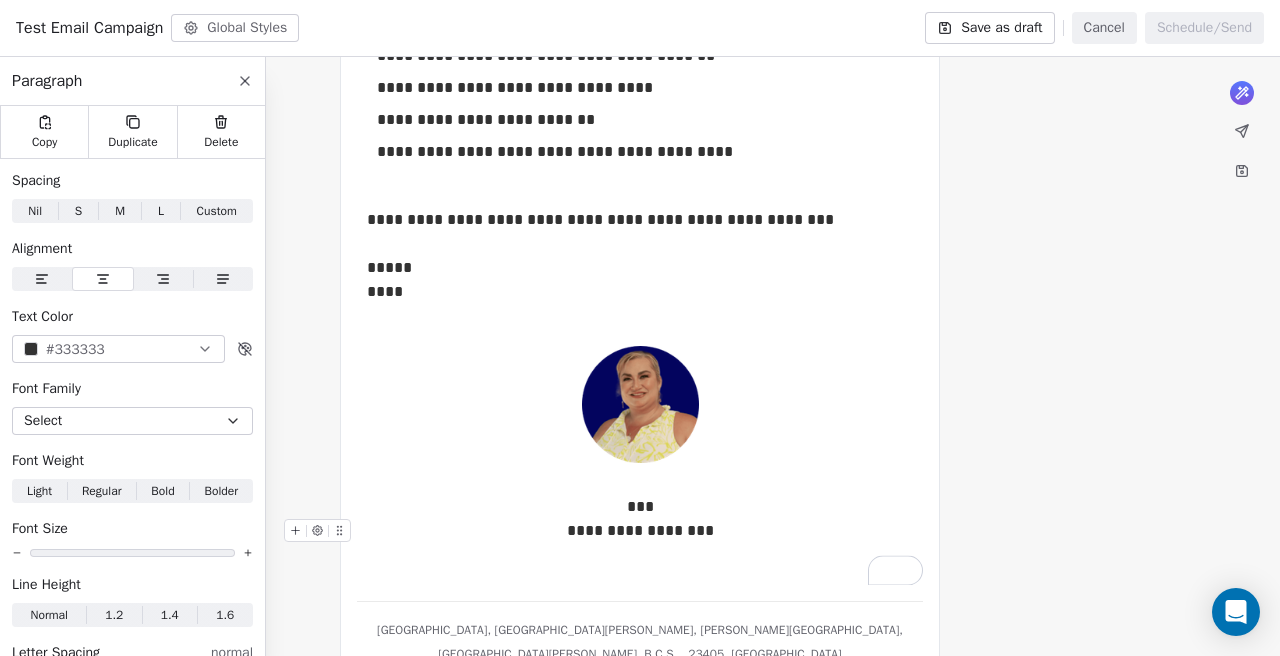 scroll, scrollTop: 1538, scrollLeft: 0, axis: vertical 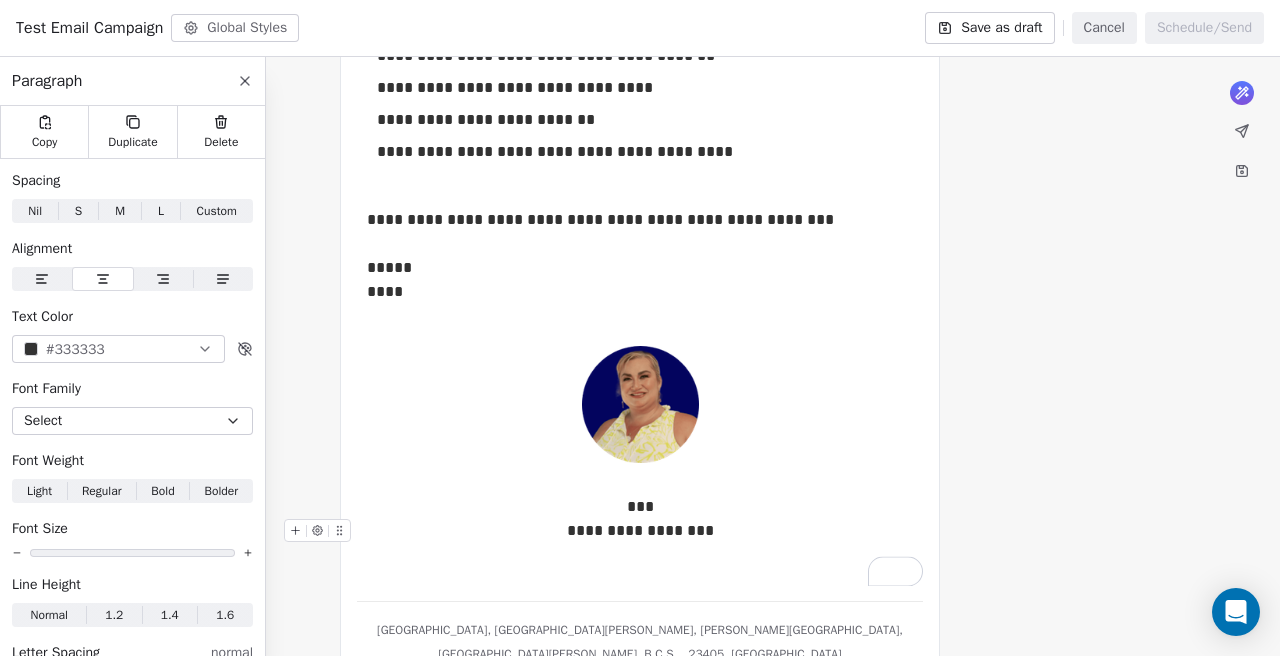 click on "**********" at bounding box center (640, 531) 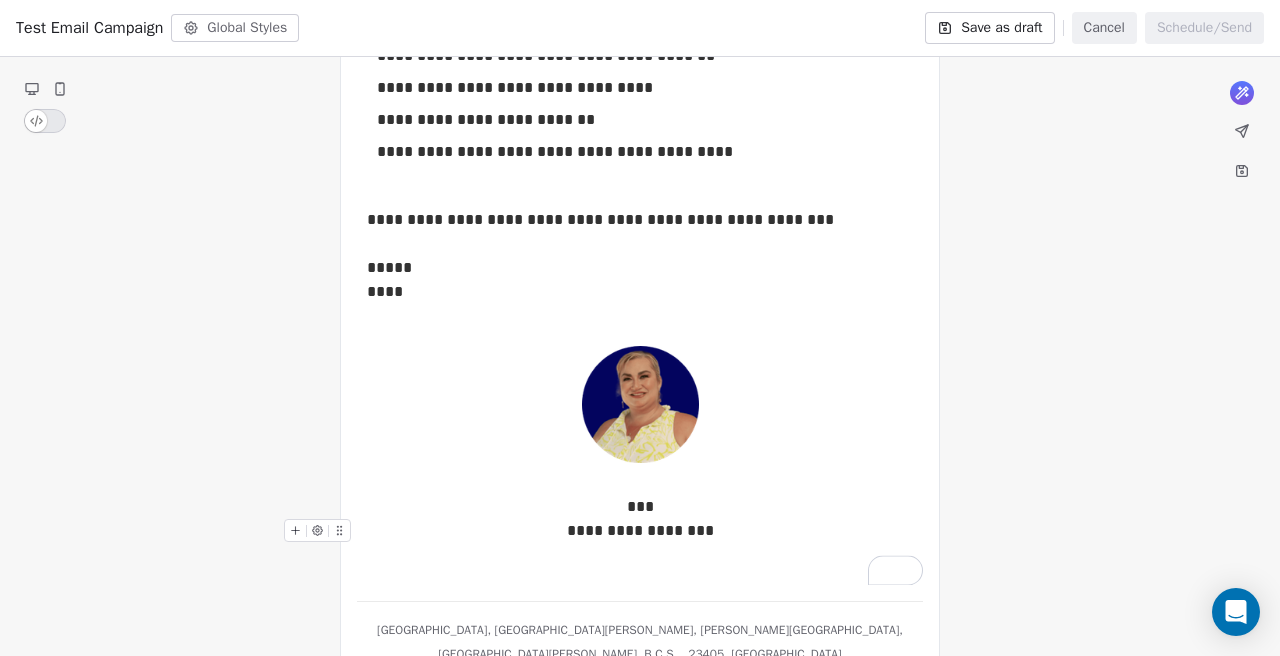 scroll, scrollTop: 1538, scrollLeft: 0, axis: vertical 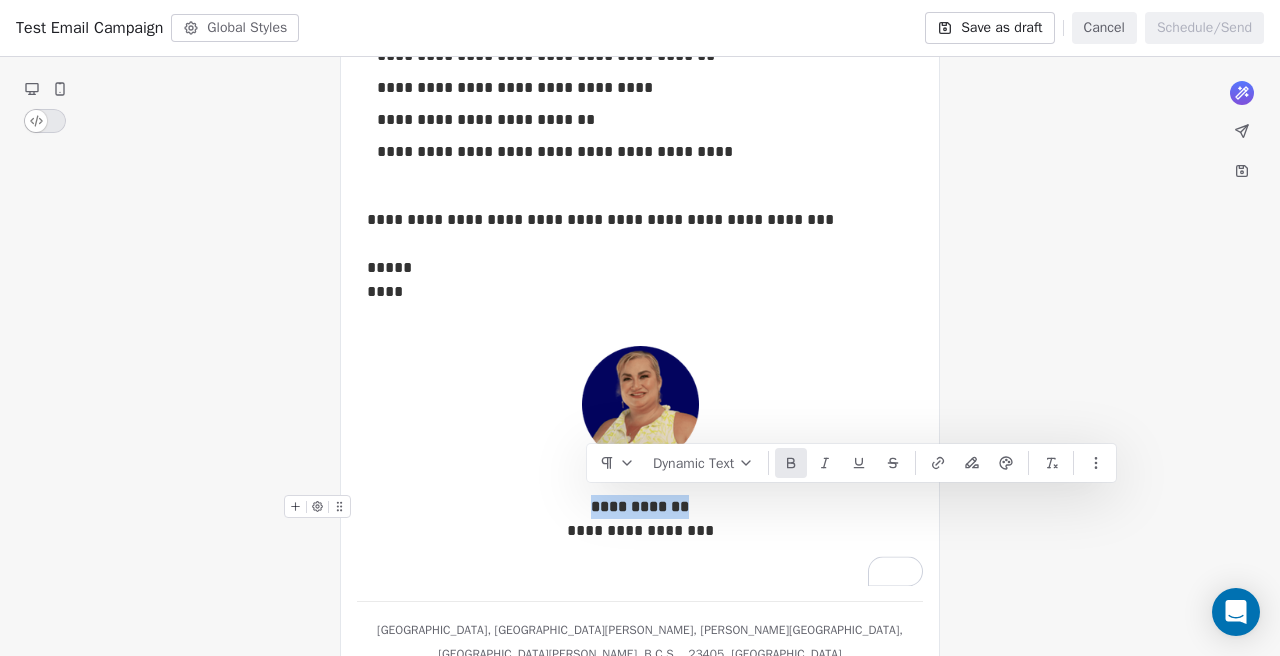 click on "**********" at bounding box center [640, 506] 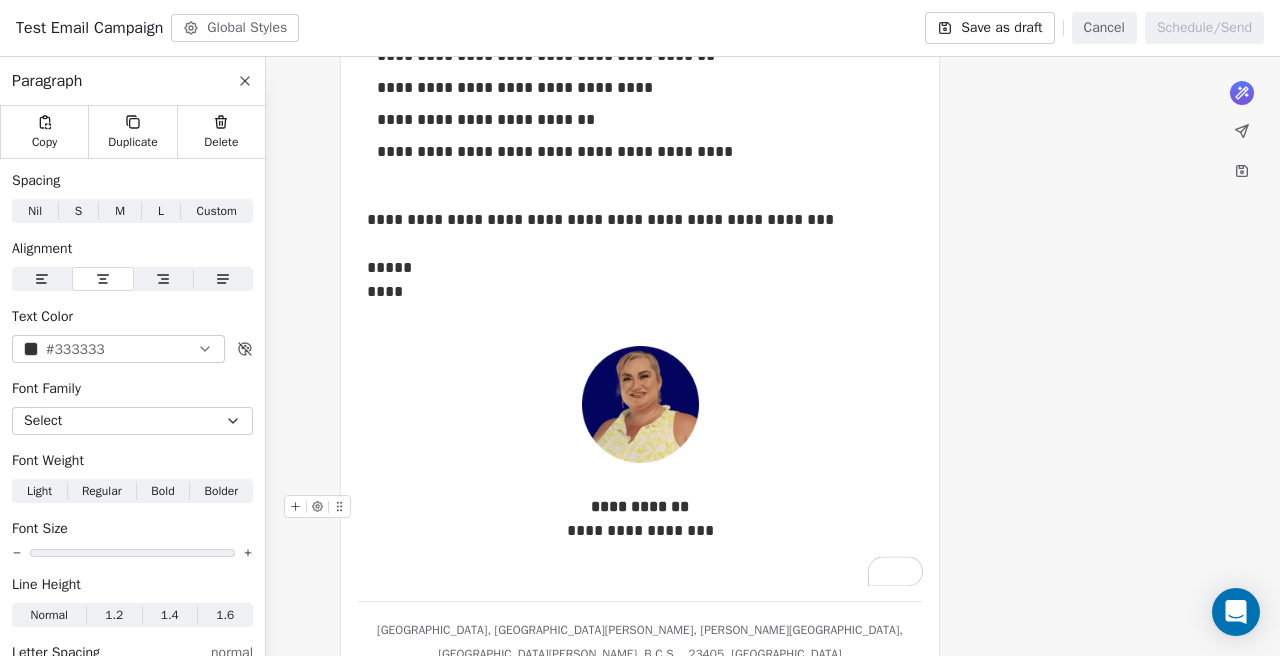 click on "**********" at bounding box center (640, 506) 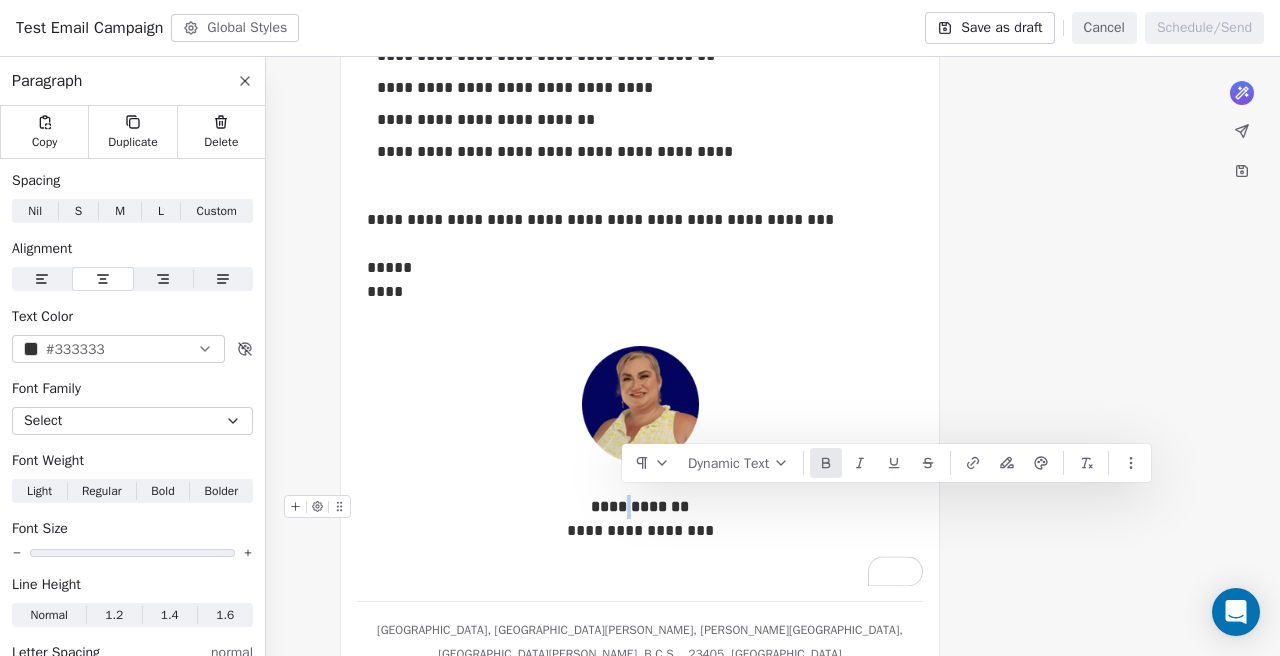 click on "**********" at bounding box center [640, 506] 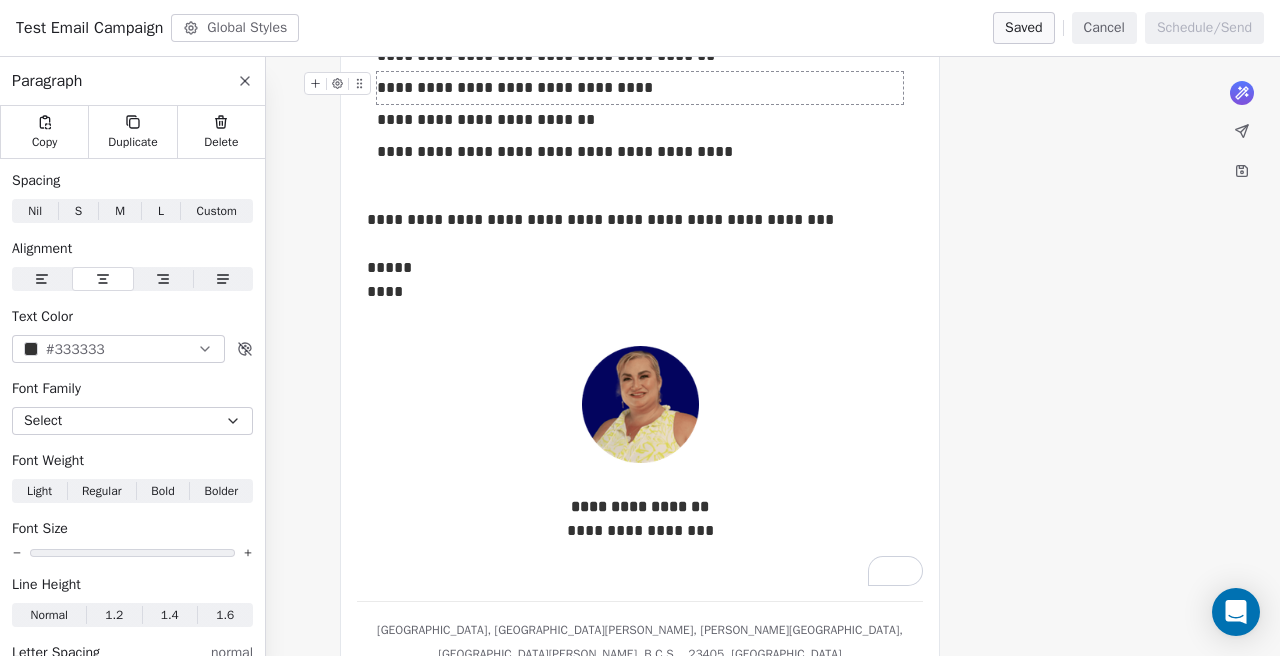 scroll, scrollTop: 1543, scrollLeft: 0, axis: vertical 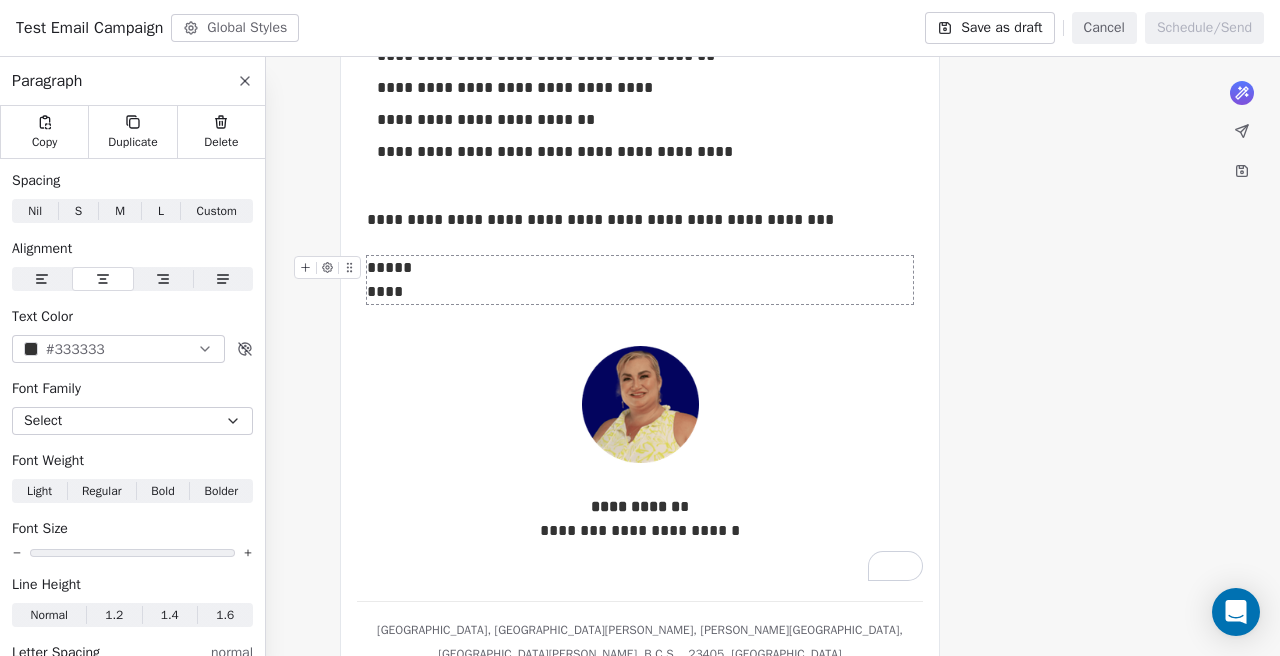 click on "****" at bounding box center [385, 291] 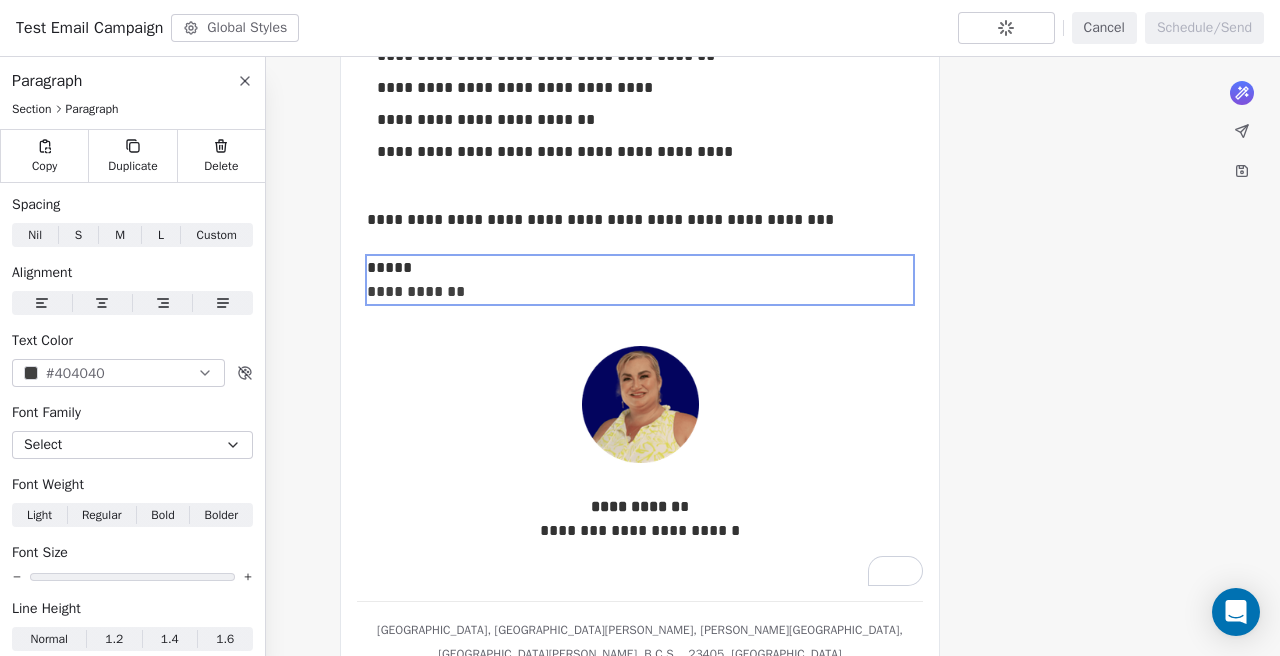 scroll, scrollTop: 1543, scrollLeft: 0, axis: vertical 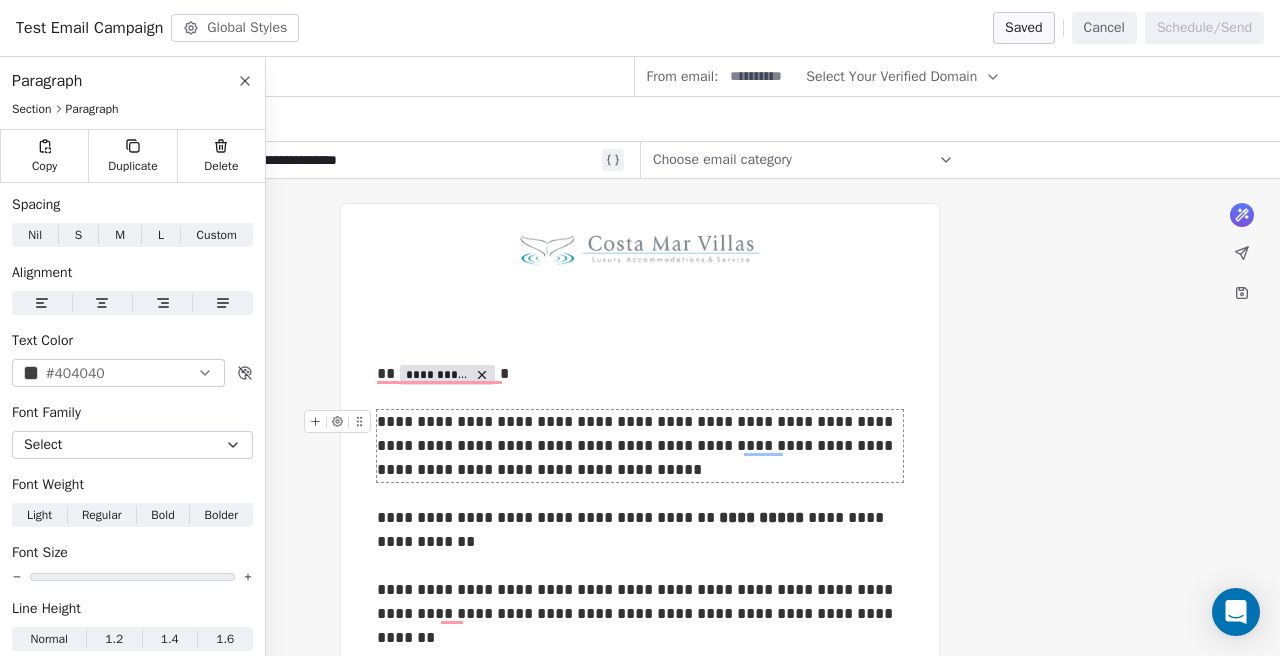 click on "**********" at bounding box center (640, 446) 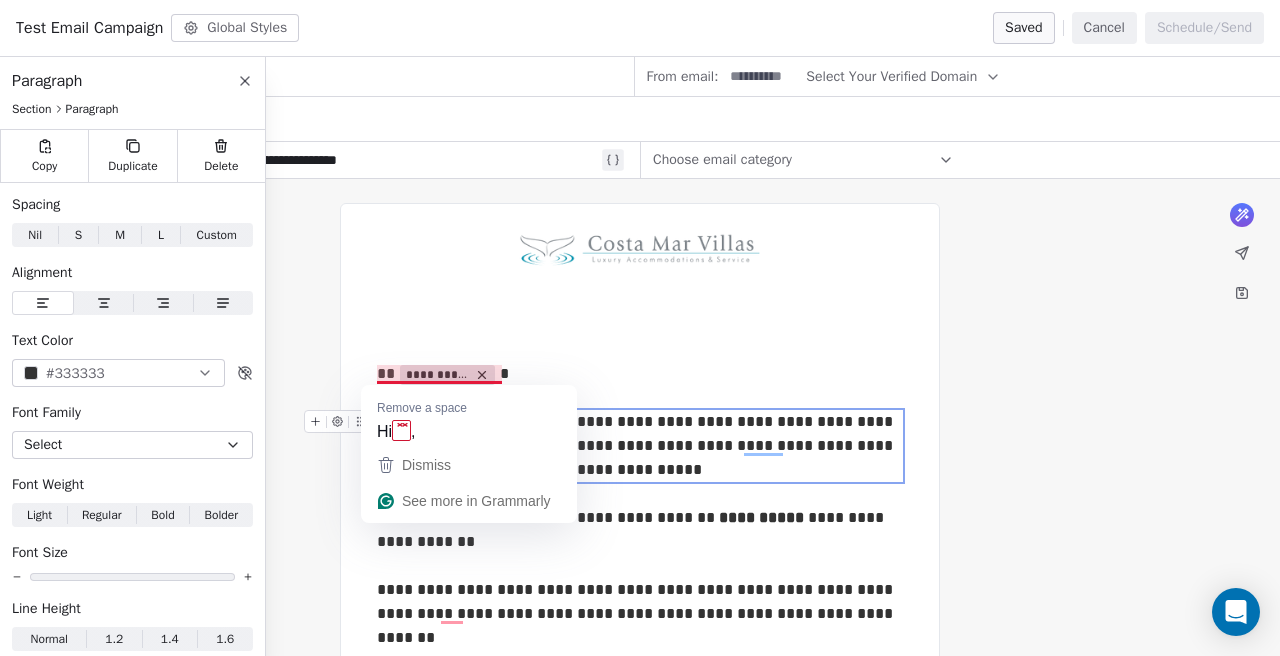 click on "**********" at bounding box center [640, 446] 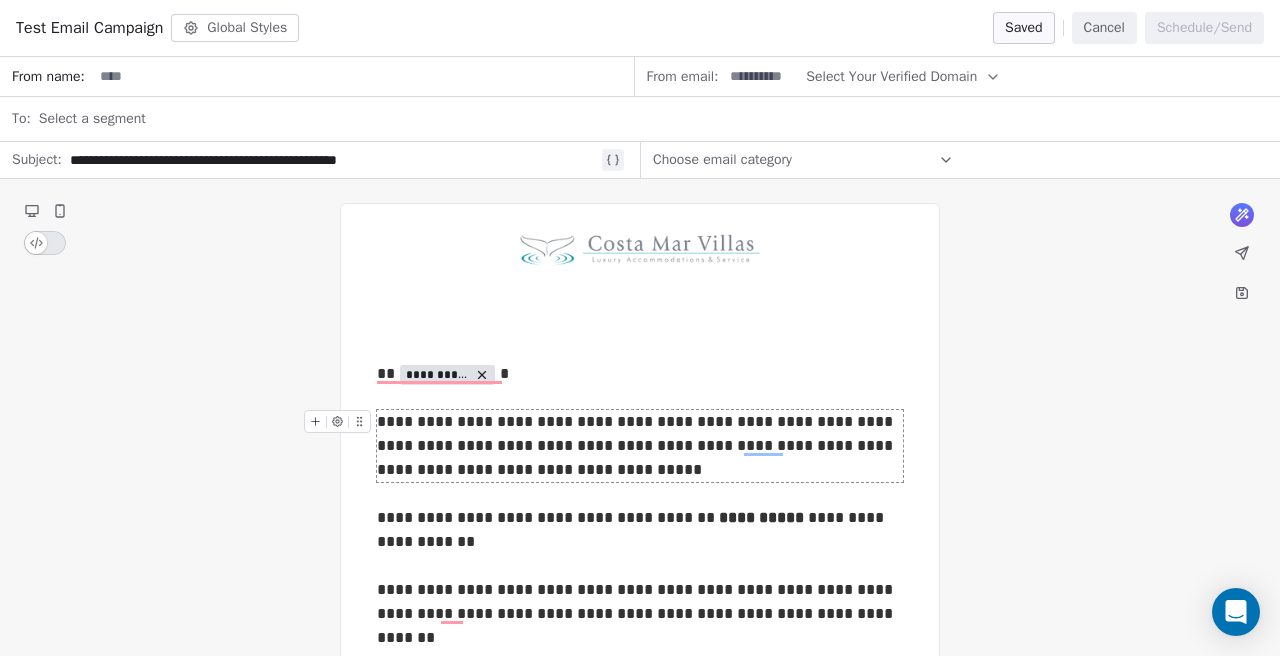 scroll, scrollTop: 0, scrollLeft: 0, axis: both 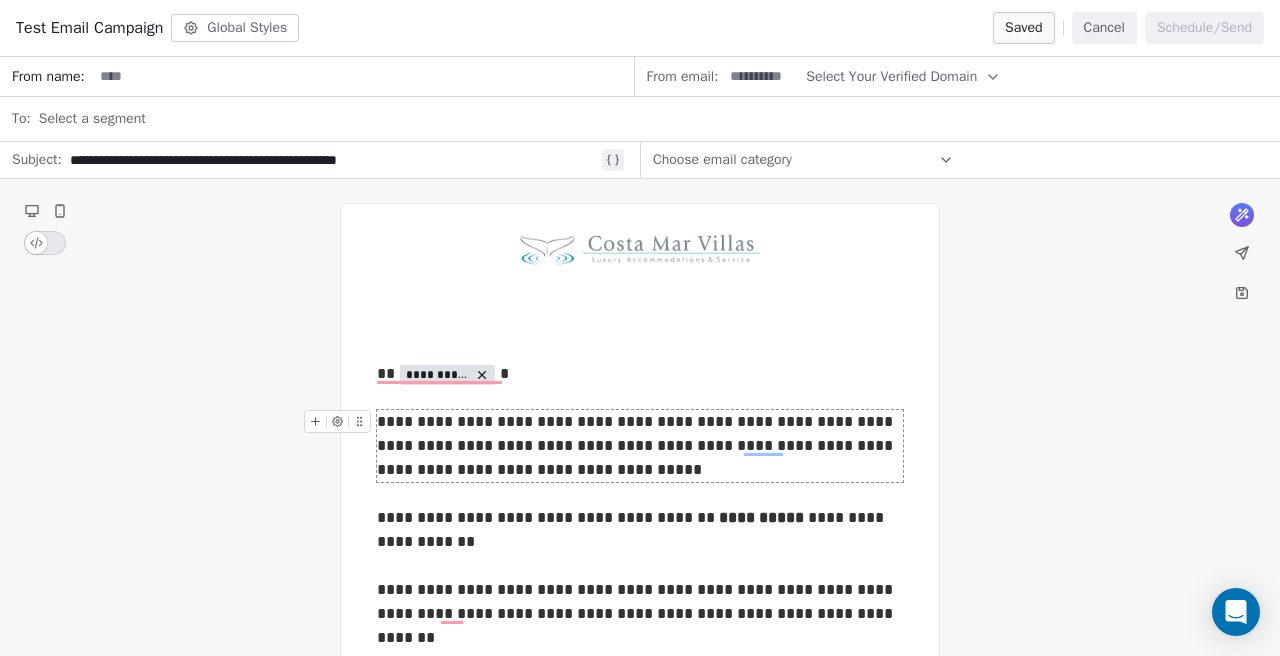 click on "Select Your Verified Domain" at bounding box center (891, 76) 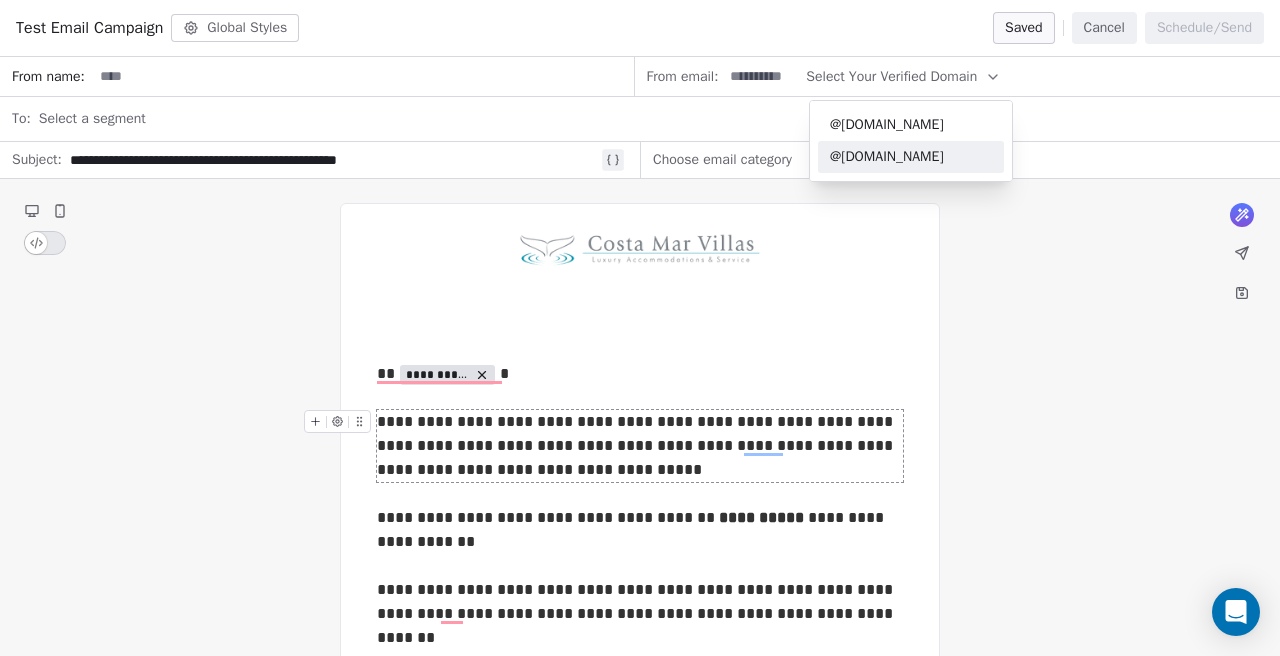 click on "@[DOMAIN_NAME]" at bounding box center (911, 157) 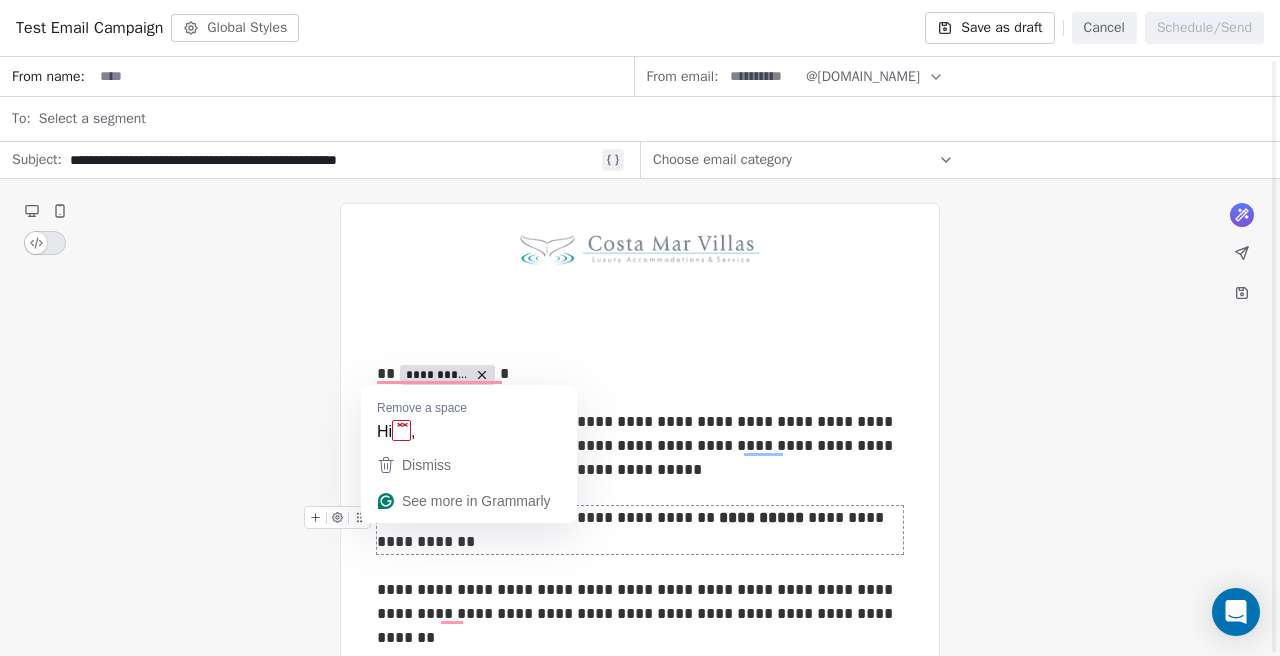 scroll, scrollTop: 173, scrollLeft: 0, axis: vertical 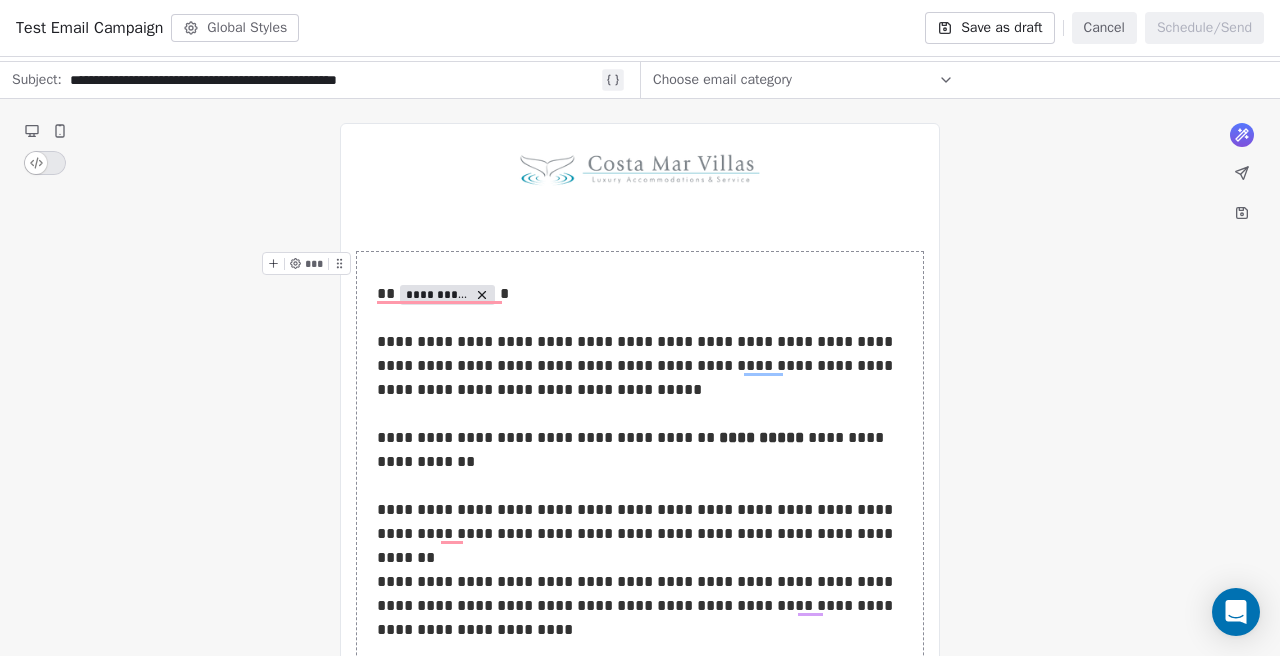 click on "**********" at bounding box center [640, 546] 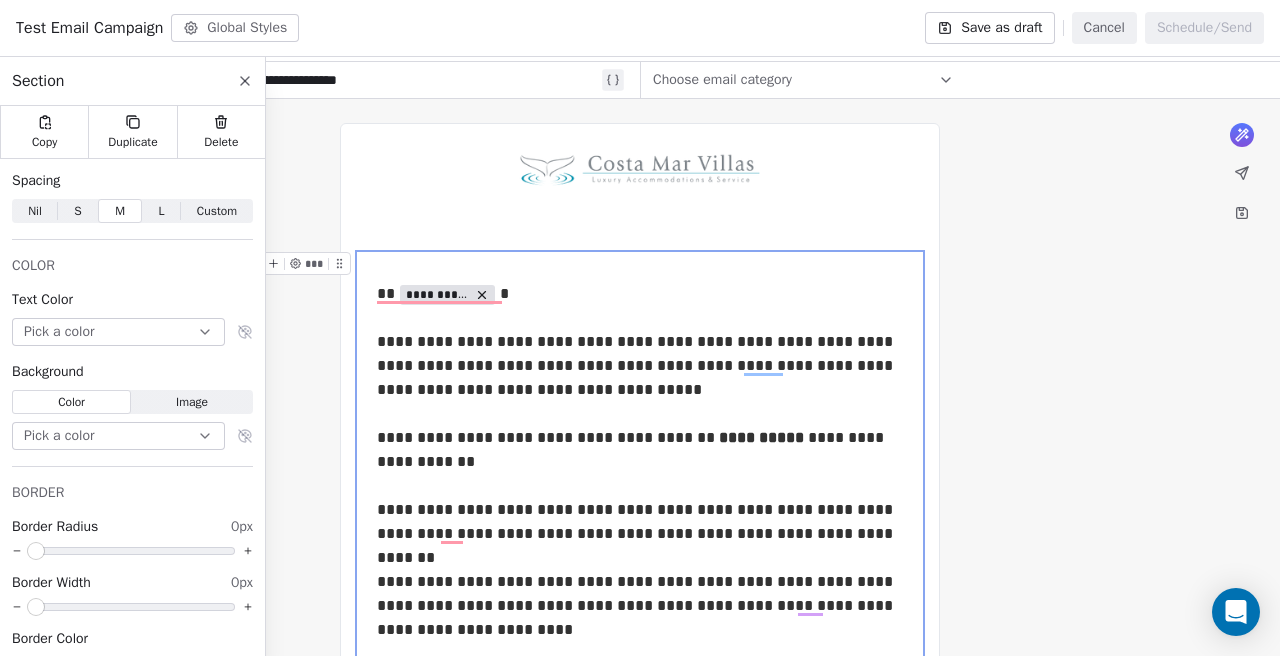 click on "**********" at bounding box center [640, 1144] 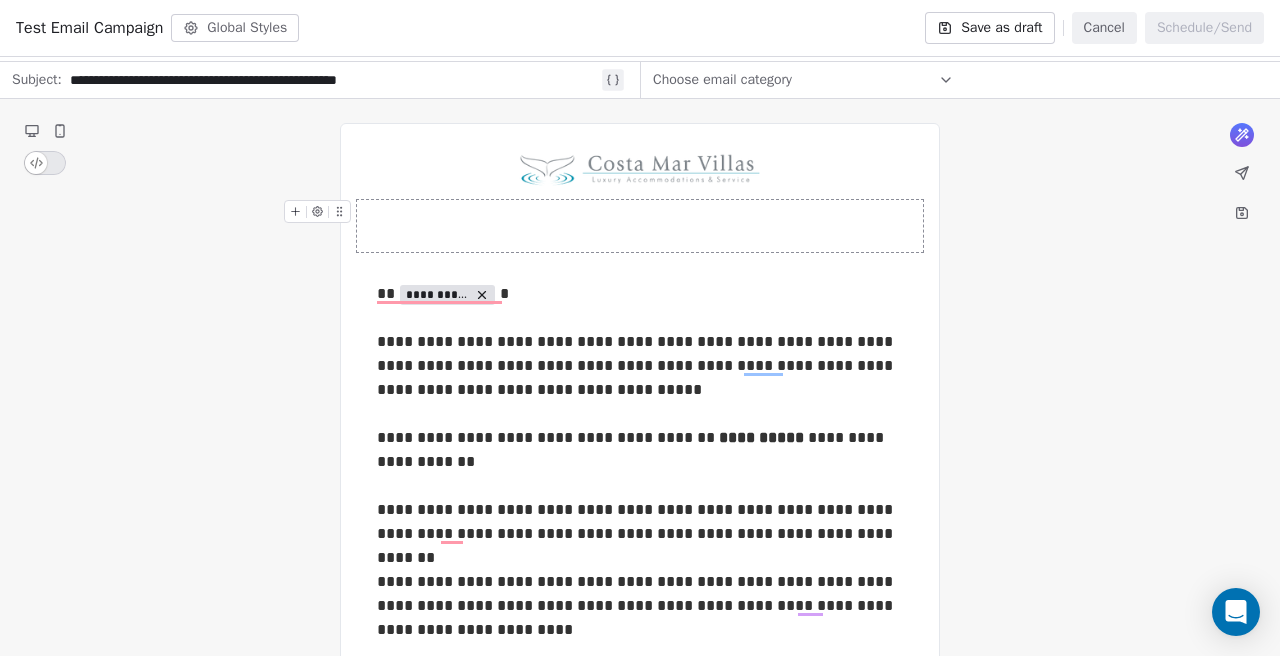 click at bounding box center [640, 226] 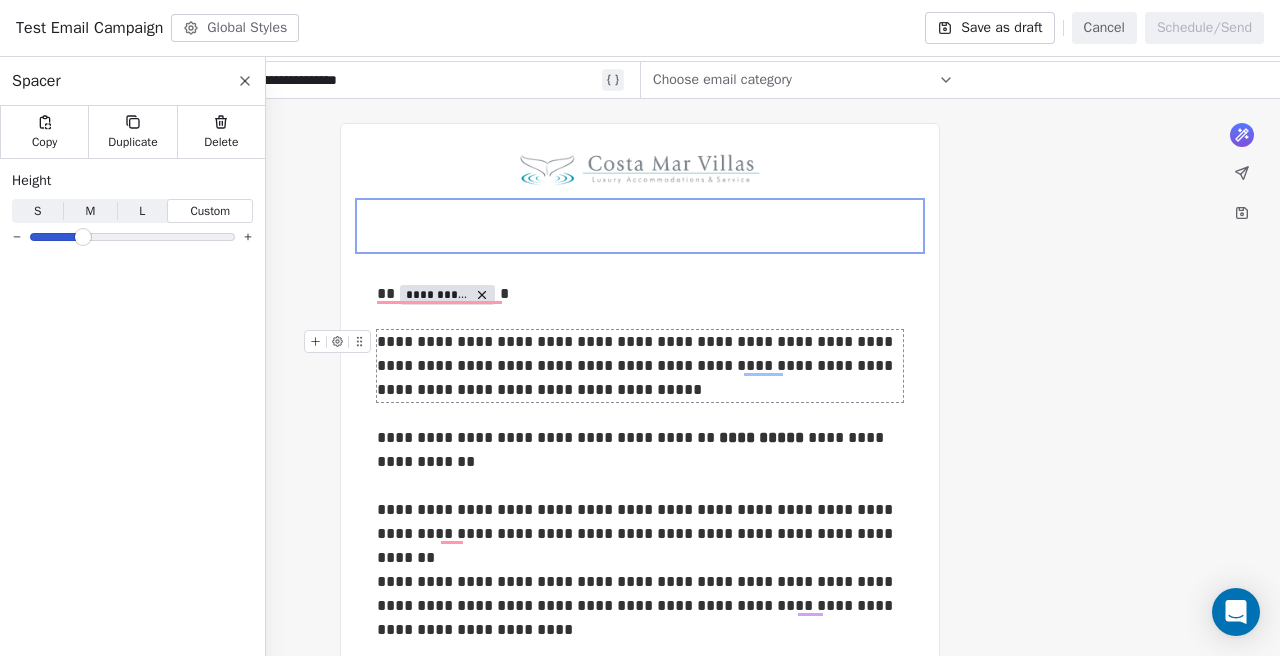 click on "**********" at bounding box center (640, 366) 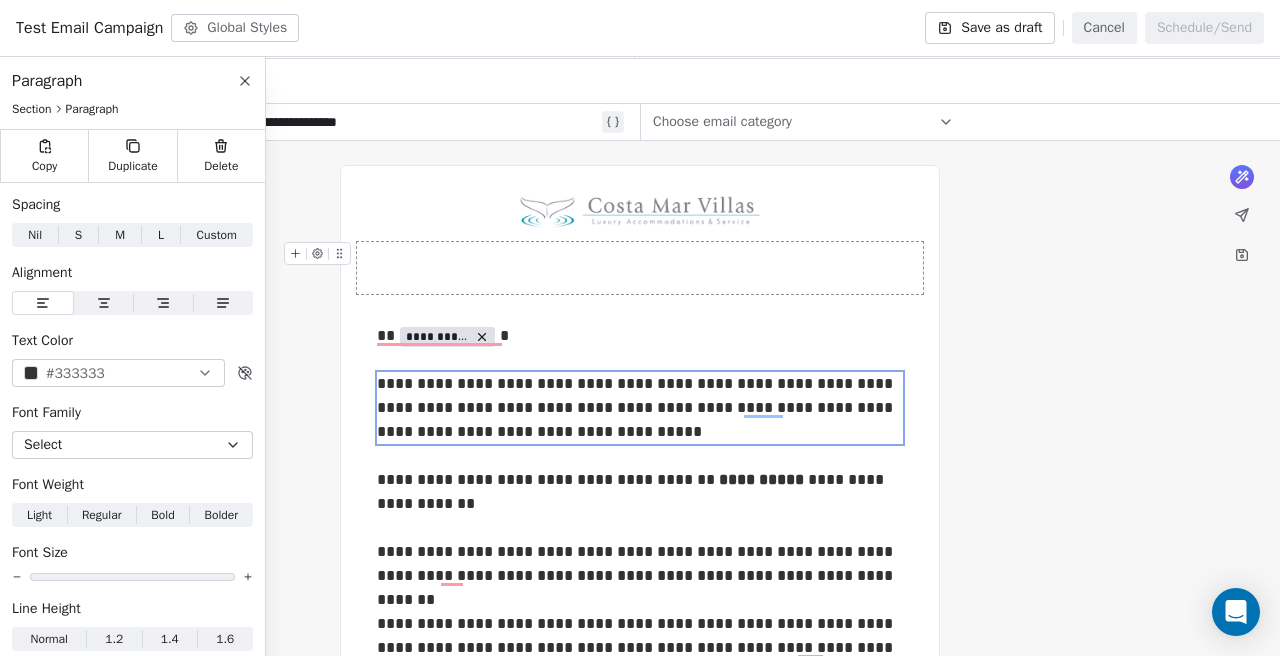 click at bounding box center [640, 268] 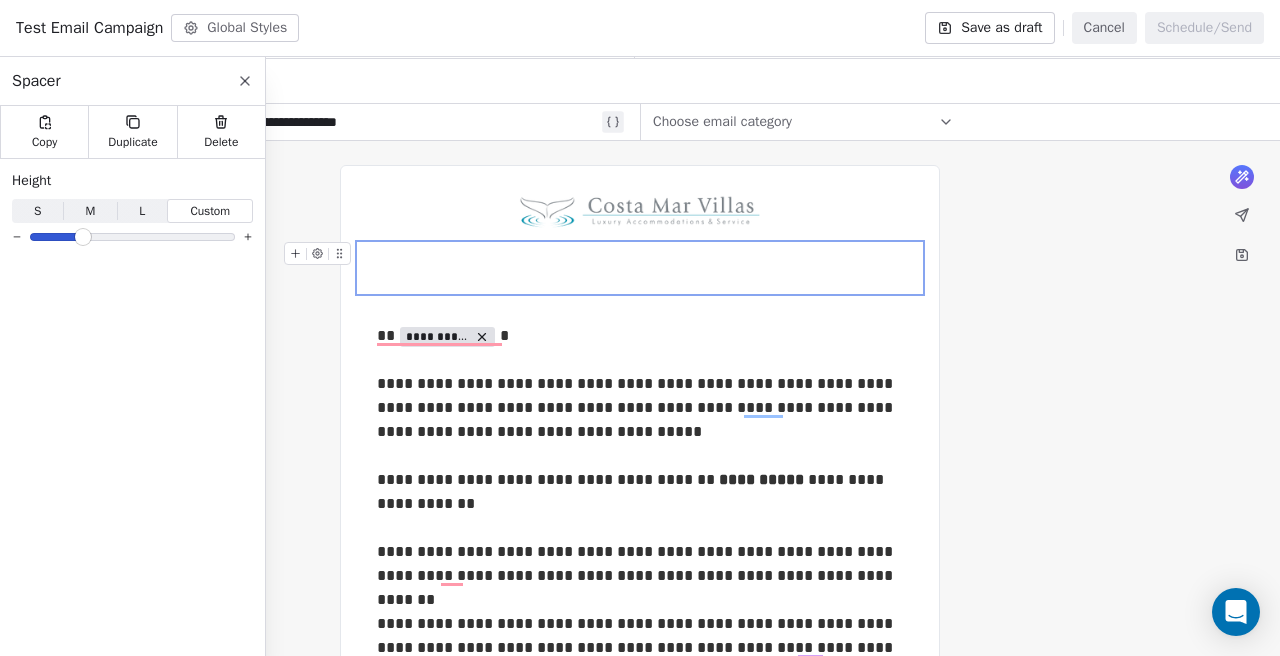 click at bounding box center [640, 268] 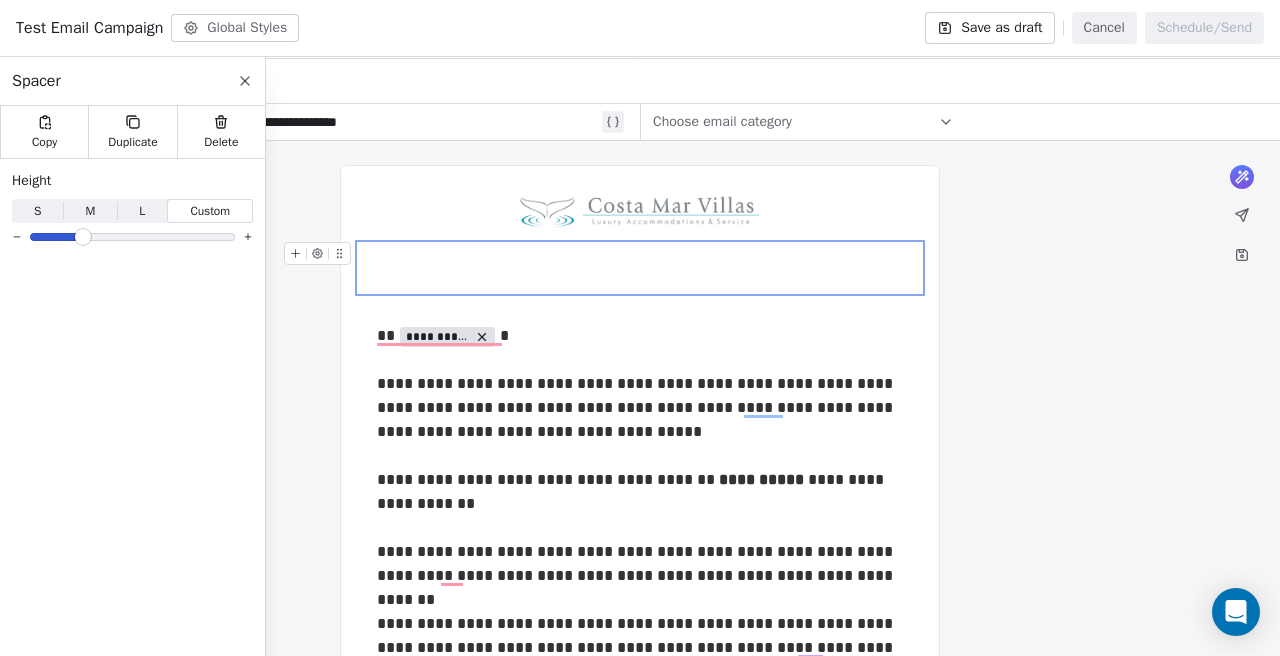 click 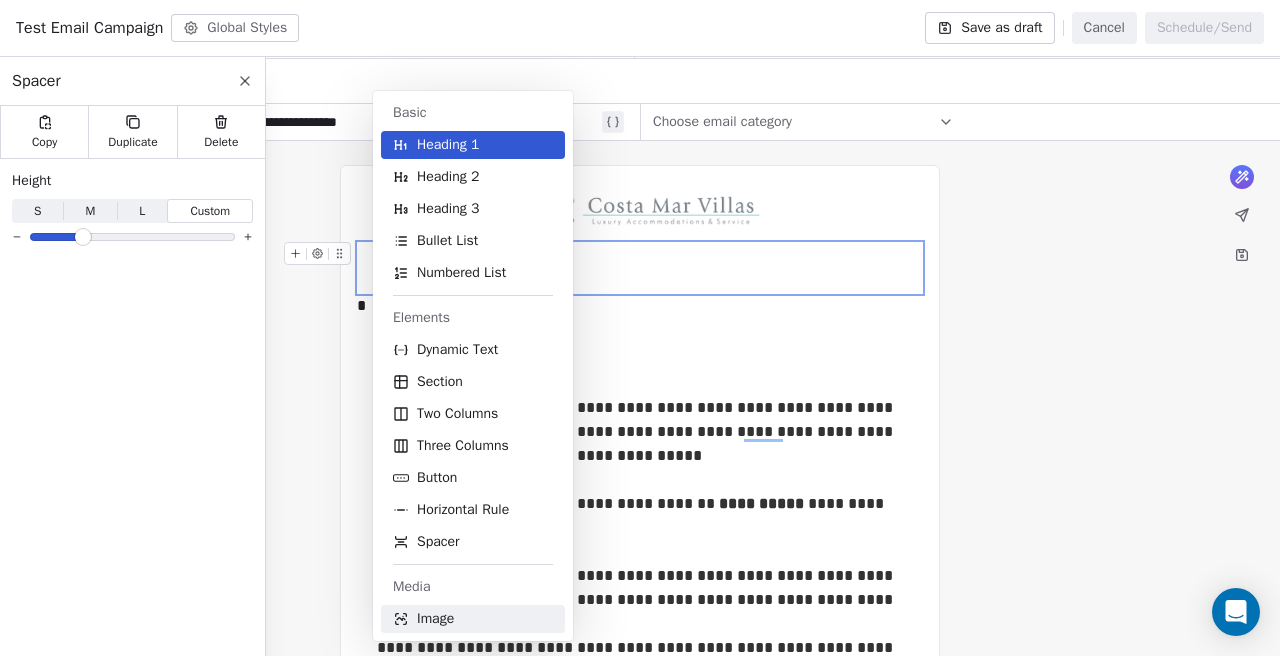 click on "Image" at bounding box center [473, 619] 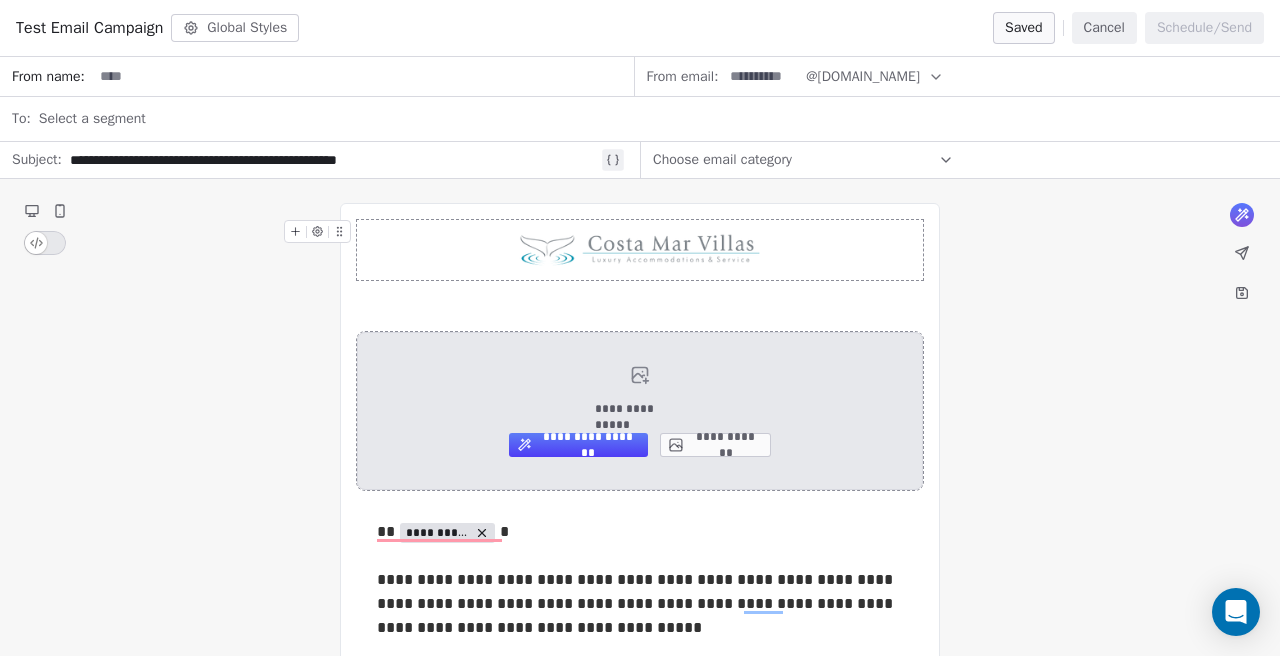 click on "**********" at bounding box center [640, 409] 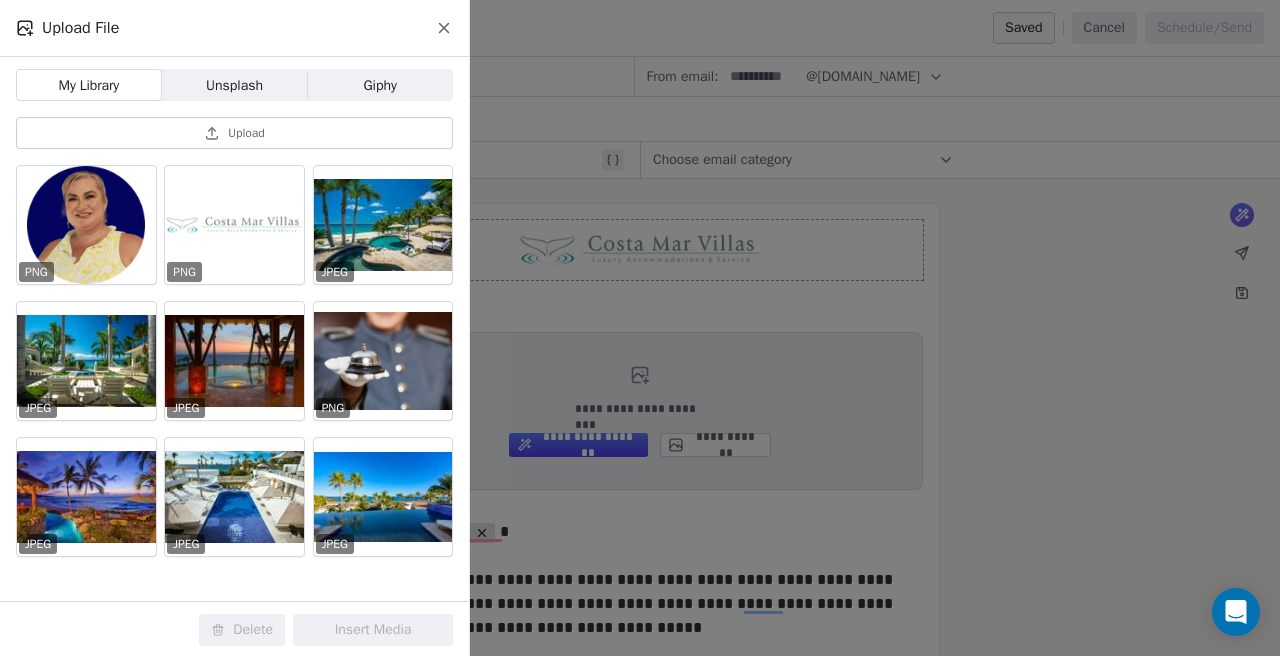 click on "Upload" at bounding box center (234, 133) 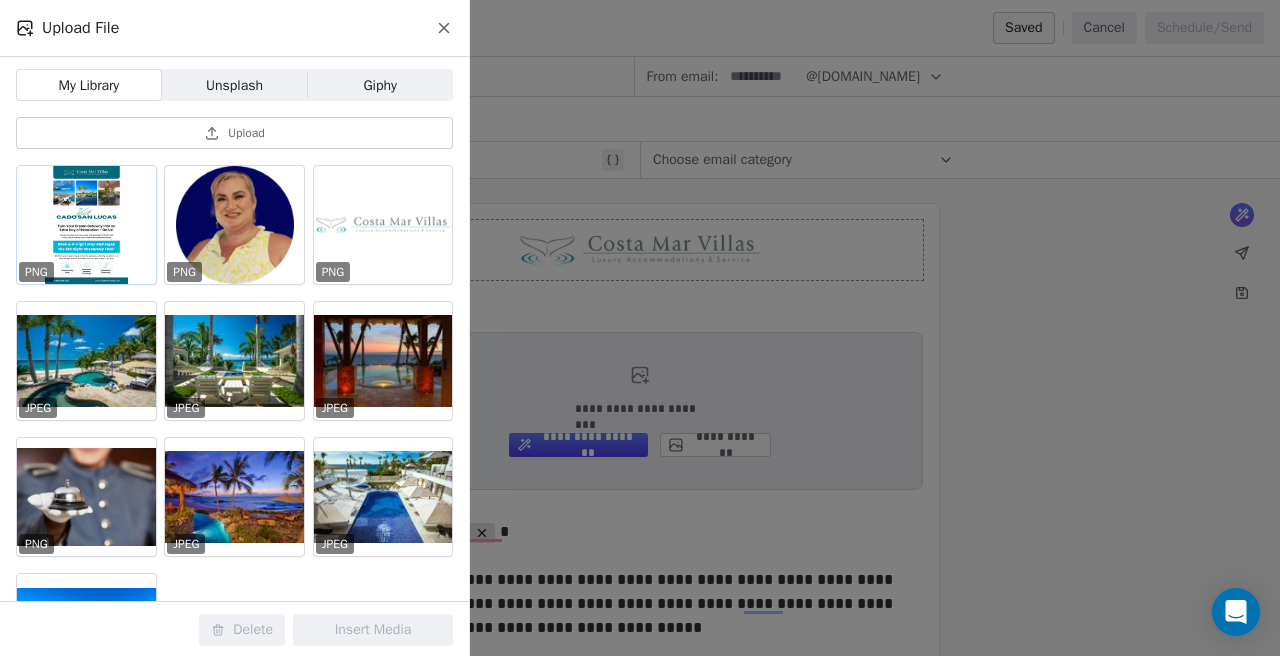 click at bounding box center (86, 225) 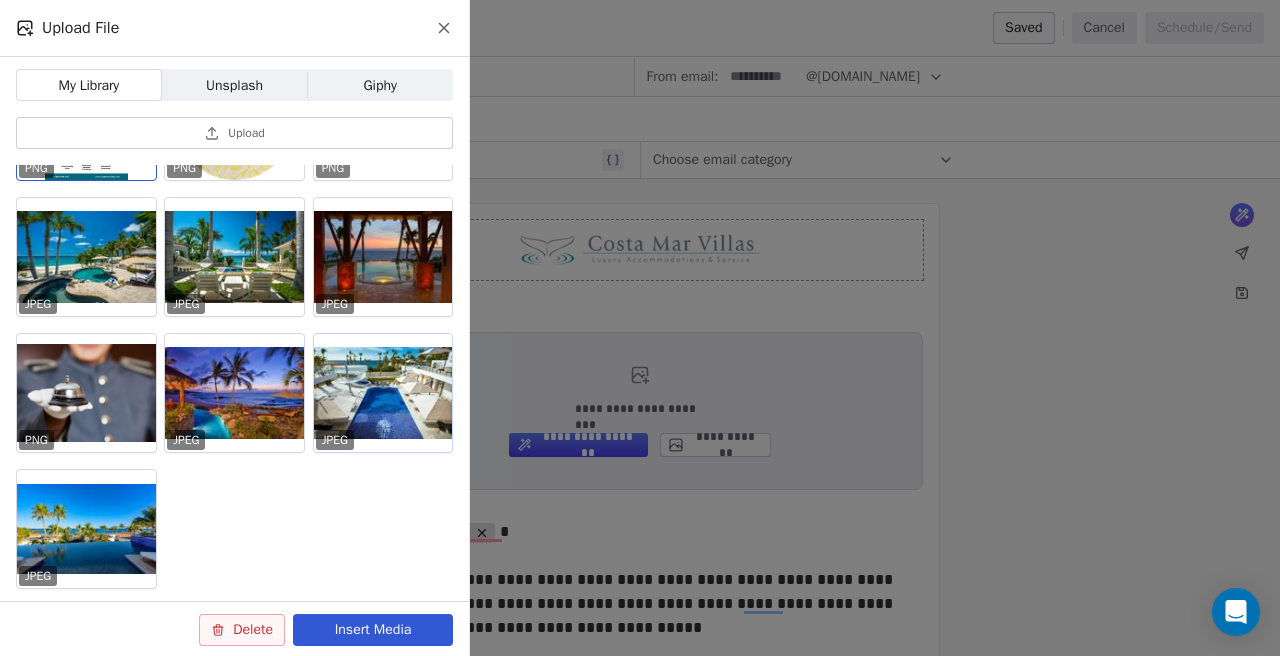 scroll, scrollTop: 0, scrollLeft: 0, axis: both 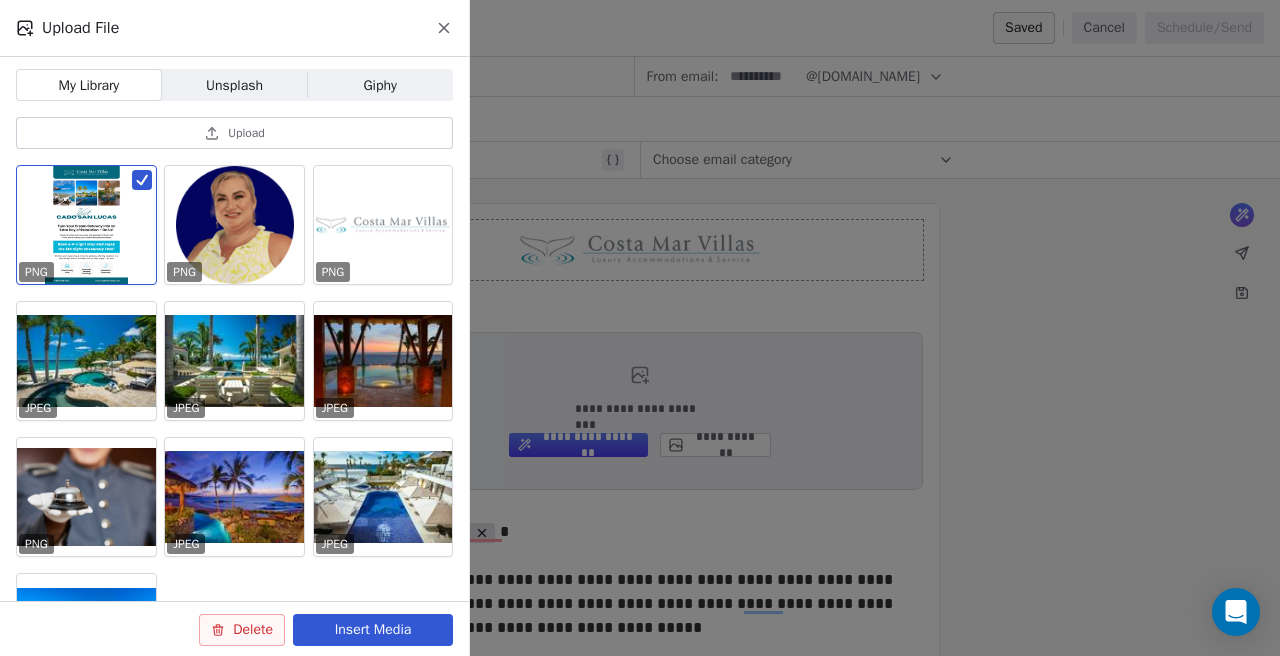 click on "Insert Media" at bounding box center [373, 630] 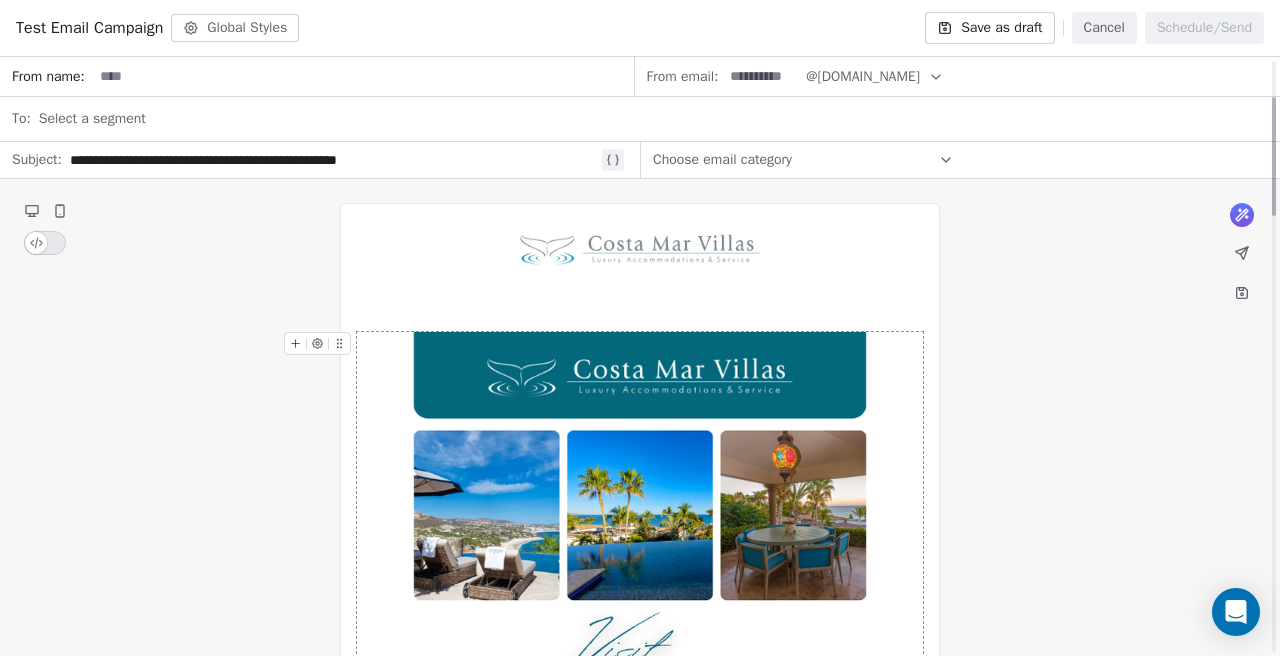 scroll, scrollTop: 306, scrollLeft: 0, axis: vertical 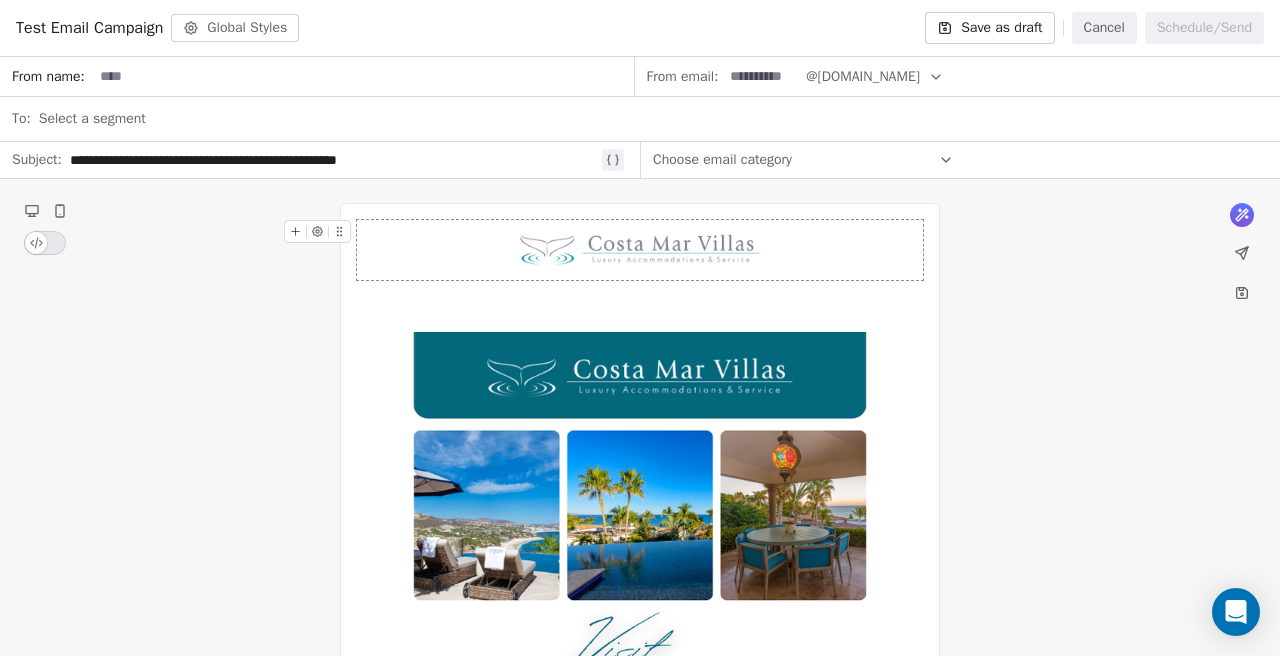 click at bounding box center [640, 250] 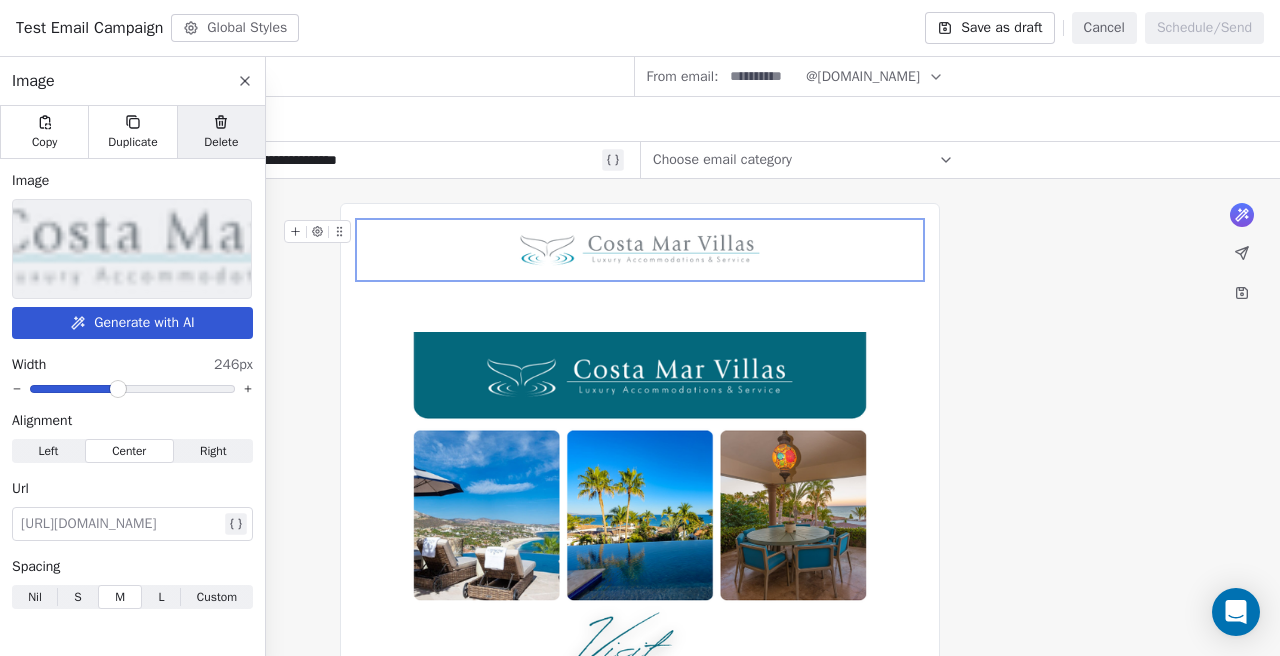 click on "Delete" at bounding box center (221, 132) 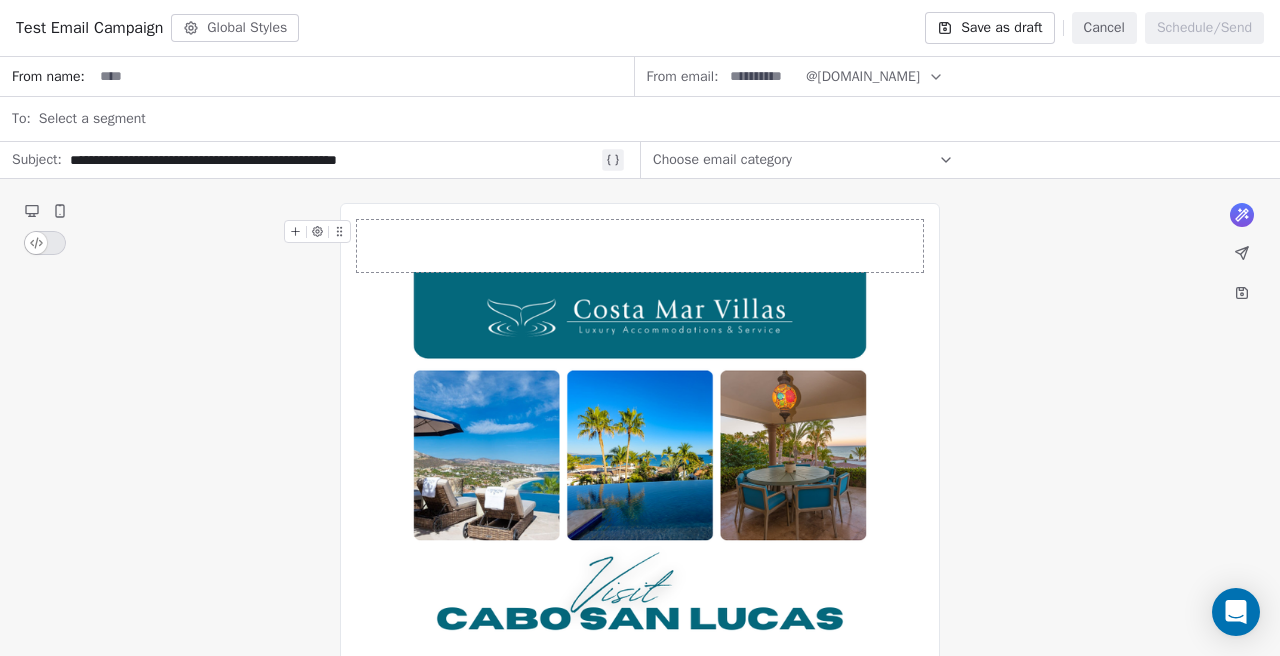 click 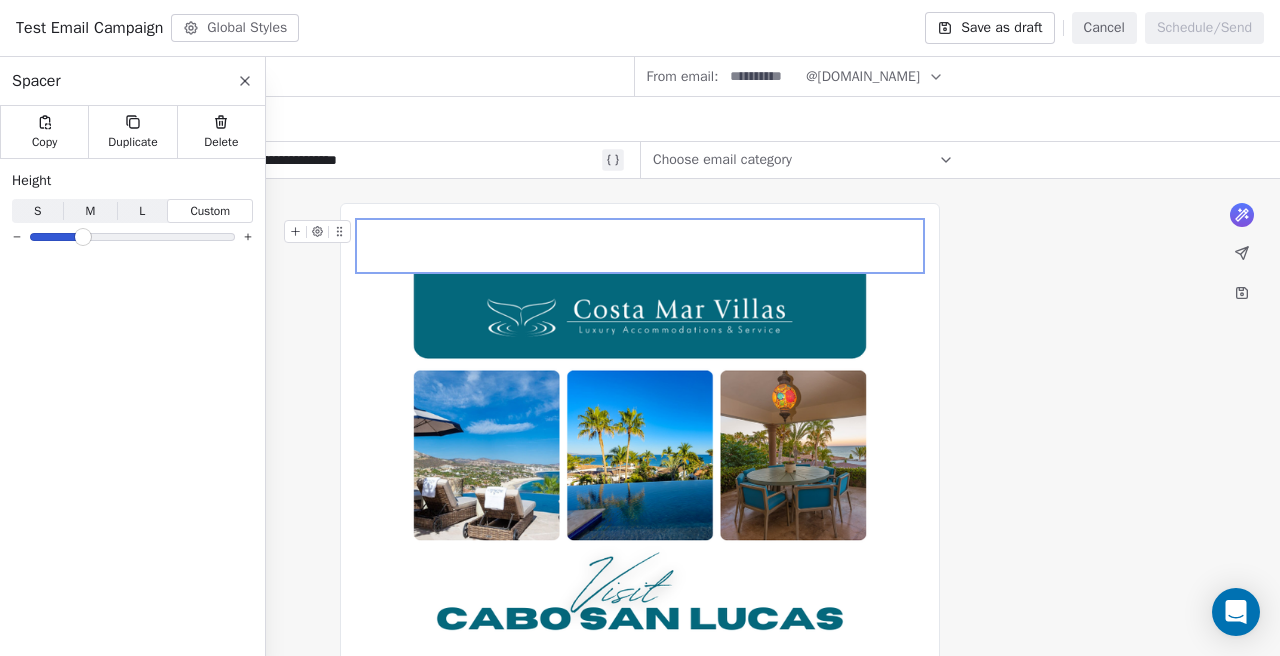 click on "Spacer" at bounding box center (132, 81) 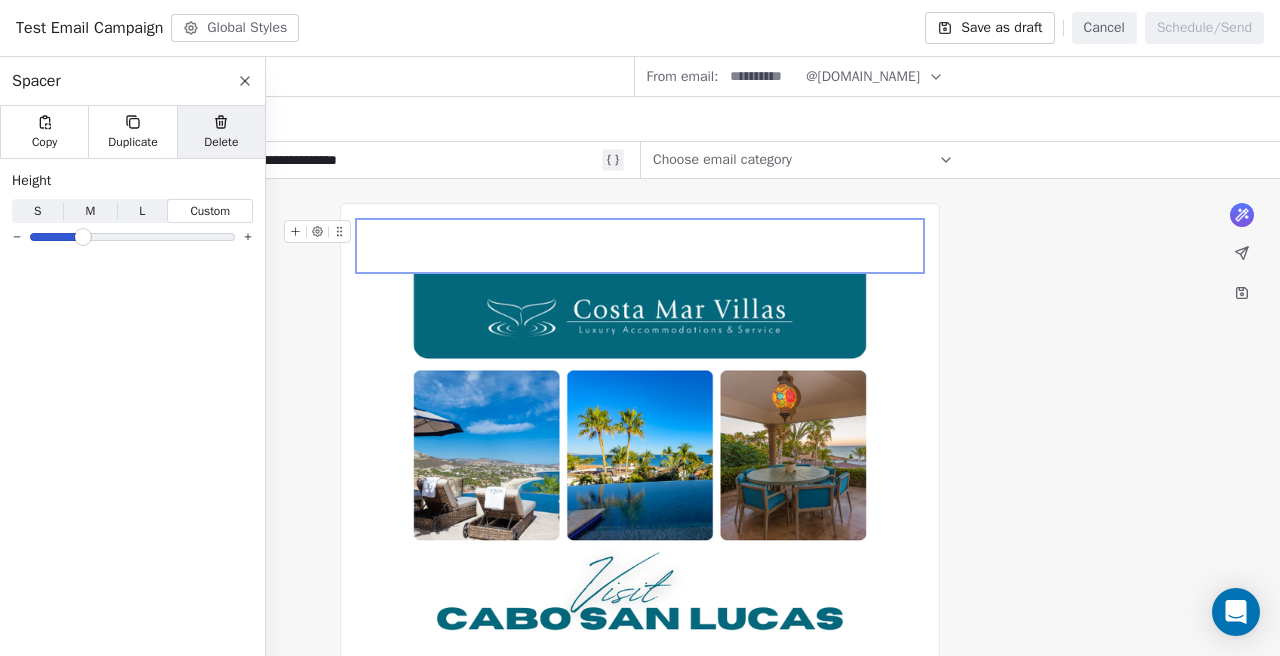 click on "Delete" at bounding box center (221, 132) 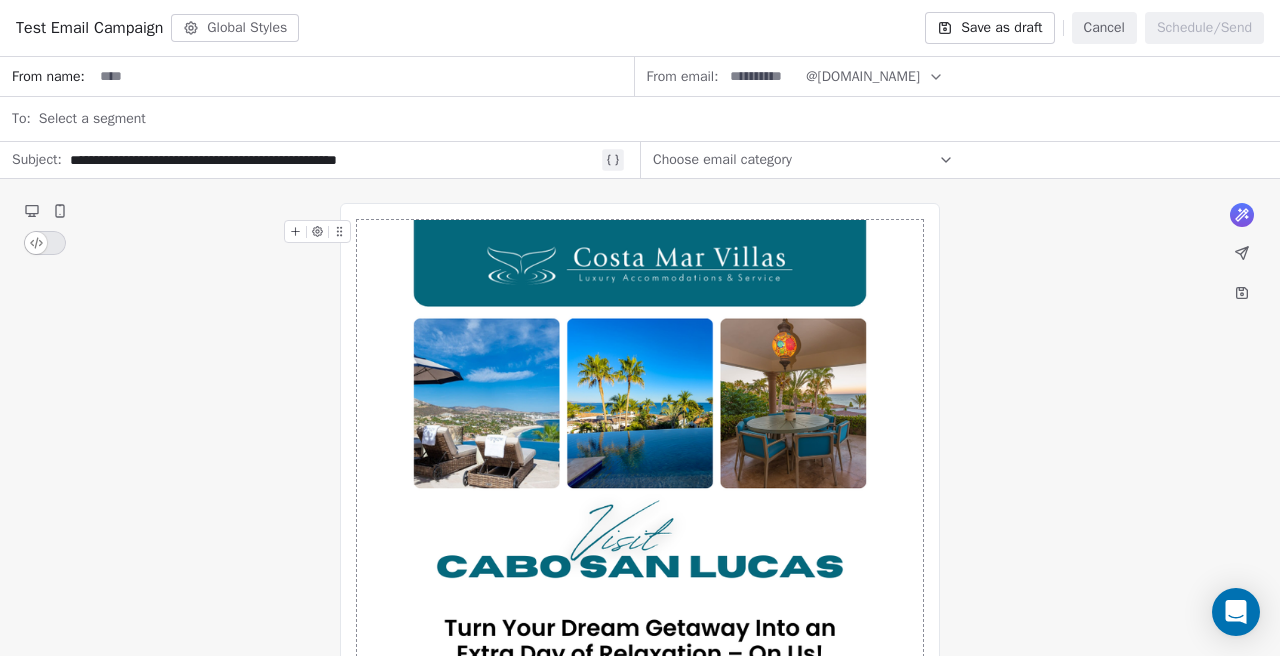 click at bounding box center [640, 620] 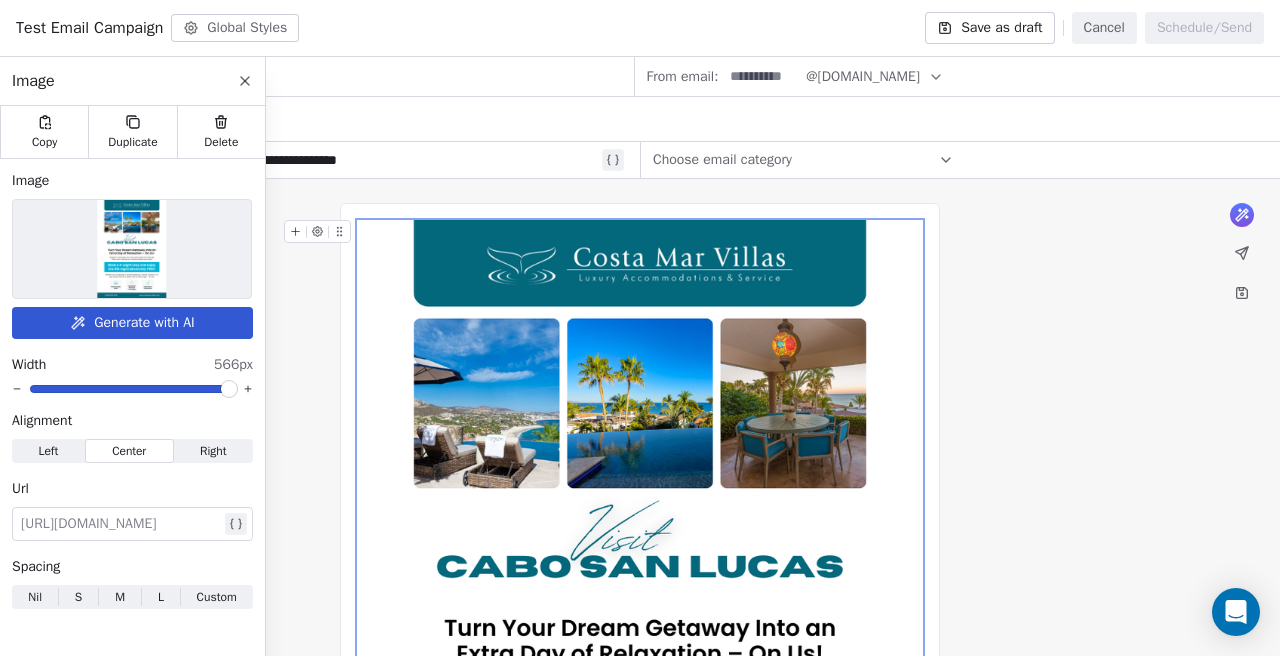 click 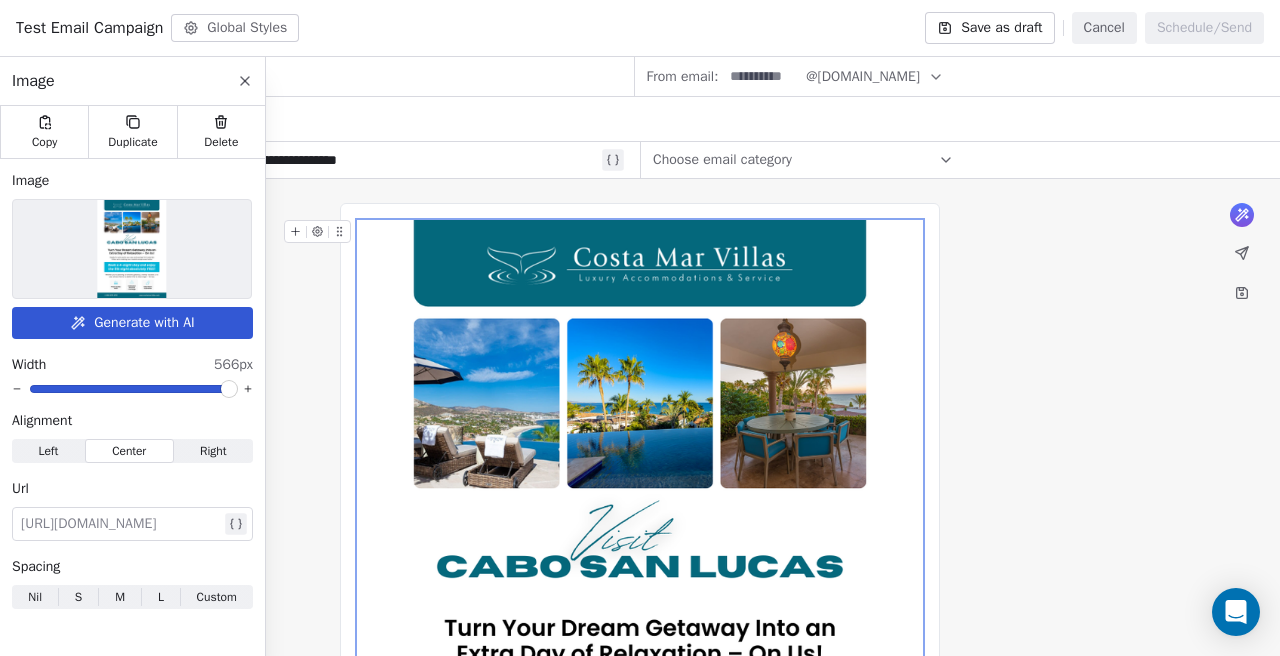 click on "Nil" at bounding box center [35, 597] 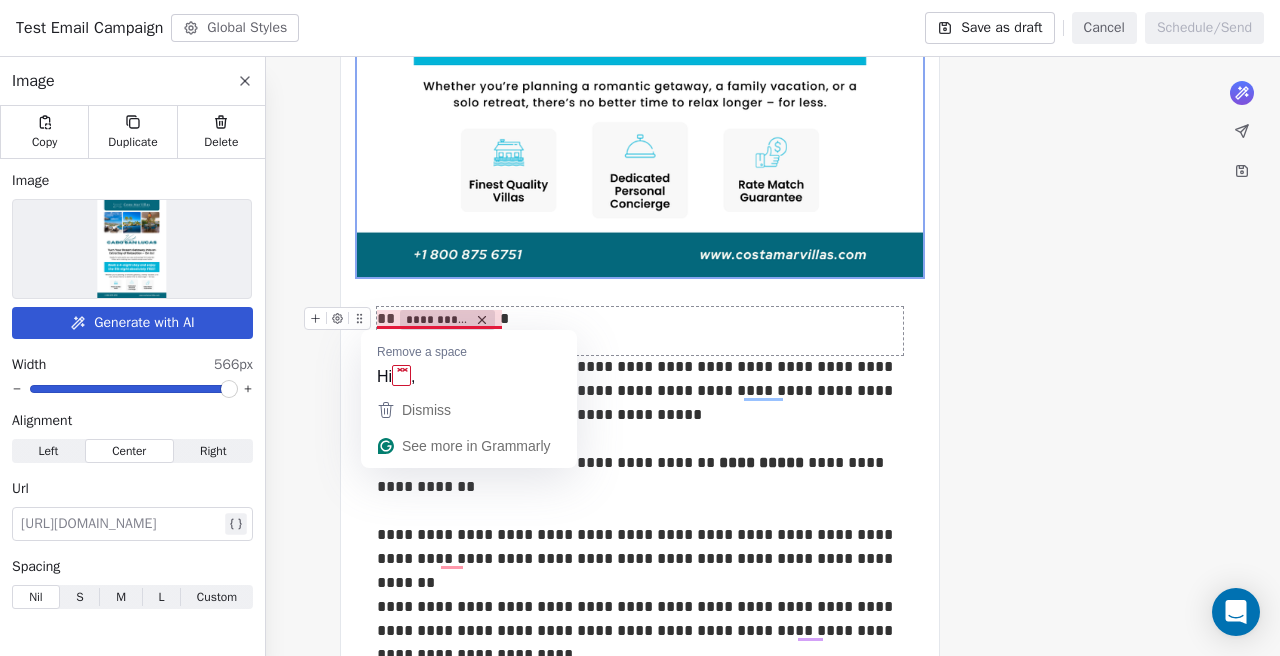 click 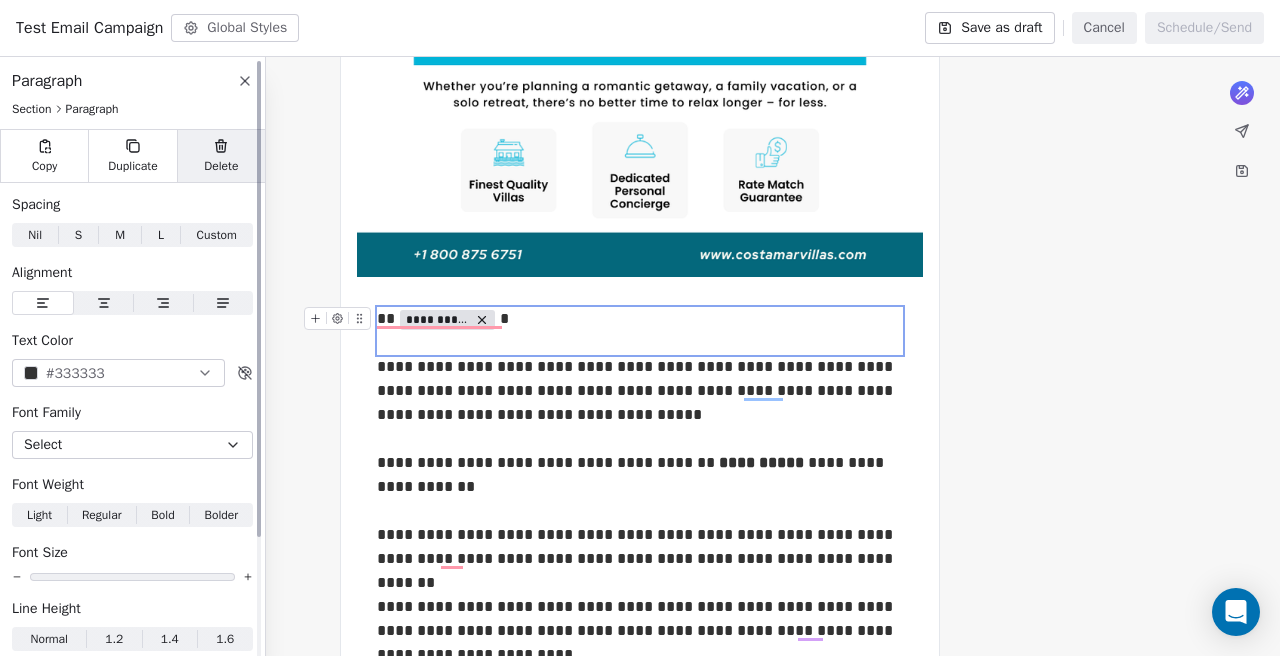 click on "Delete" at bounding box center [221, 156] 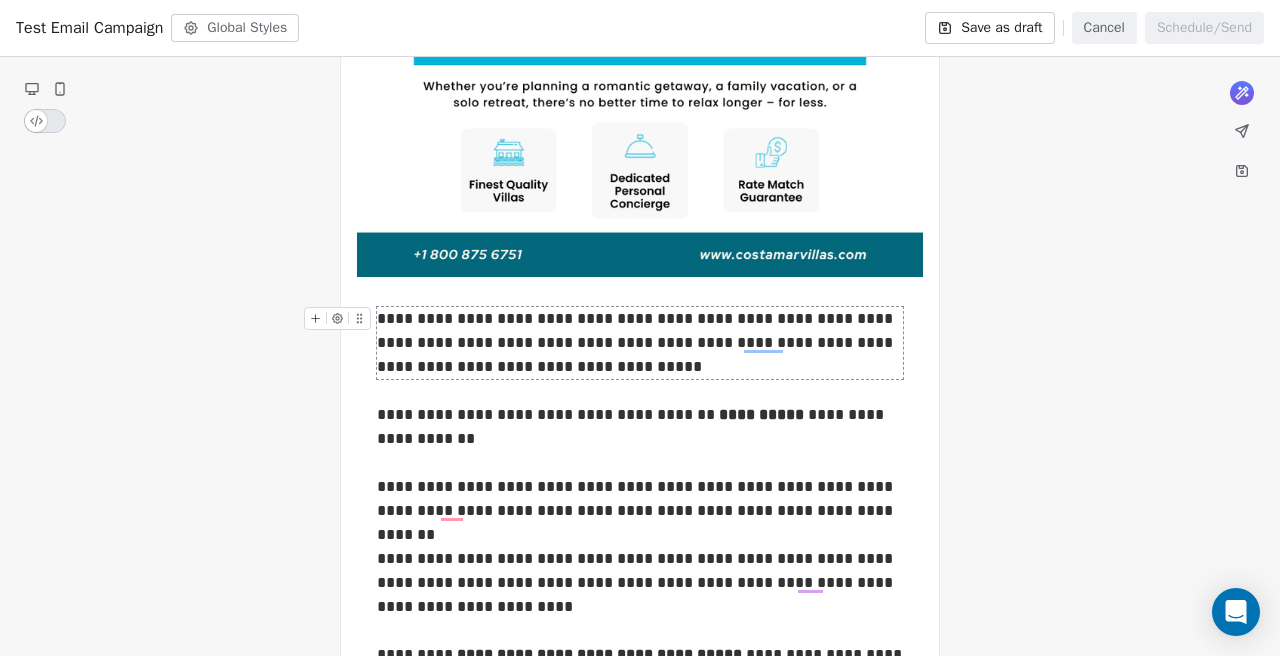 click 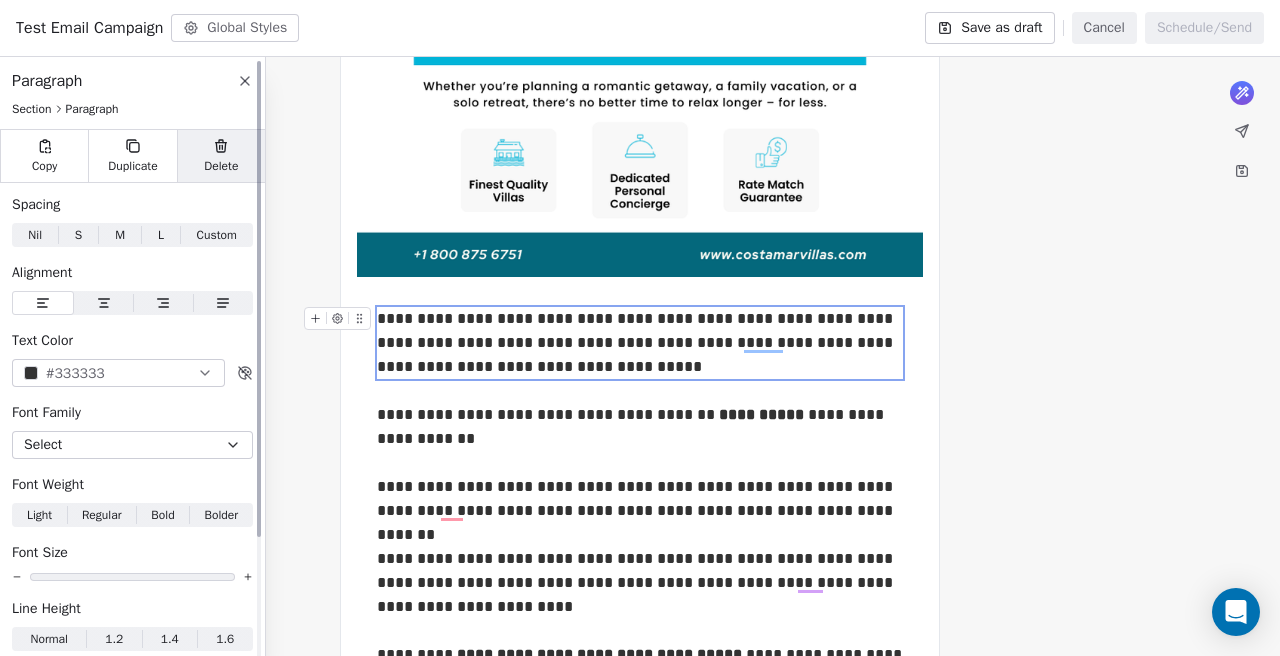 click 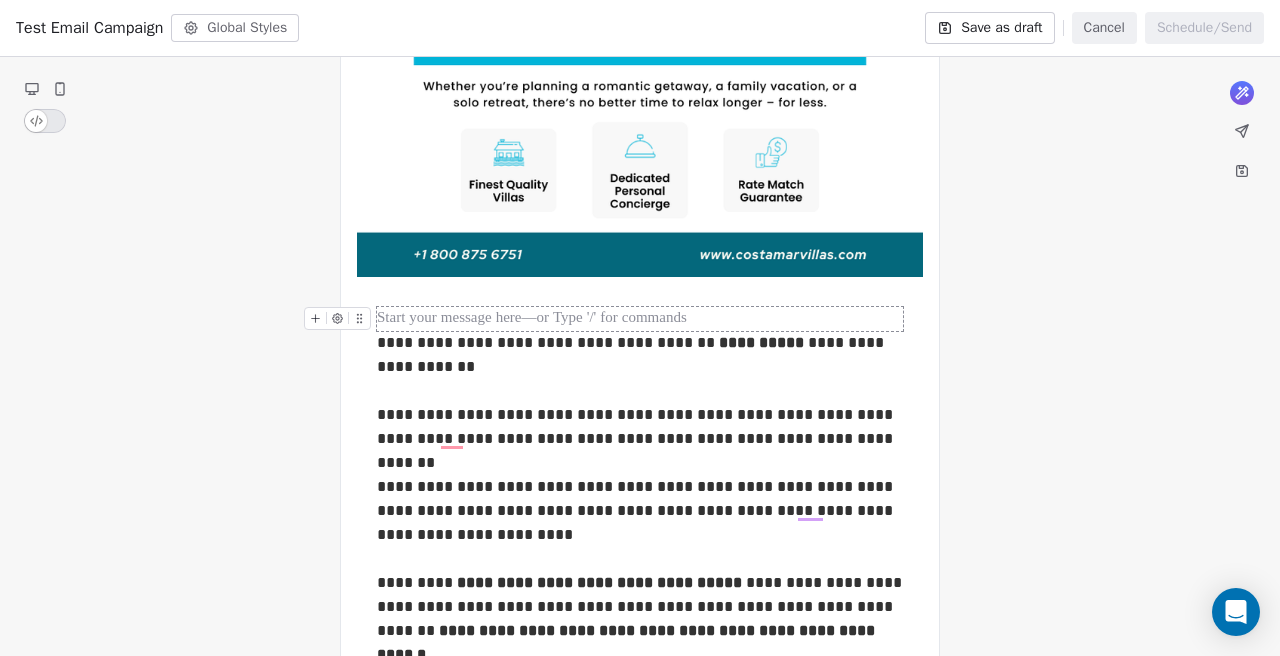click 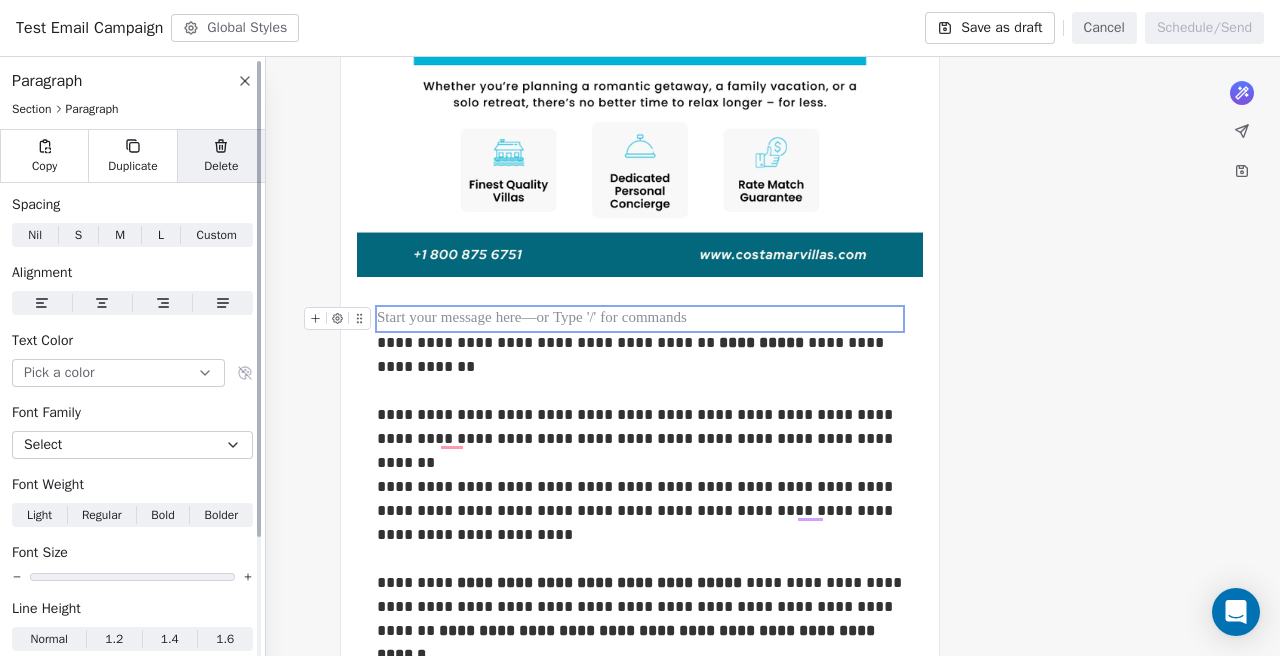 click on "Delete" at bounding box center [221, 156] 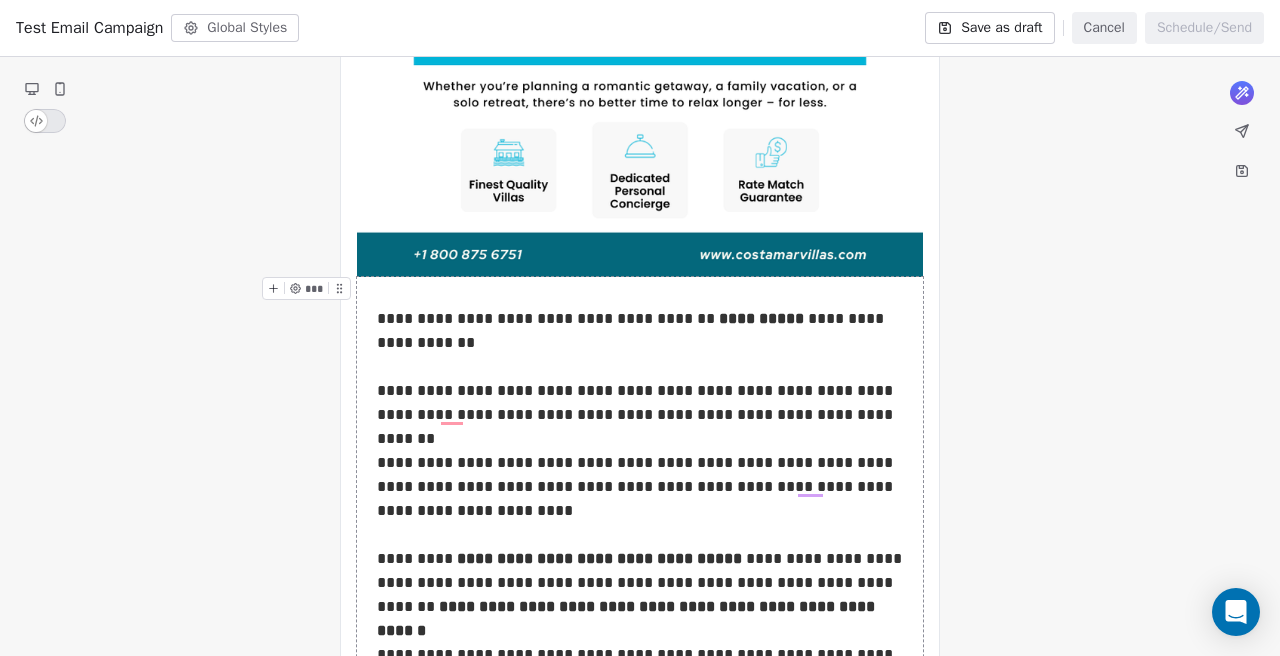 click on "**********" at bounding box center (640, 753) 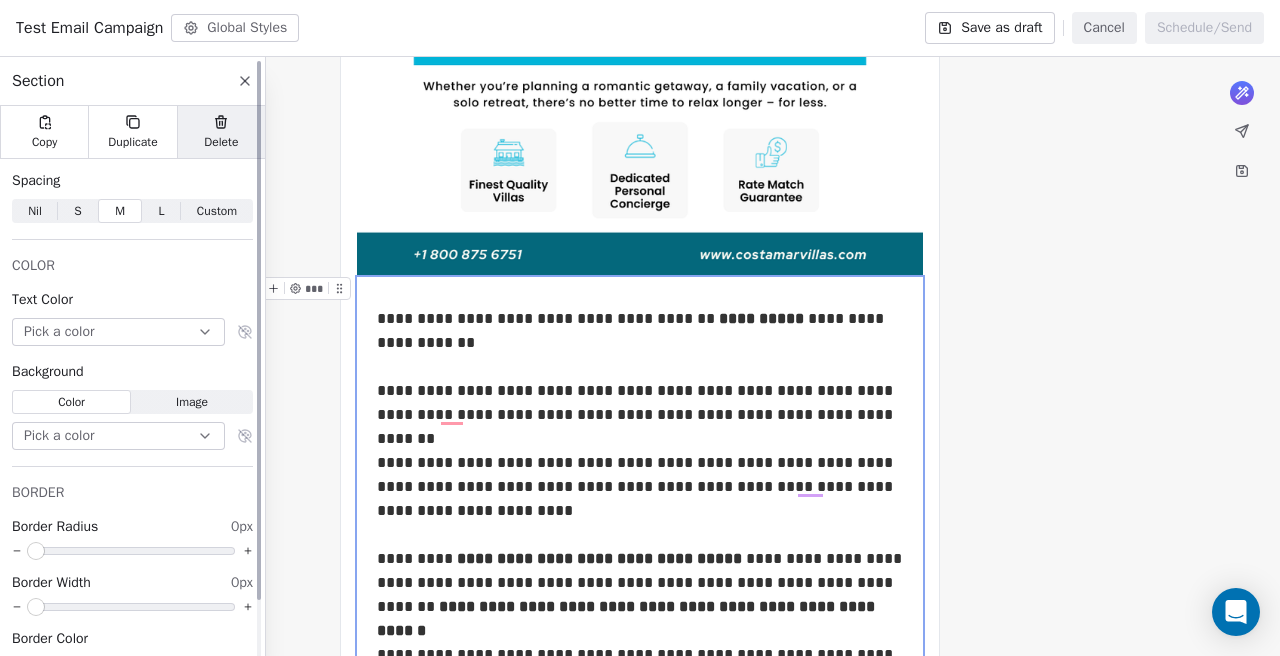 click on "Delete" at bounding box center (221, 142) 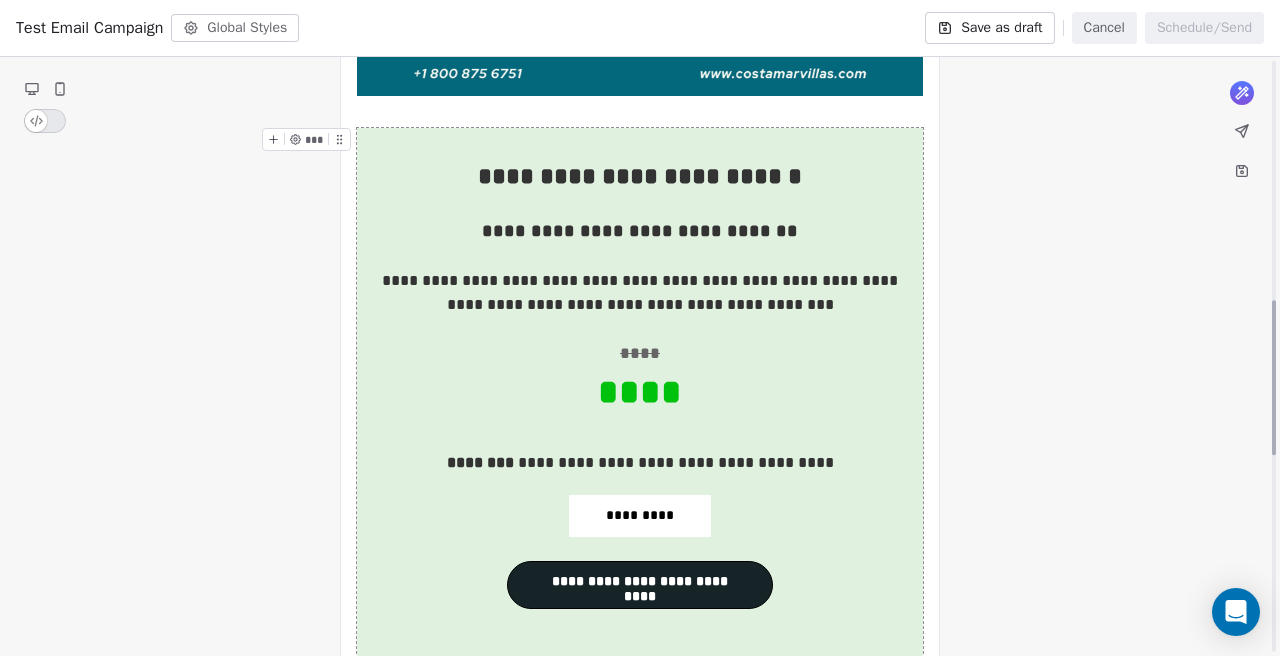 click 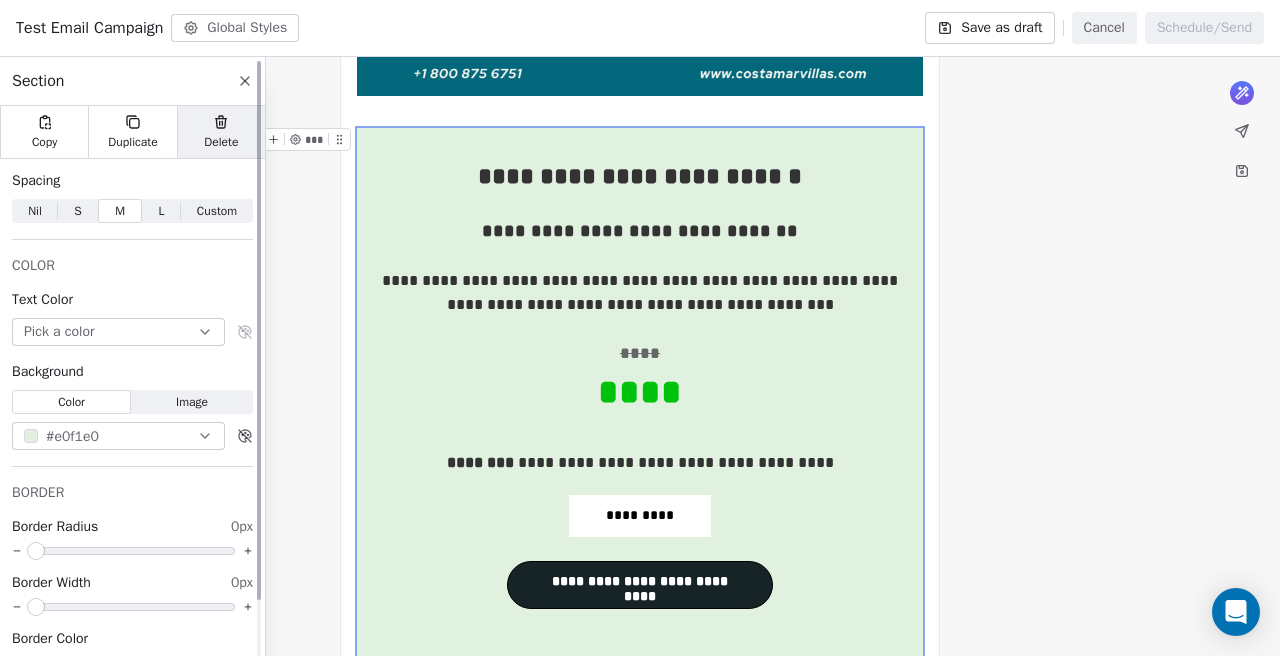 click on "Delete" at bounding box center (221, 132) 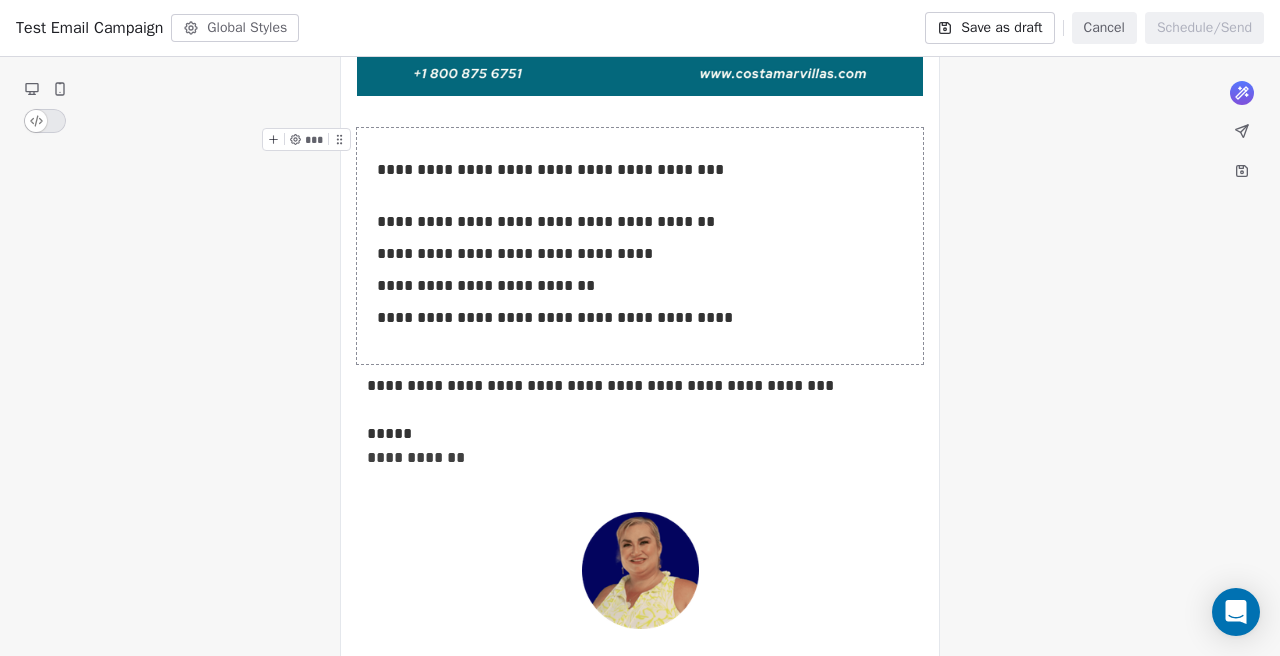 click 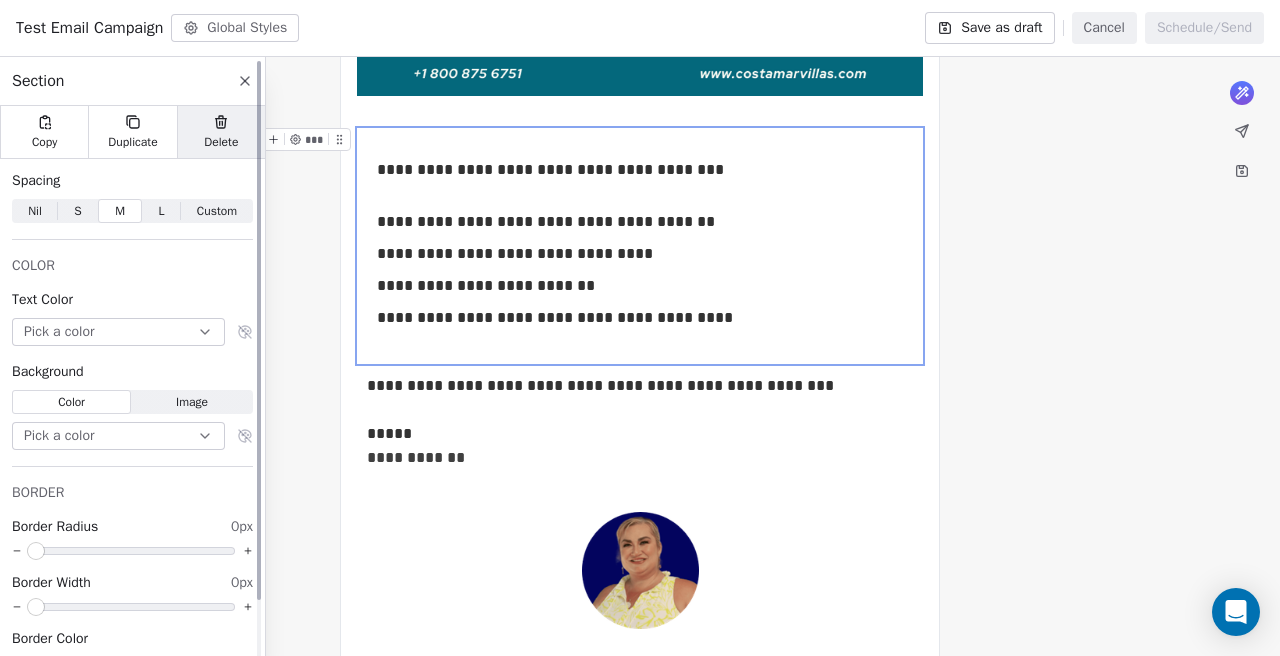 click on "Delete" at bounding box center [221, 132] 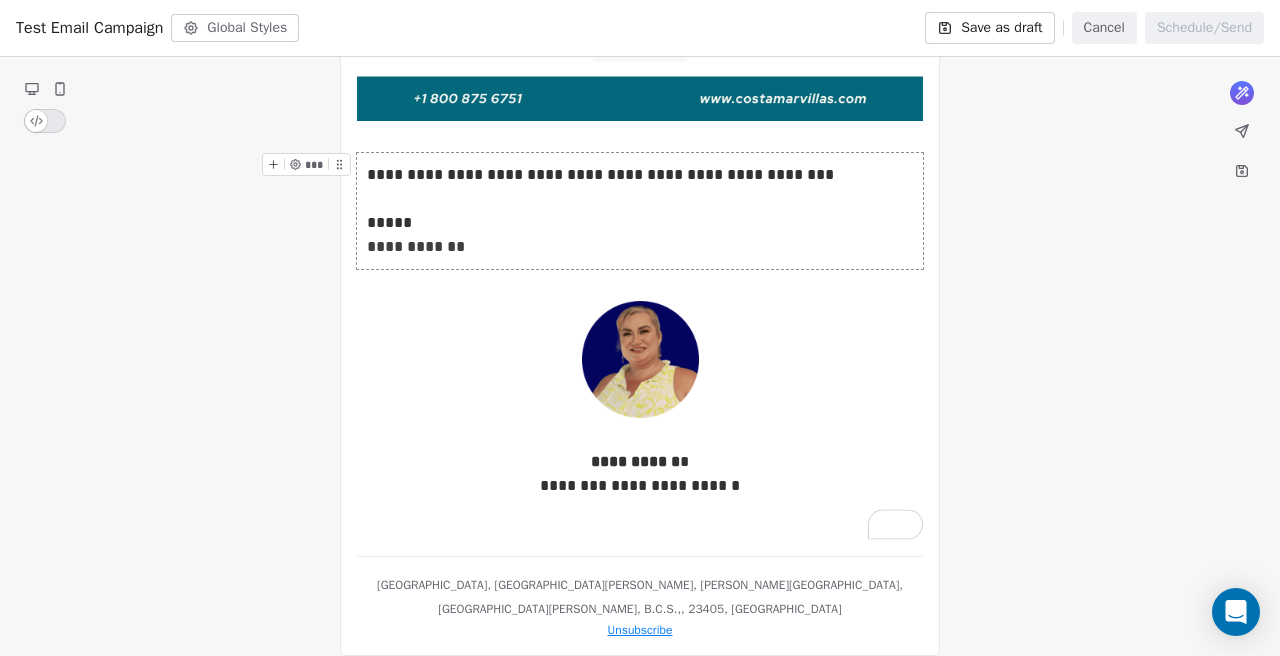 click 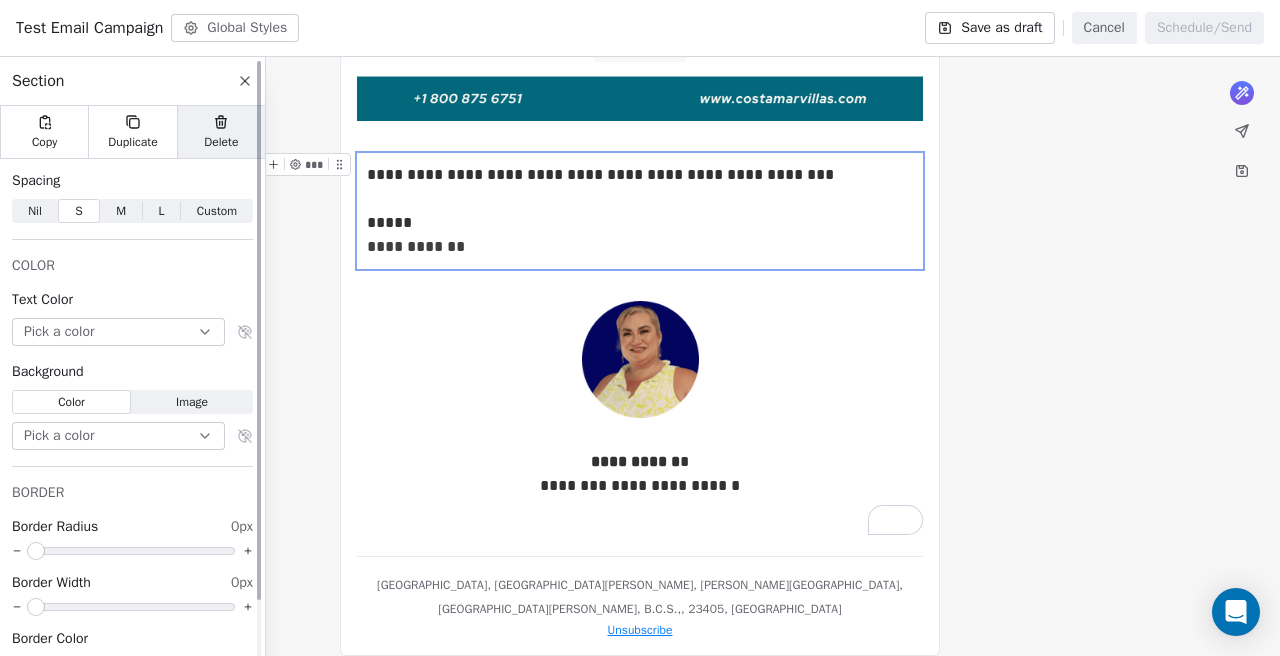 click on "Delete" at bounding box center [221, 142] 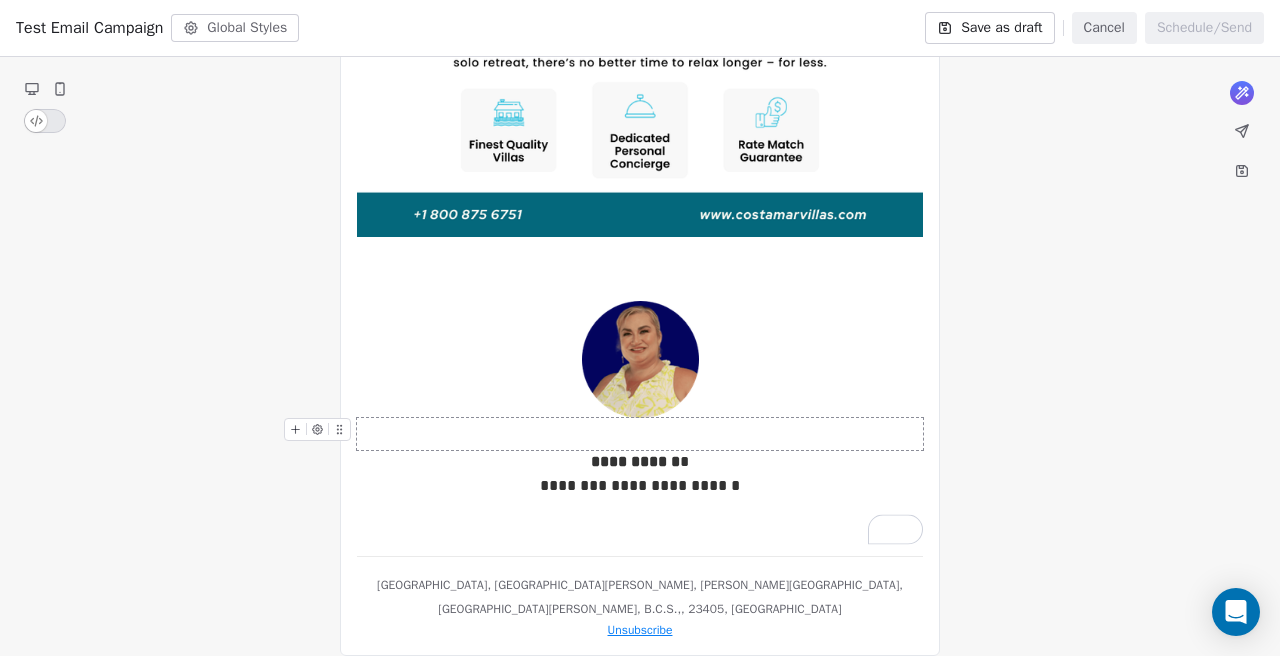 click on "**********" at bounding box center (640, 37) 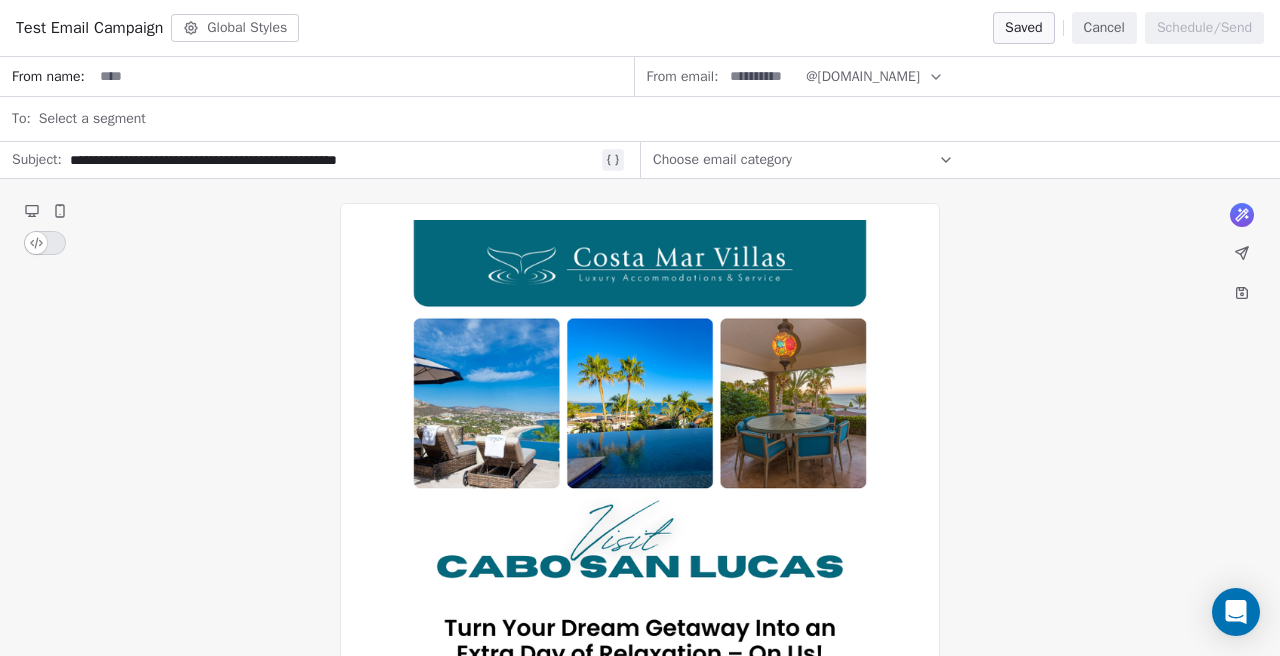 click on "Choose email category" at bounding box center [803, 160] 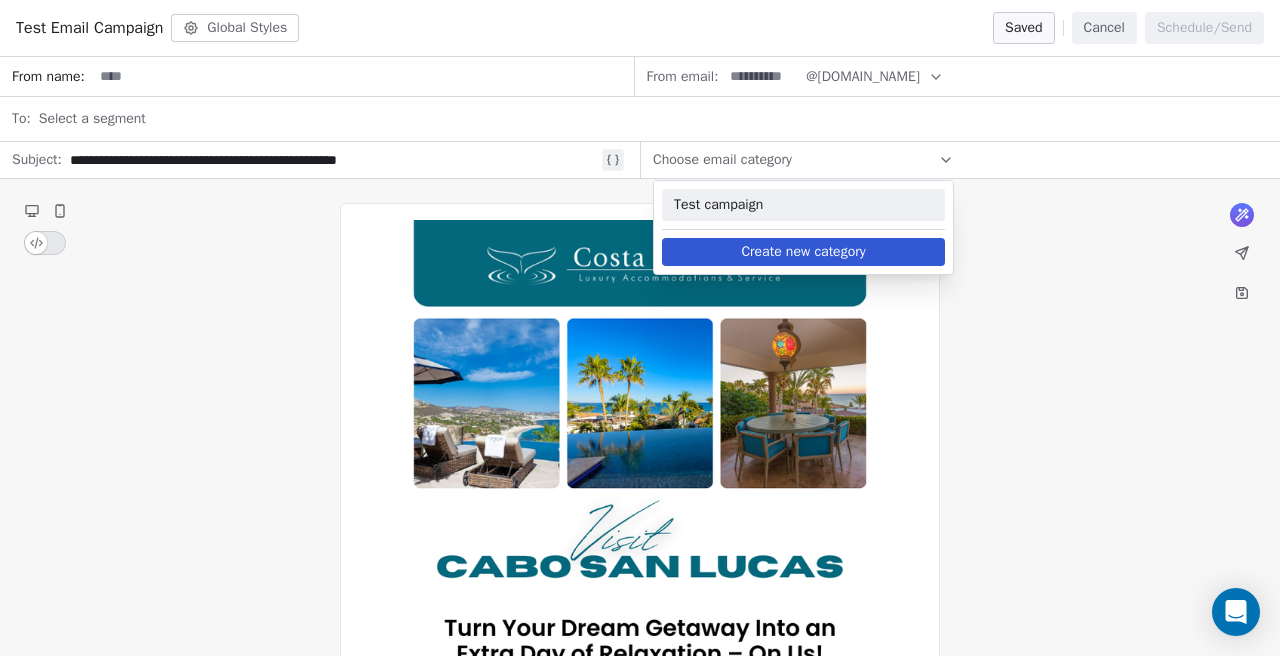click on "Test campaign" at bounding box center [803, 205] 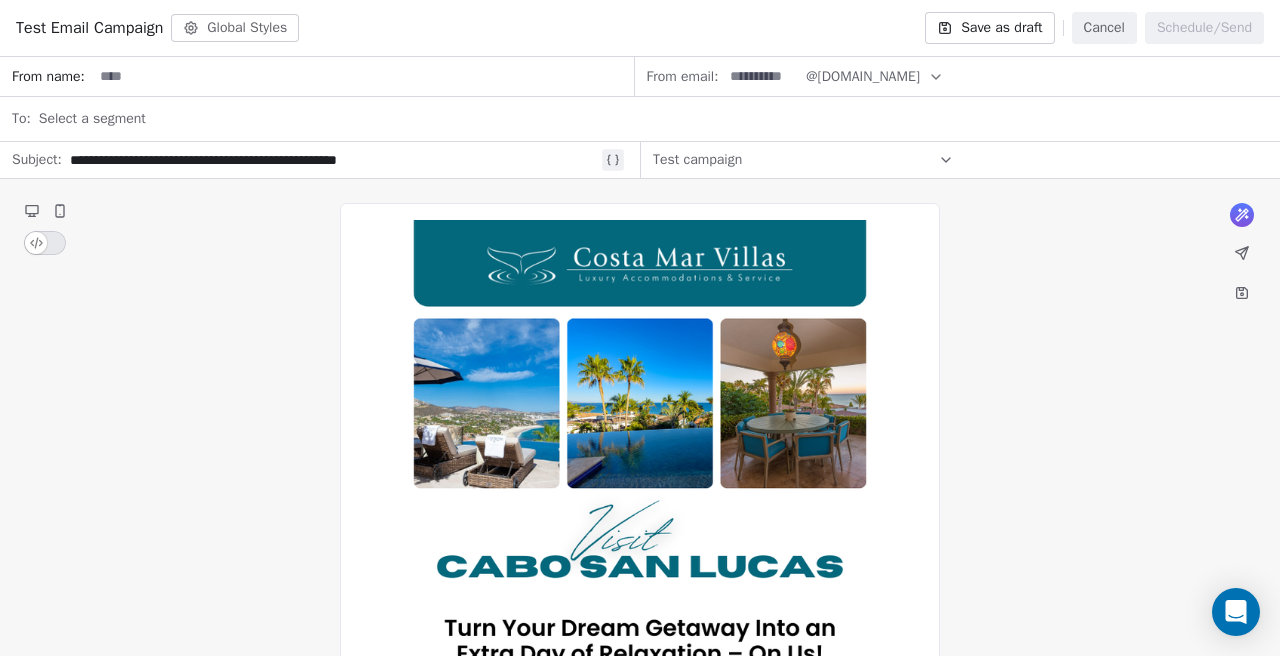 click on "@[DOMAIN_NAME]" at bounding box center [863, 76] 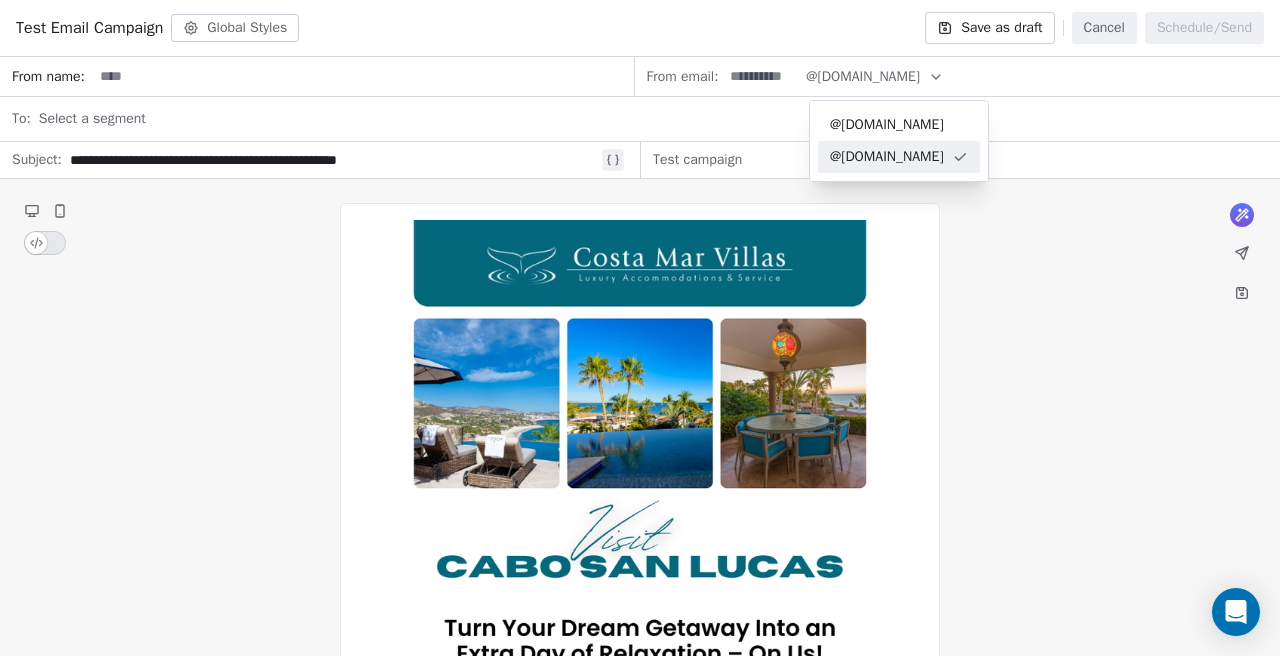 click on "@[DOMAIN_NAME]" at bounding box center (887, 157) 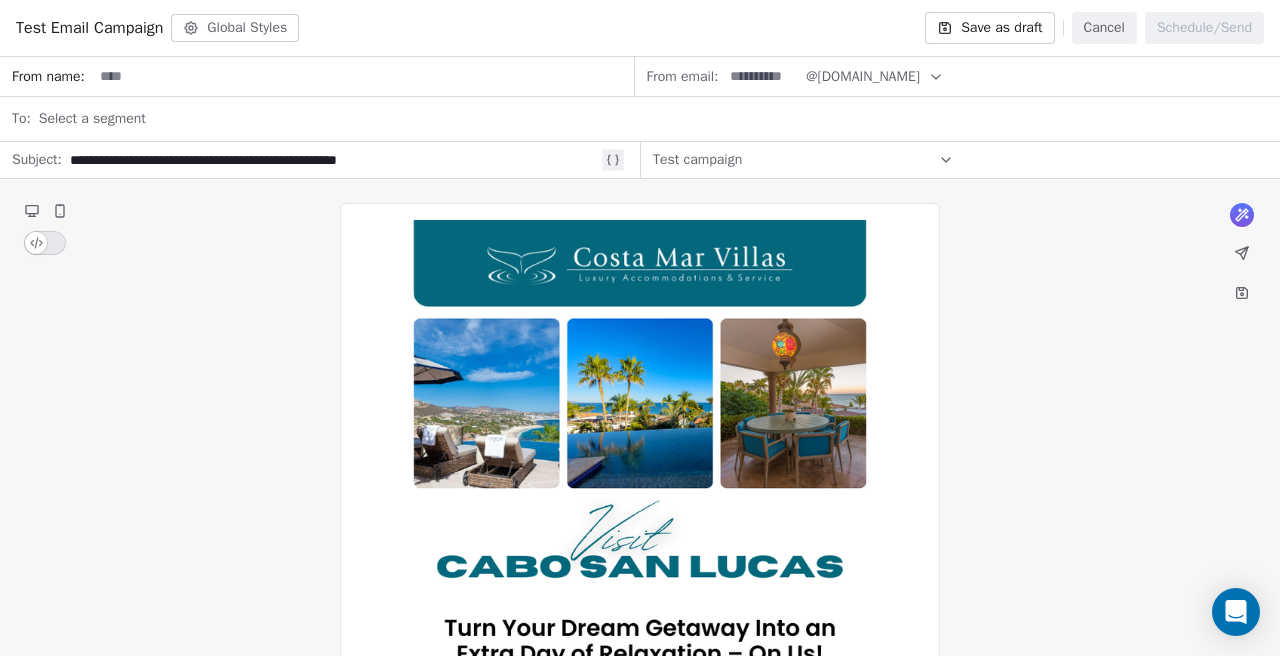 click at bounding box center (762, 76) 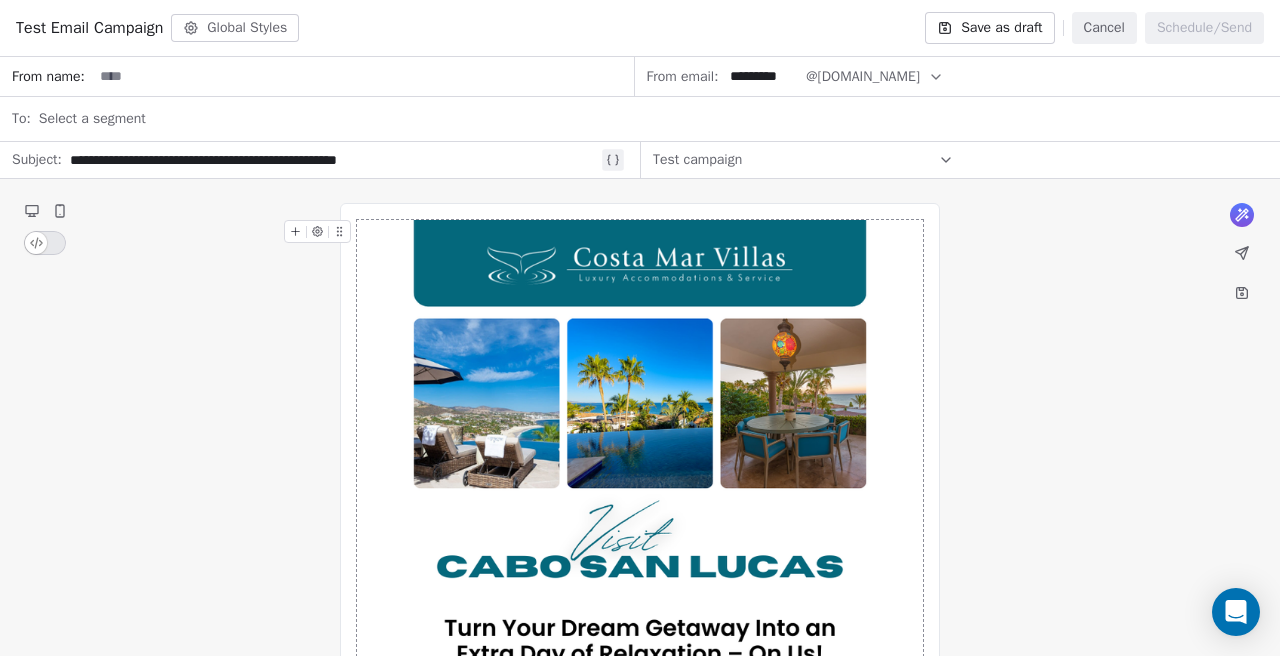 type on "*********" 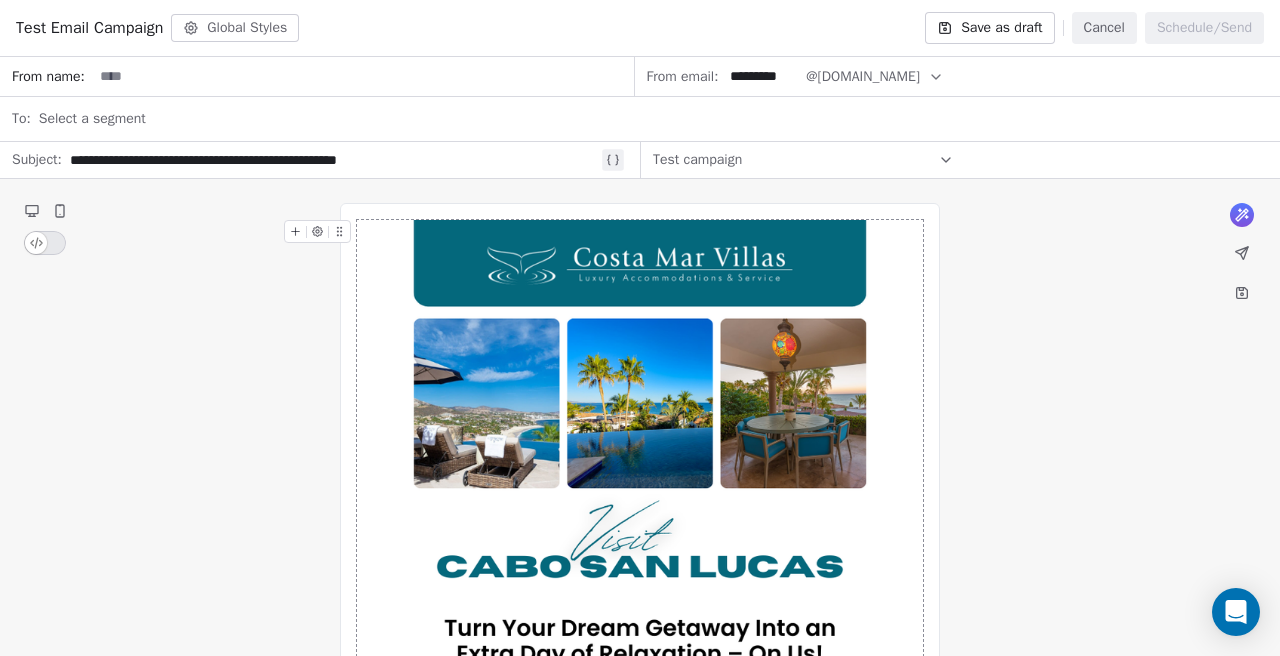 click at bounding box center (363, 76) 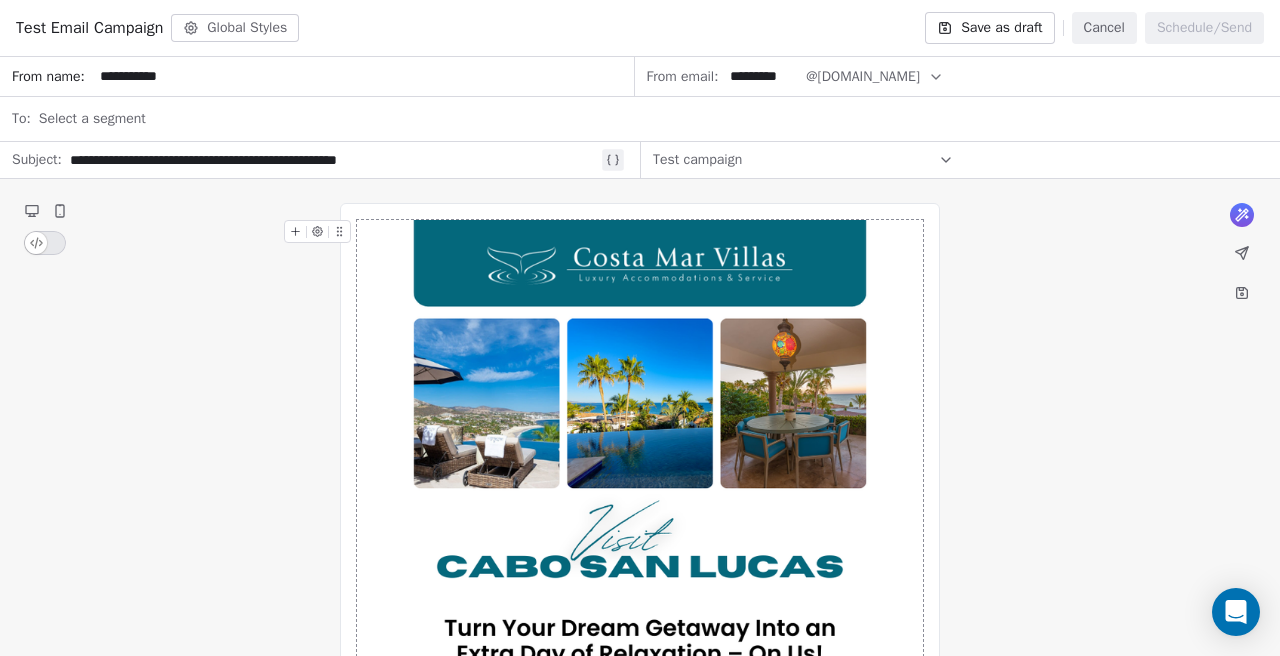type on "**********" 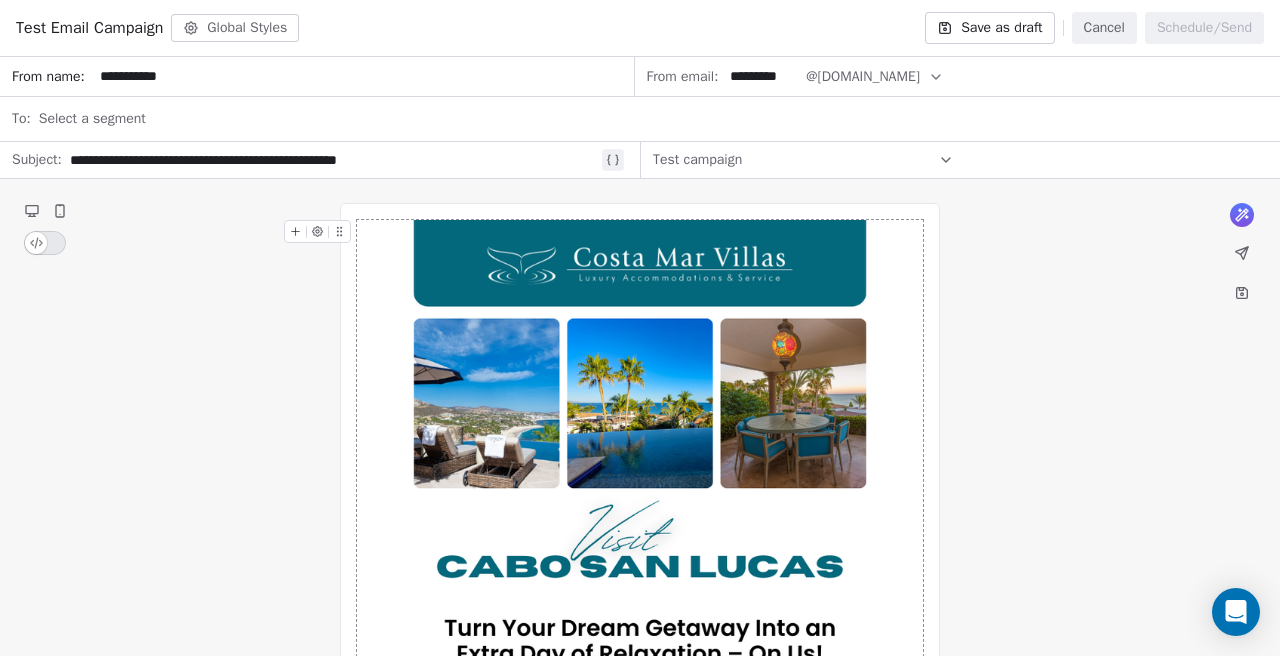 click on "Select a segment" at bounding box center [92, 119] 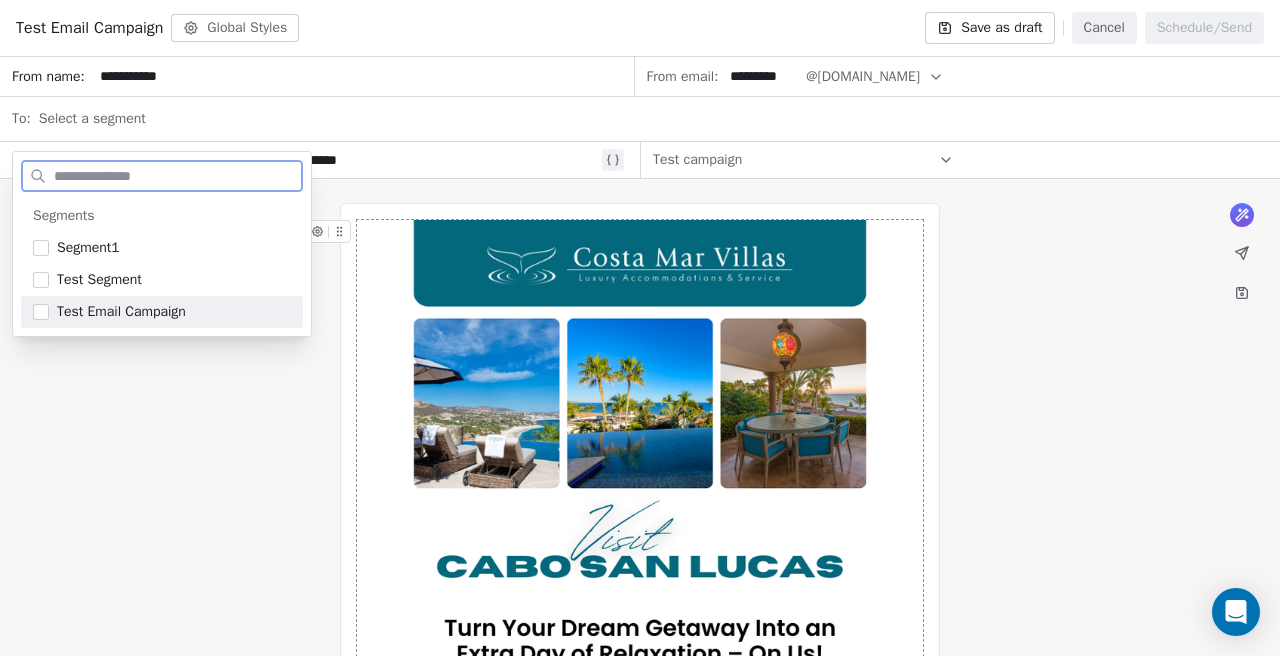 click at bounding box center [41, 312] 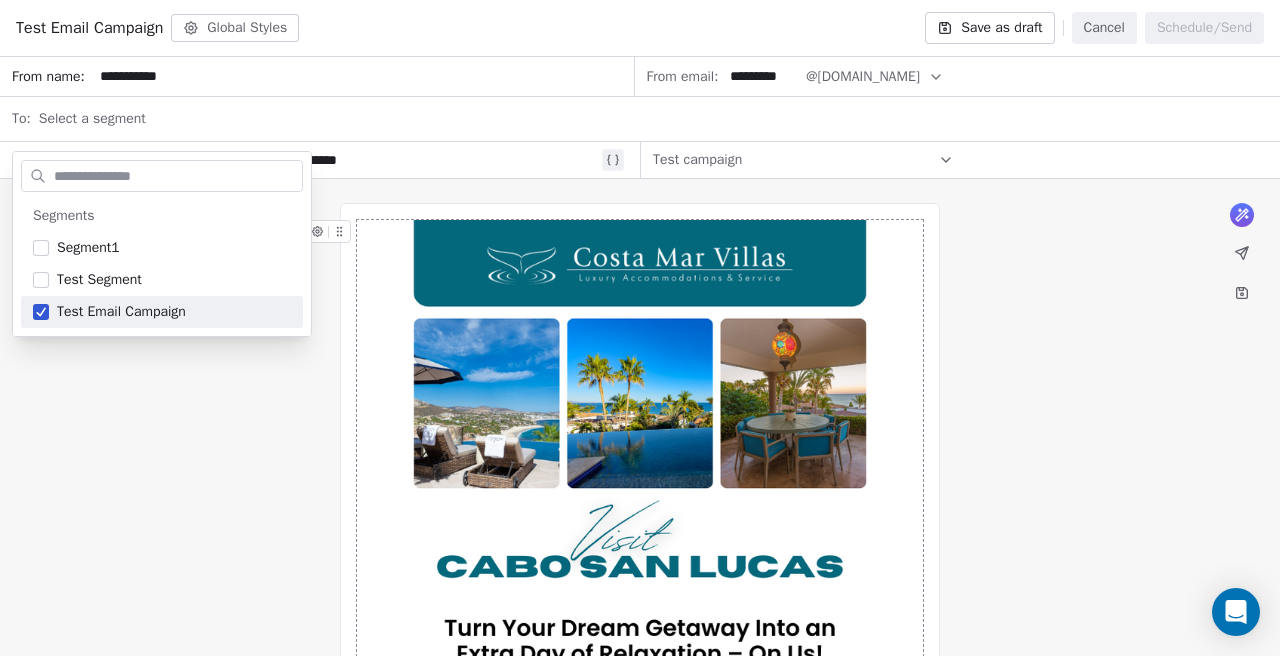 click on "**********" at bounding box center [640, 821] 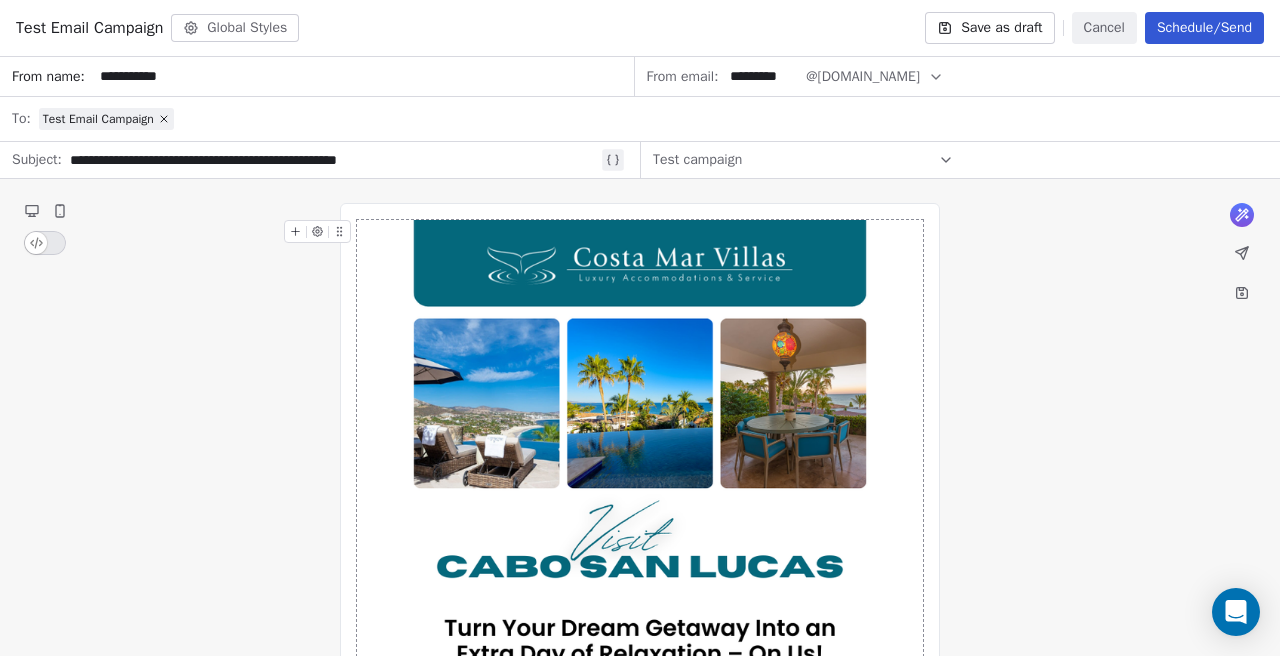 click on "**********" at bounding box center [333, 160] 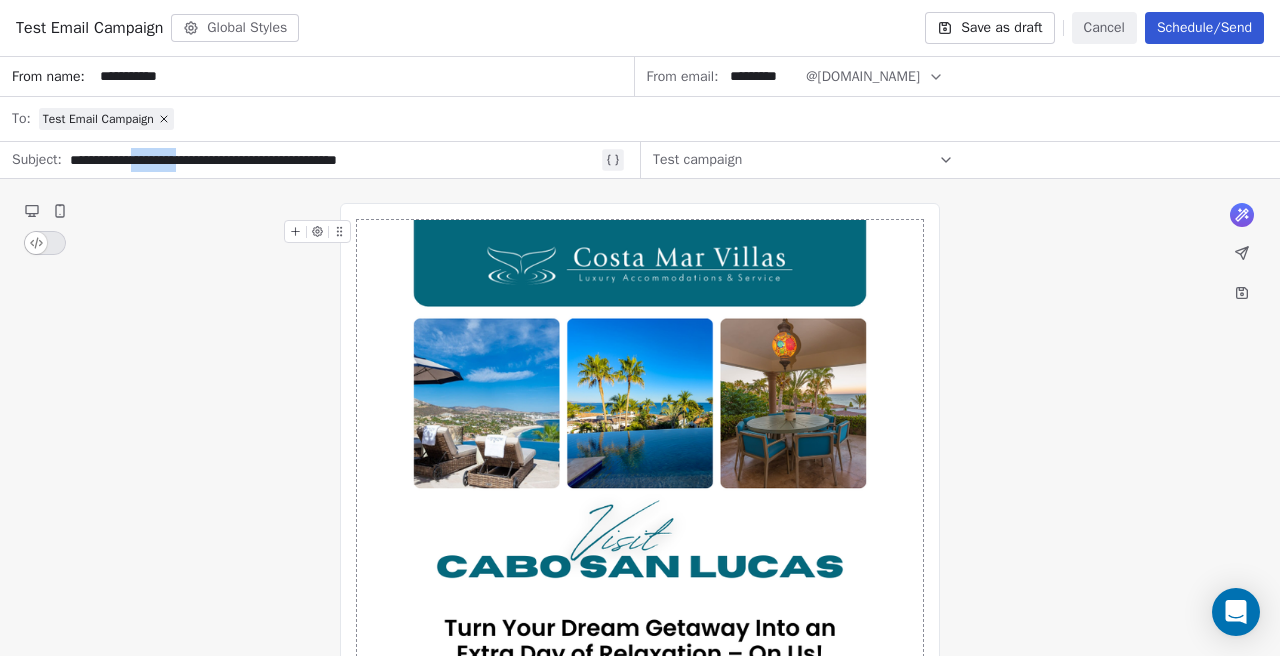 click on "**********" at bounding box center [333, 160] 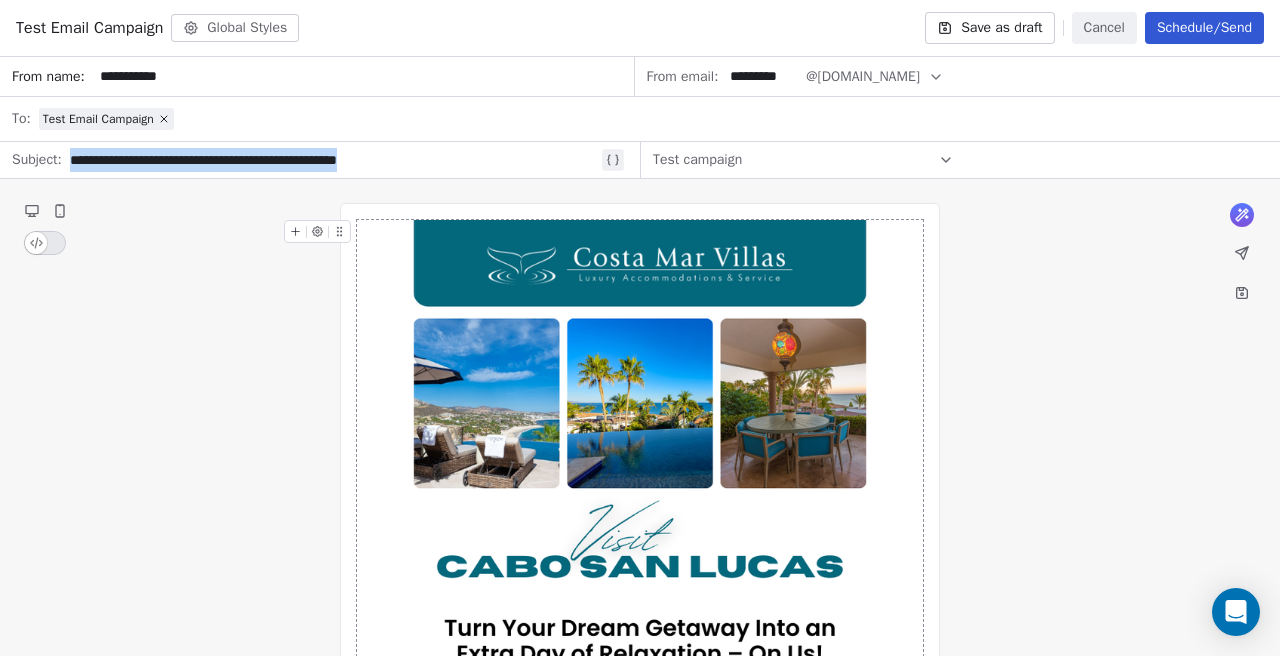 click on "**********" at bounding box center [333, 160] 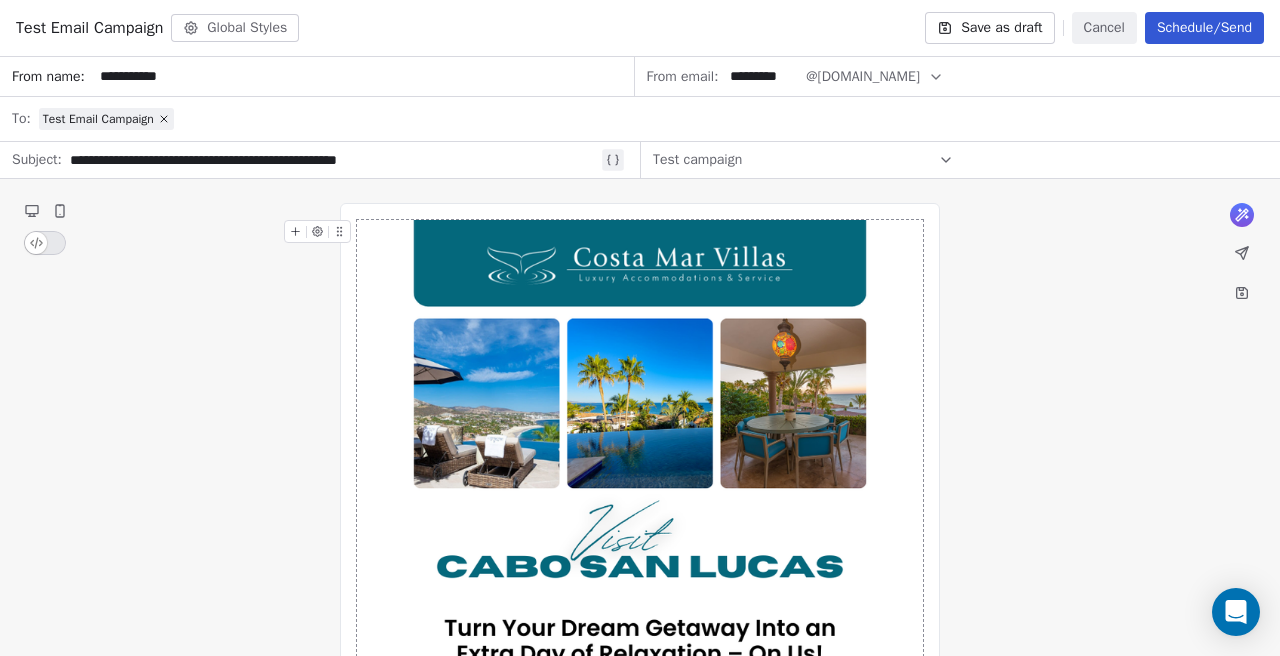 click on "**********" at bounding box center [333, 160] 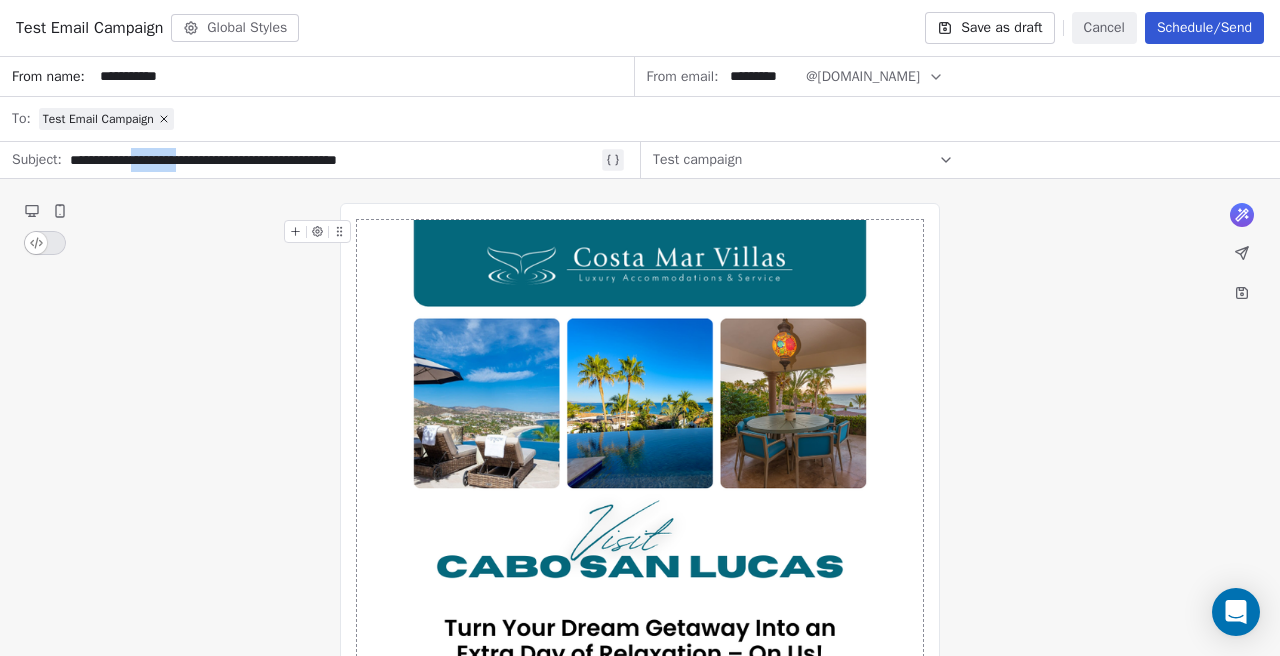click on "**********" at bounding box center (333, 160) 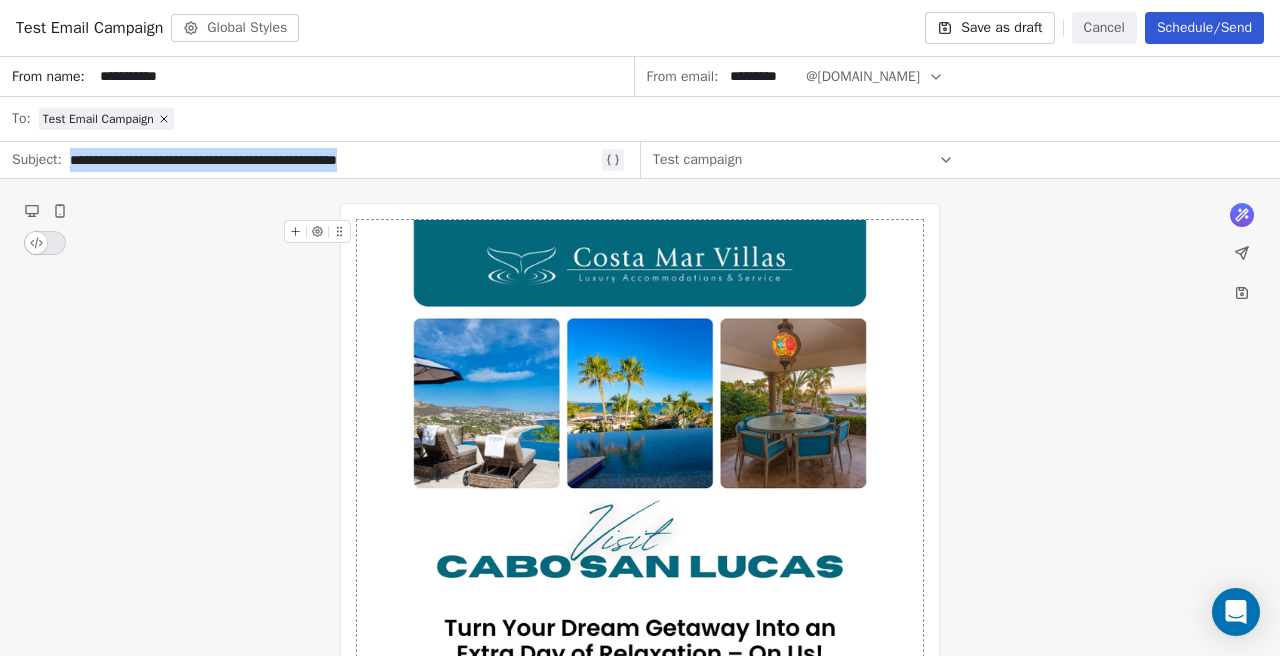 click on "**********" at bounding box center (333, 160) 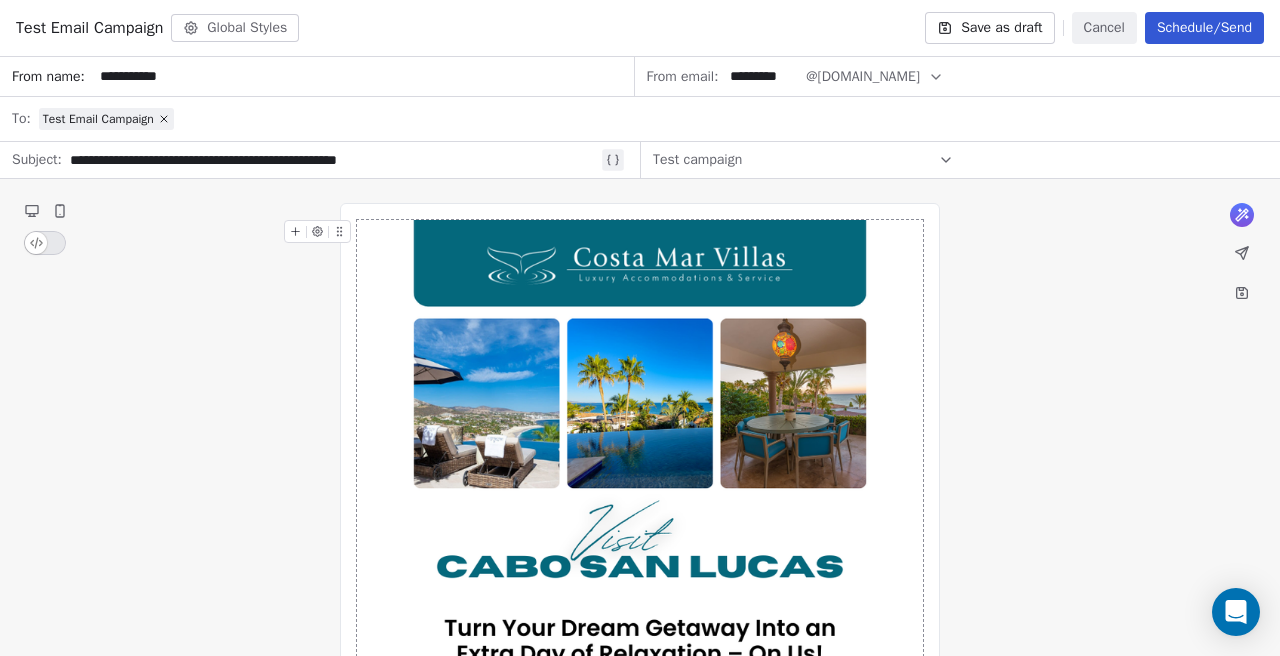 click on "**********" at bounding box center (333, 160) 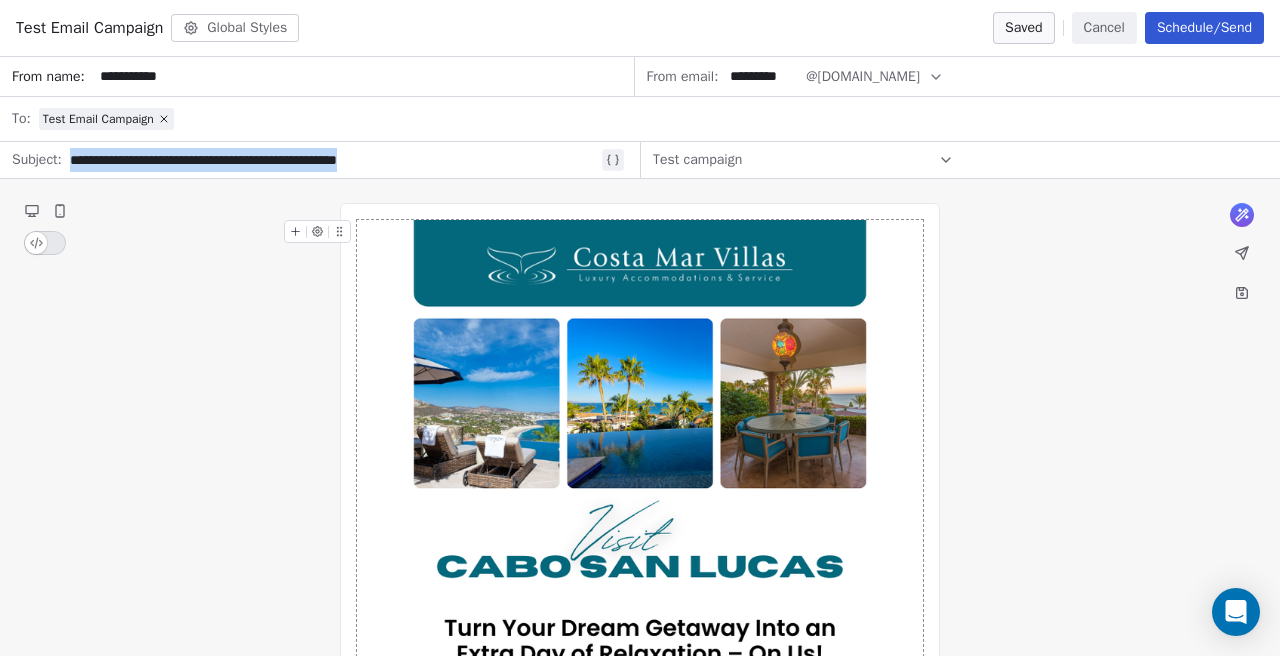 type 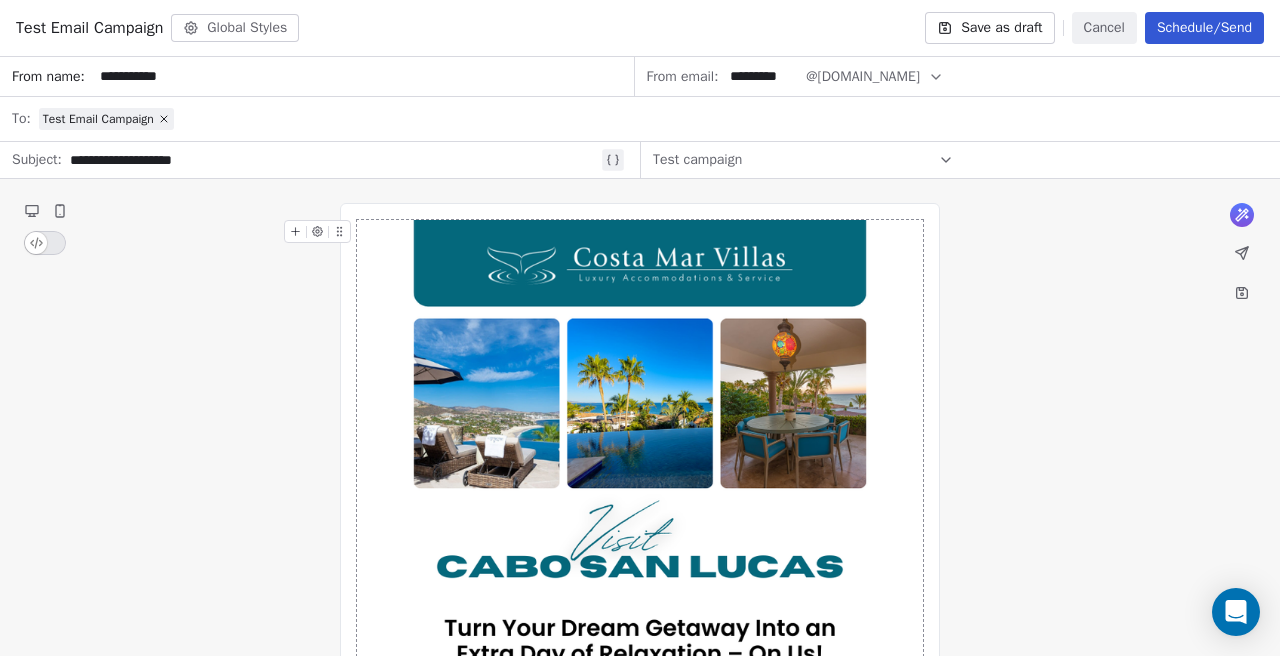 scroll, scrollTop: 412, scrollLeft: 0, axis: vertical 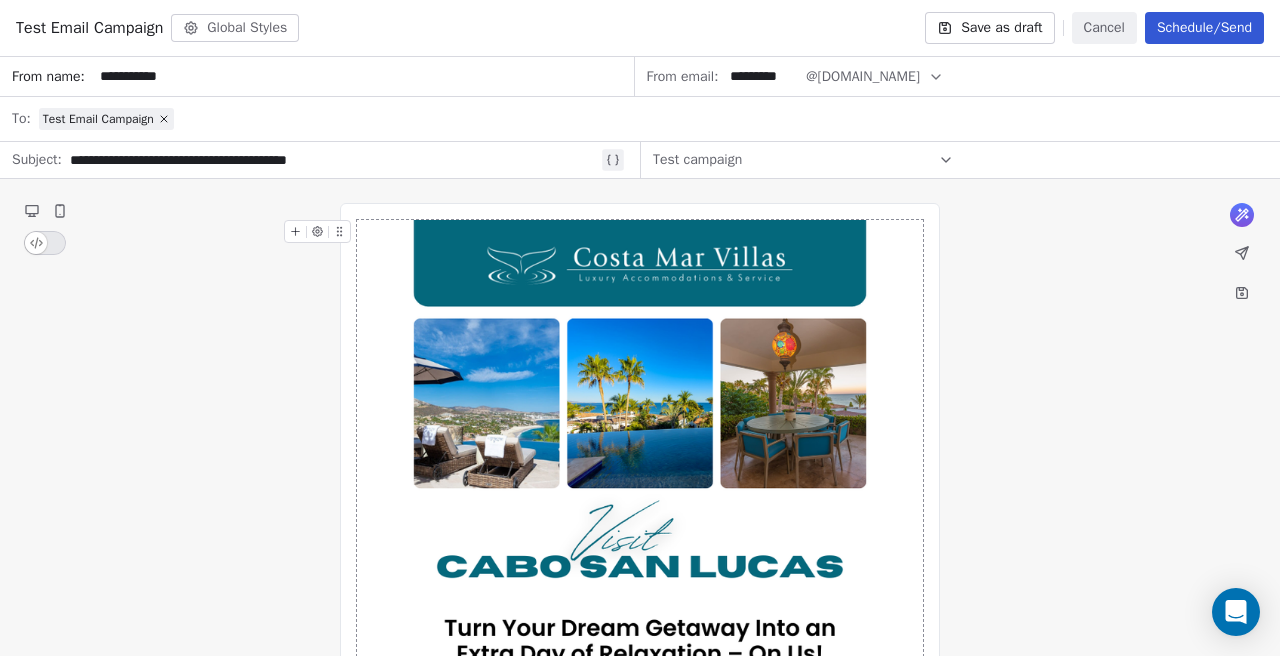 click on "**********" at bounding box center [640, 821] 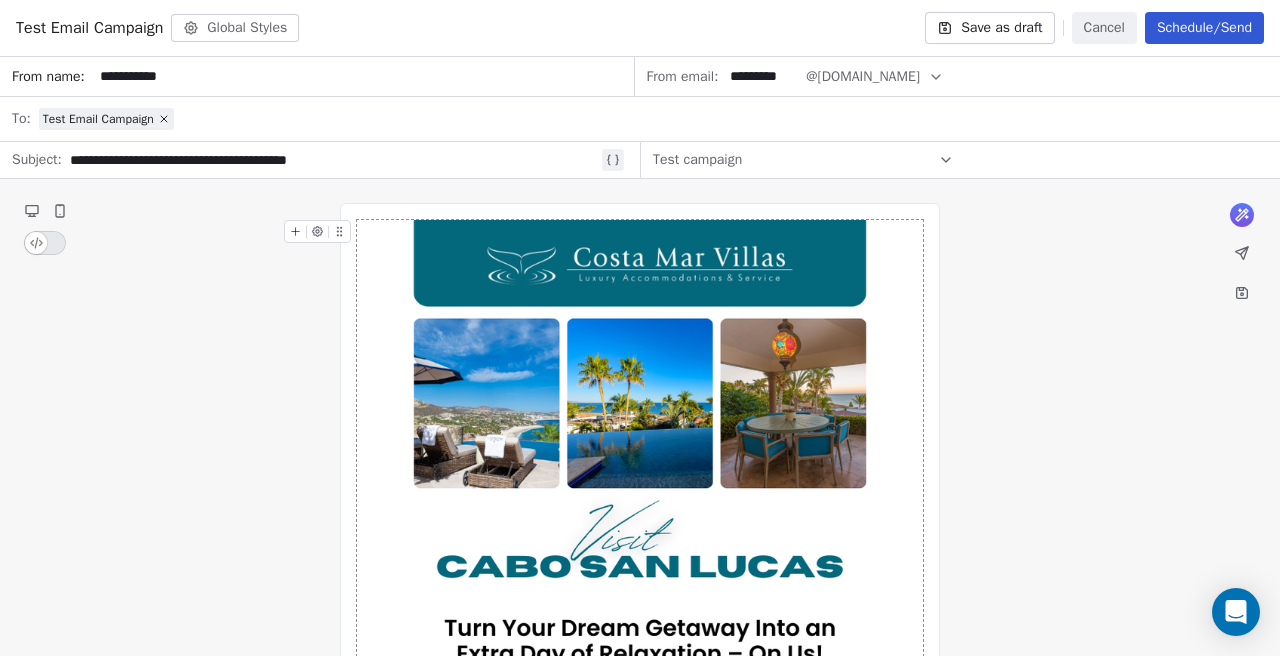 scroll, scrollTop: 1, scrollLeft: 0, axis: vertical 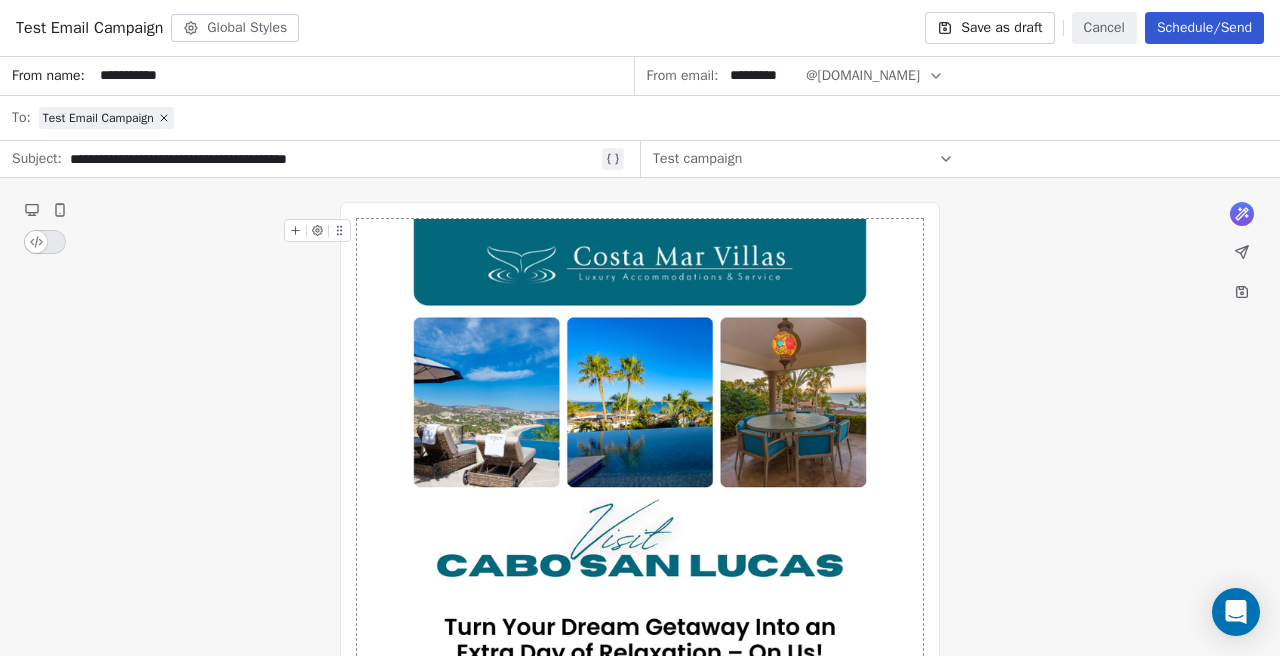 click 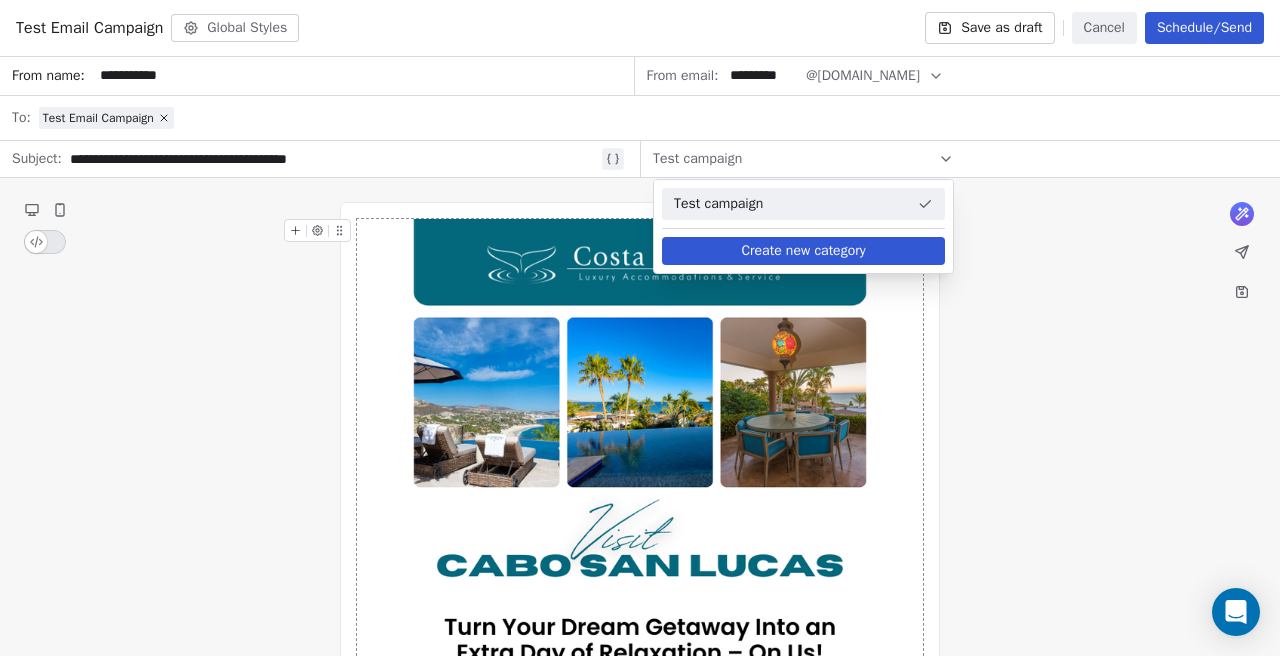 click 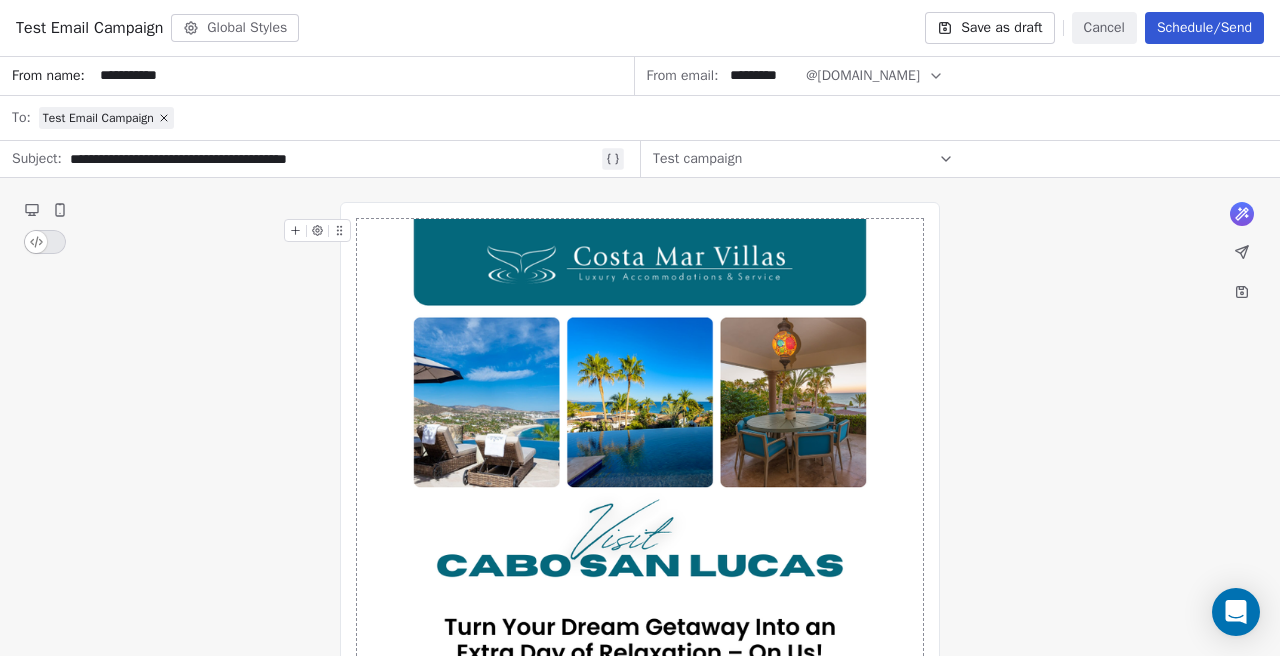 click 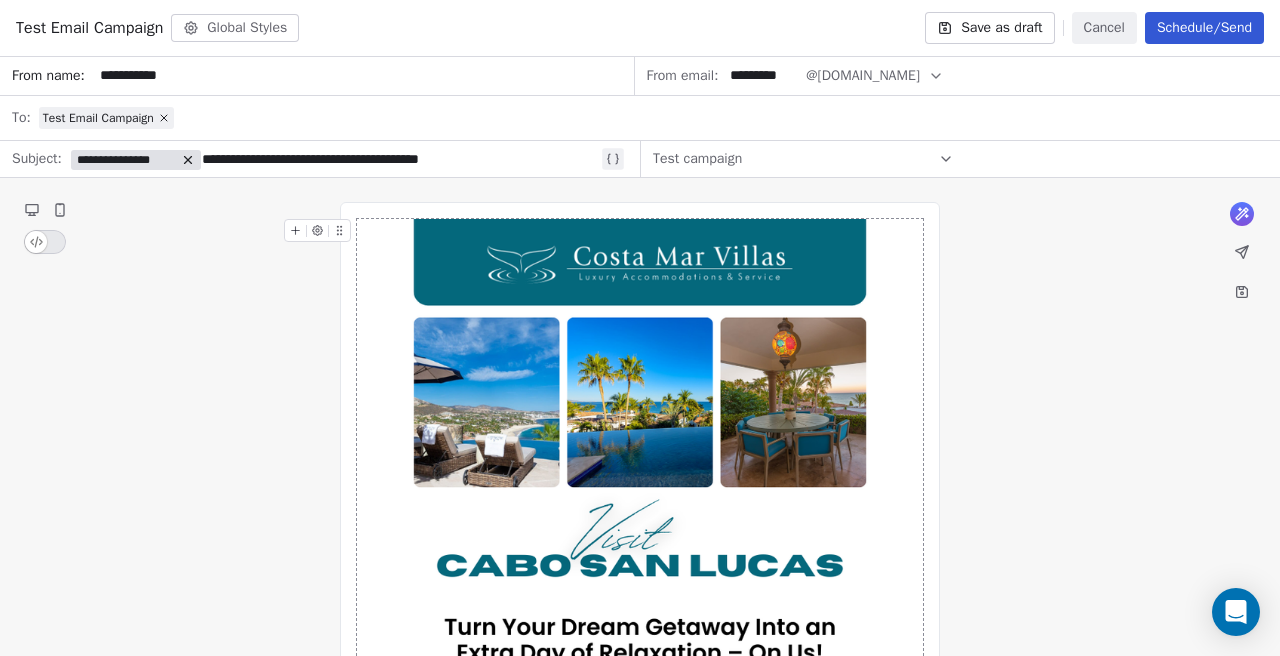 click on "**********" at bounding box center [126, 160] 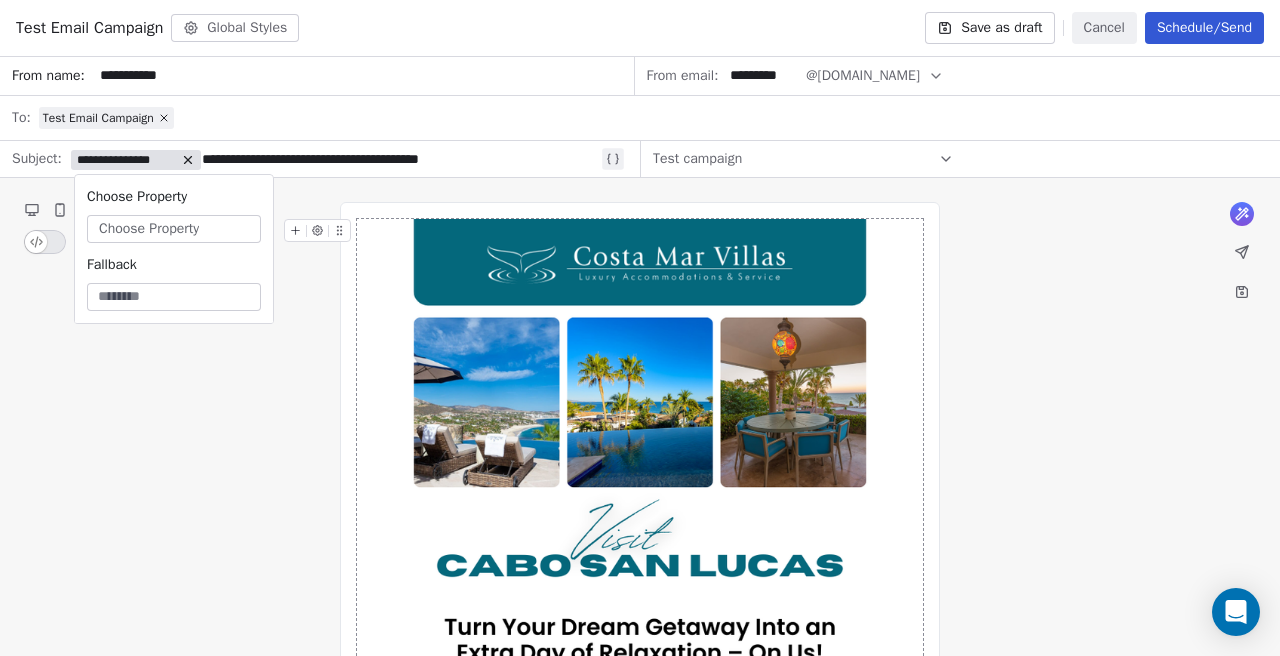 click on "Choose Property" at bounding box center (149, 229) 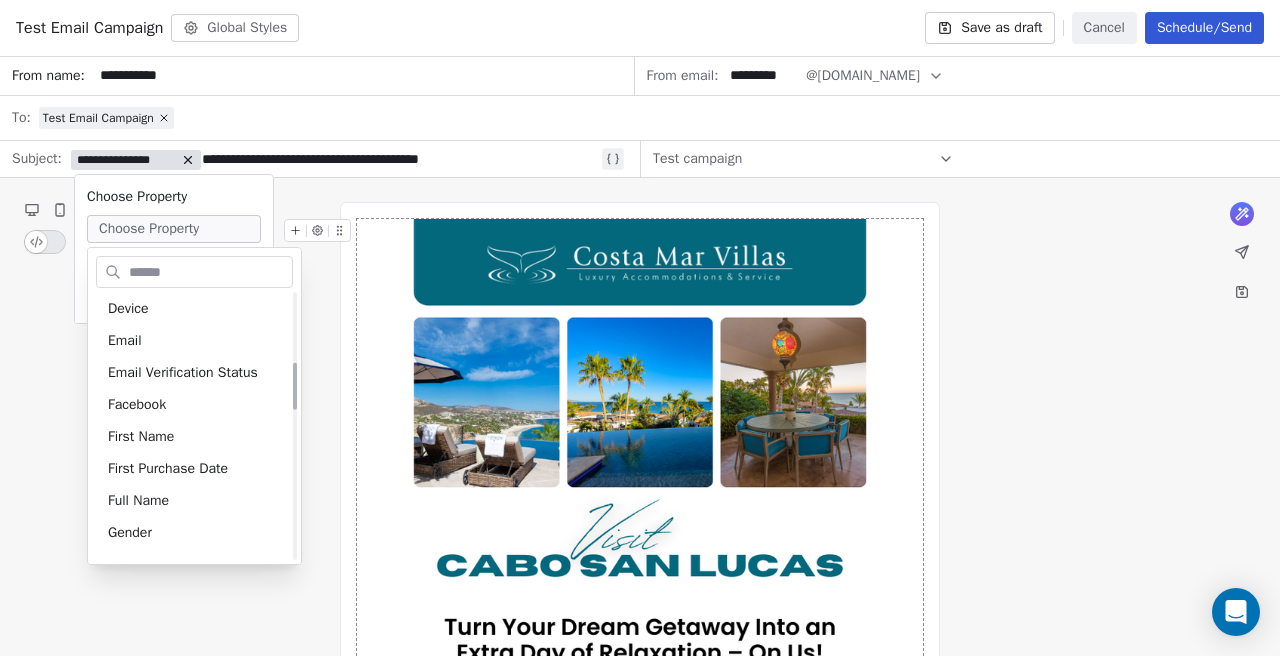 scroll, scrollTop: 389, scrollLeft: 0, axis: vertical 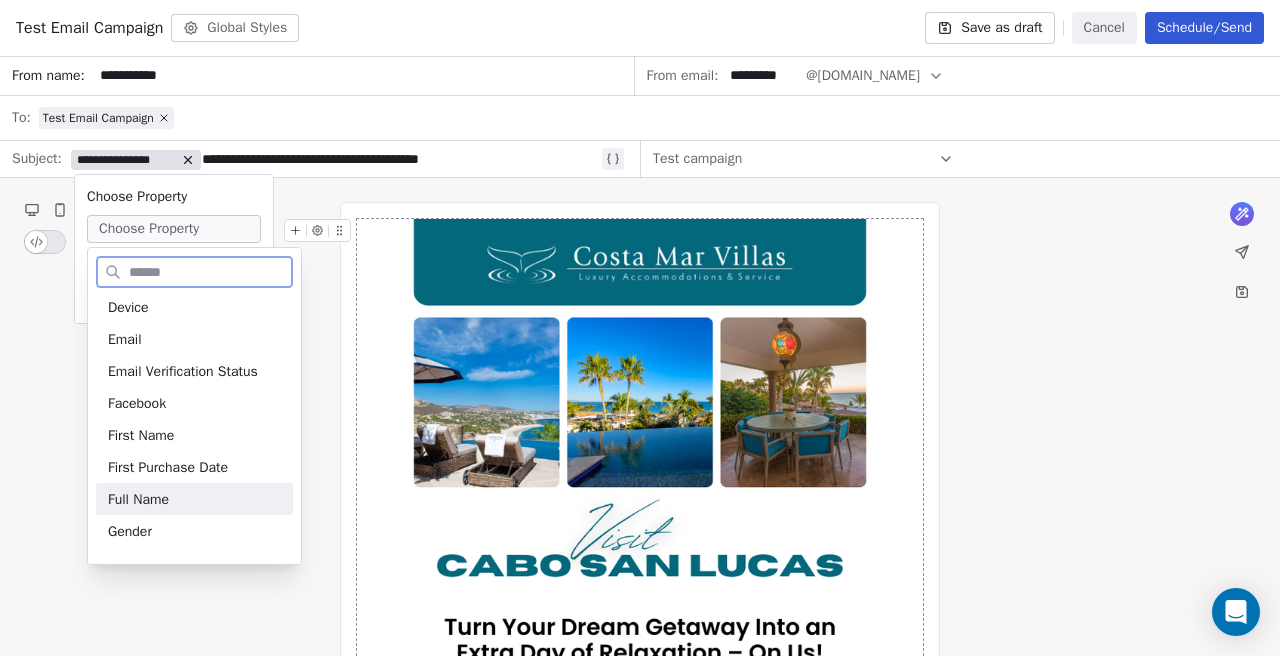 click on "Full Name" at bounding box center (194, 499) 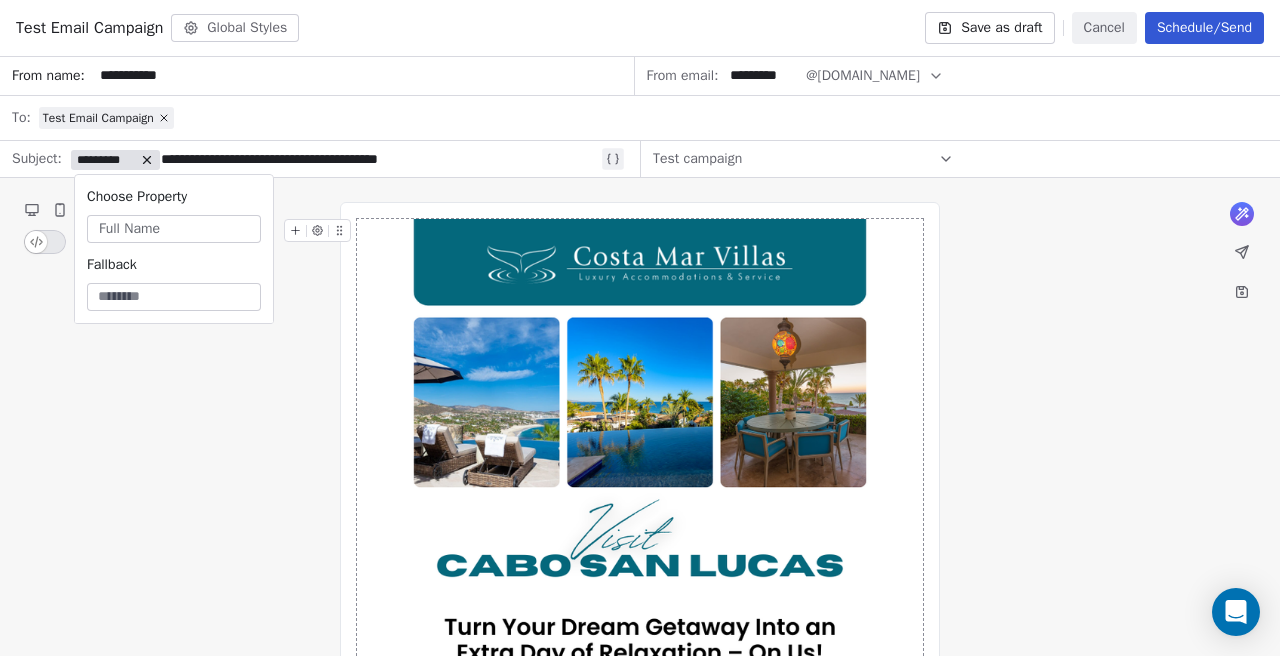 click on "**********" at bounding box center [333, 159] 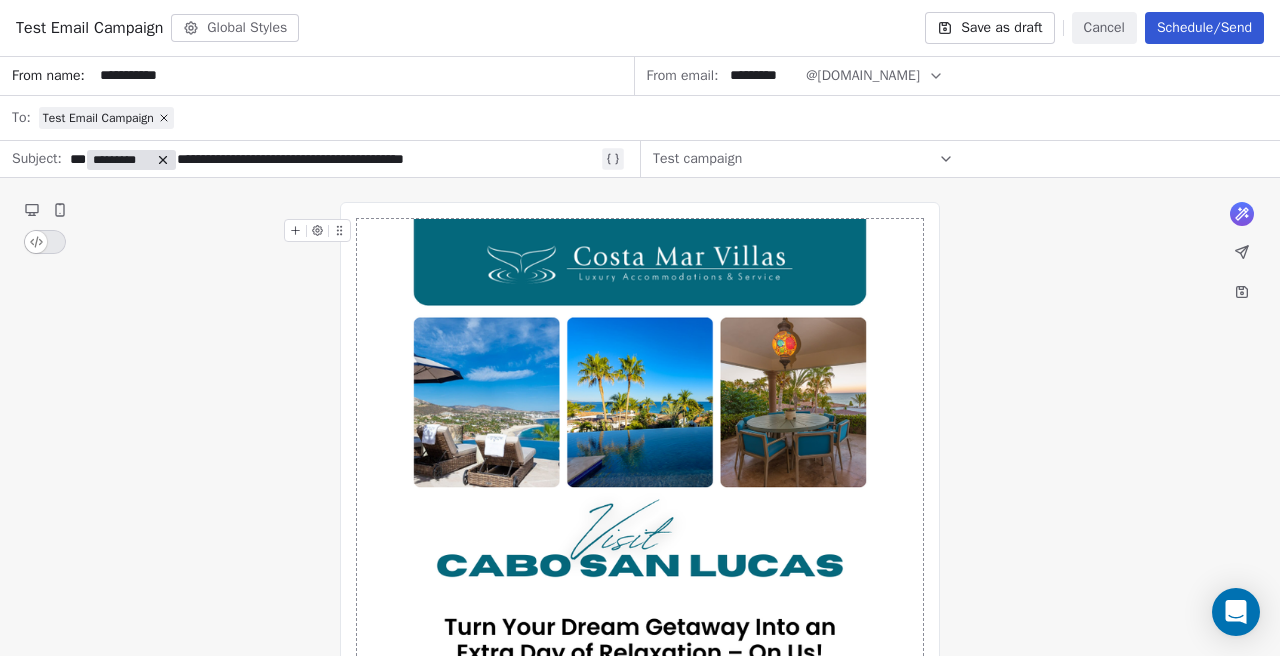 click on "**********" at bounding box center (640, 820) 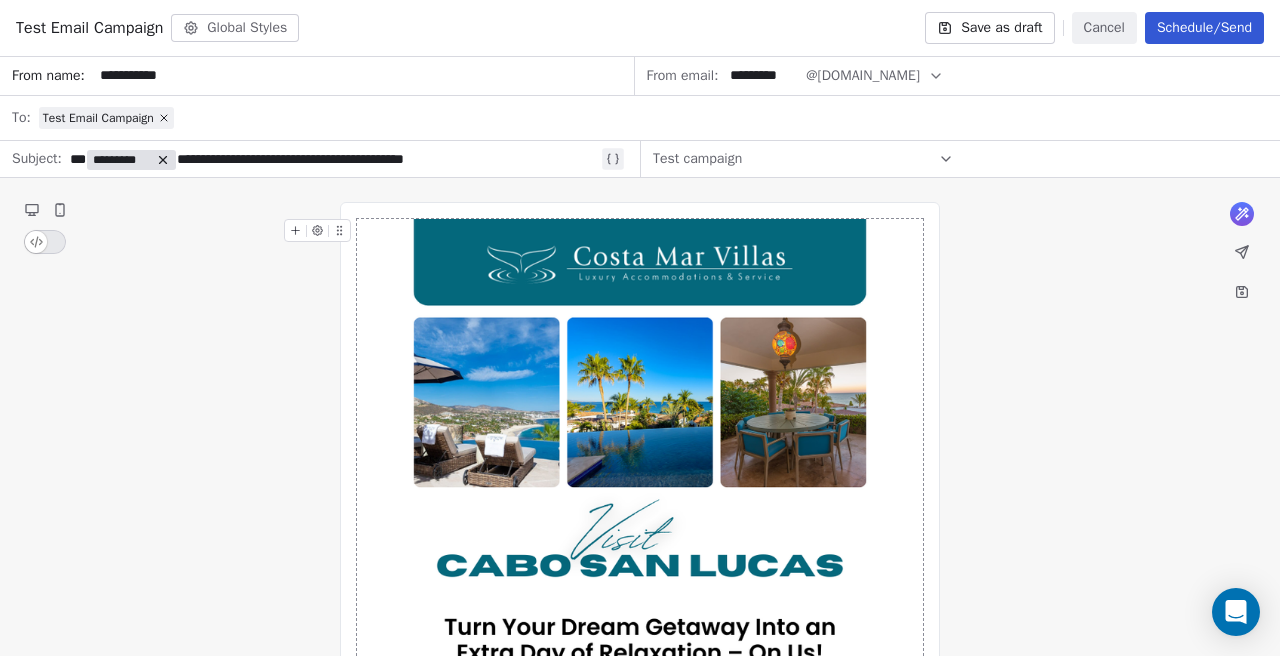 scroll, scrollTop: 370, scrollLeft: 0, axis: vertical 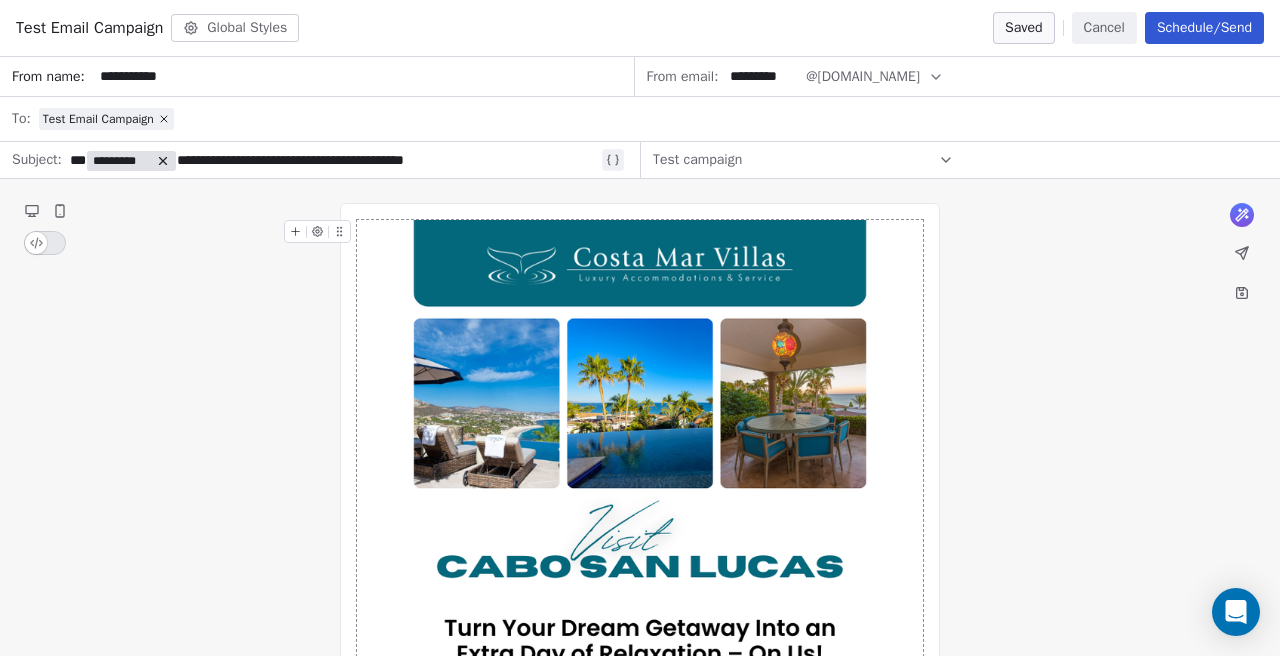 click on "Schedule/Send" at bounding box center [1204, 28] 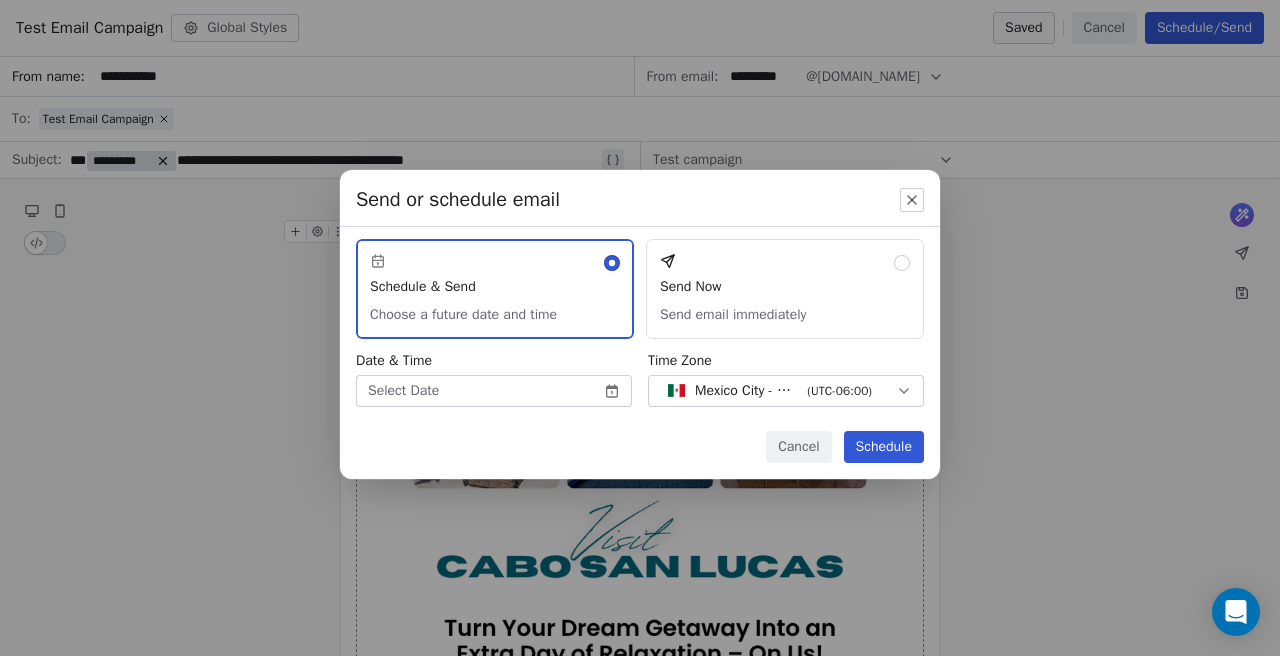 click on "Send Now Send email immediately" at bounding box center (785, 289) 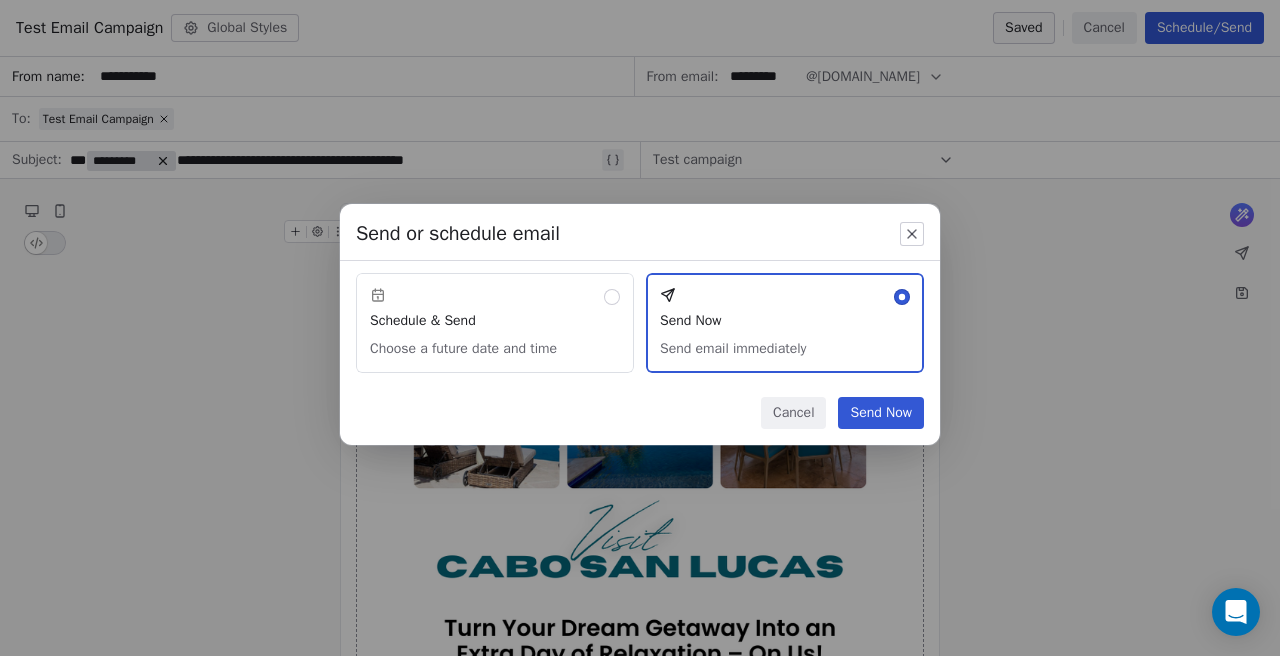 click on "Send Now" at bounding box center (881, 413) 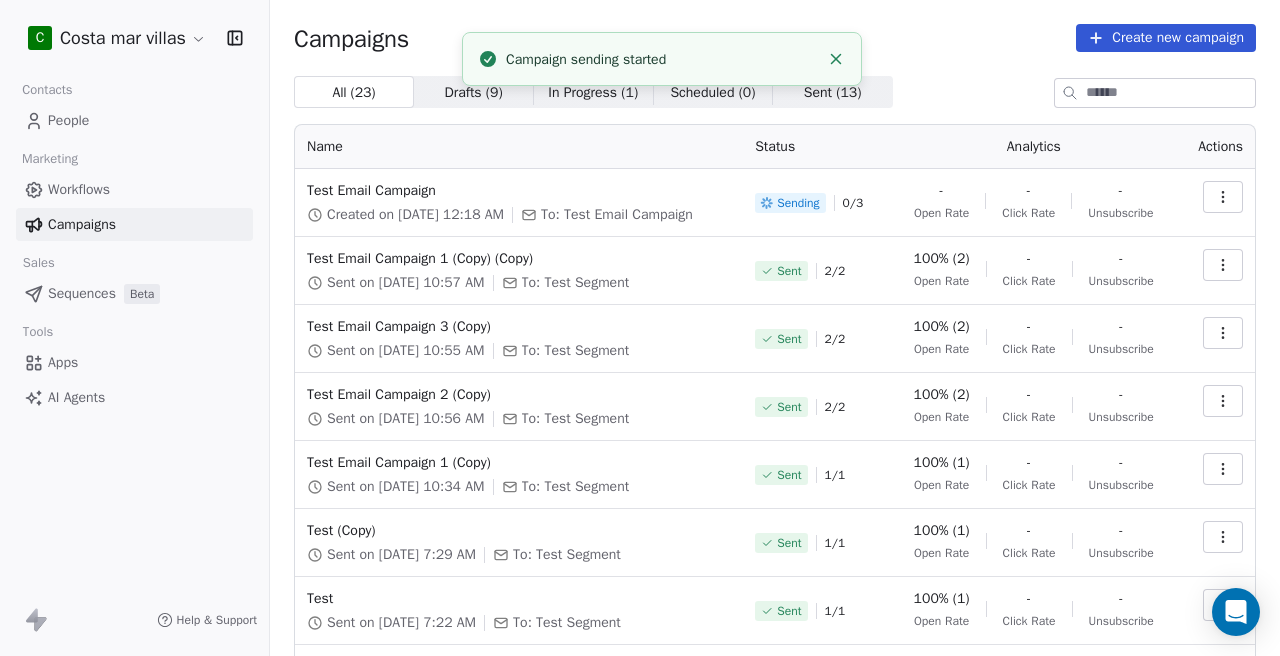 click on "People" at bounding box center (134, 120) 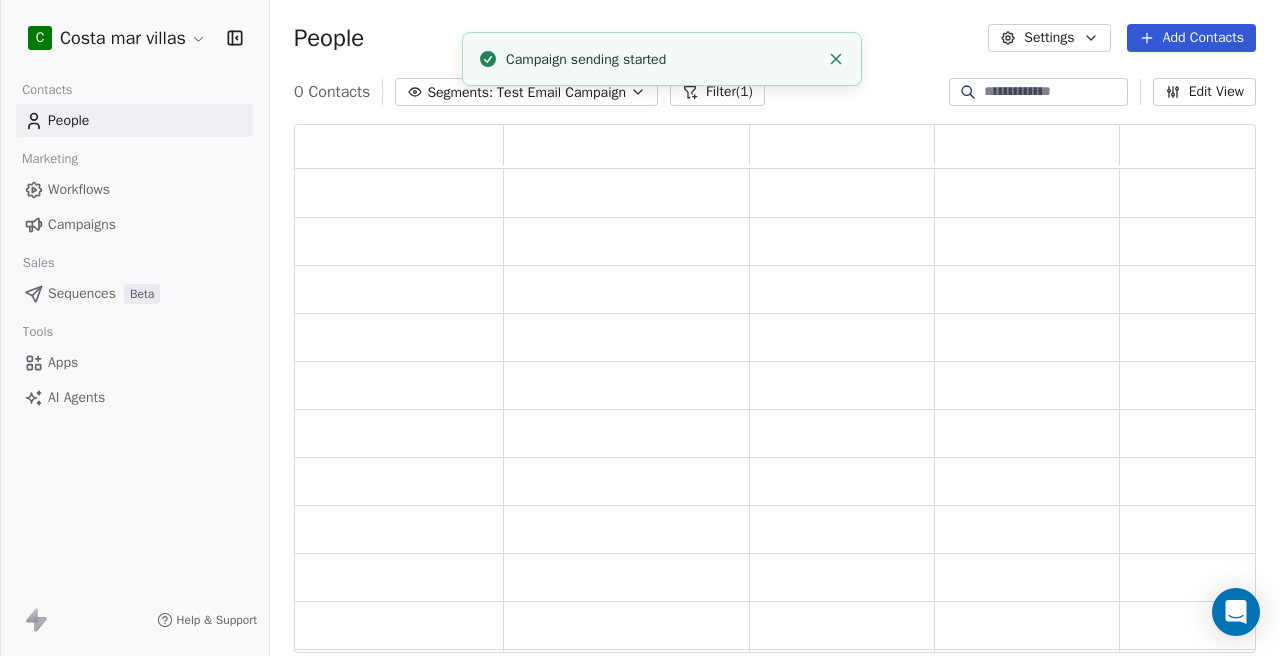 scroll, scrollTop: 1, scrollLeft: 1, axis: both 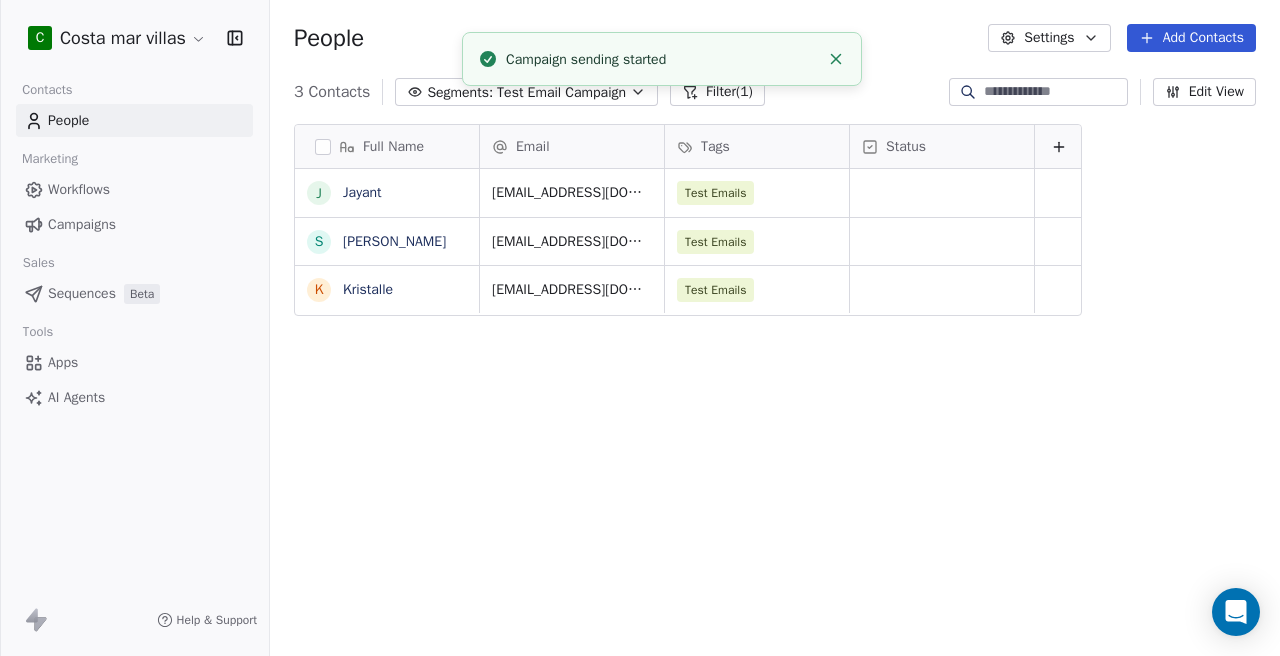 click on "Test Email Campaign" at bounding box center [561, 92] 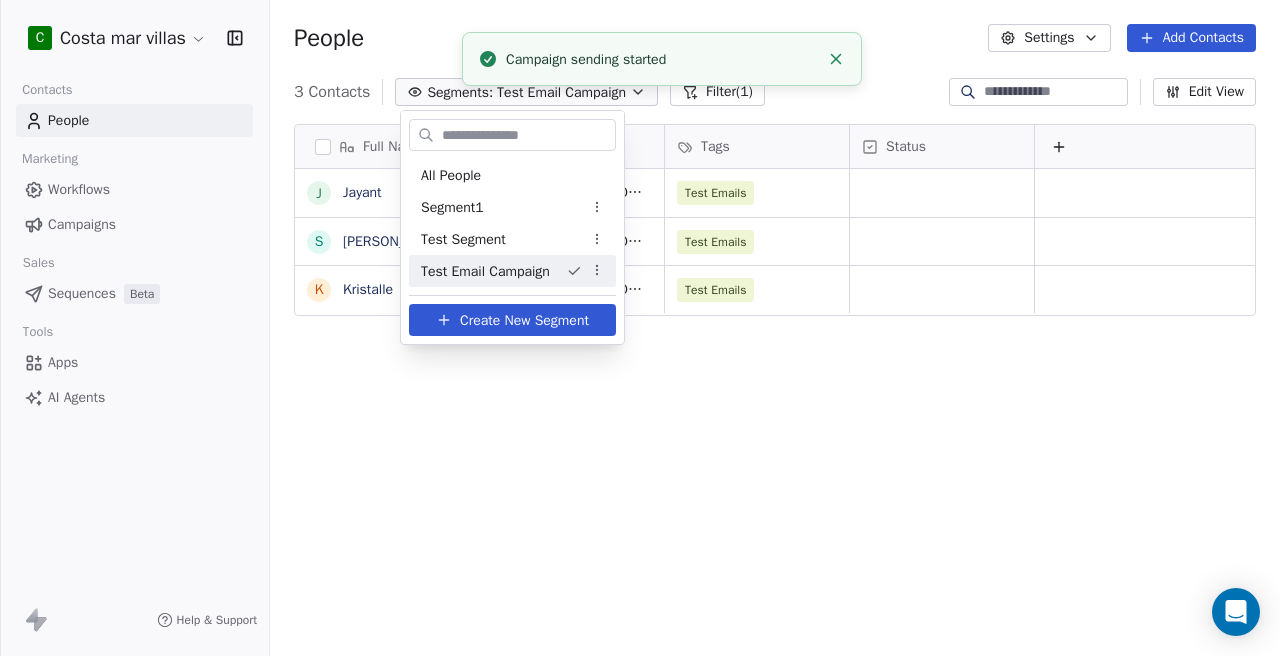 scroll, scrollTop: 1, scrollLeft: 1, axis: both 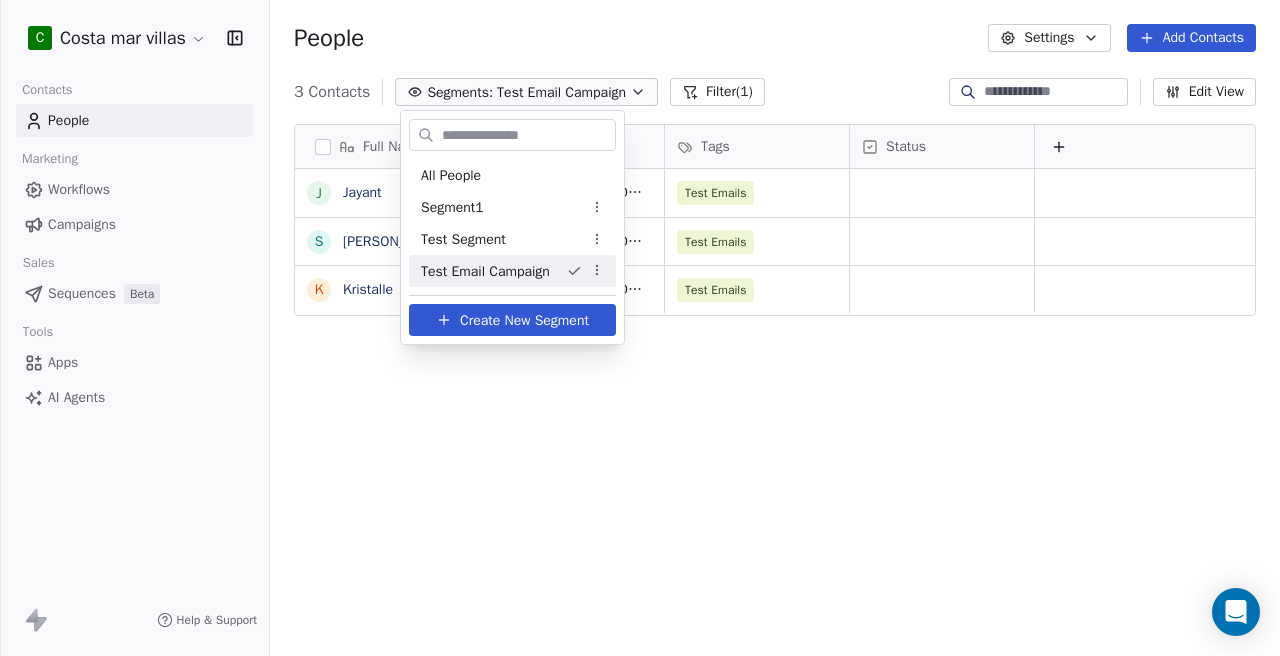 click on "C Costa mar villas Contacts People Marketing Workflows Campaigns Sales Sequences Beta Tools Apps AI Agents Help & Support People Settings  Add Contacts 3 Contacts Segments: Test Email Campaign Filter  (1) Edit View Tag Add to Sequence Export Full Name J Jayant S Sadanand K Kristalle Email Tags Status lakherajayant@gmail.com Test Emails sadanand7659@gmail.com Test Emails kristalle@costamarvillas.com Test Emails
To pick up a draggable item, press the space bar.
While dragging, use the arrow keys to move the item.
Press space again to drop the item in its new position, or press escape to cancel.
All People Segment1 Test Segment Test Email Campaign Create New Segment" at bounding box center [640, 328] 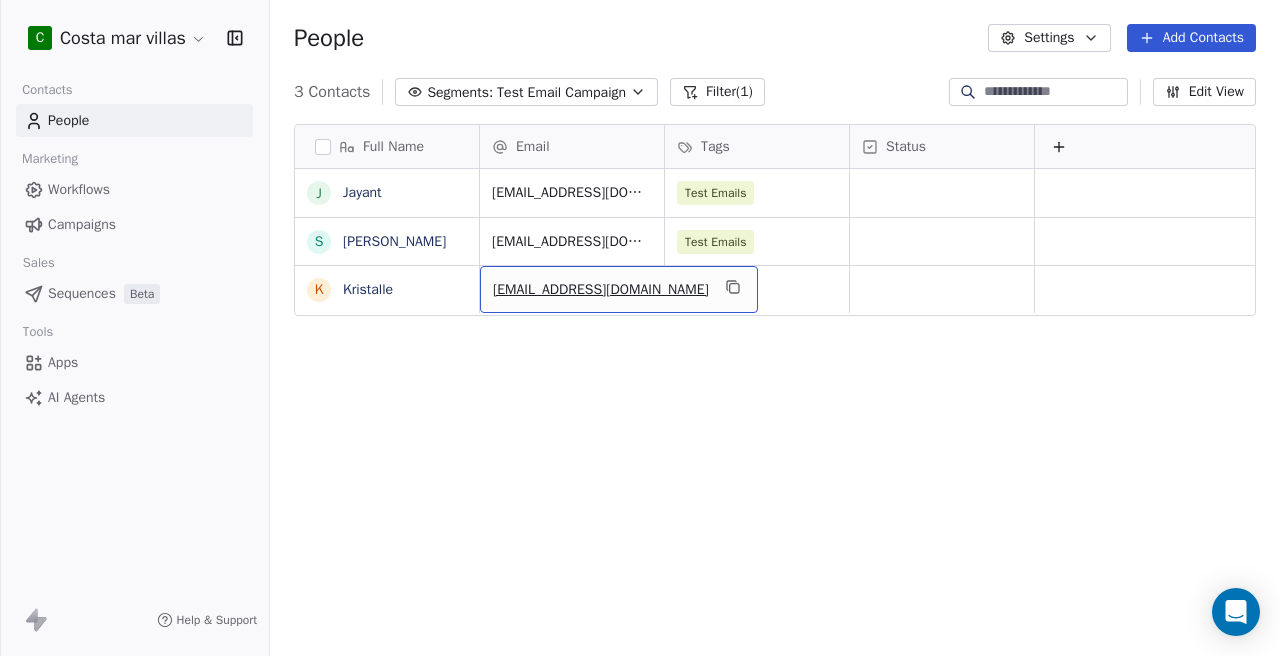 click on "Full Name [PERSON_NAME] Email Tags Status [EMAIL_ADDRESS][DOMAIN_NAME] Test Emails [EMAIL_ADDRESS][DOMAIN_NAME] Test Emails [EMAIL_ADDRESS][DOMAIN_NAME] Test Emails
To pick up a draggable item, press the space bar.
While dragging, use the arrow keys to move the item.
Press space again to drop the item in its new position, or press escape to cancel." at bounding box center (775, 396) 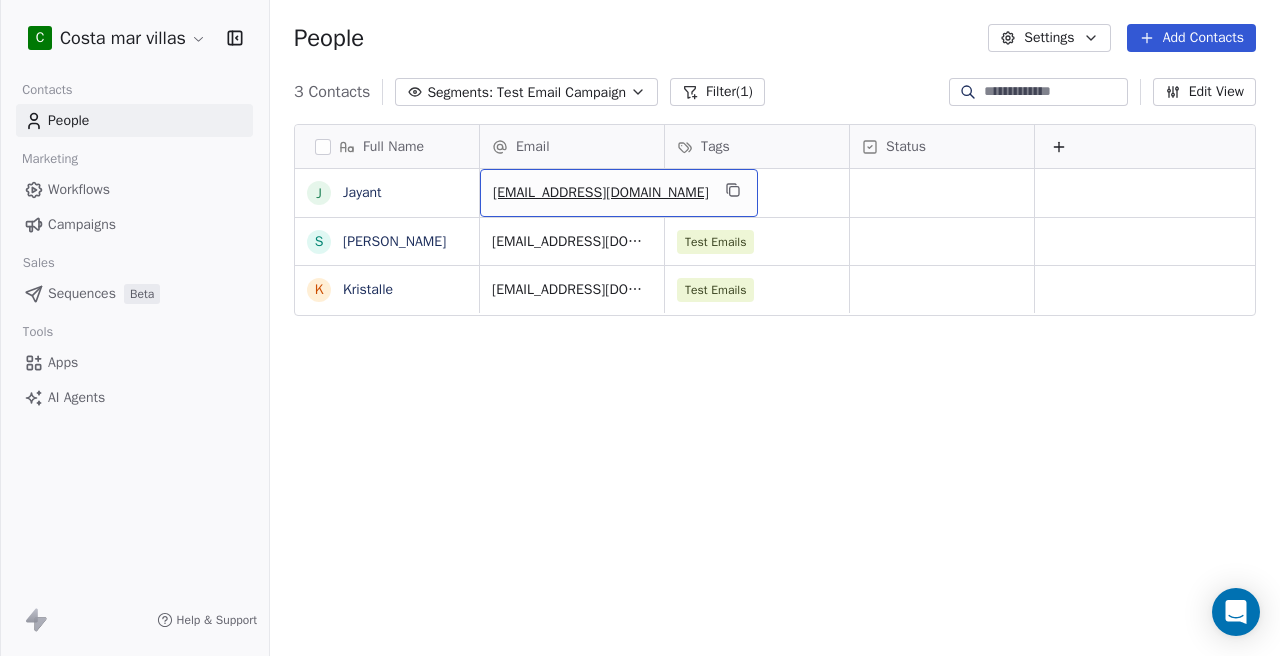 click on "Full Name [PERSON_NAME] Email Tags Status [EMAIL_ADDRESS][DOMAIN_NAME] Test Emails [EMAIL_ADDRESS][DOMAIN_NAME] Test Emails [EMAIL_ADDRESS][DOMAIN_NAME] Test Emails
To pick up a draggable item, press the space bar.
While dragging, use the arrow keys to move the item.
Press space again to drop the item in its new position, or press escape to cancel." at bounding box center (775, 396) 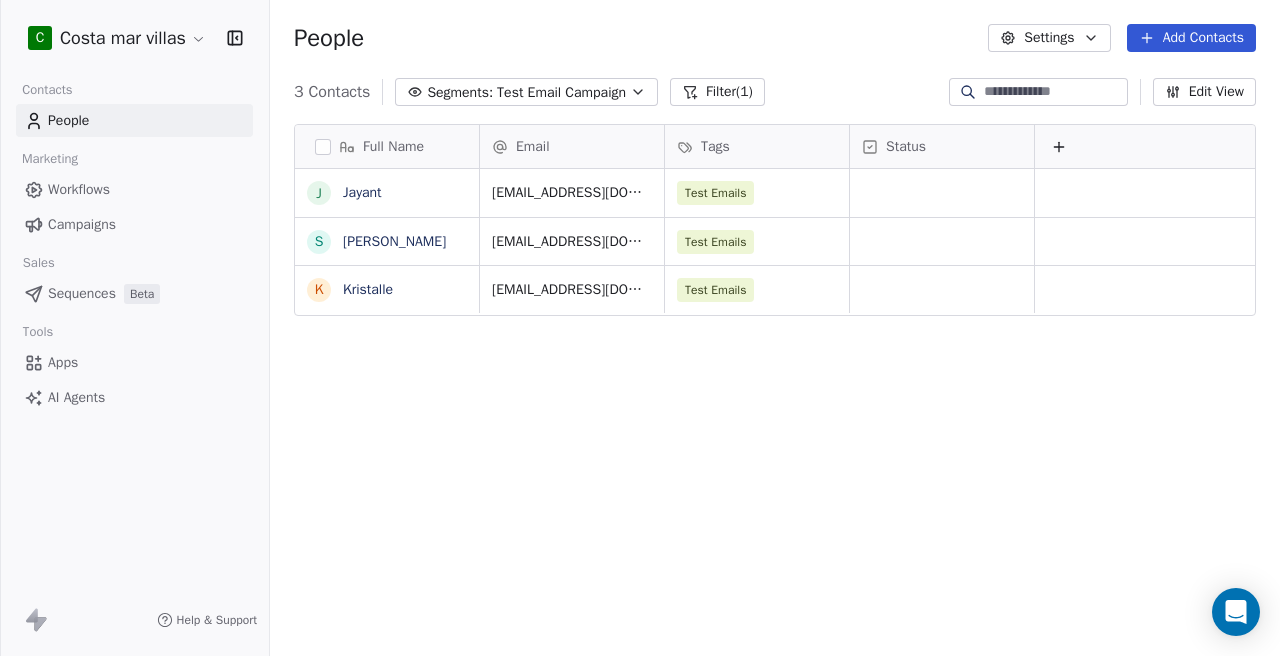 click on "Campaigns" at bounding box center (134, 224) 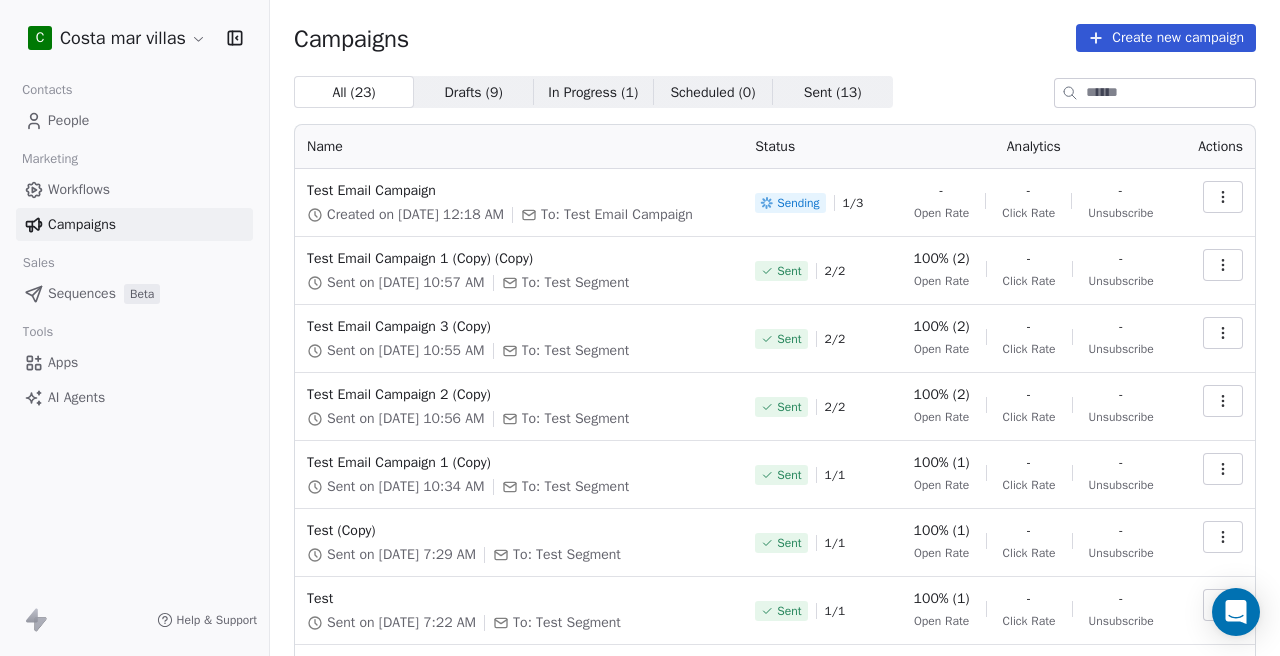 click 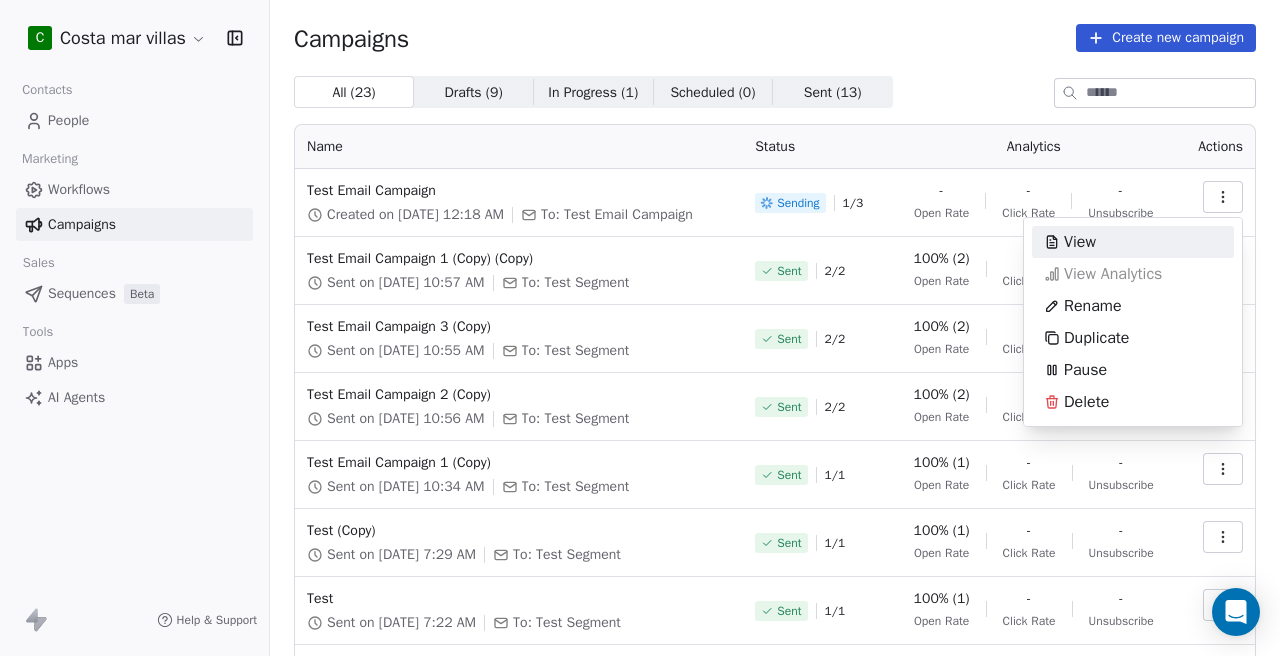 click on "C Costa mar villas Contacts People Marketing Workflows Campaigns Sales Sequences Beta Tools Apps AI Agents Help & Support Campaigns  Create new campaign All ( 23 ) All ( 23 ) Drafts ( 9 ) Drafts ( 9 ) In Progress ( 1 ) In Progress ( 1 ) Scheduled ( 0 ) Scheduled ( 0 ) Sent ( 13 ) Sent ( 13 ) Name Status Analytics Actions Test Email Campaign Created on Jul 11, 2025, 12:18 AM To: Test Email Campaign  Sending 1 / 3 - Open Rate - Click Rate - Unsubscribe Test Email Campaign 1 (Copy) (Copy) Sent on Jul 9, 2025, 10:57 AM To: Test Segment  Sent 2 / 2 100% (2) Open Rate - Click Rate - Unsubscribe Test Email Campaign 3 (Copy) Sent on Jul 9, 2025, 10:55 AM To: Test Segment  Sent 2 / 2 100% (2) Open Rate - Click Rate - Unsubscribe Test Email Campaign 2 (Copy) Sent on Jul 9, 2025, 10:56 AM To: Test Segment  Sent 2 / 2 100% (2) Open Rate - Click Rate - Unsubscribe Test Email Campaign 1 (Copy) Sent on Jul 9, 2025, 10:34 AM To: Test Segment  Sent 1 / 1 100% (1) Open Rate - Click Rate - Unsubscribe Test (Copy) Sent 1 / 1 -" at bounding box center (640, 328) 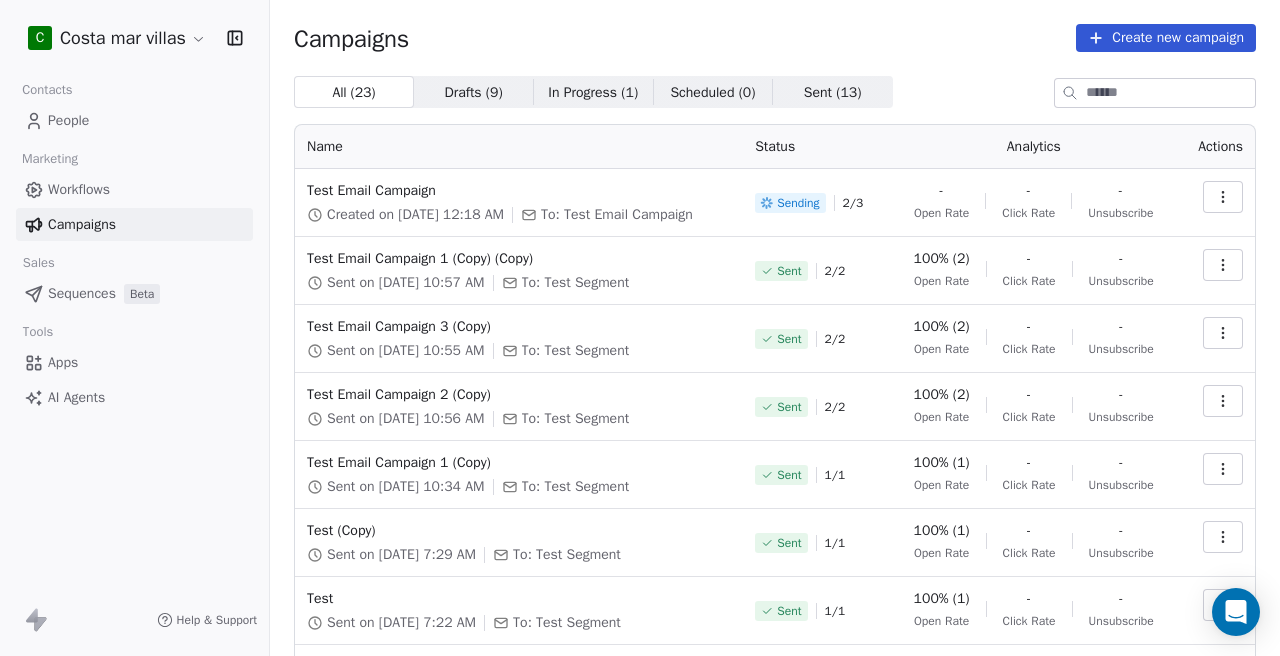 click 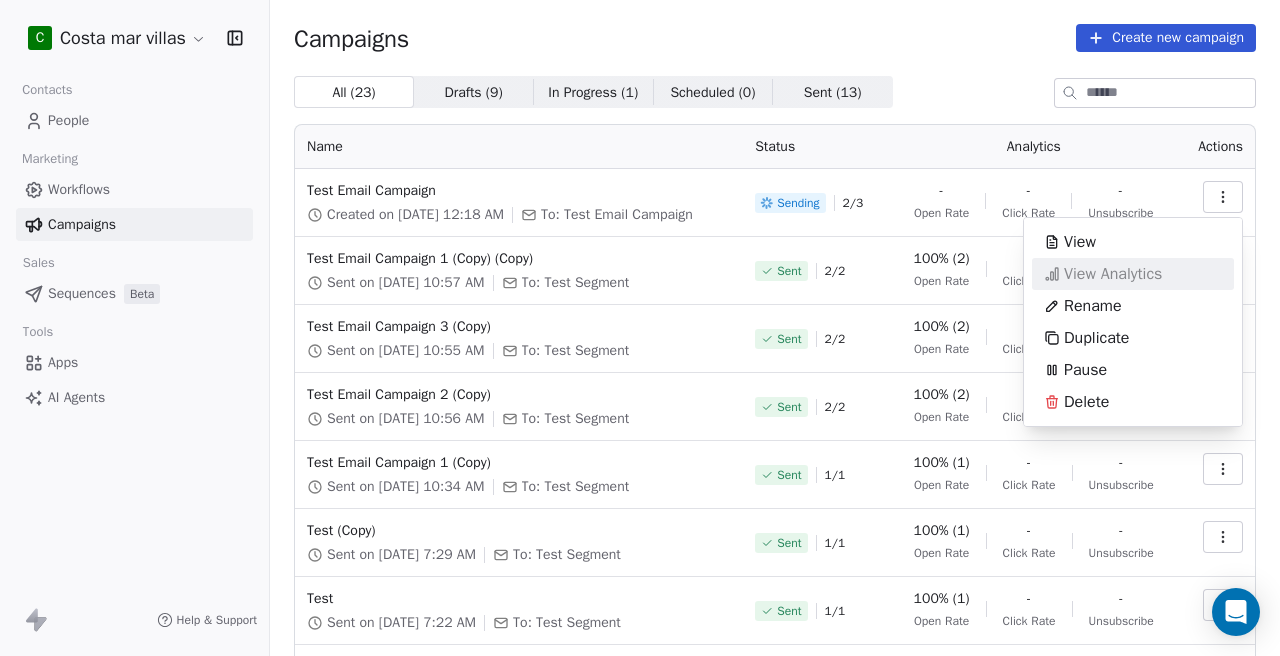 click on "View Analytics" at bounding box center (1113, 274) 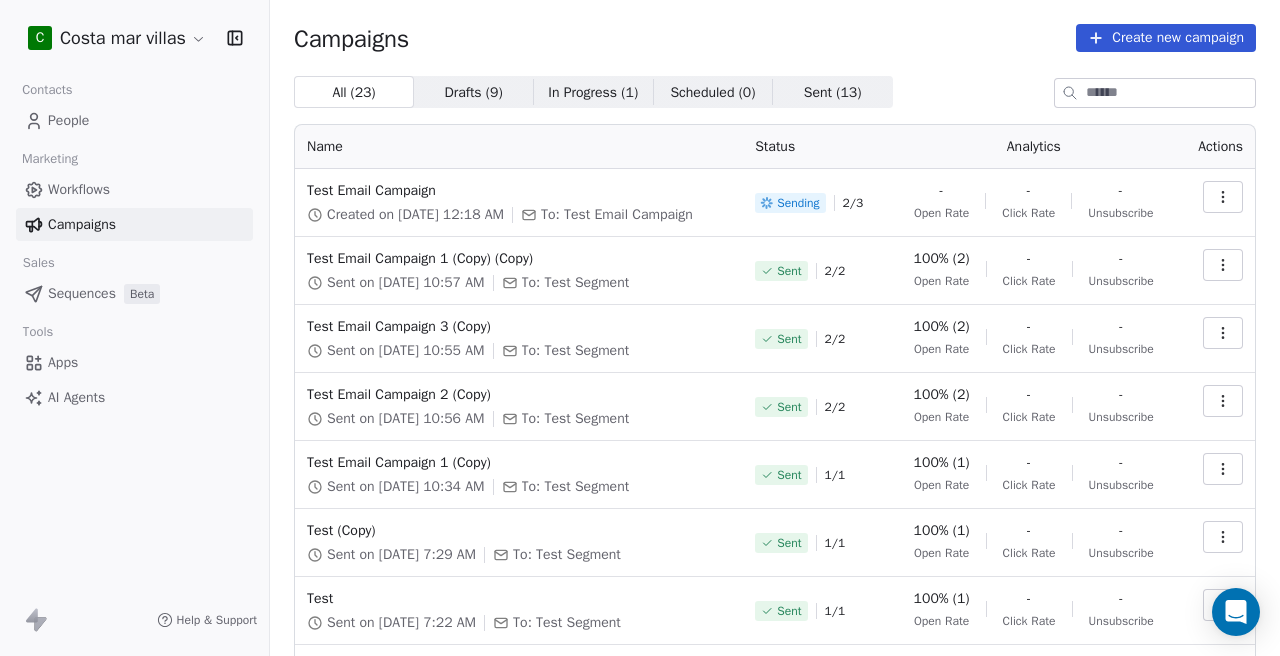 click at bounding box center [1223, 197] 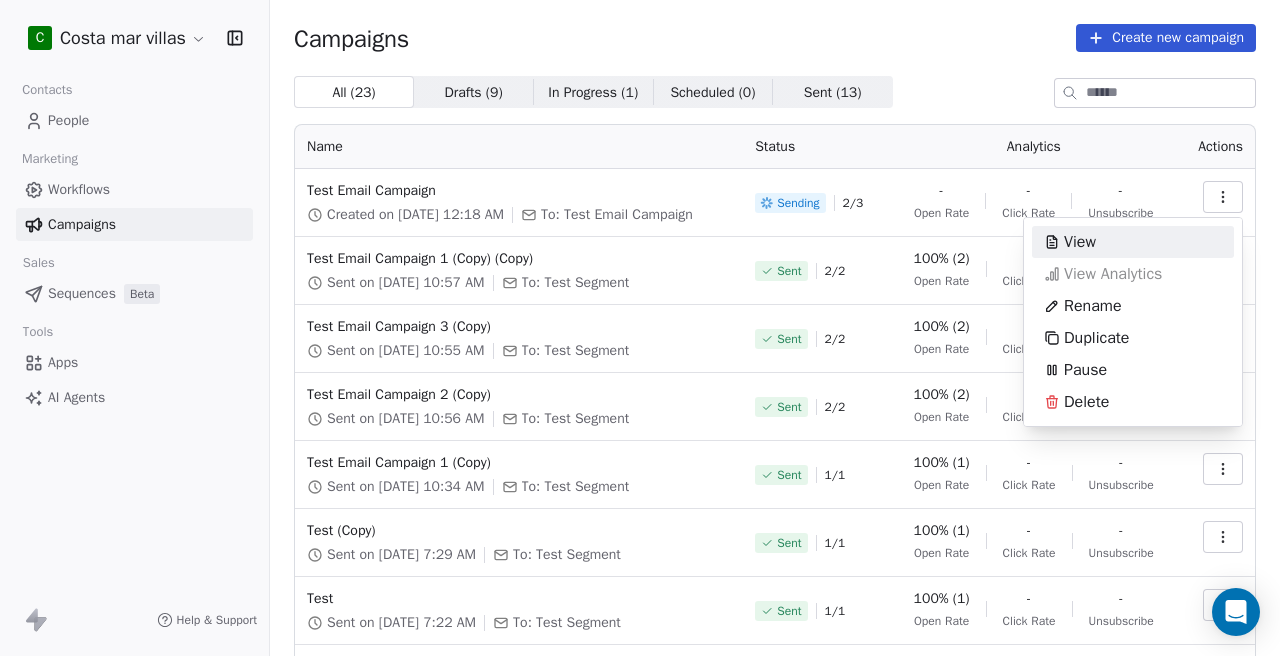 click on "C Costa mar villas Contacts People Marketing Workflows Campaigns Sales Sequences Beta Tools Apps AI Agents Help & Support Campaigns  Create new campaign All ( 23 ) All ( 23 ) Drafts ( 9 ) Drafts ( 9 ) In Progress ( 1 ) In Progress ( 1 ) Scheduled ( 0 ) Scheduled ( 0 ) Sent ( 13 ) Sent ( 13 ) Name Status Analytics Actions Test Email Campaign Created on Jul 11, 2025, 12:18 AM To: Test Email Campaign  Sending 2 / 3 - Open Rate - Click Rate - Unsubscribe Test Email Campaign 1 (Copy) (Copy) Sent on Jul 9, 2025, 10:57 AM To: Test Segment  Sent 2 / 2 100% (2) Open Rate - Click Rate - Unsubscribe Test Email Campaign 3 (Copy) Sent on Jul 9, 2025, 10:55 AM To: Test Segment  Sent 2 / 2 100% (2) Open Rate - Click Rate - Unsubscribe Test Email Campaign 2 (Copy) Sent on Jul 9, 2025, 10:56 AM To: Test Segment  Sent 2 / 2 100% (2) Open Rate - Click Rate - Unsubscribe Test Email Campaign 1 (Copy) Sent on Jul 9, 2025, 10:34 AM To: Test Segment  Sent 1 / 1 100% (1) Open Rate - Click Rate - Unsubscribe Test (Copy) Sent 1 / 1 -" at bounding box center [640, 328] 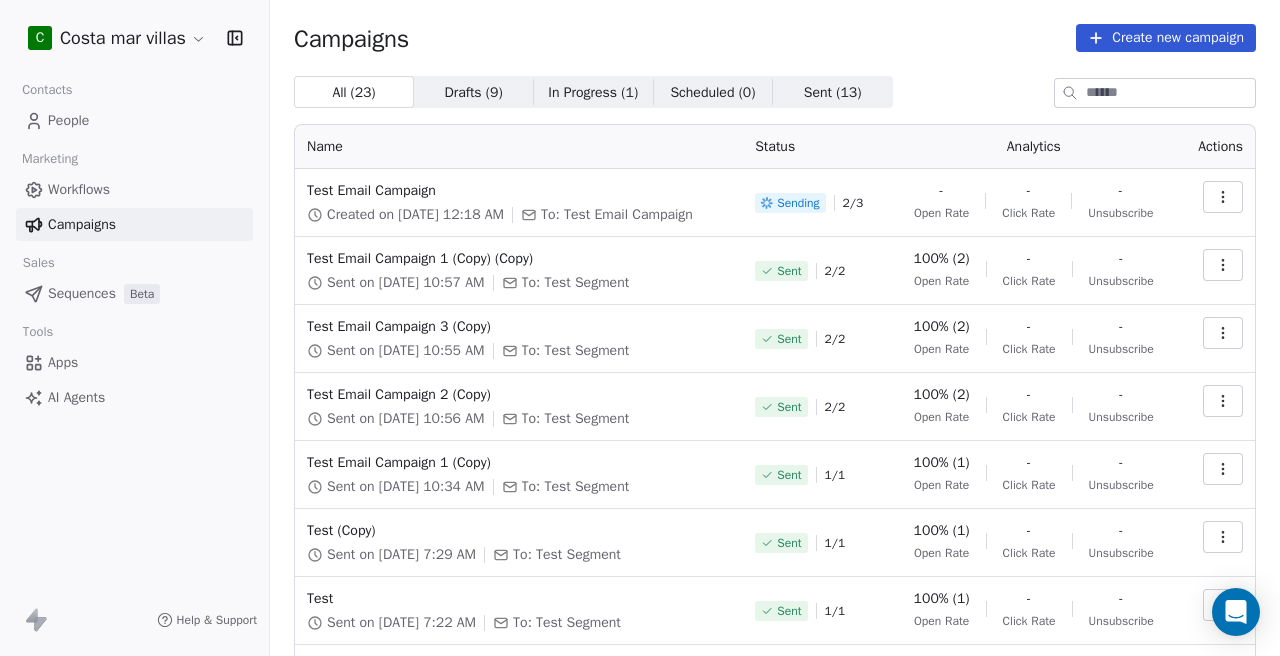 click at bounding box center (1223, 197) 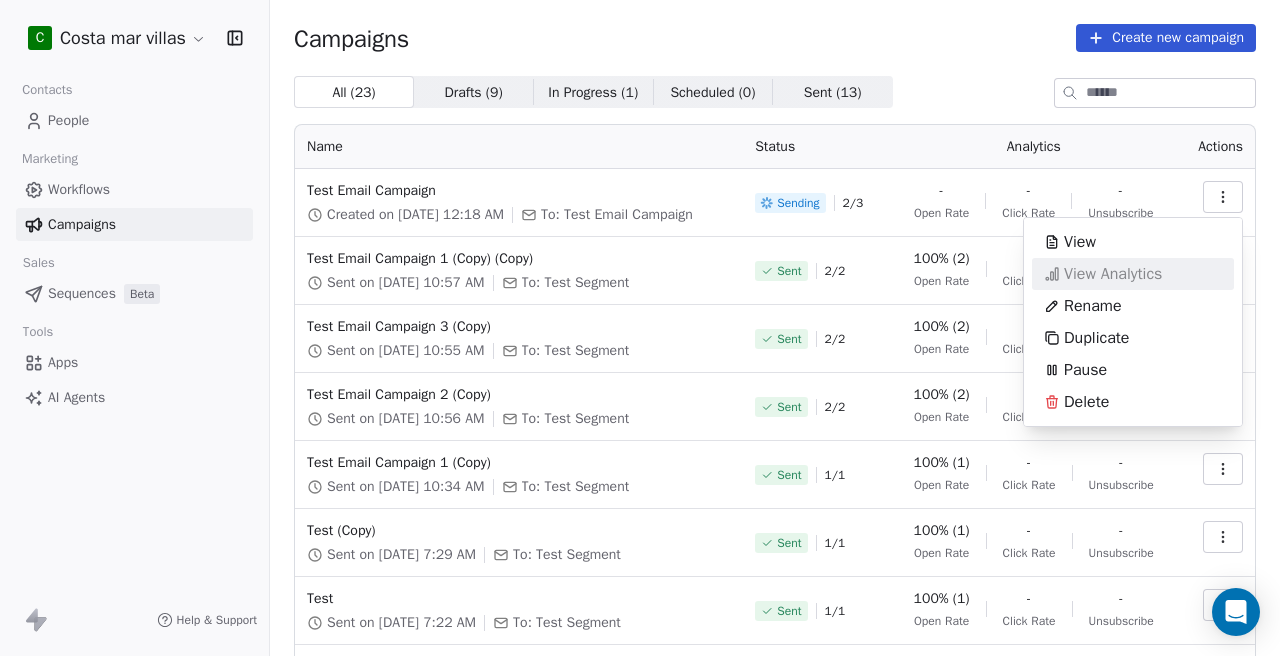 click on "View Analytics" at bounding box center [1113, 274] 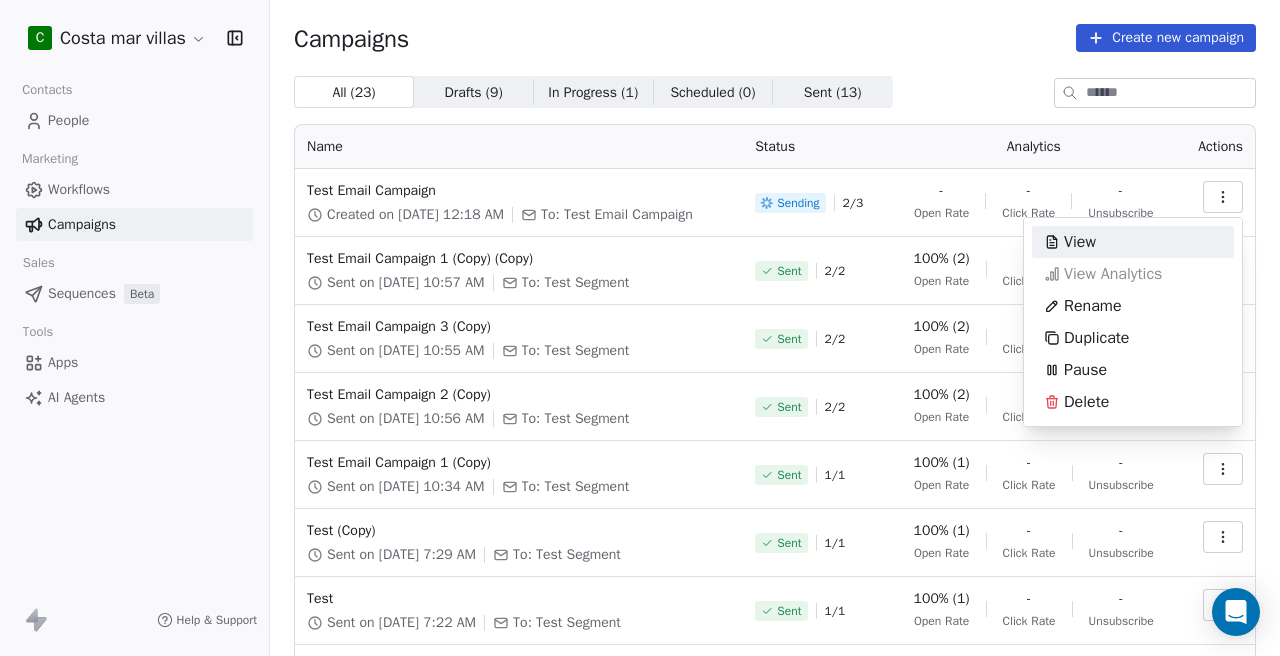 click on "C Costa mar villas Contacts People Marketing Workflows Campaigns Sales Sequences Beta Tools Apps AI Agents Help & Support Campaigns  Create new campaign All ( 23 ) All ( 23 ) Drafts ( 9 ) Drafts ( 9 ) In Progress ( 1 ) In Progress ( 1 ) Scheduled ( 0 ) Scheduled ( 0 ) Sent ( 13 ) Sent ( 13 ) Name Status Analytics Actions Test Email Campaign Created on Jul 11, 2025, 12:18 AM To: Test Email Campaign  Sending 2 / 3 - Open Rate - Click Rate - Unsubscribe Test Email Campaign 1 (Copy) (Copy) Sent on Jul 9, 2025, 10:57 AM To: Test Segment  Sent 2 / 2 100% (2) Open Rate - Click Rate - Unsubscribe Test Email Campaign 3 (Copy) Sent on Jul 9, 2025, 10:55 AM To: Test Segment  Sent 2 / 2 100% (2) Open Rate - Click Rate - Unsubscribe Test Email Campaign 2 (Copy) Sent on Jul 9, 2025, 10:56 AM To: Test Segment  Sent 2 / 2 100% (2) Open Rate - Click Rate - Unsubscribe Test Email Campaign 1 (Copy) Sent on Jul 9, 2025, 10:34 AM To: Test Segment  Sent 1 / 1 100% (1) Open Rate - Click Rate - Unsubscribe Test (Copy) Sent 1 / 1 -" at bounding box center (640, 328) 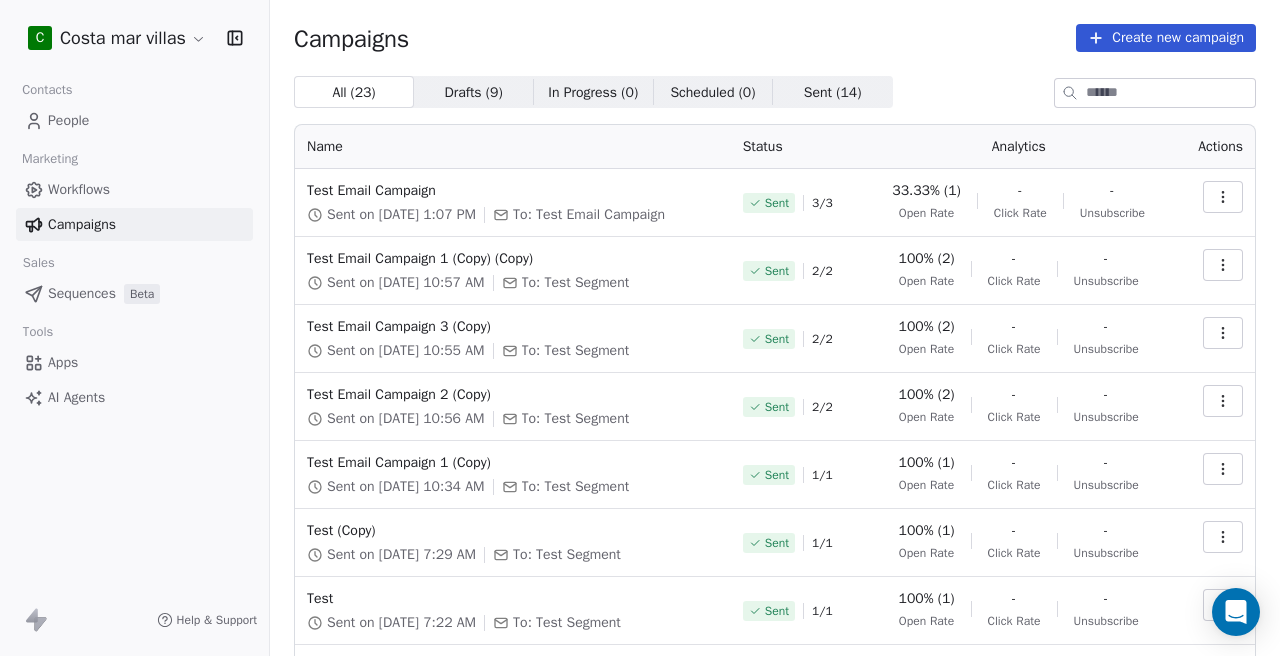 click on "Test Email Campaign Sent on Jul 10, 2025, 1:07 PM To: Test Email Campaign" at bounding box center (513, 203) 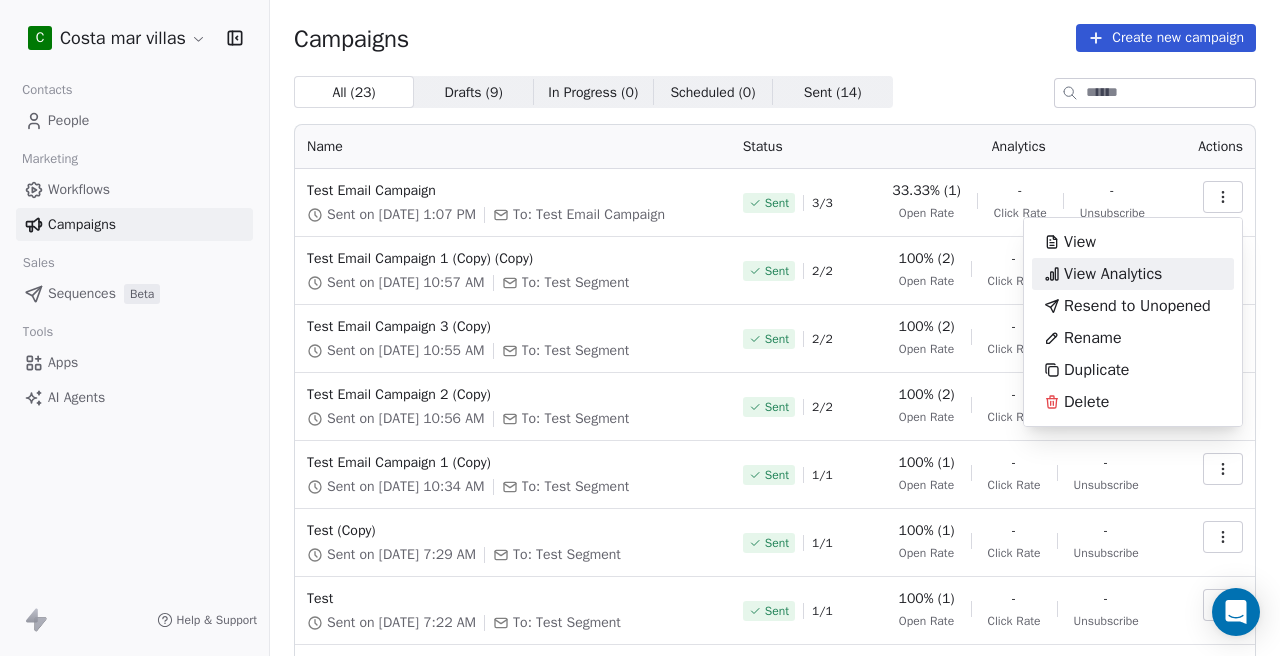 click on "View Analytics" at bounding box center (1113, 274) 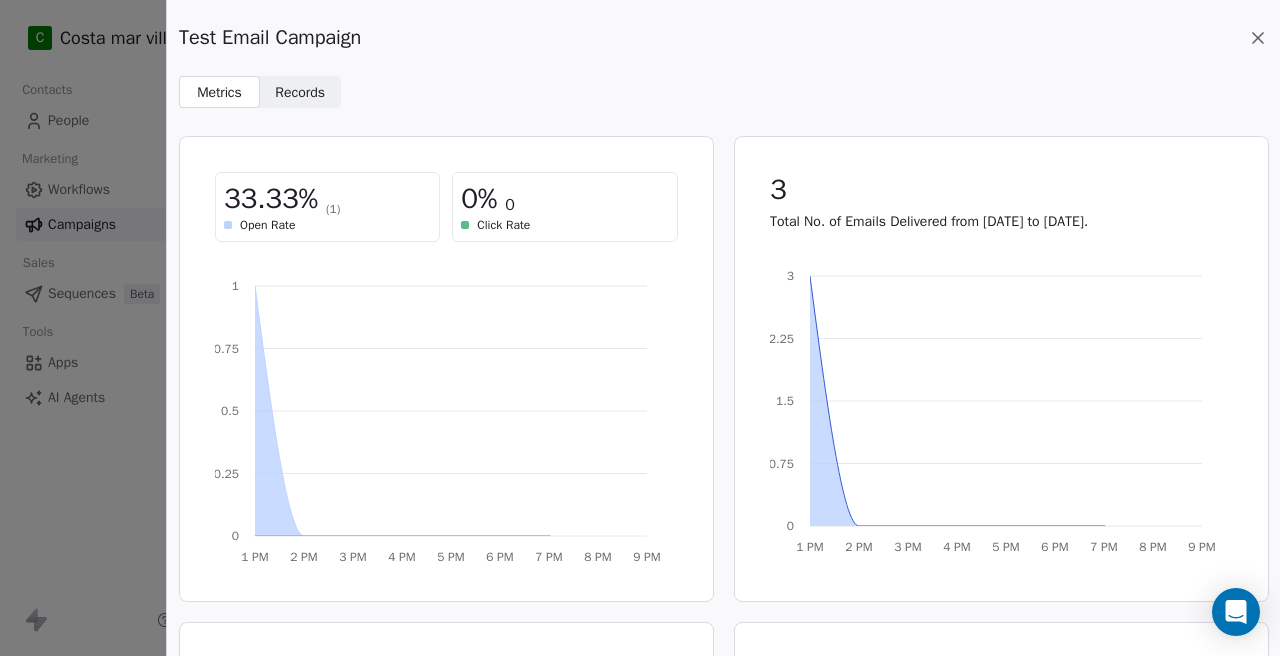 click on "Records" at bounding box center (300, 92) 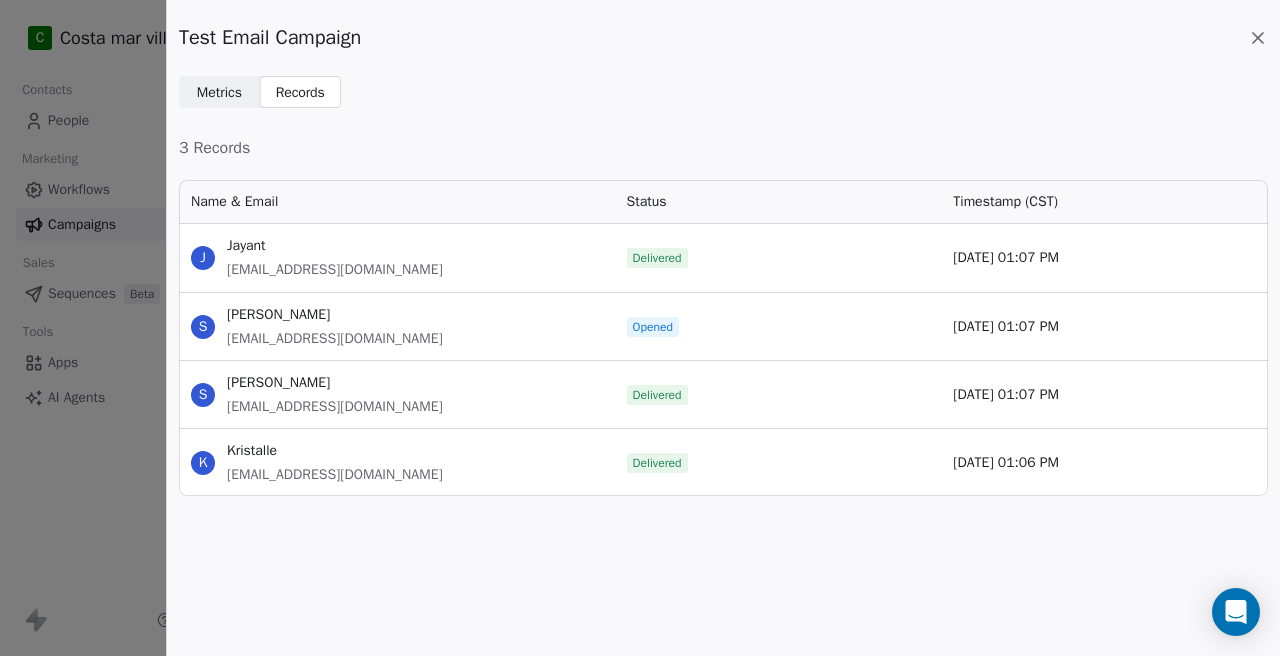scroll, scrollTop: 1, scrollLeft: 1, axis: both 